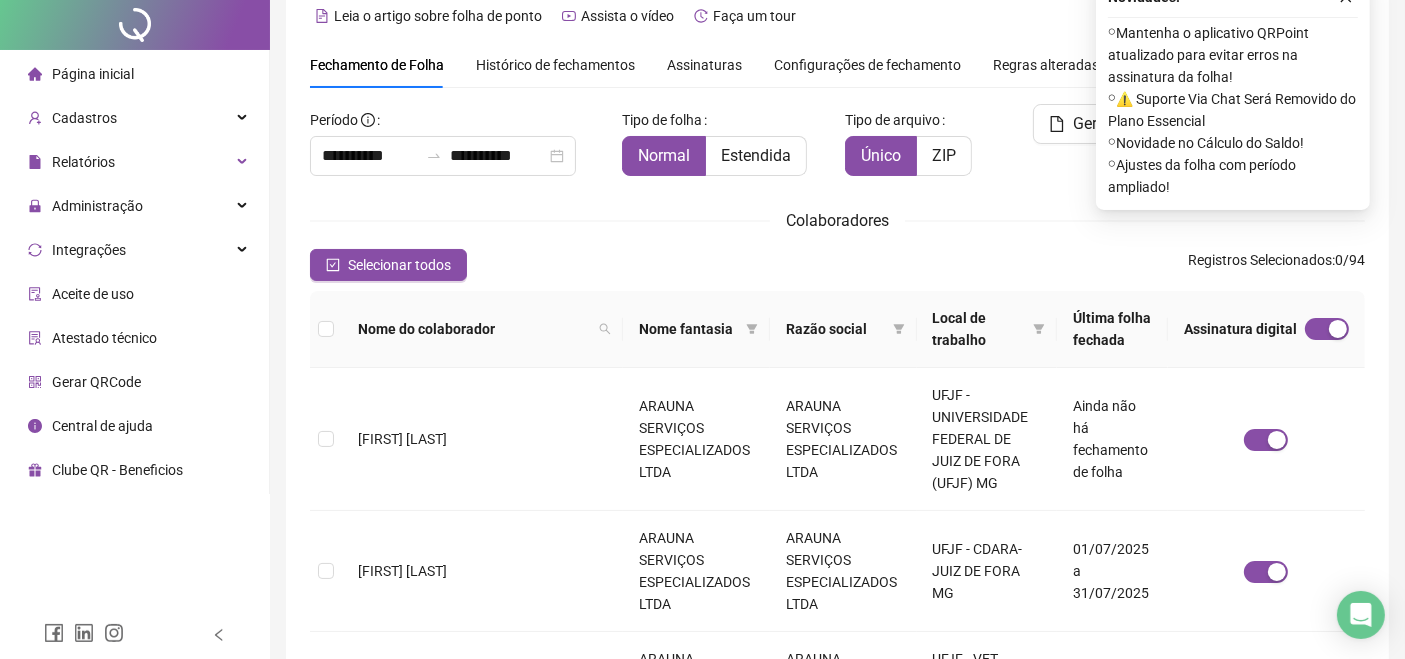 scroll, scrollTop: 0, scrollLeft: 0, axis: both 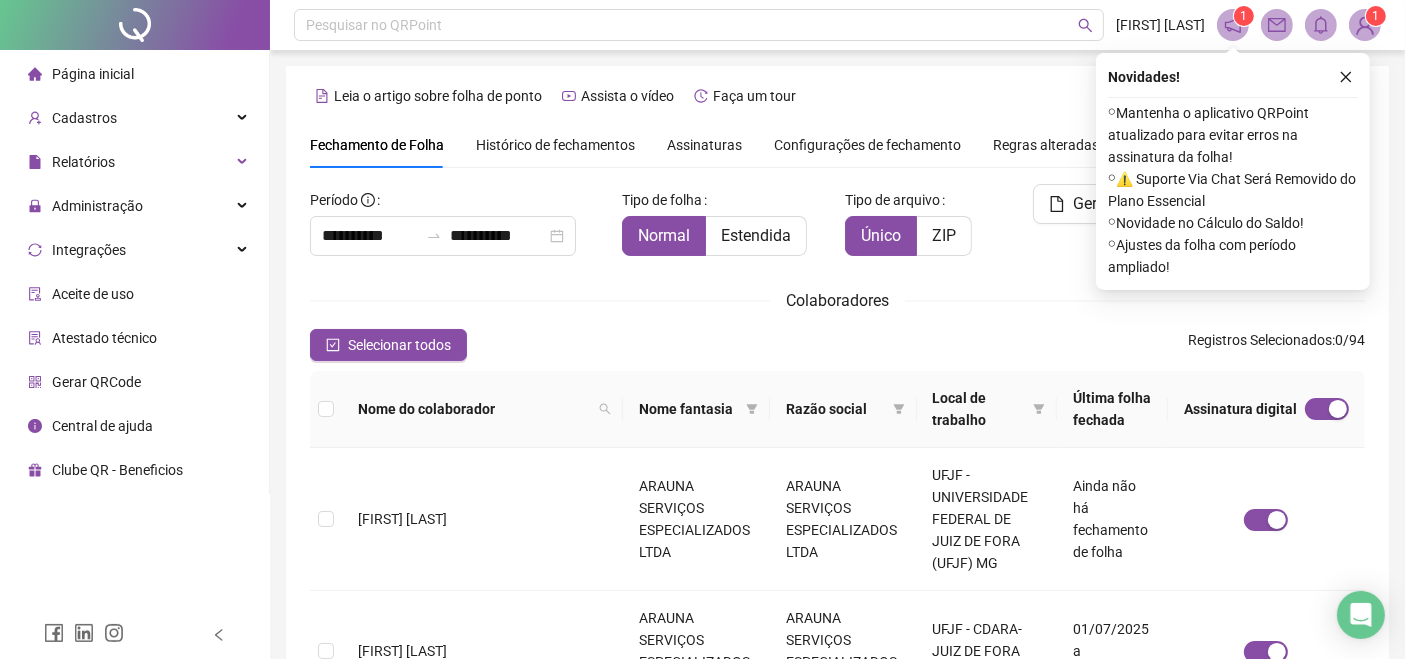 click on "Página inicial" at bounding box center (93, 74) 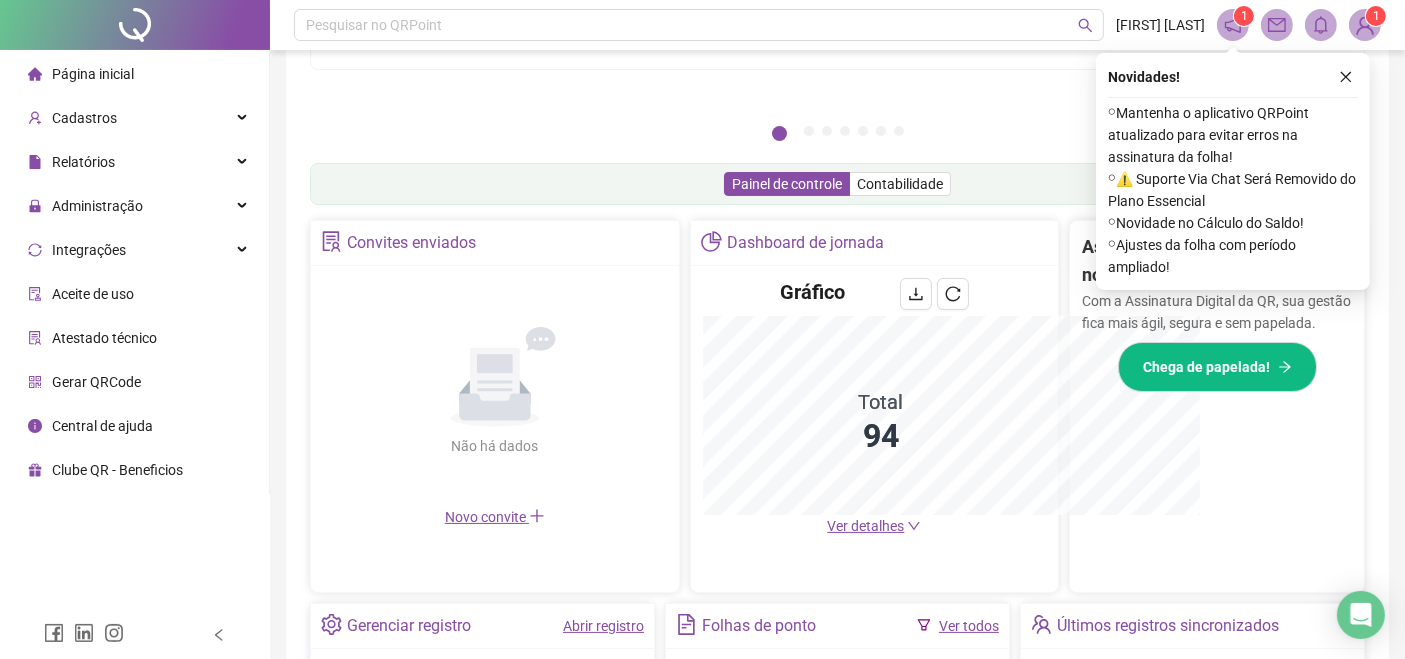 scroll, scrollTop: 517, scrollLeft: 0, axis: vertical 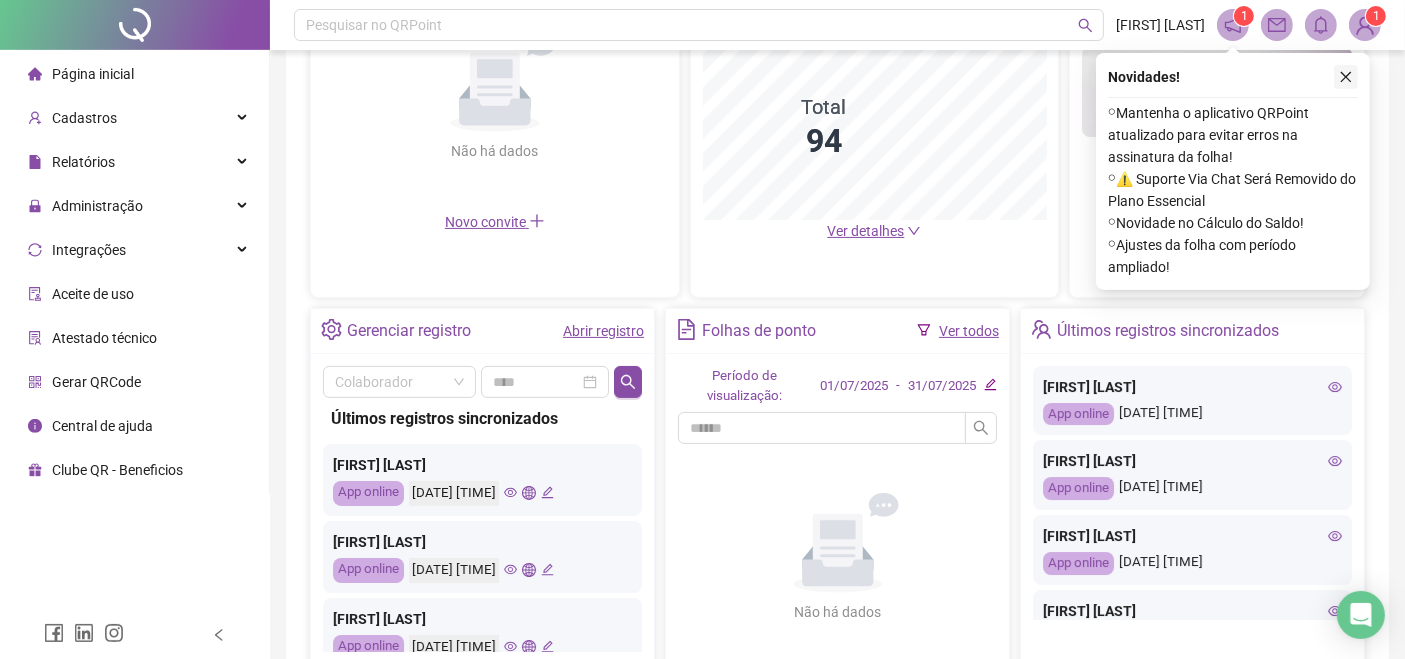click 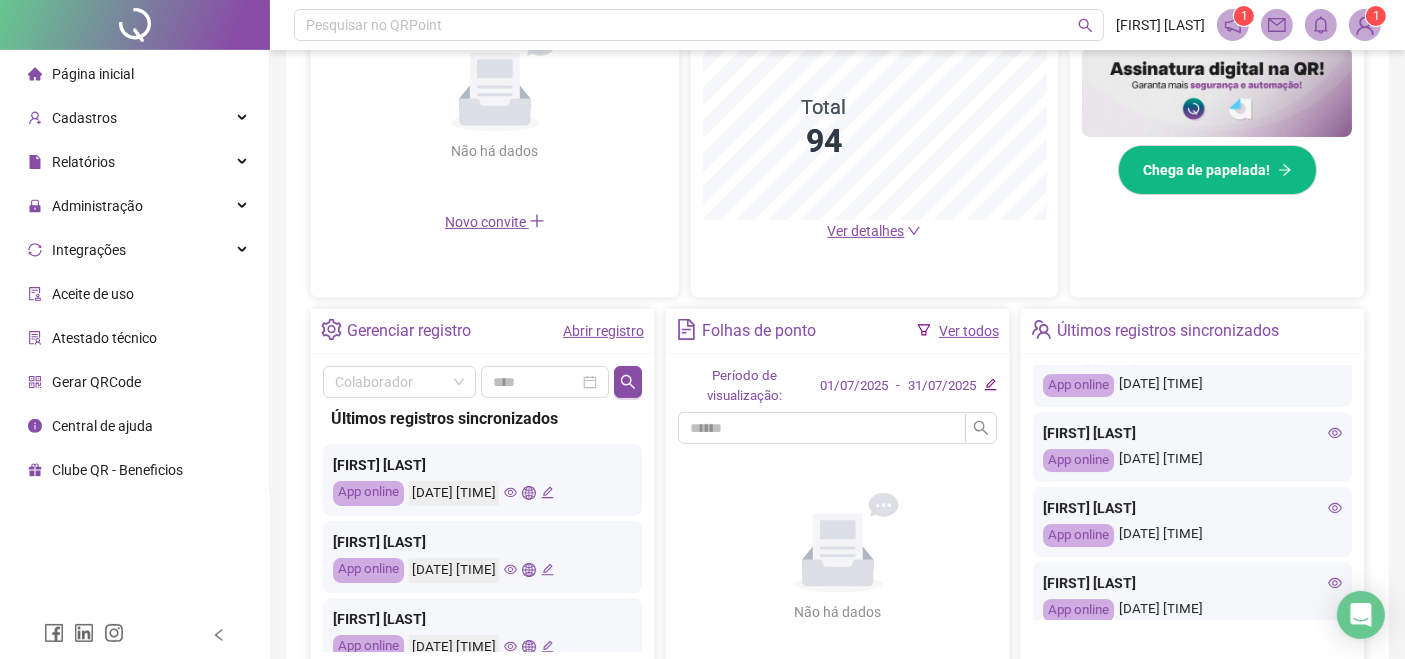 scroll, scrollTop: 333, scrollLeft: 0, axis: vertical 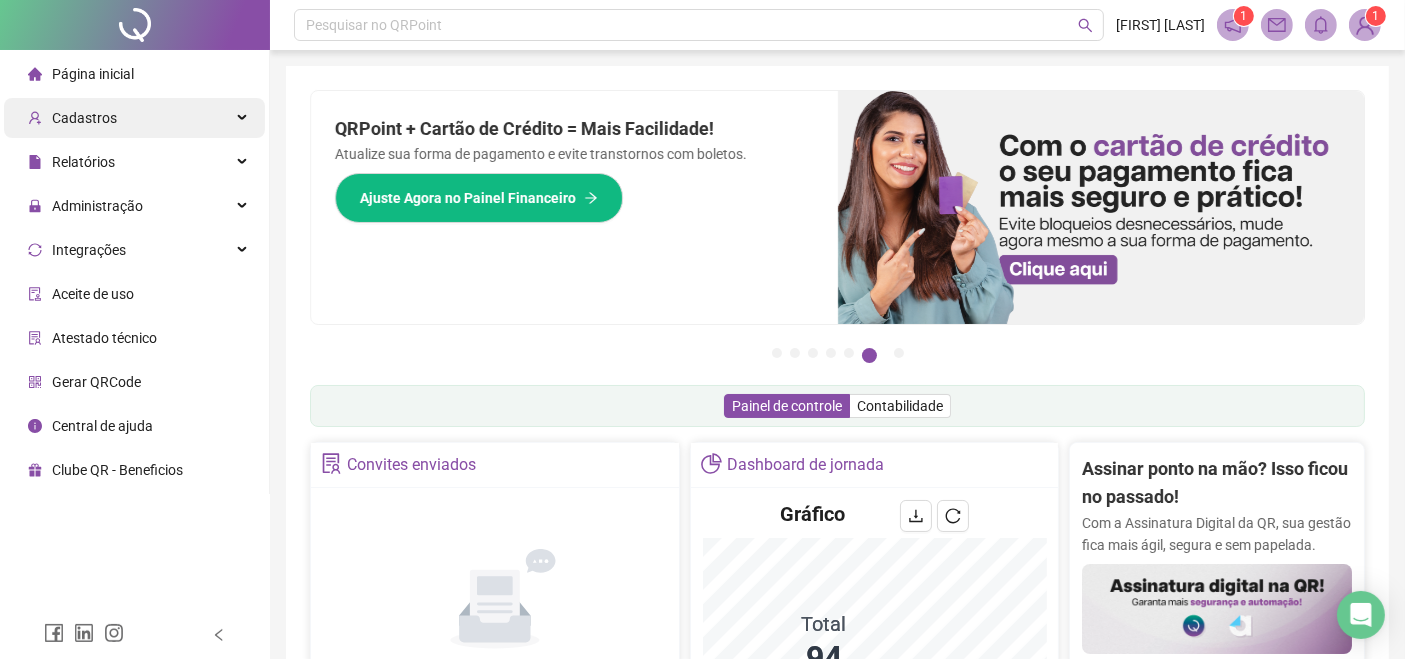 click on "Cadastros" at bounding box center (134, 118) 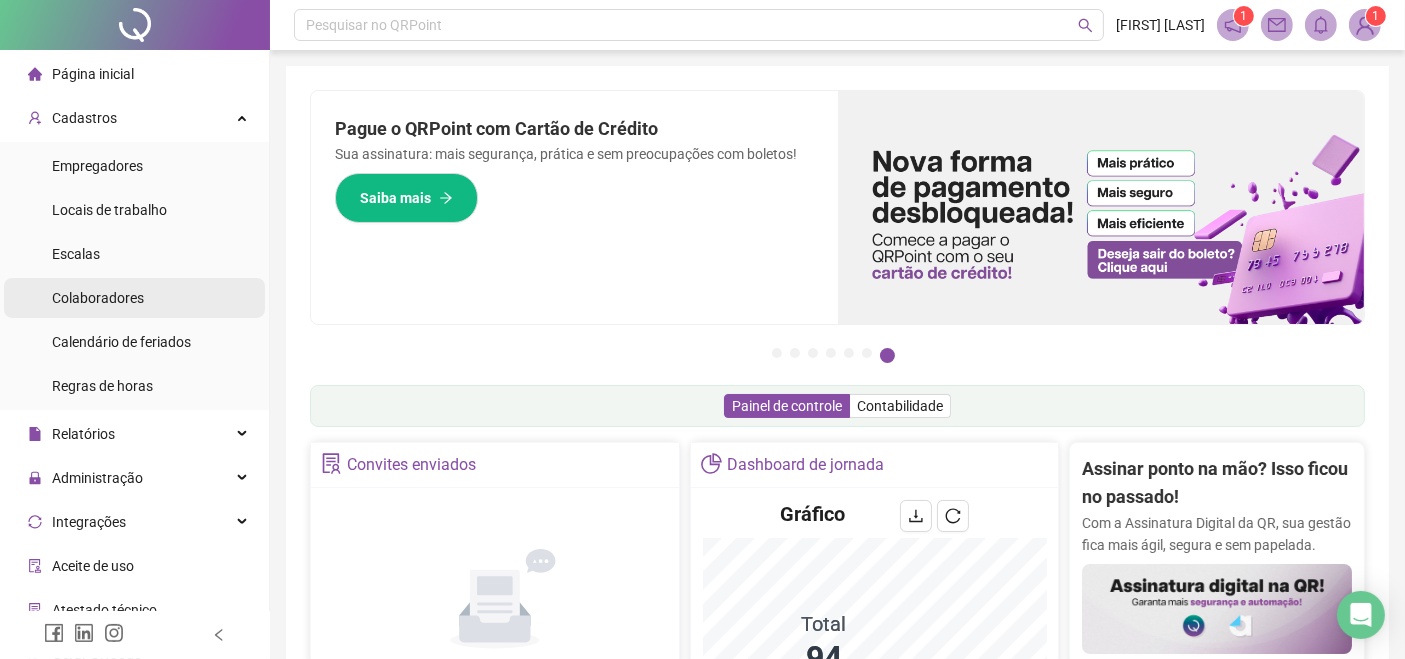 drag, startPoint x: 149, startPoint y: 287, endPoint x: 148, endPoint y: 297, distance: 10.049875 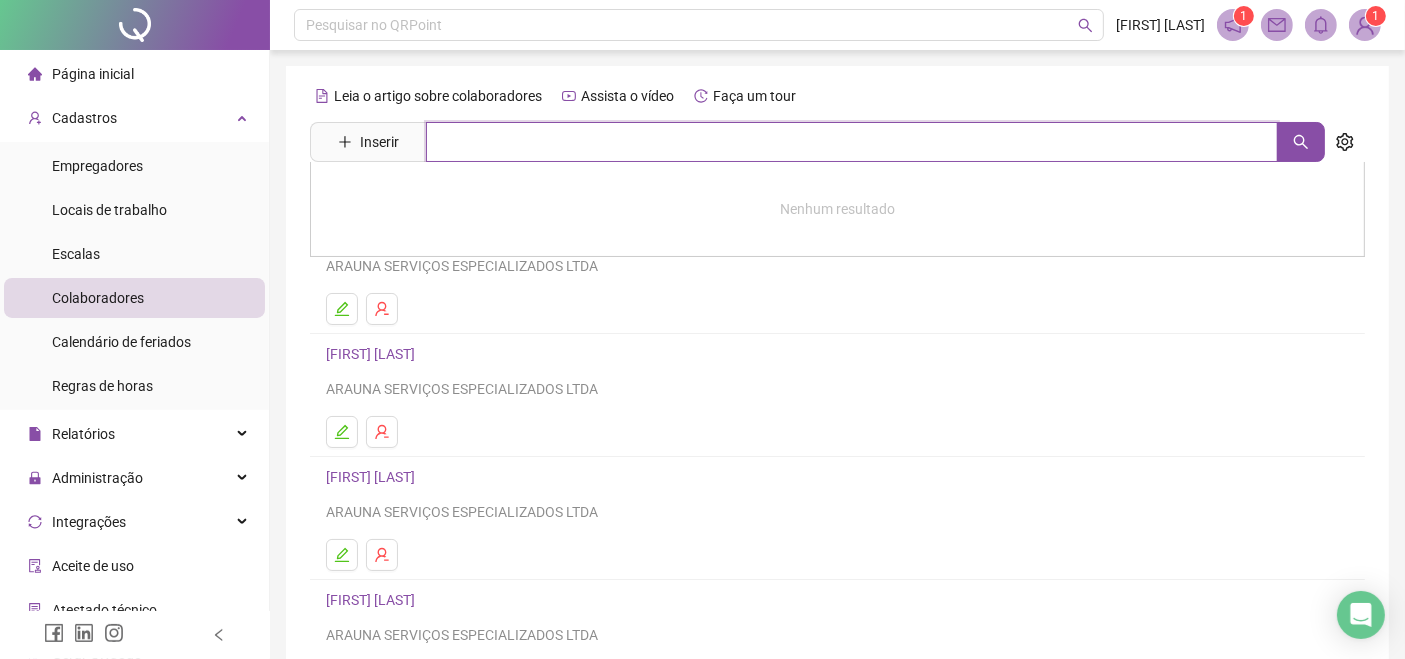 click at bounding box center [852, 142] 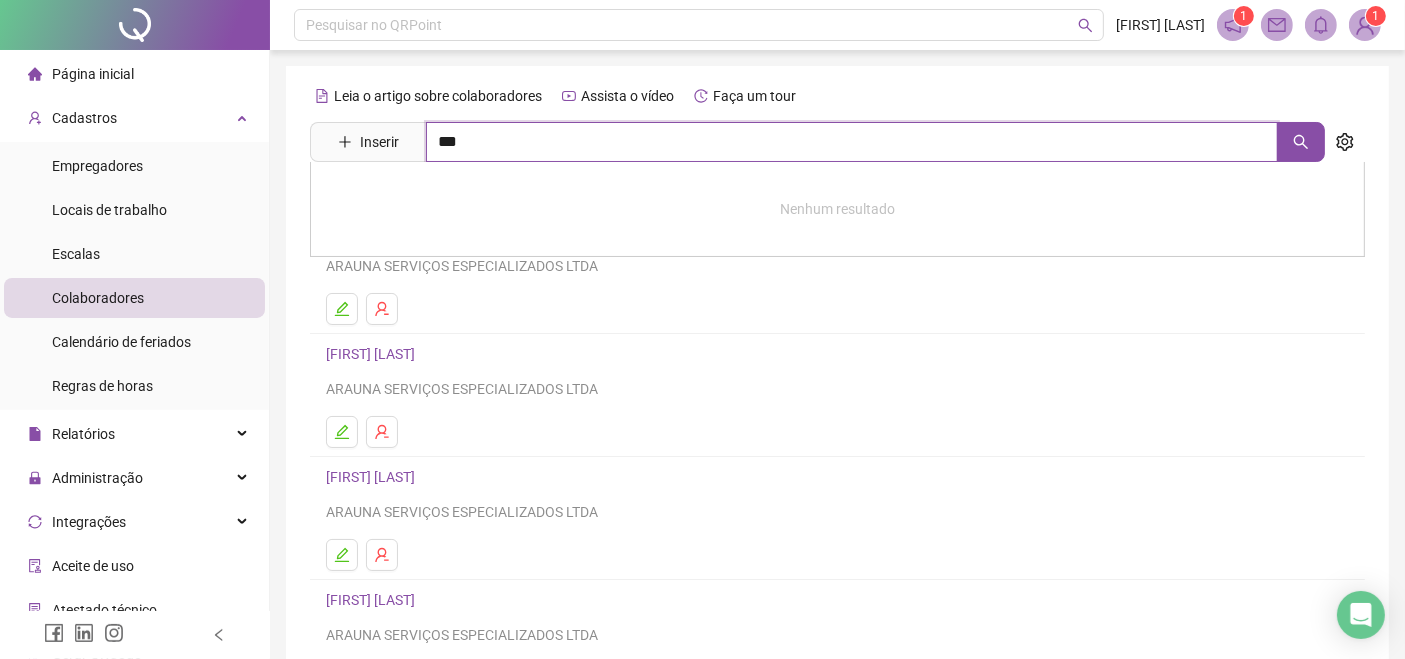 type on "***" 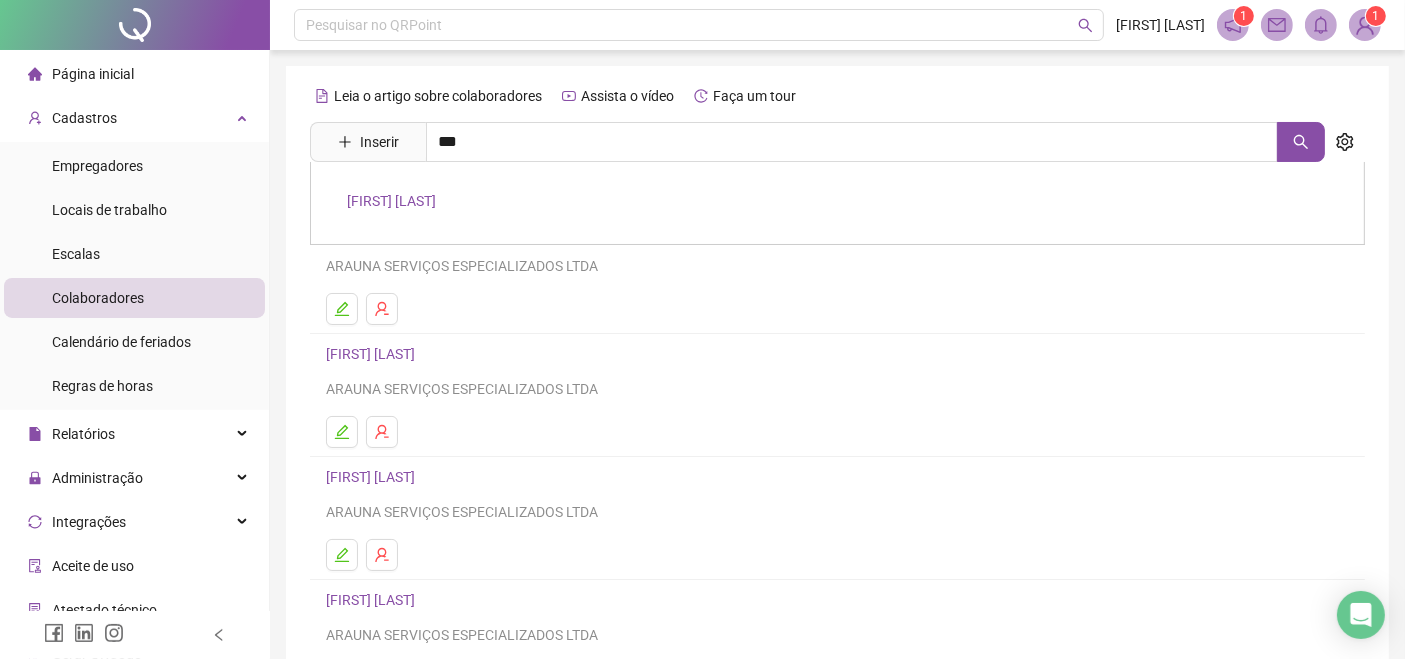 click on "[FIRST] [LAST]" at bounding box center [837, 203] 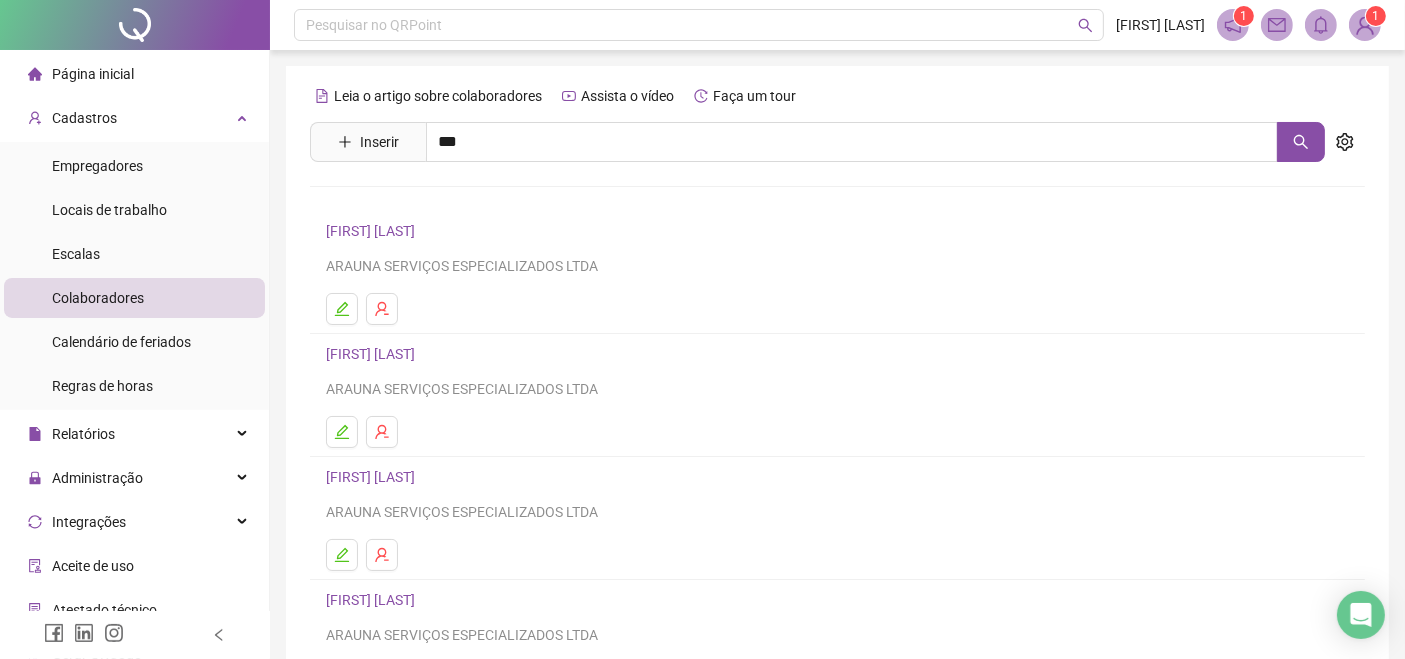 click on "Leia o artigo sobre colaboradores Assista o vídeo Faça um tour Inserir *** [FIRST] [LAST]   [COMPANY] [FIRST] [LAST]    [COMPANY] [FIRST] [LAST]    [COMPANY] [FIRST] [LAST]    [COMPANY] [FIRST] [LAST]    [COMPANY] [FIRST] [LAST]     [COMPANY] [NUMBER] [NUMBER] [NUMBER] ••• [NUMBER]" at bounding box center [837, 468] 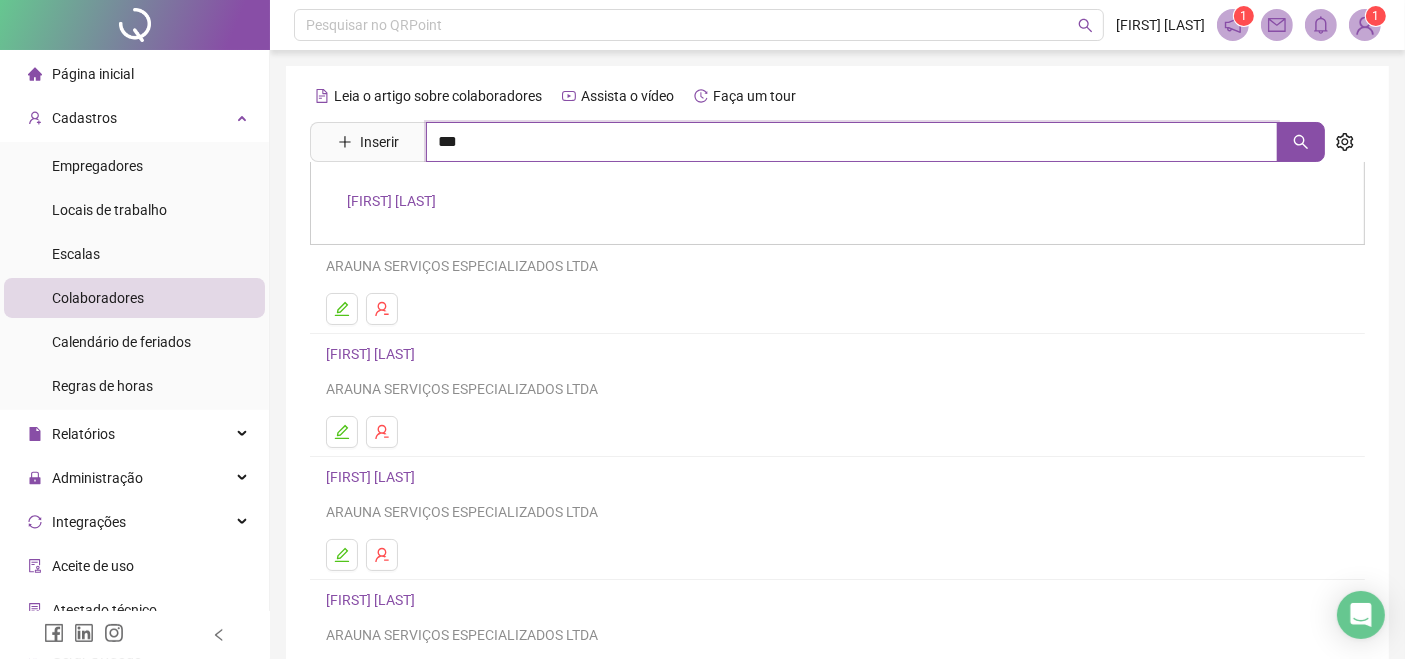 click on "***" at bounding box center [852, 142] 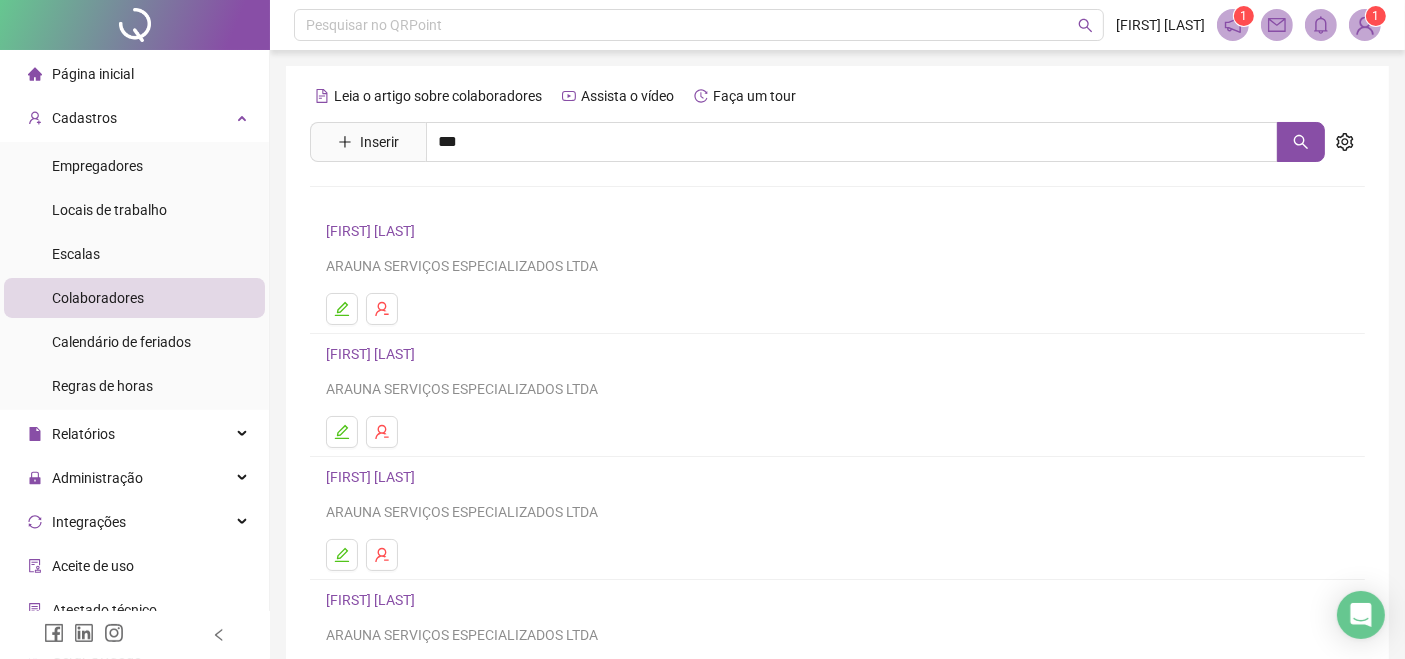 click on "[FIRST] [LAST]" at bounding box center (391, 201) 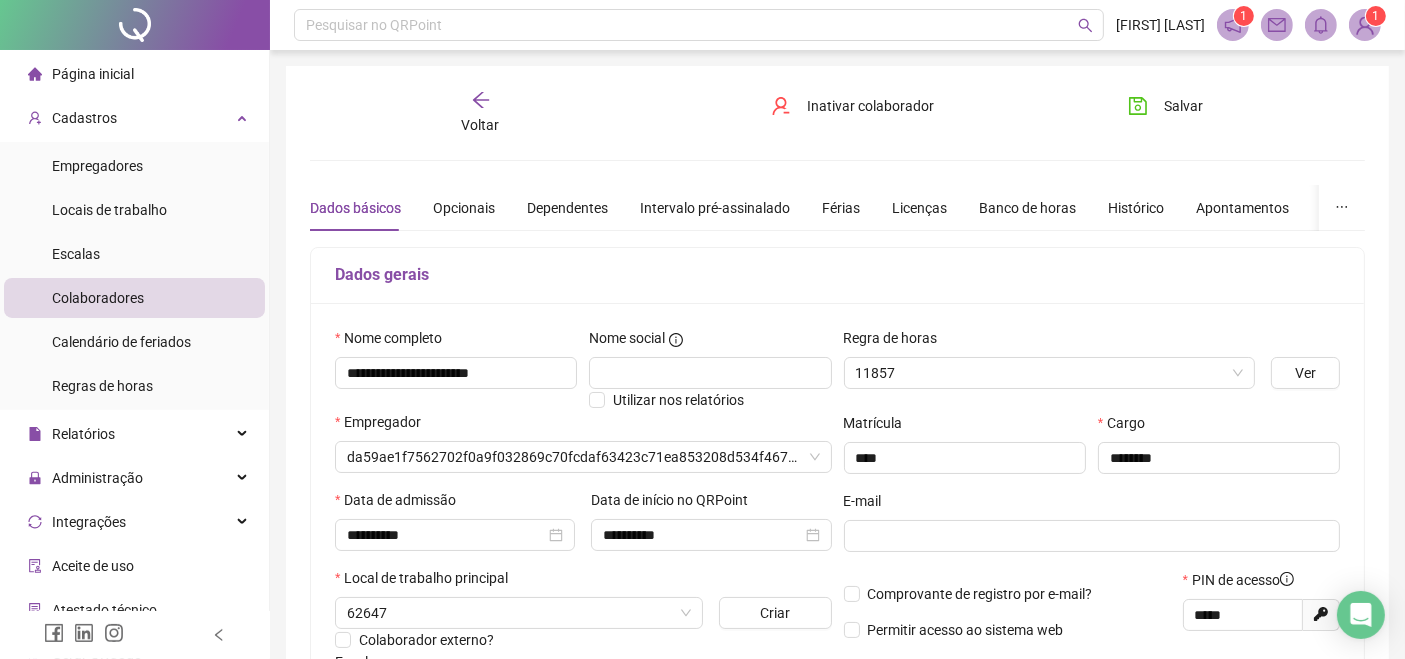 type on "**********" 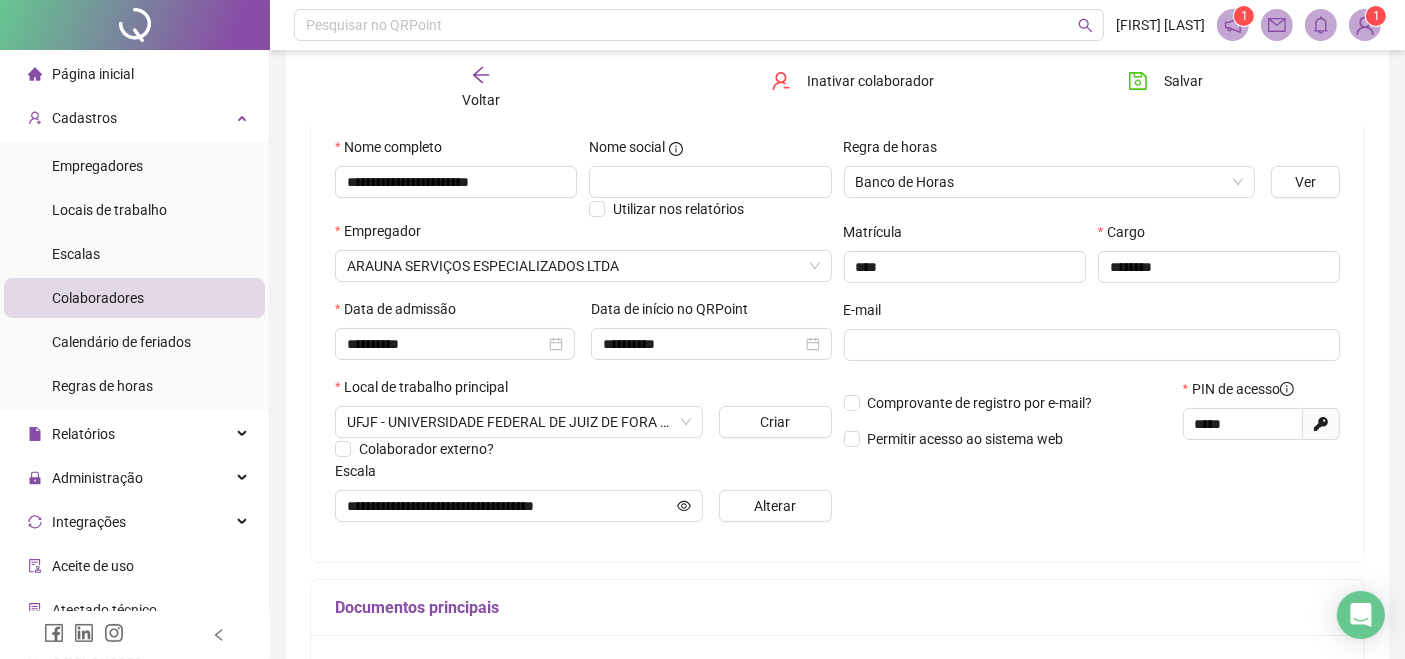 scroll, scrollTop: 222, scrollLeft: 0, axis: vertical 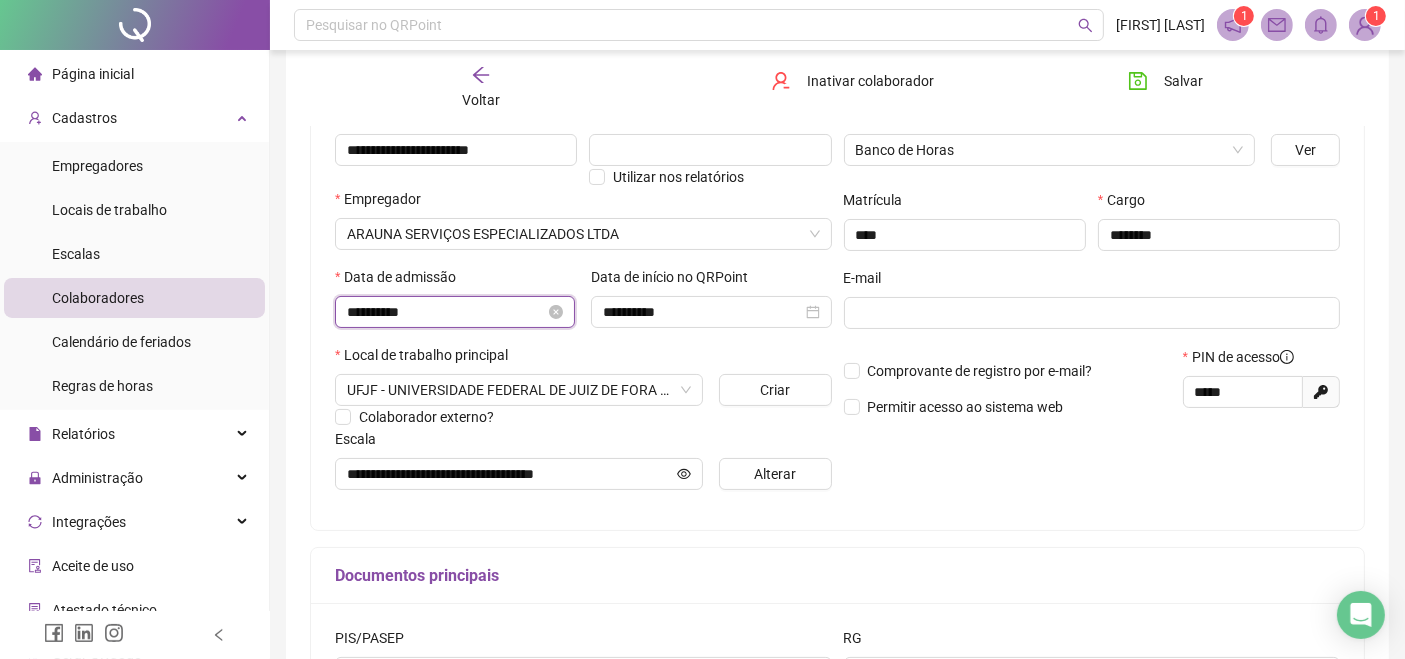 click on "**********" at bounding box center (446, 312) 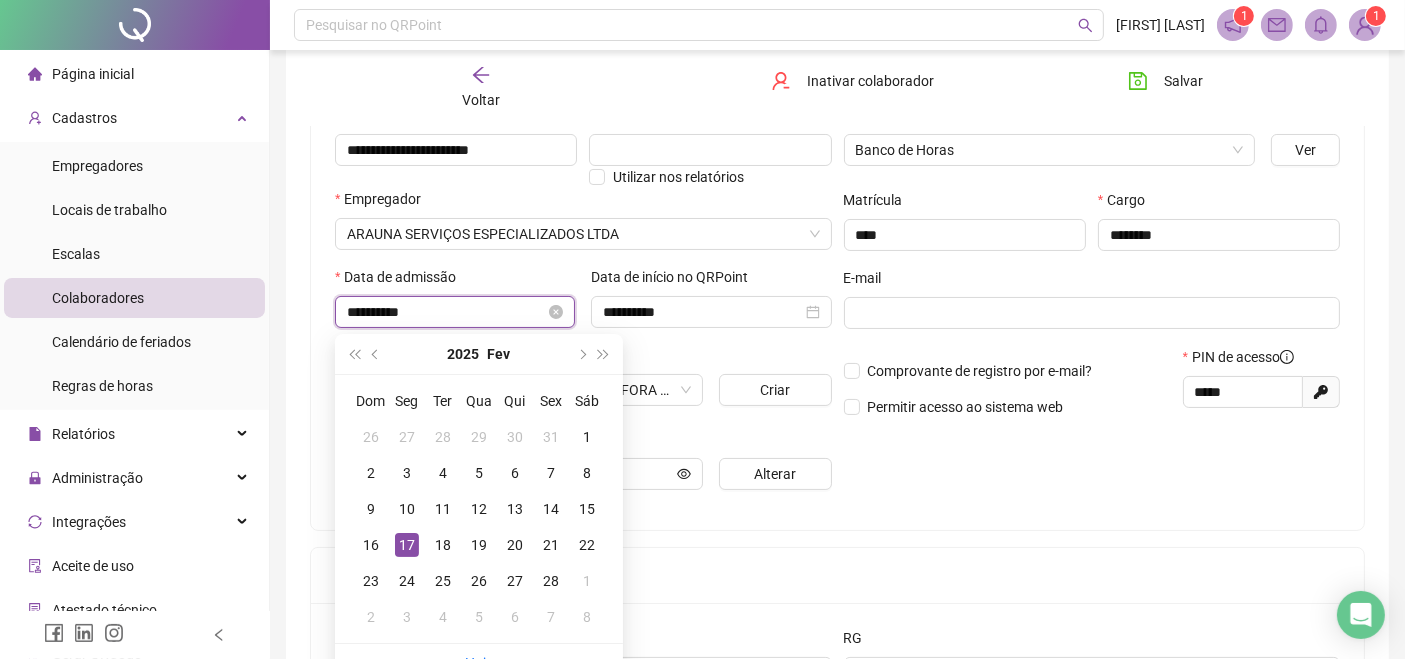 click on "**********" at bounding box center [446, 312] 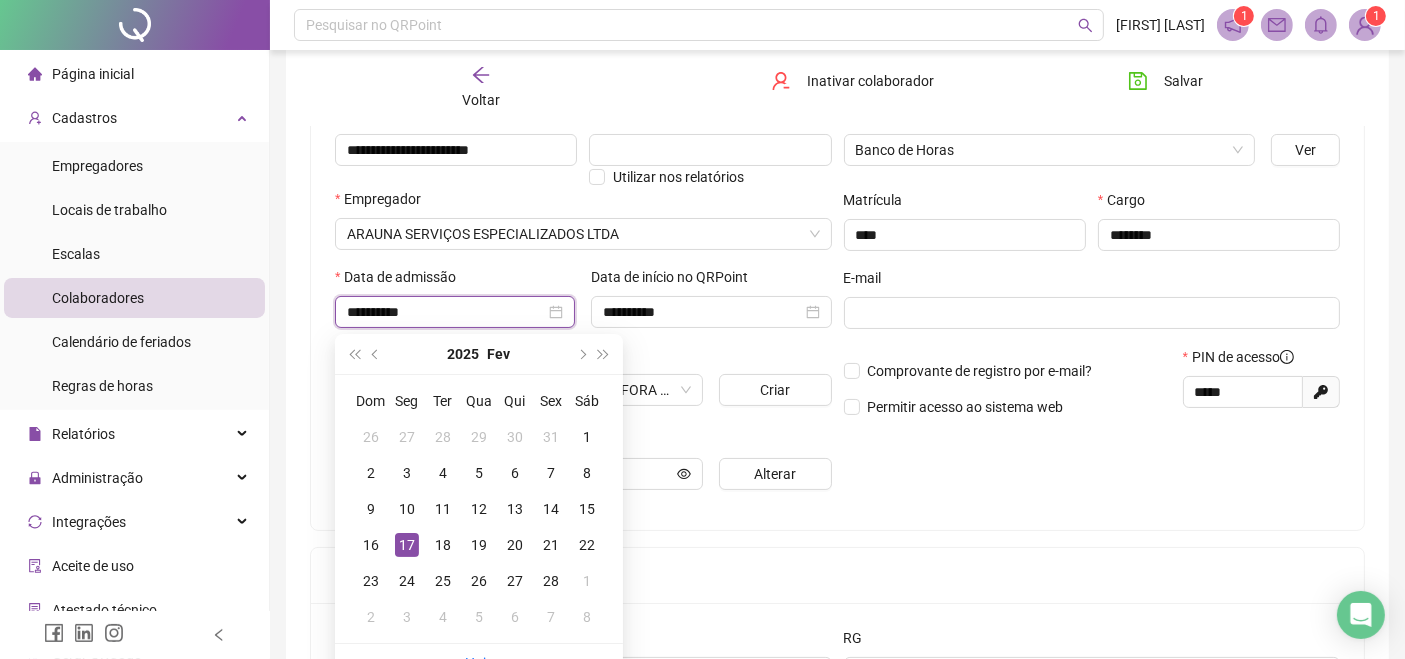 type on "**********" 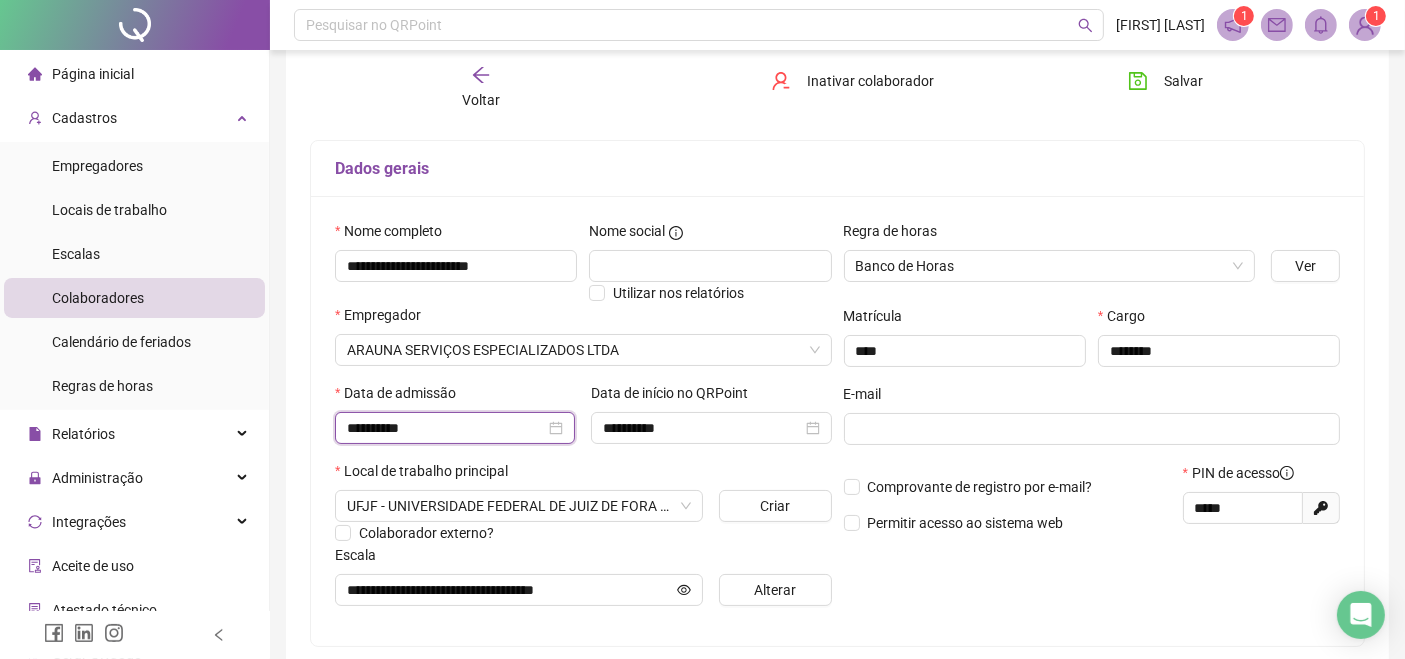 scroll, scrollTop: 0, scrollLeft: 0, axis: both 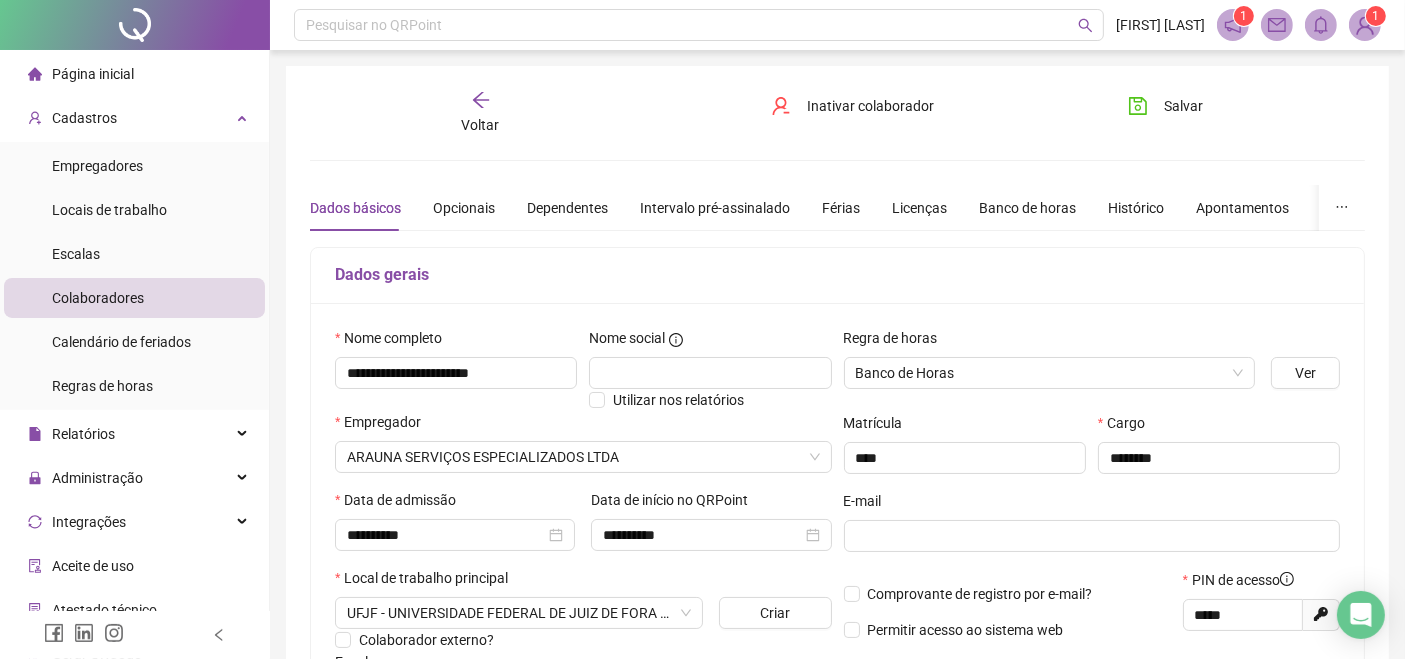 click on "Voltar" at bounding box center [480, 113] 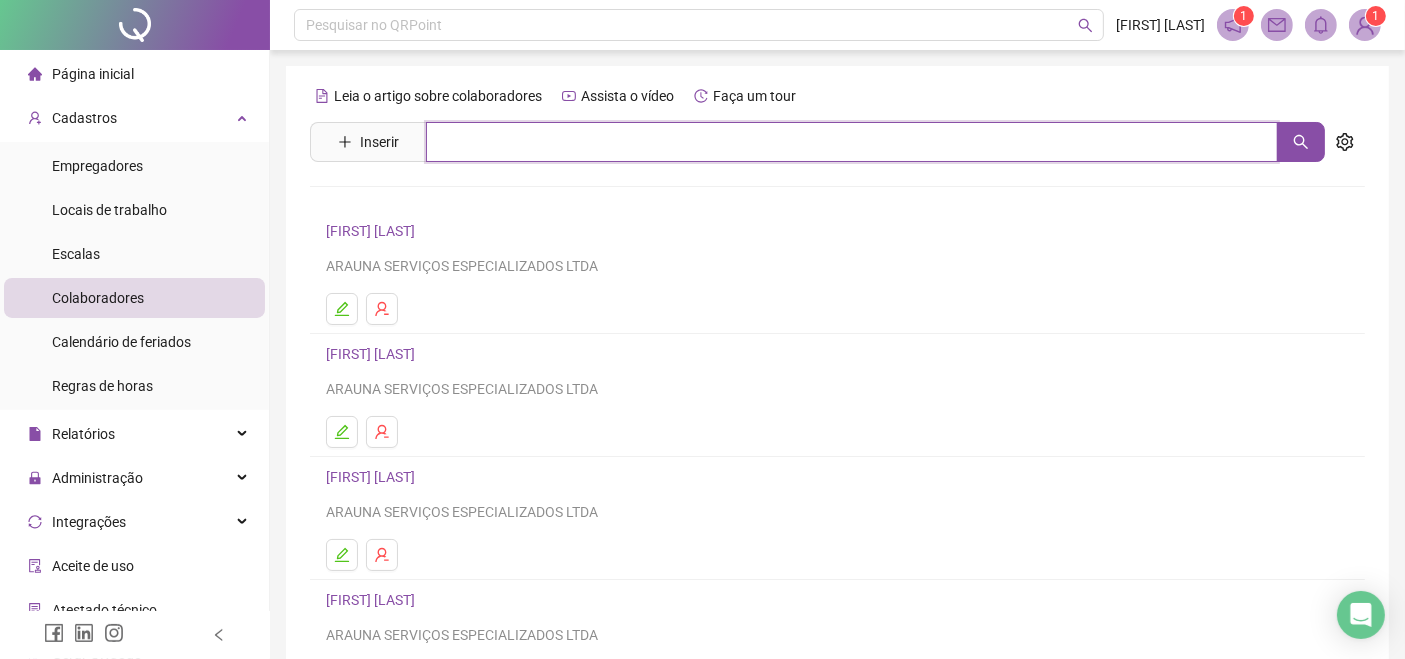 click at bounding box center (852, 142) 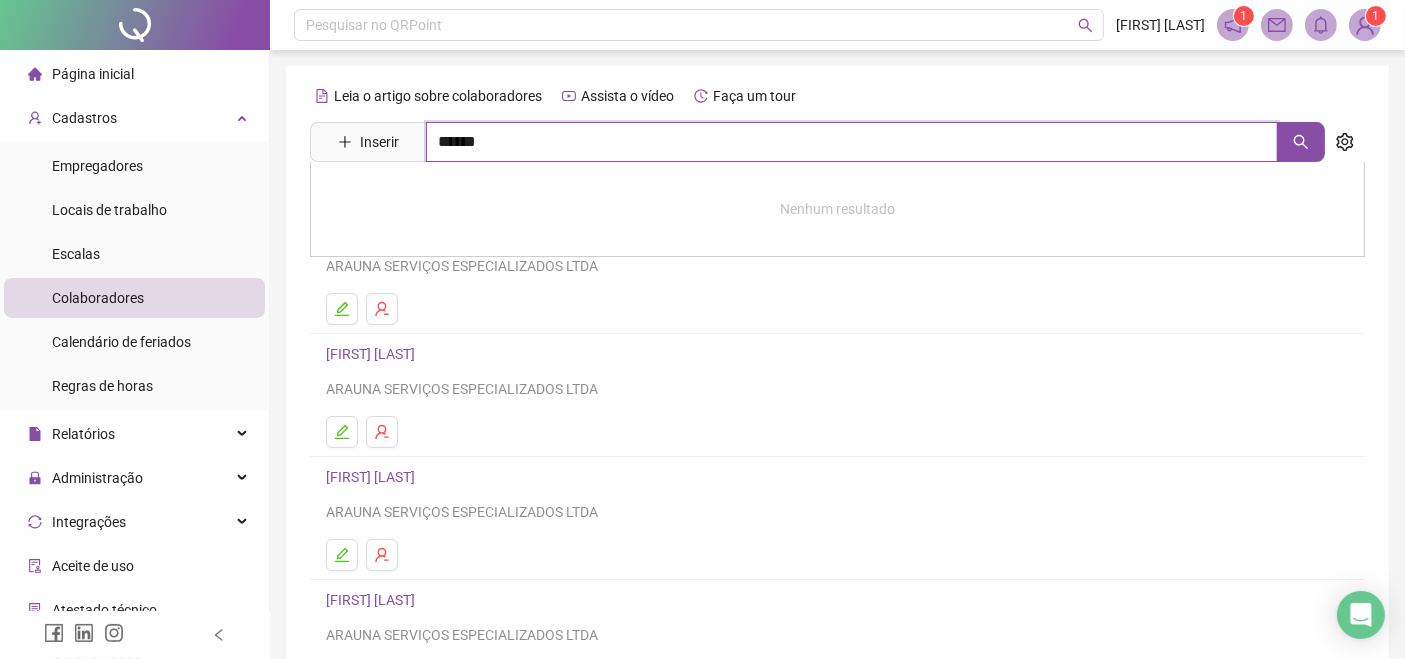 type on "******" 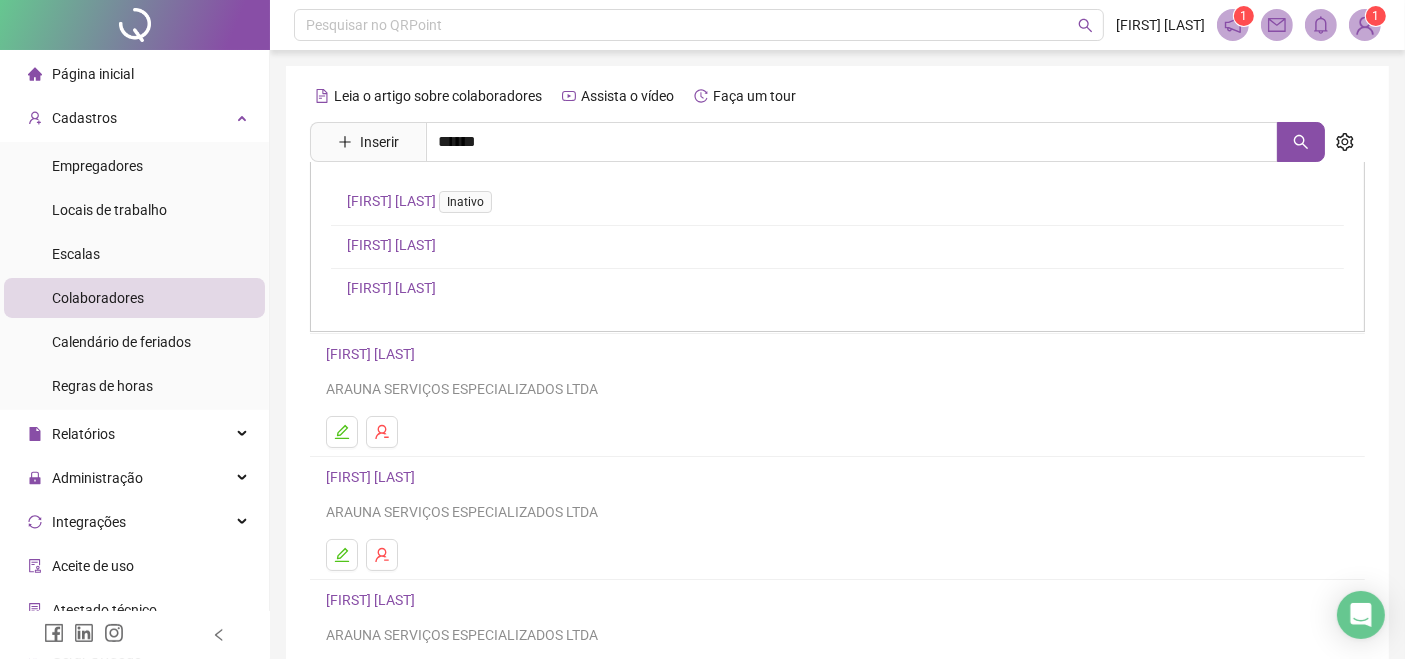 click on "[FIRST] [LAST]" at bounding box center [391, 245] 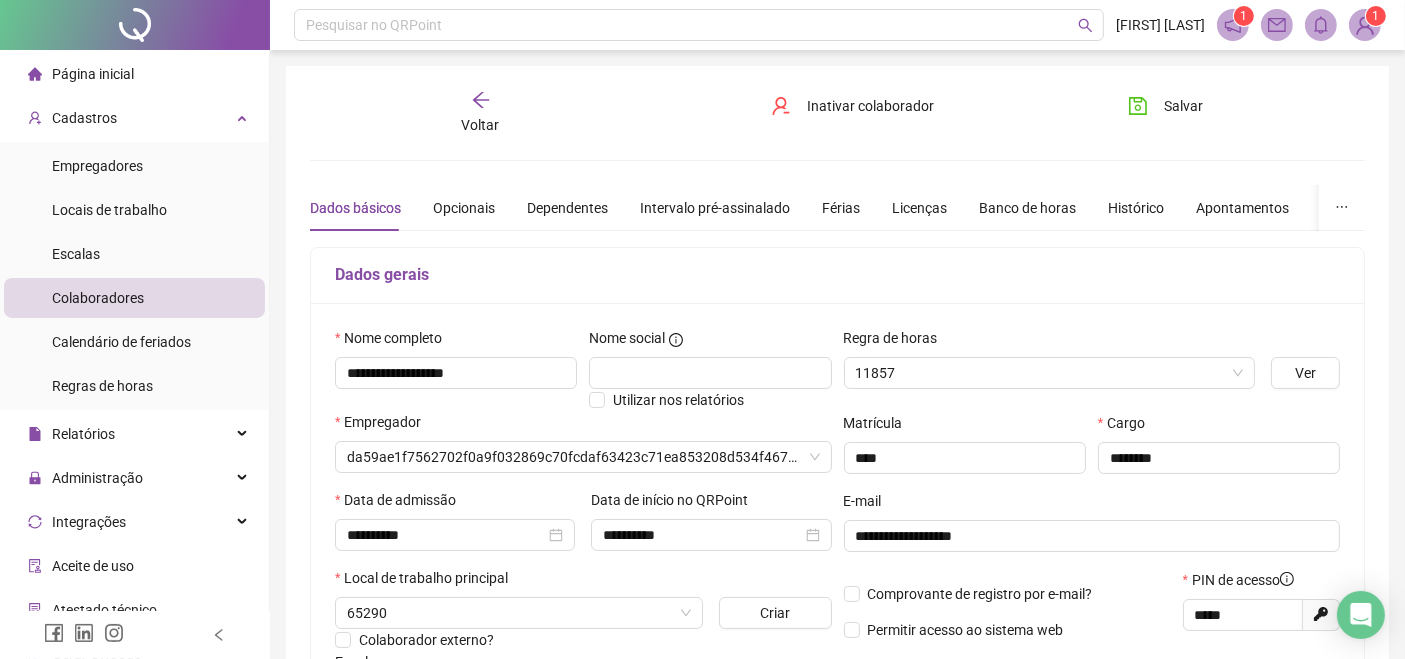 type on "**********" 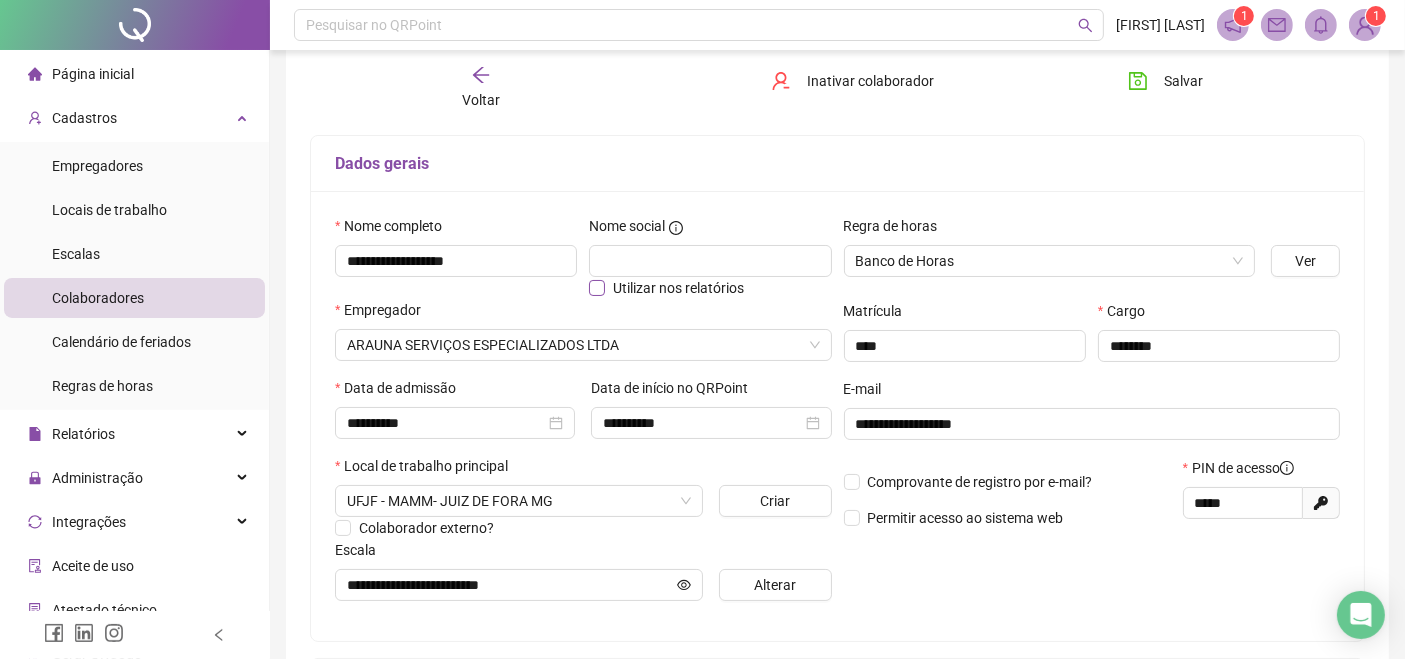 scroll, scrollTop: 333, scrollLeft: 0, axis: vertical 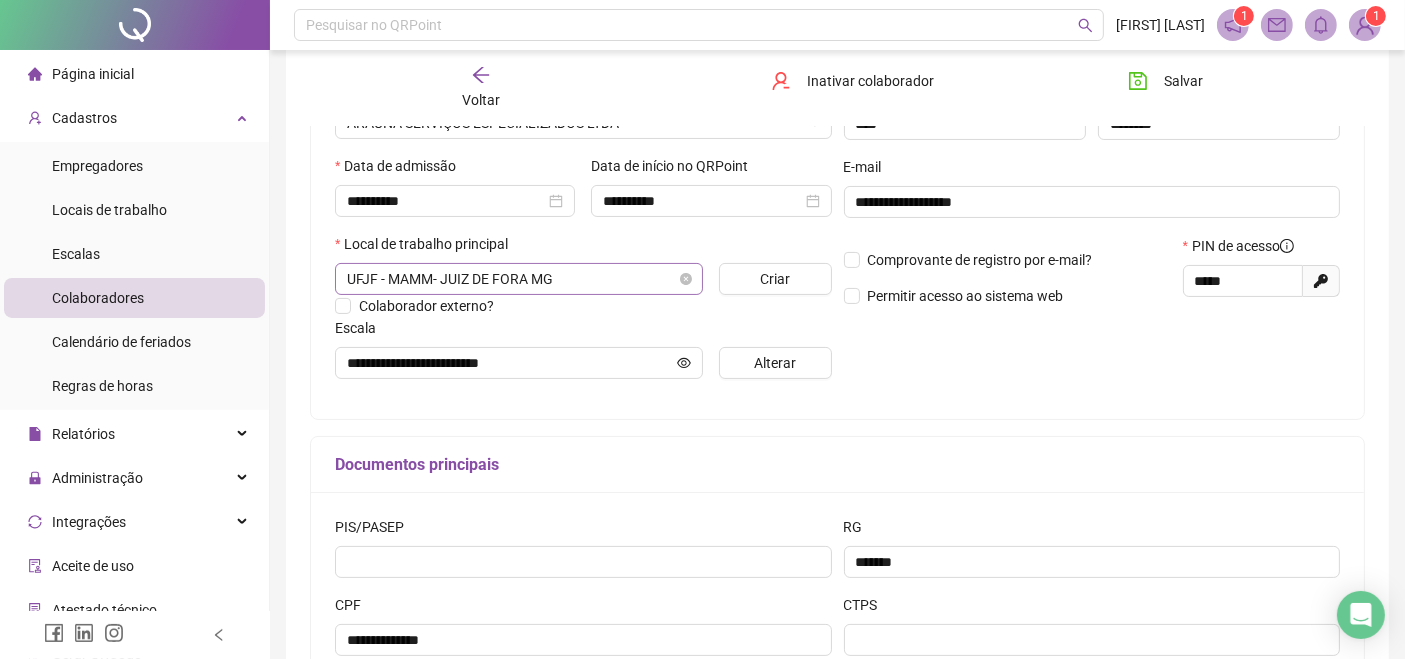 click on "UFJF - MAMM- JUIZ DE FORA MG" at bounding box center [519, 279] 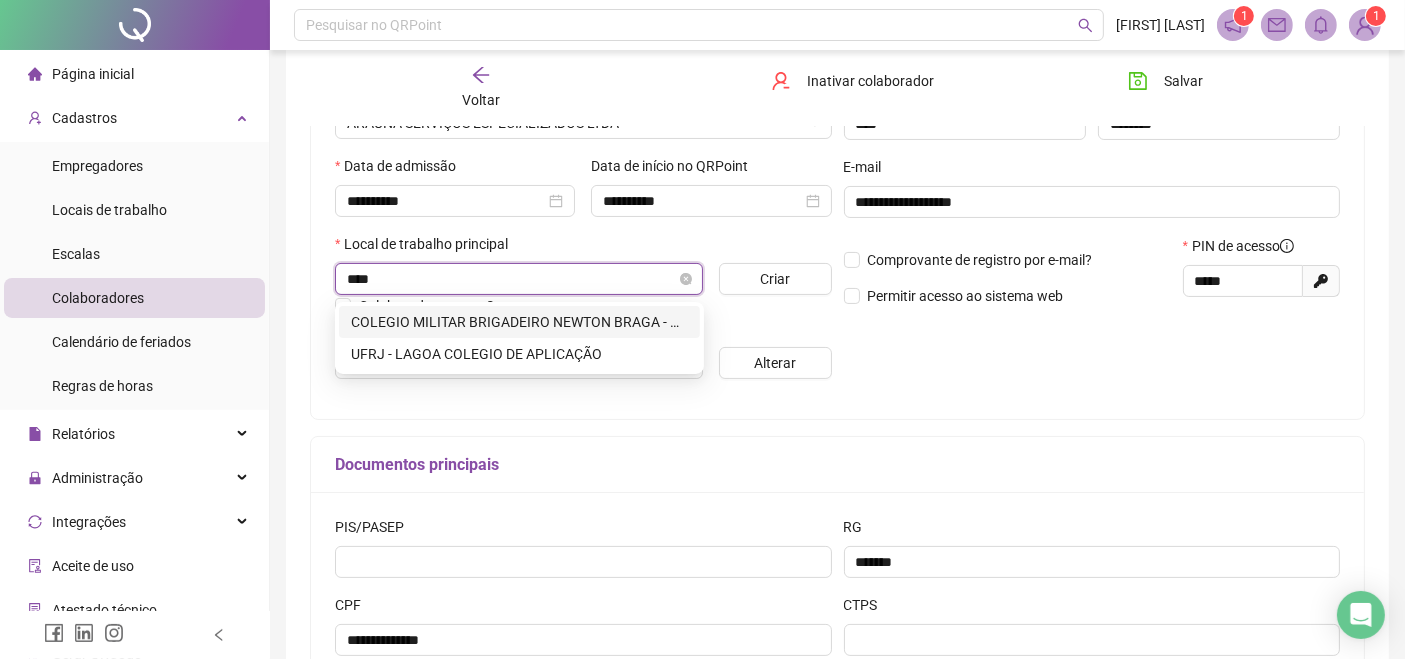 scroll, scrollTop: 0, scrollLeft: 0, axis: both 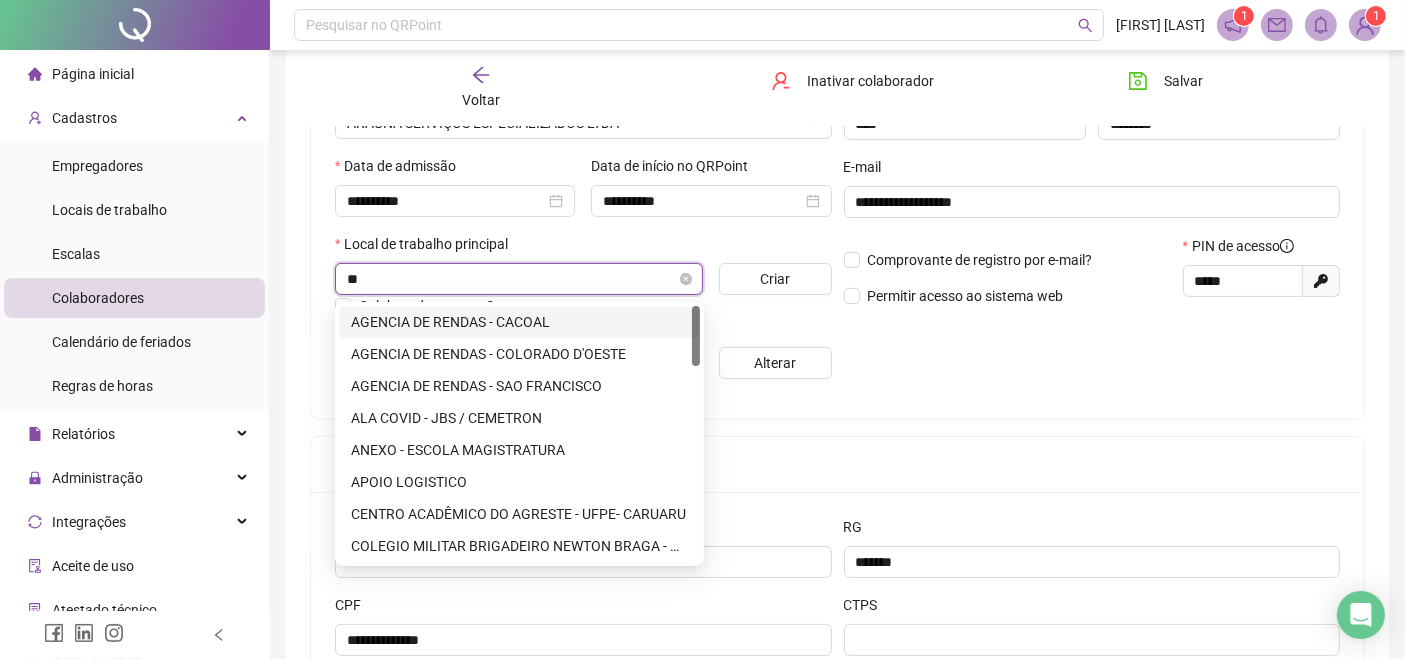 type on "*" 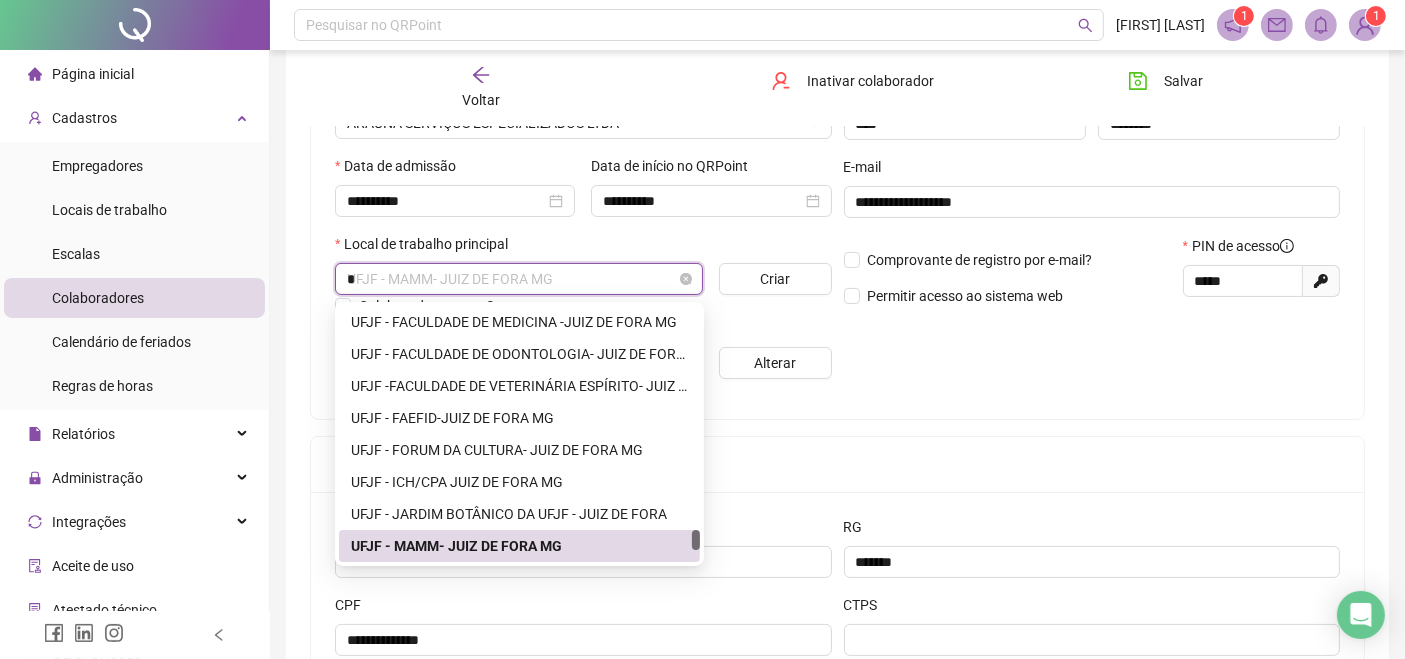 scroll, scrollTop: 4640, scrollLeft: 0, axis: vertical 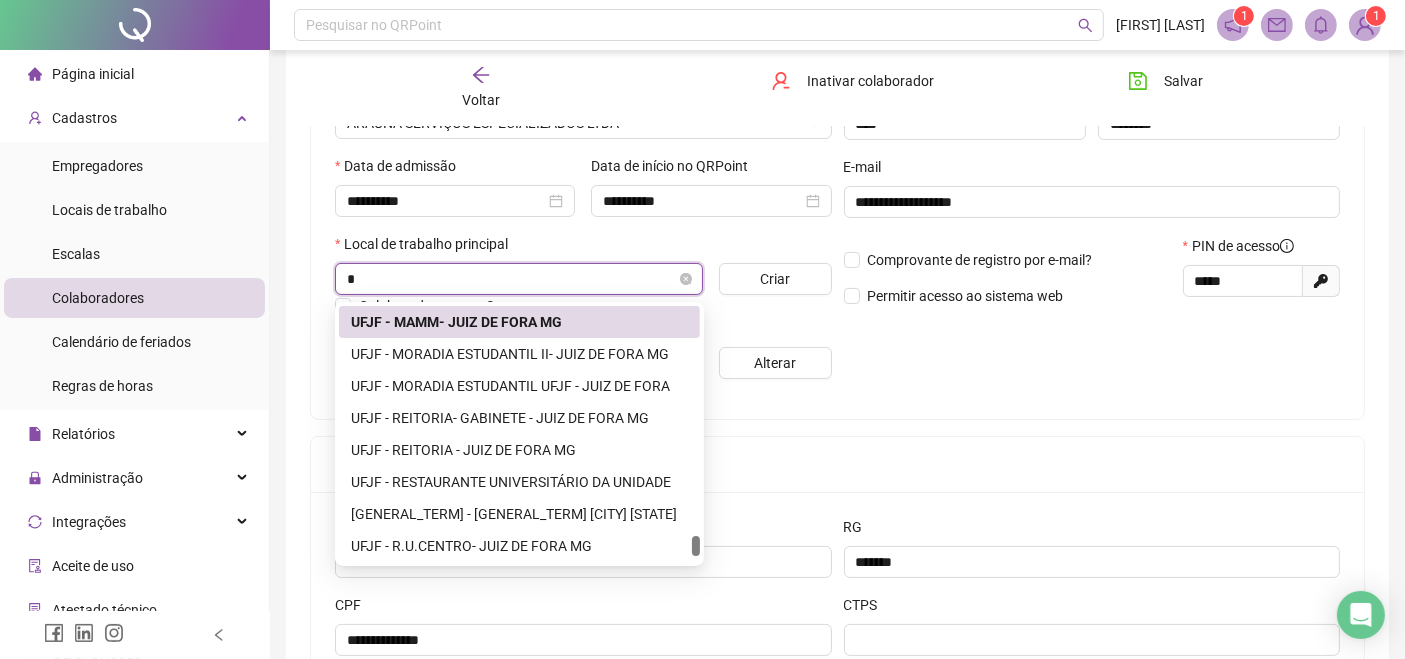 type on "**" 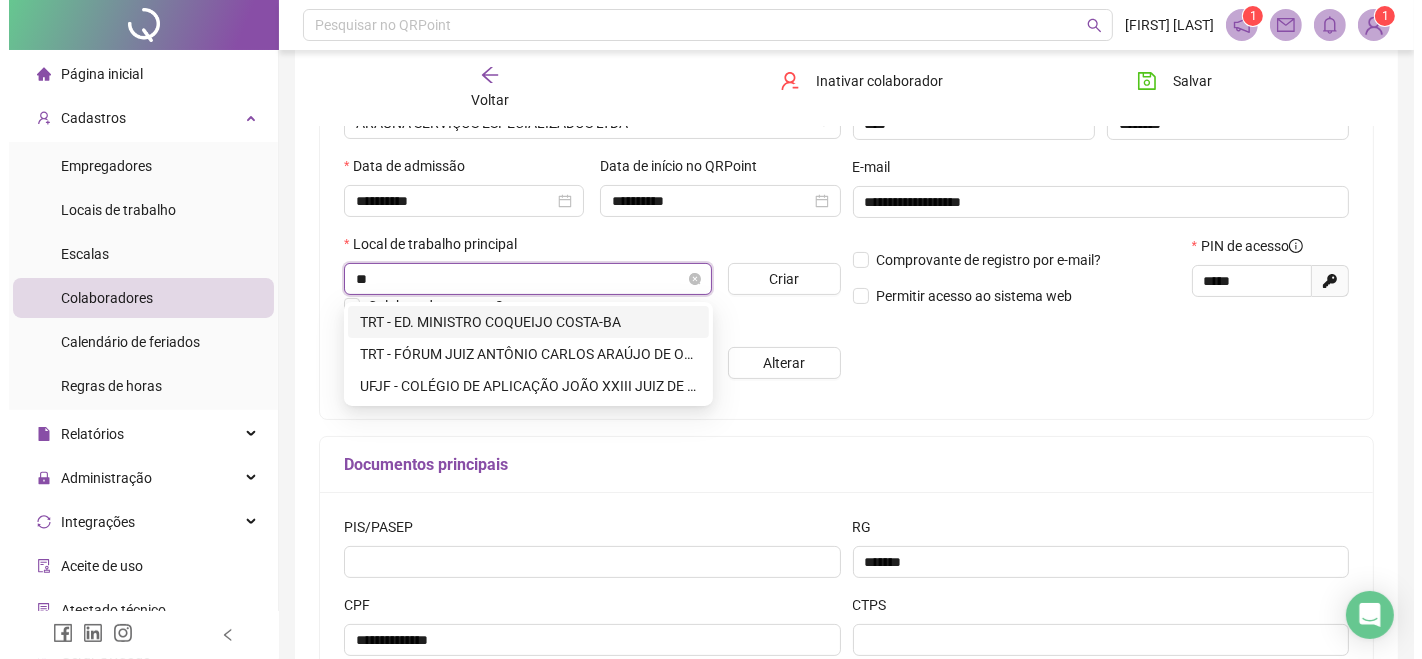 scroll, scrollTop: 0, scrollLeft: 0, axis: both 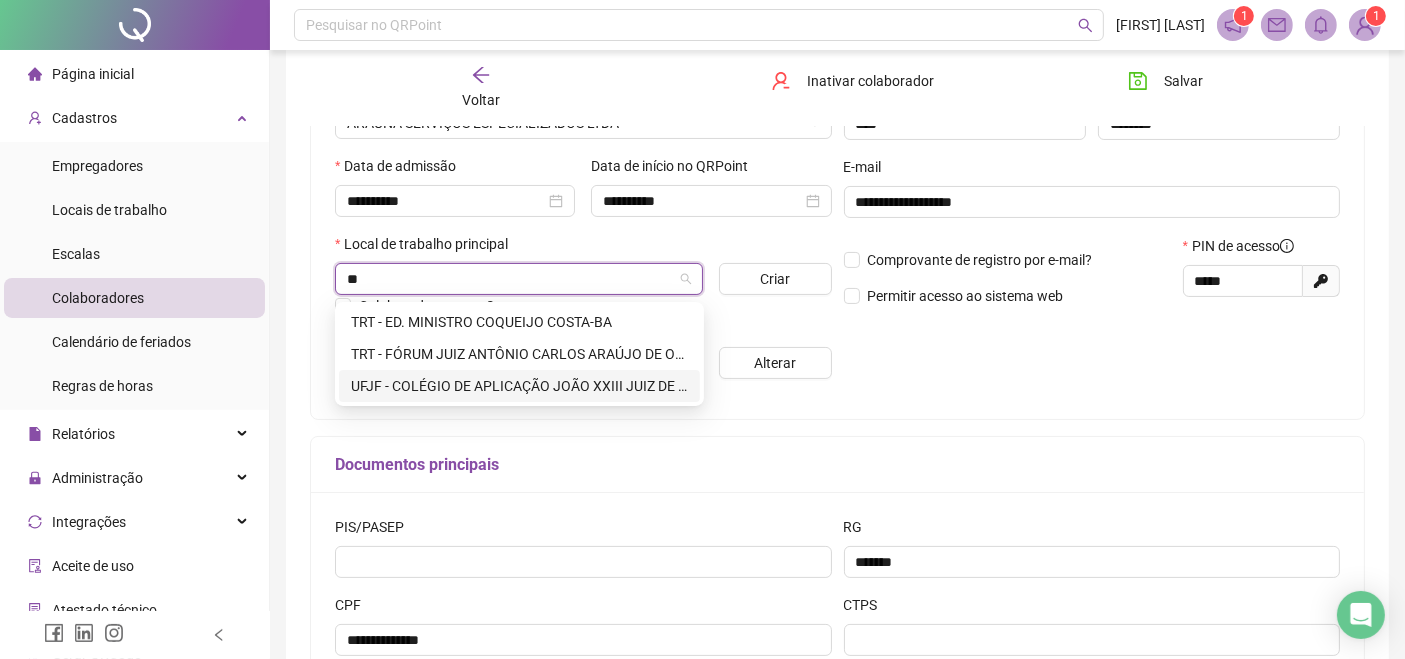 click on "UFJF - COLÉGIO DE APLICAÇÃO JOÃO XXIII  JUIZ DE FORA" at bounding box center [519, 386] 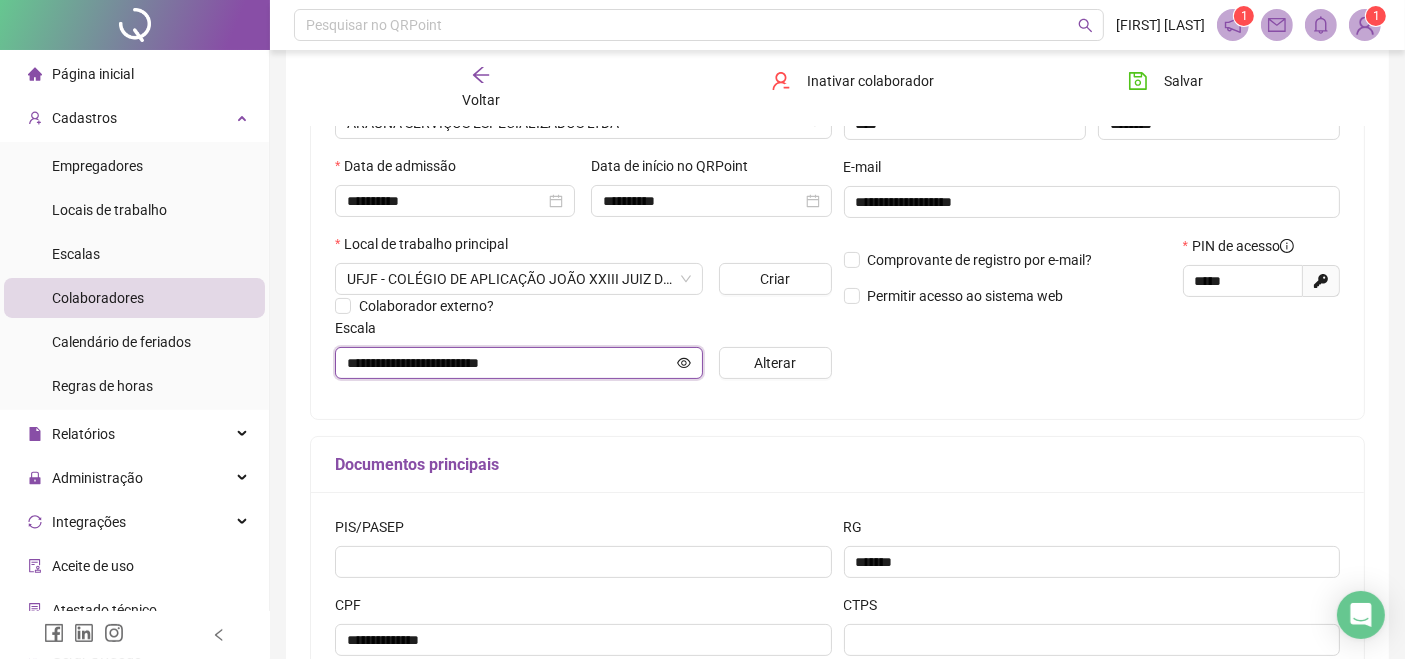 click on "**********" at bounding box center [510, 363] 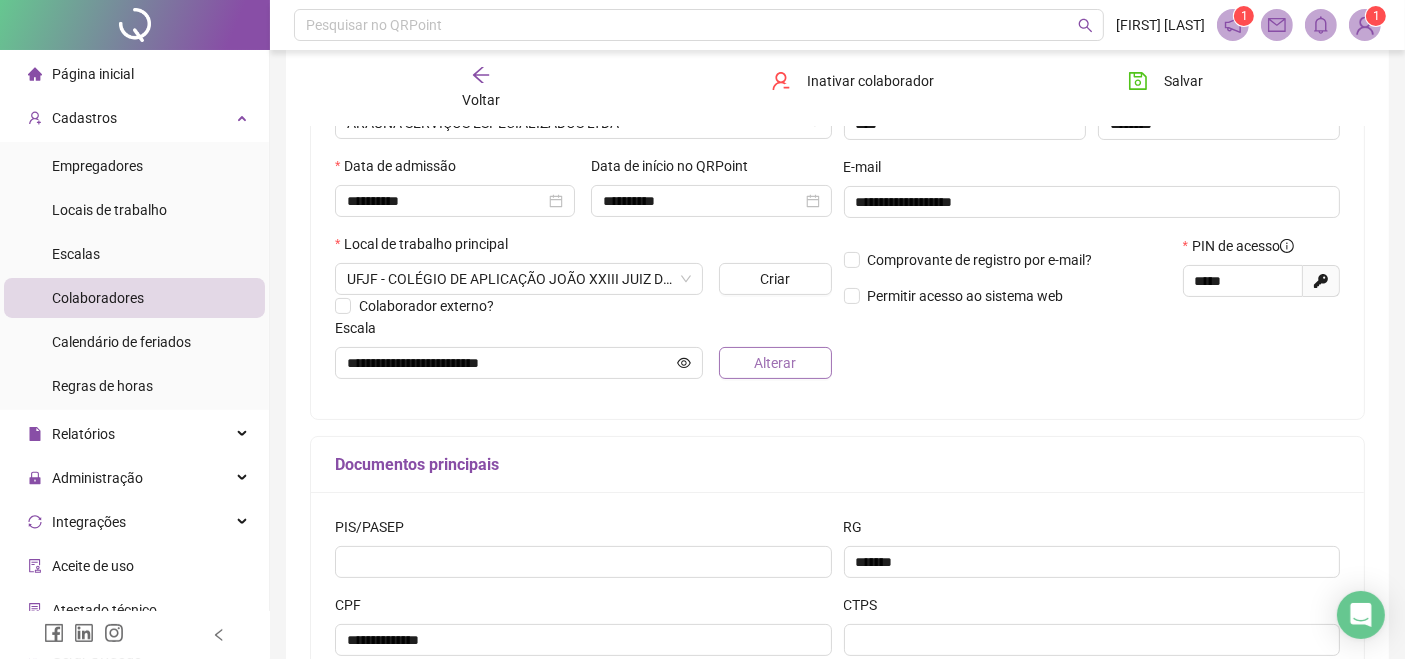 click on "Alterar" at bounding box center [775, 363] 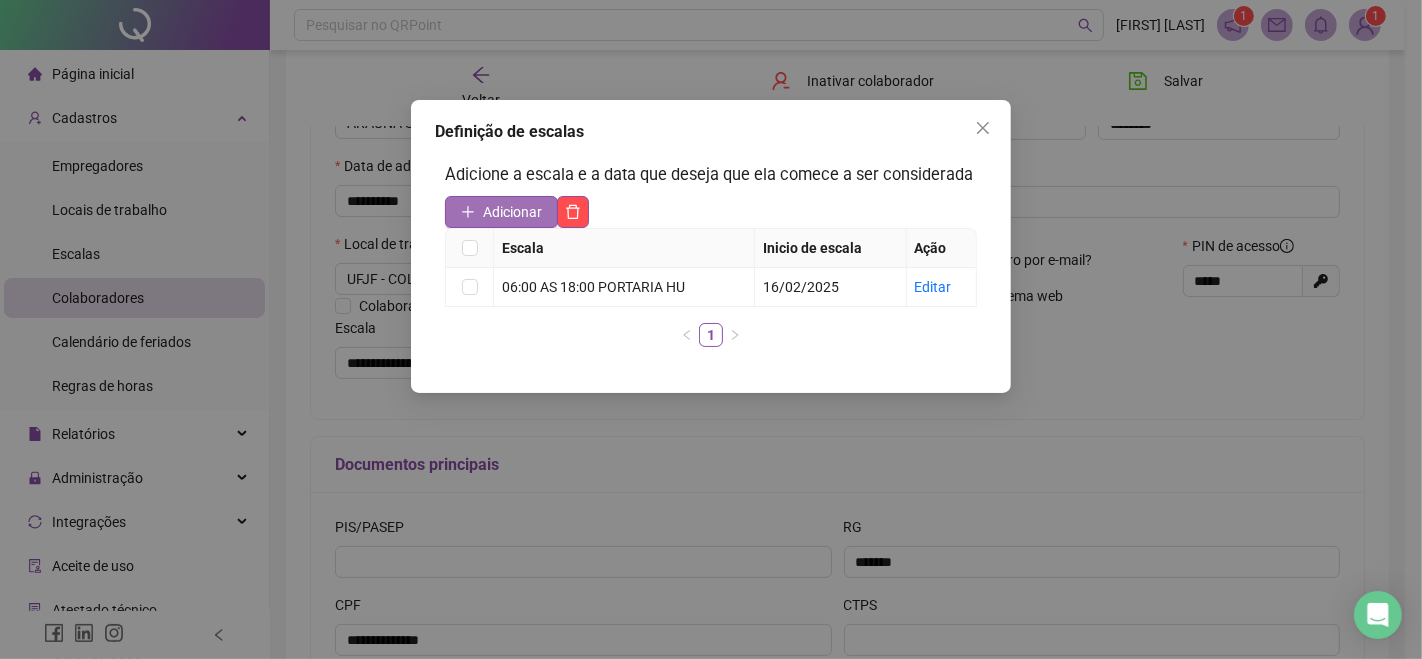 click on "Adicionar" at bounding box center [501, 212] 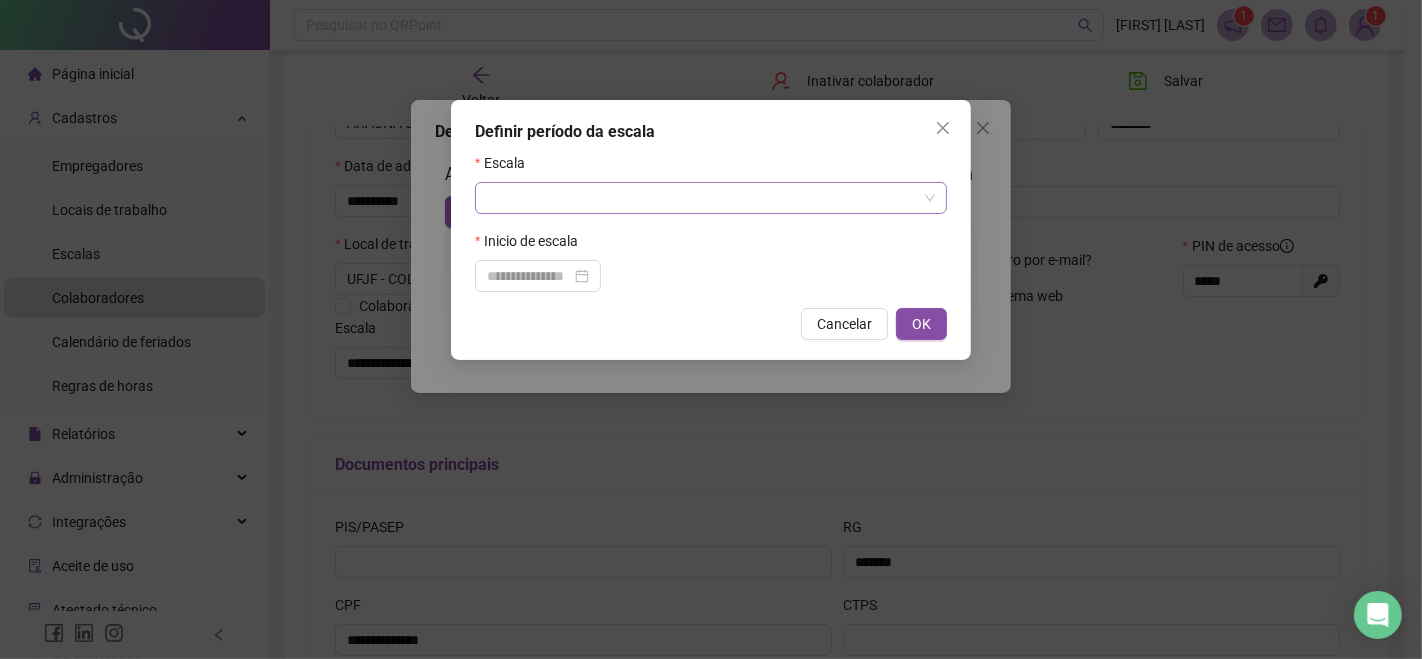 click at bounding box center [702, 198] 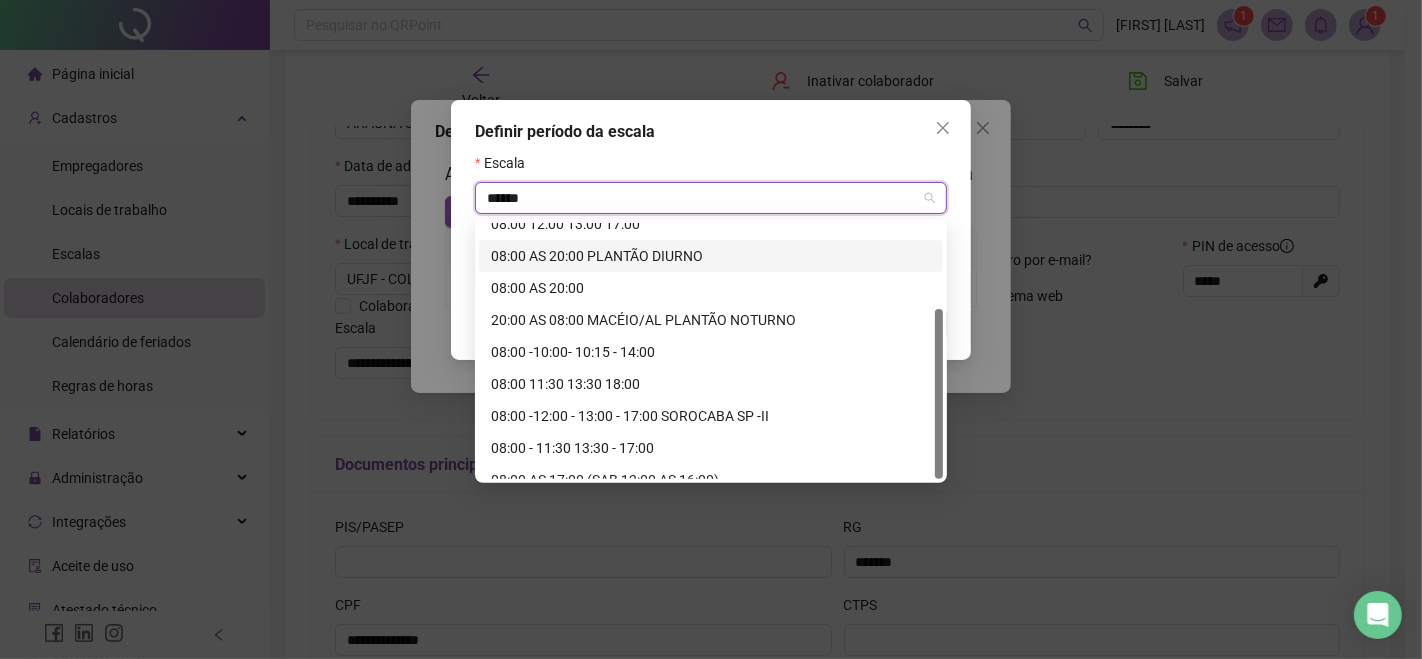 scroll, scrollTop: 127, scrollLeft: 0, axis: vertical 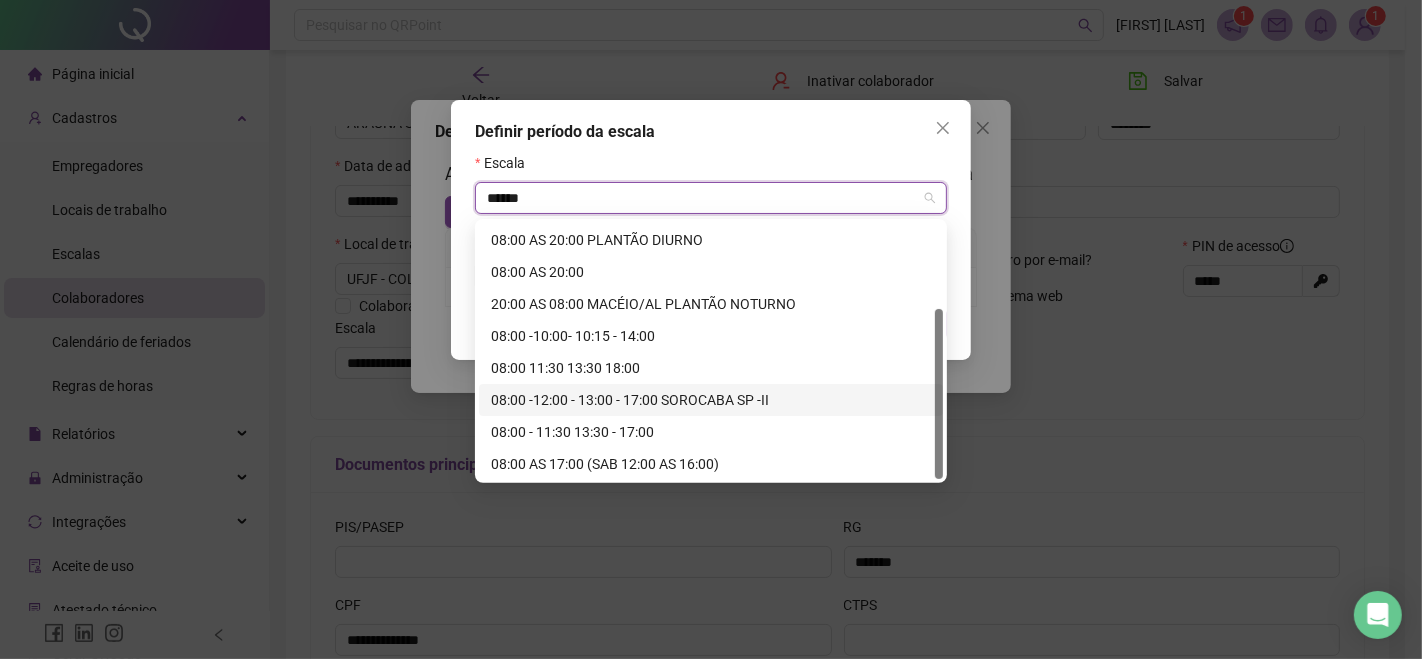 click at bounding box center (939, 394) 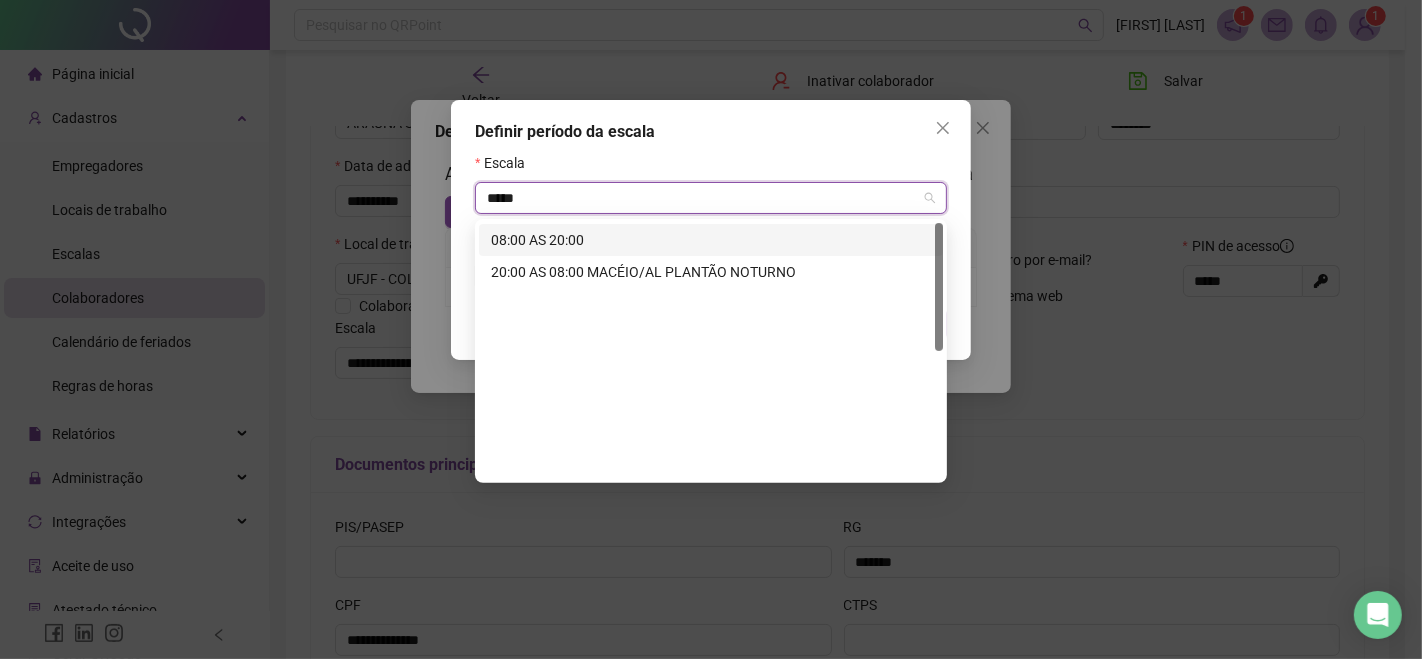 scroll, scrollTop: 0, scrollLeft: 0, axis: both 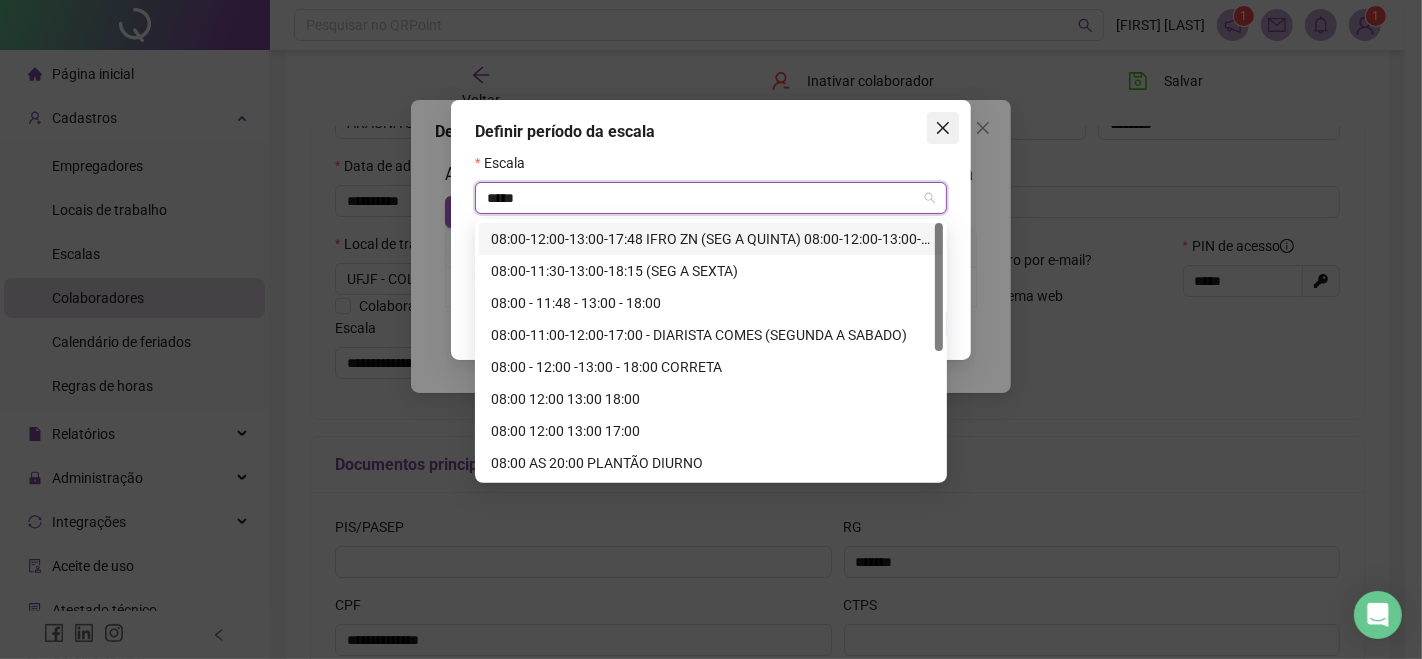 type on "*****" 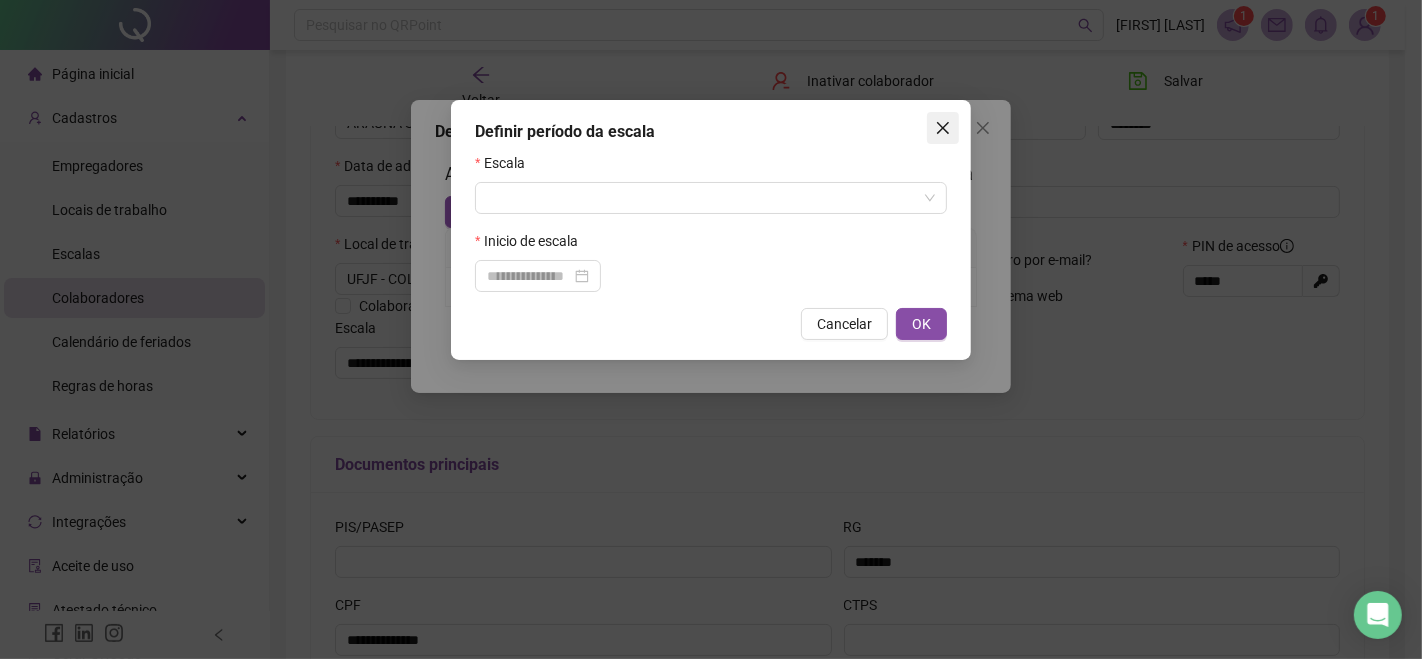 click 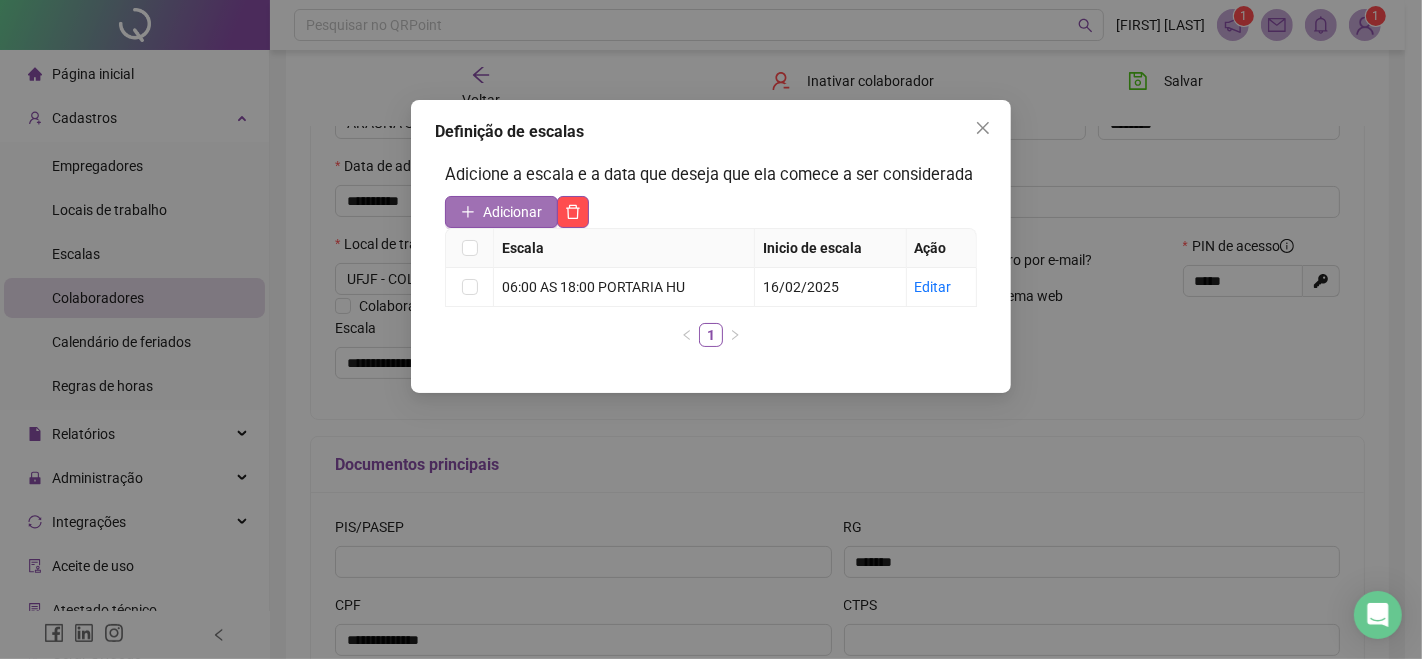 click on "Adicionar" at bounding box center [512, 212] 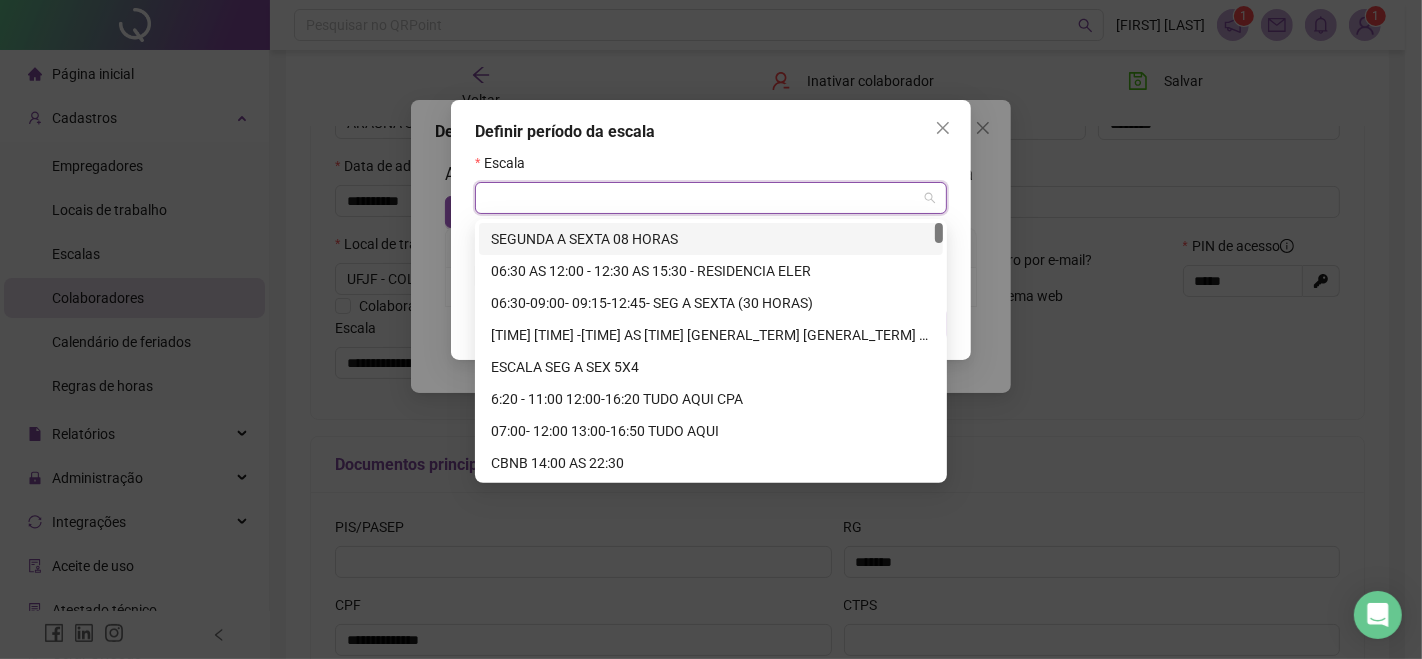 click at bounding box center (702, 198) 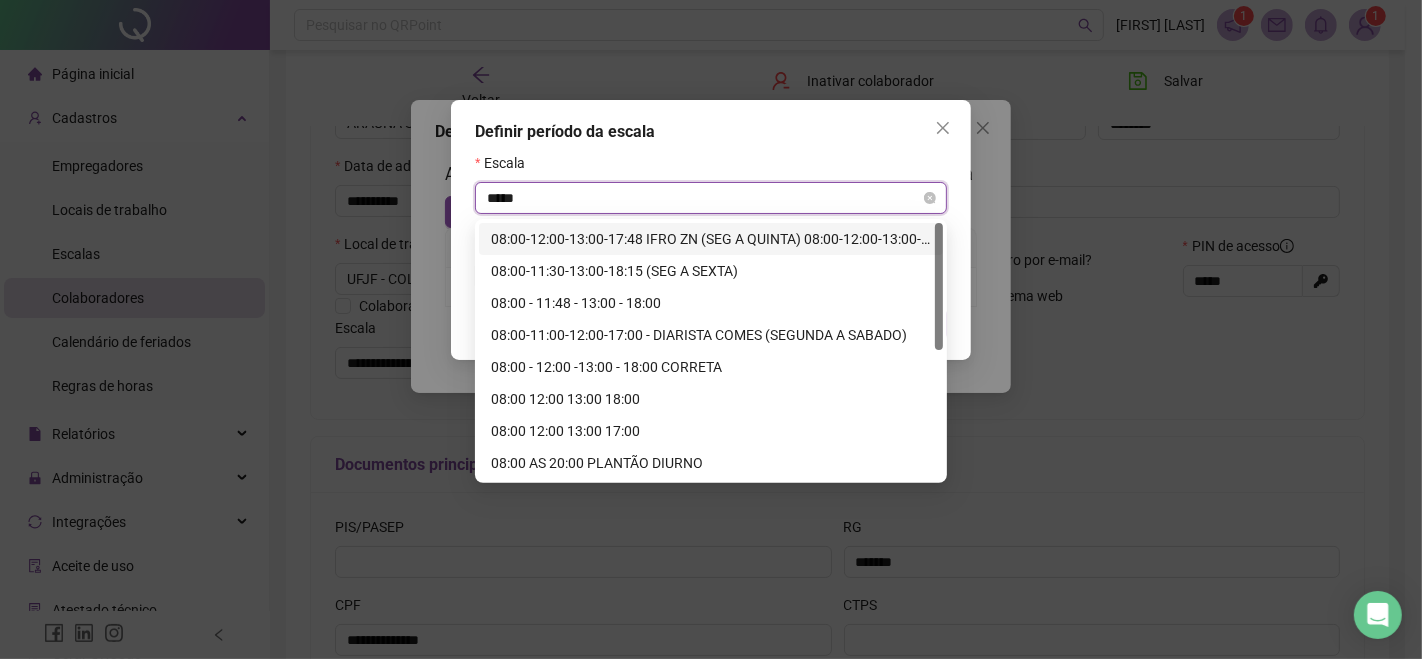 type on "*****" 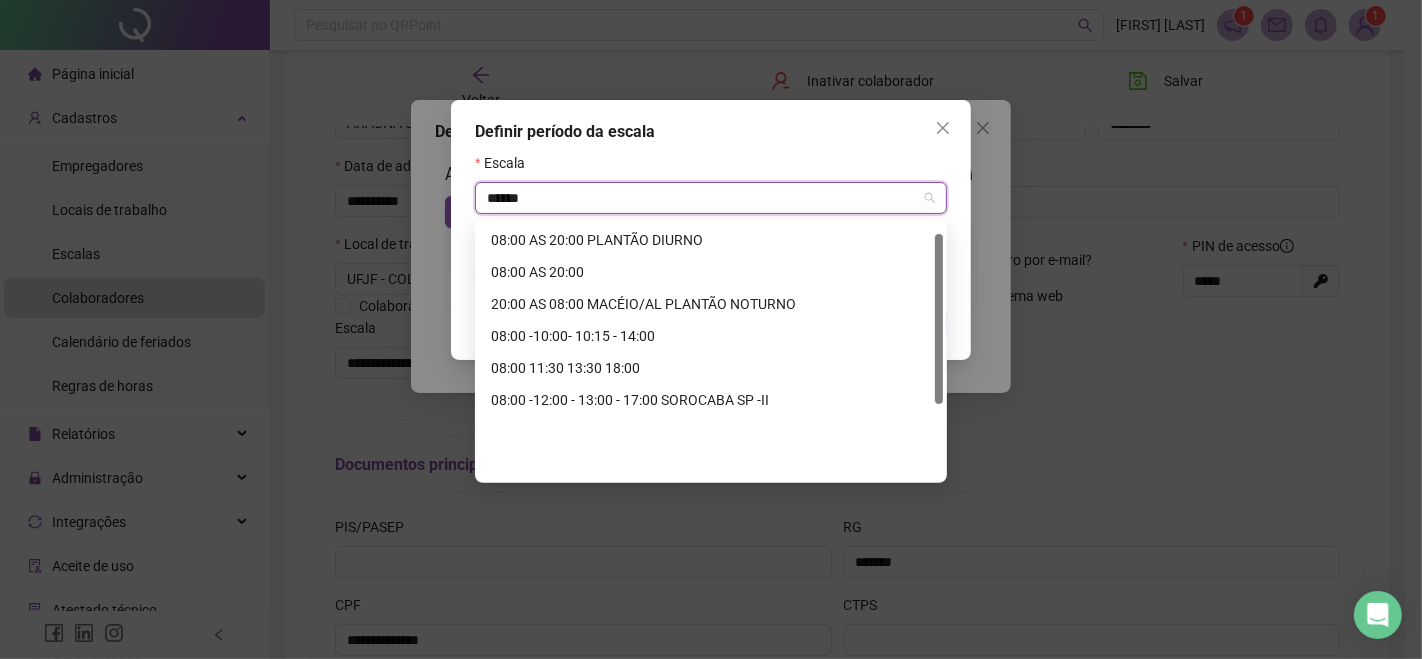 scroll, scrollTop: 0, scrollLeft: 0, axis: both 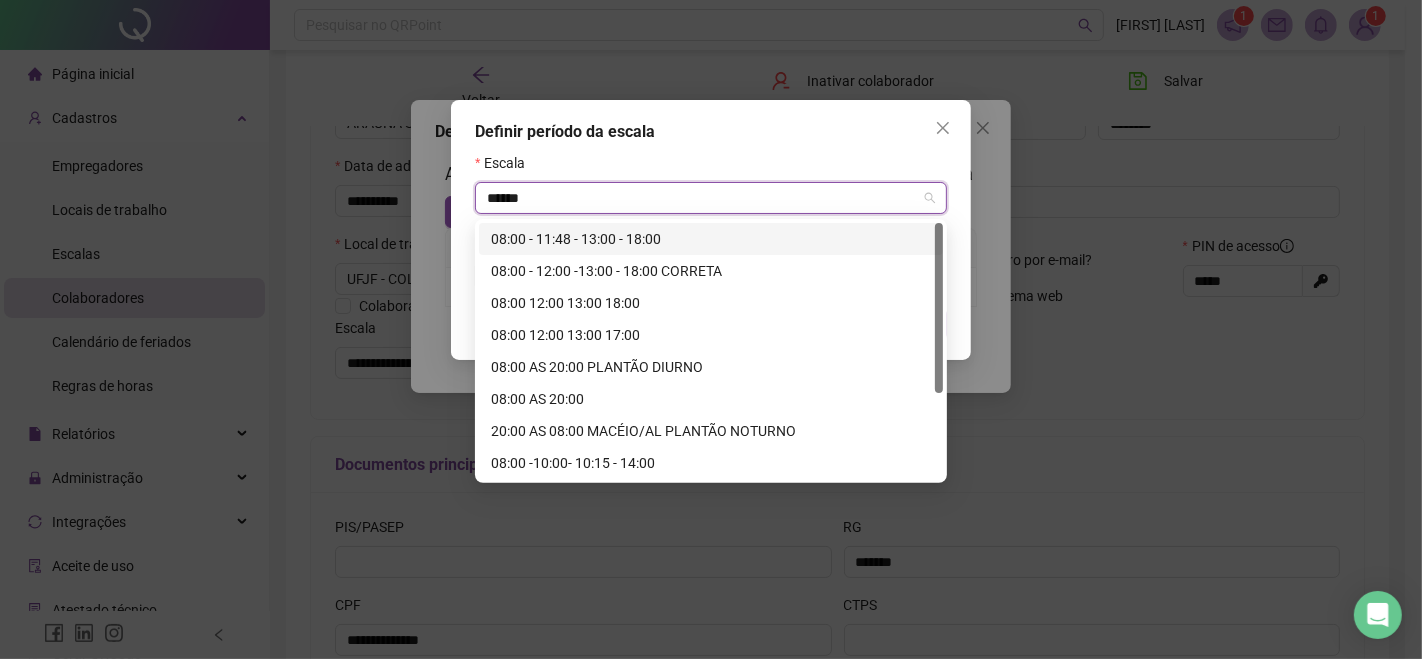 click on "08:00 - 11:48 - 13:00 - 18:00" at bounding box center (711, 239) 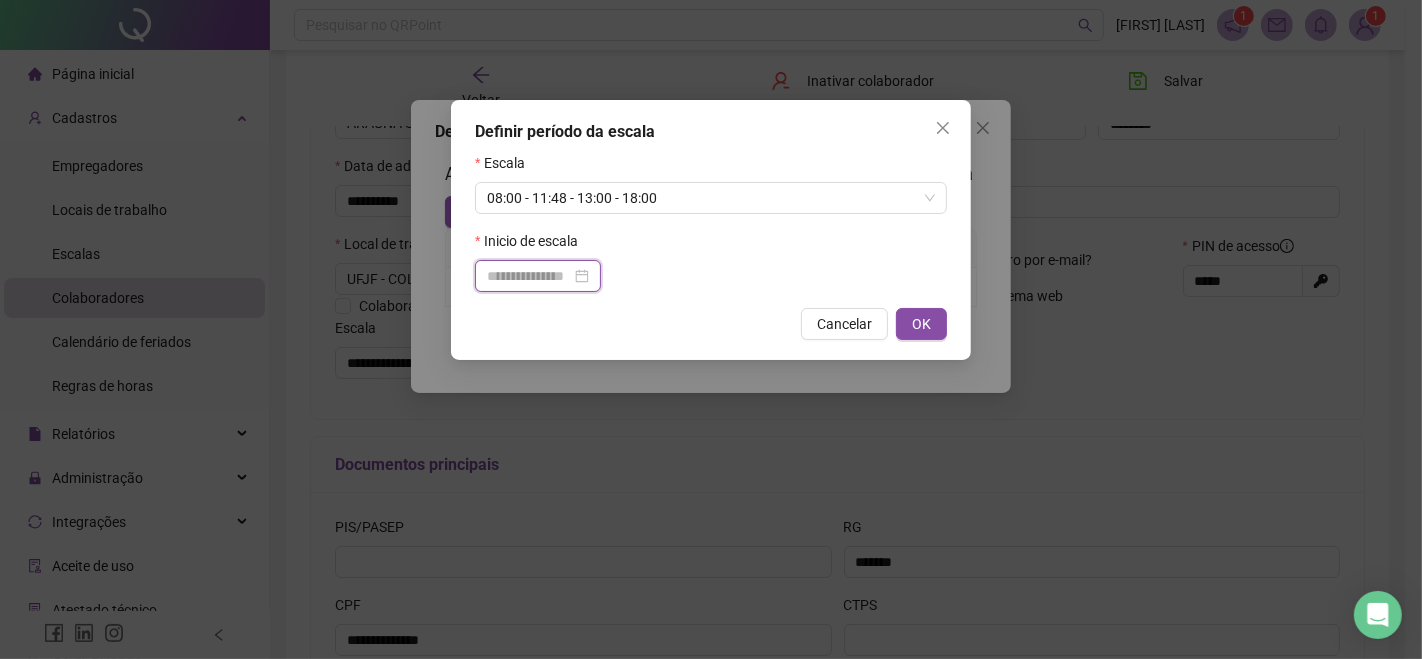 click at bounding box center [529, 276] 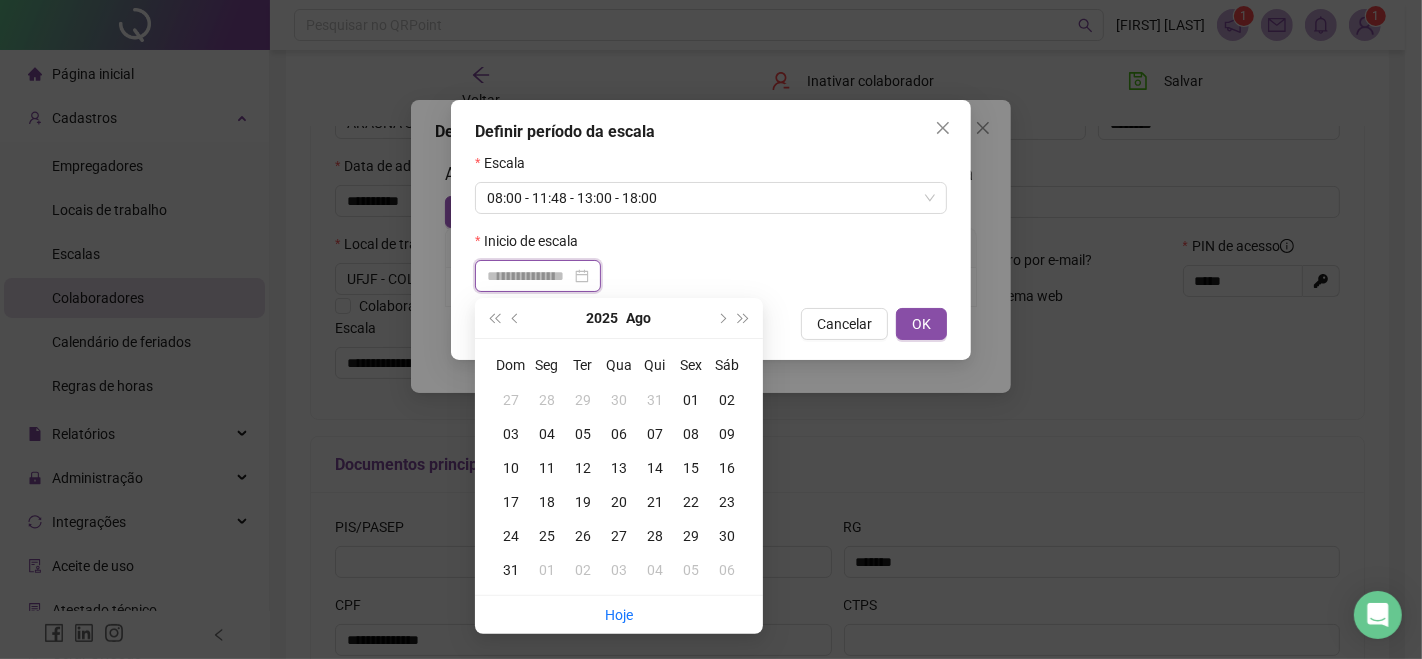 click at bounding box center [529, 276] 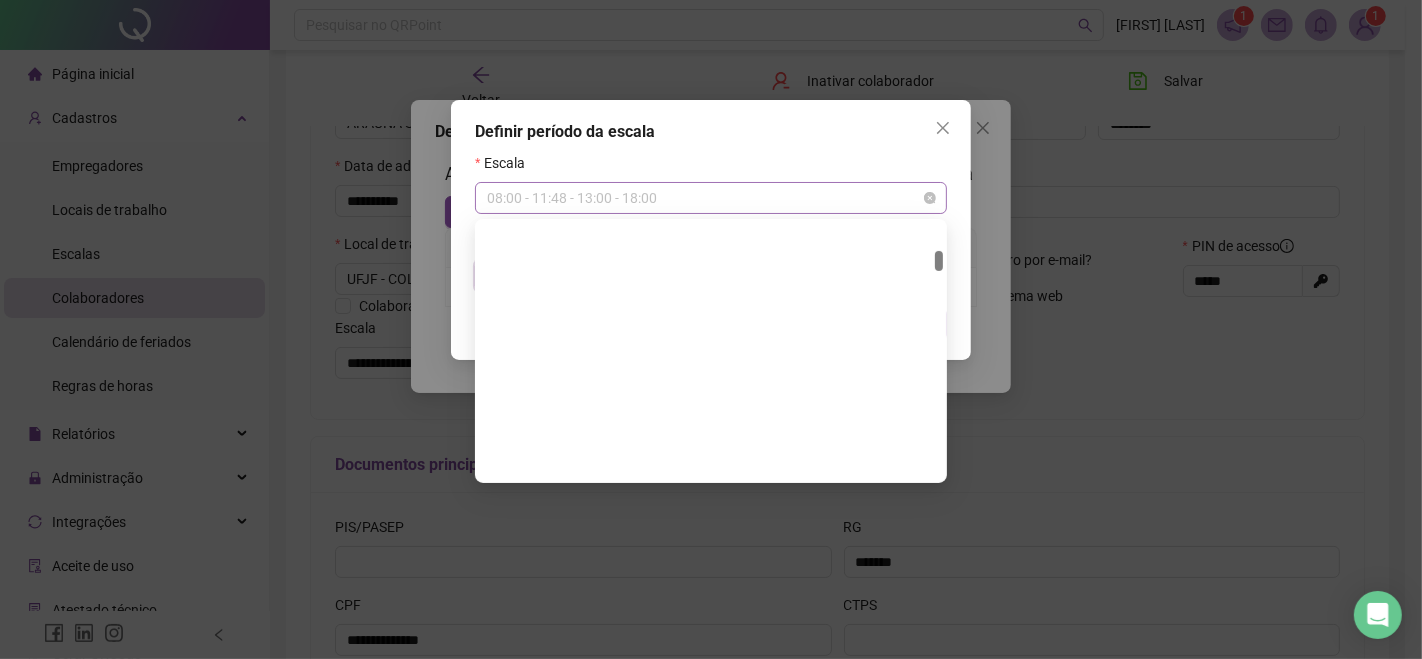 click on "08:00 - 11:48 - 13:00 - 18:00" at bounding box center [711, 198] 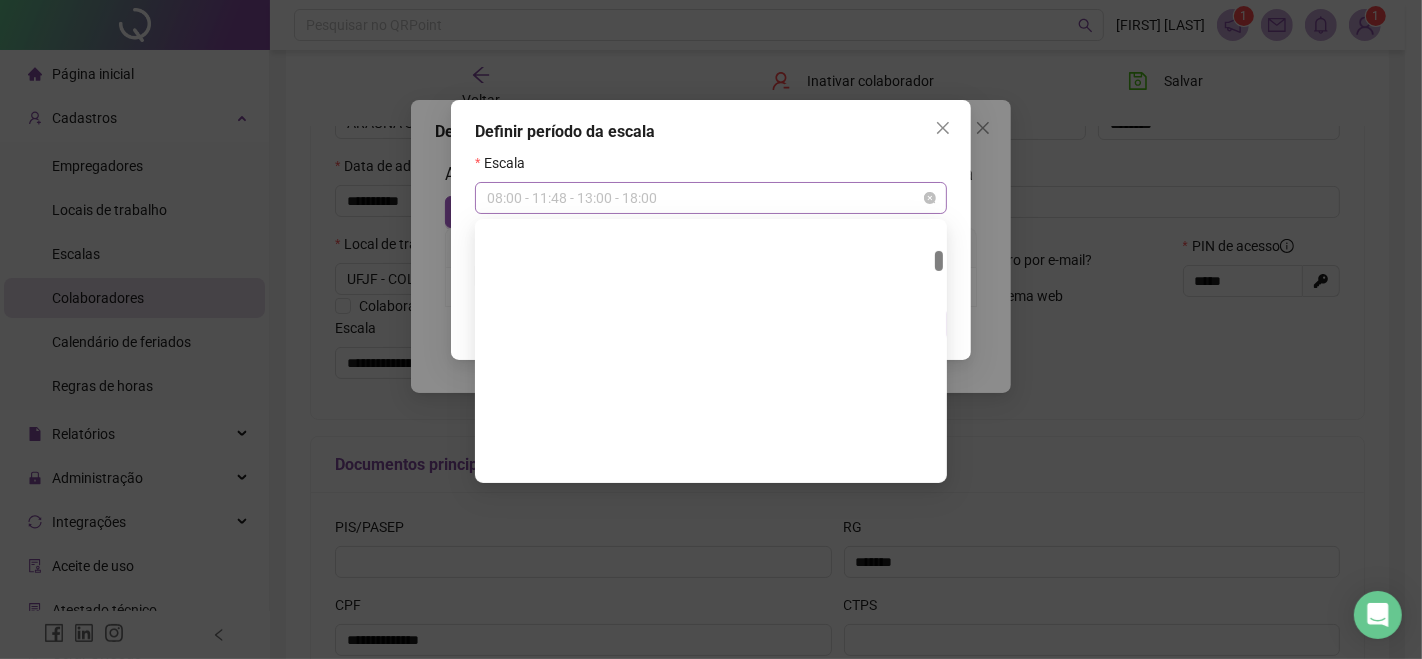 scroll, scrollTop: 863, scrollLeft: 0, axis: vertical 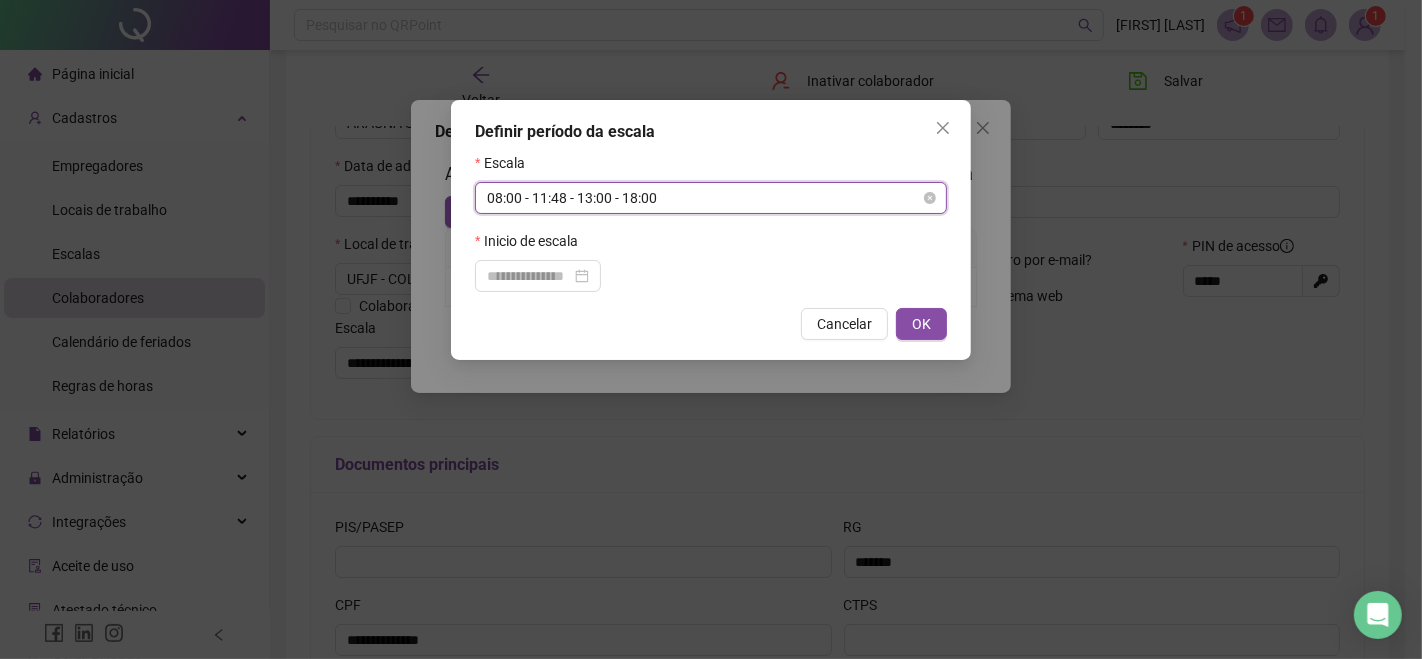 click on "08:00 - 11:48 - 13:00 - 18:00" at bounding box center [711, 198] 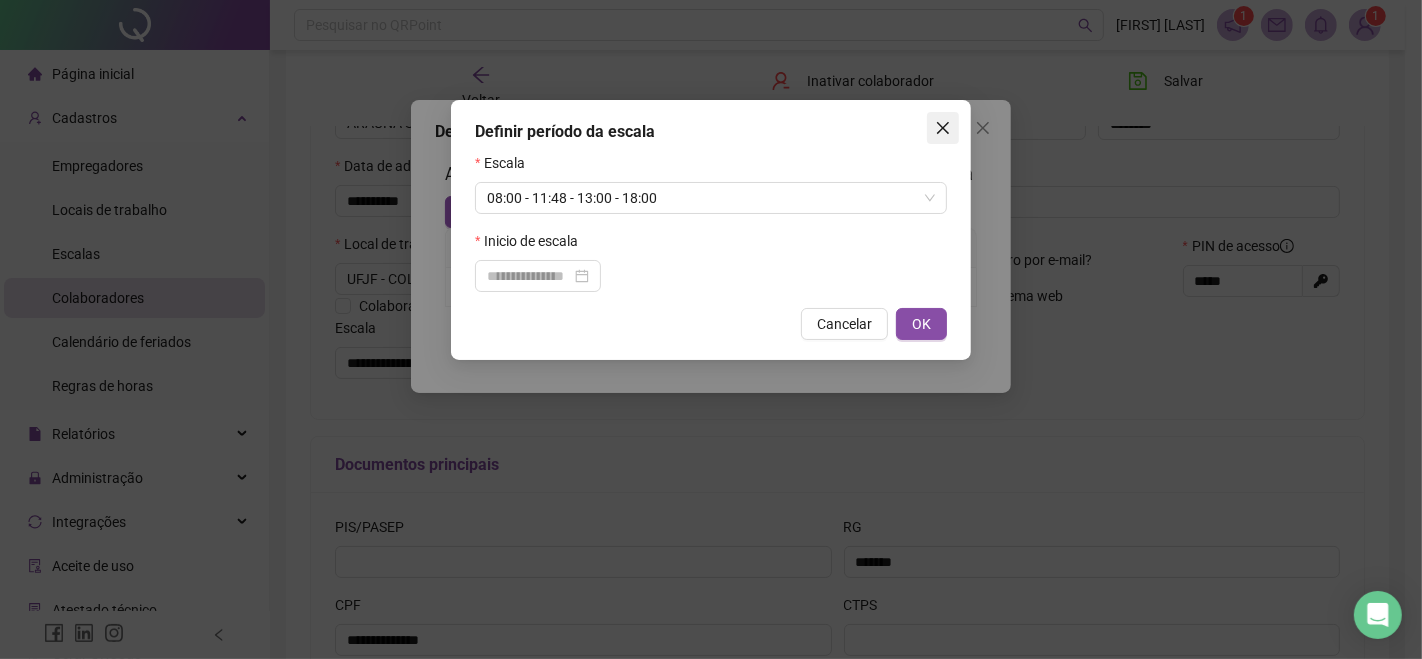 click 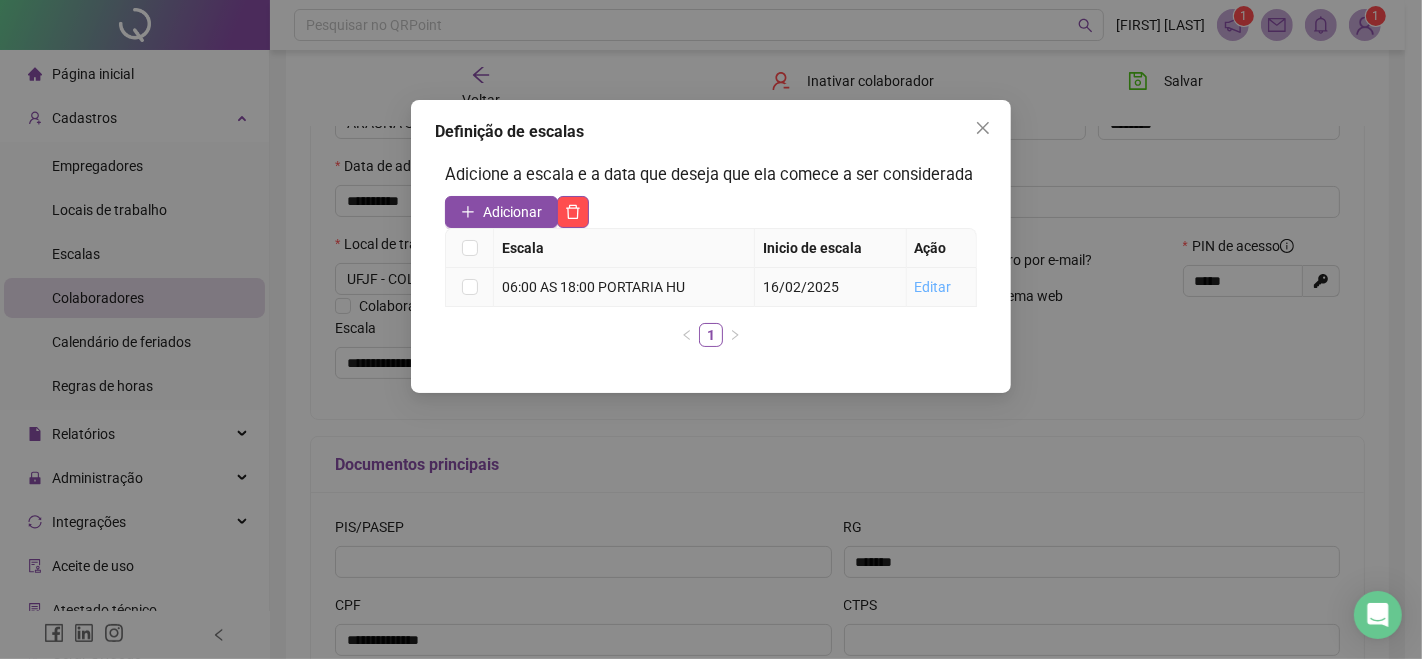 click on "Editar" at bounding box center [933, 287] 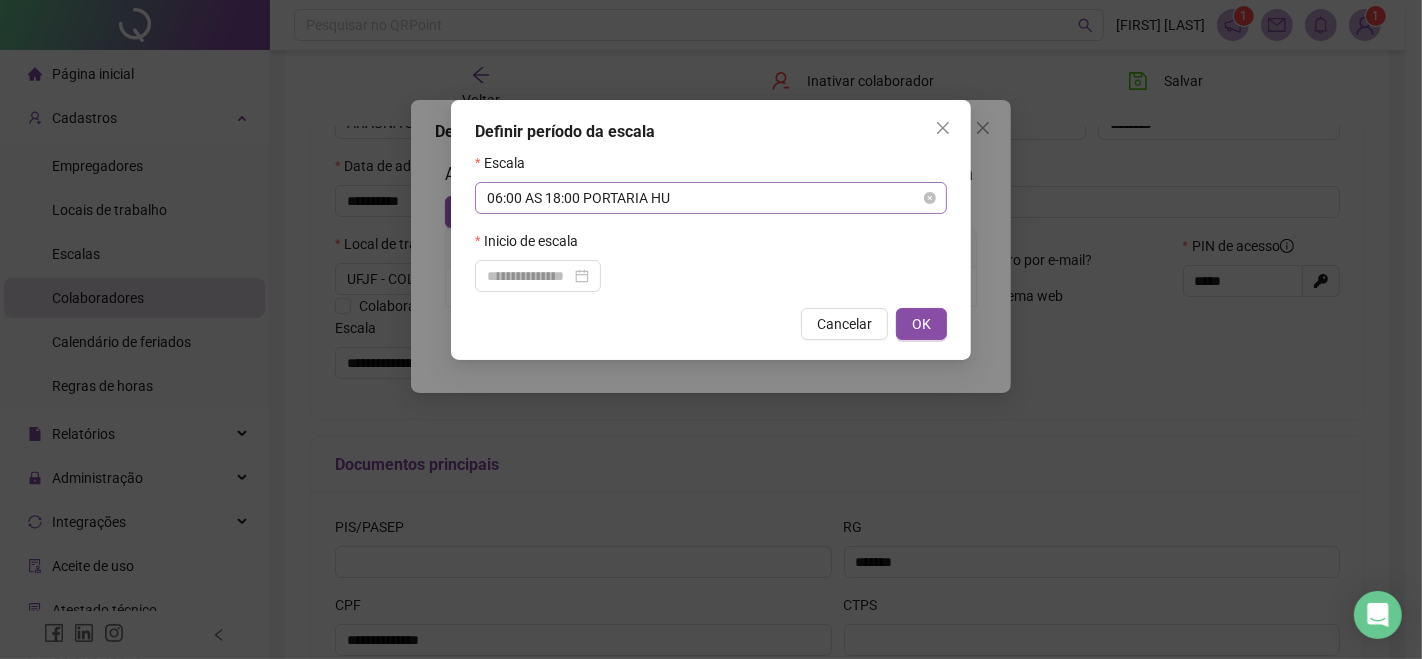 click on "06:00 AS 18:00 PORTARIA HU" at bounding box center [711, 198] 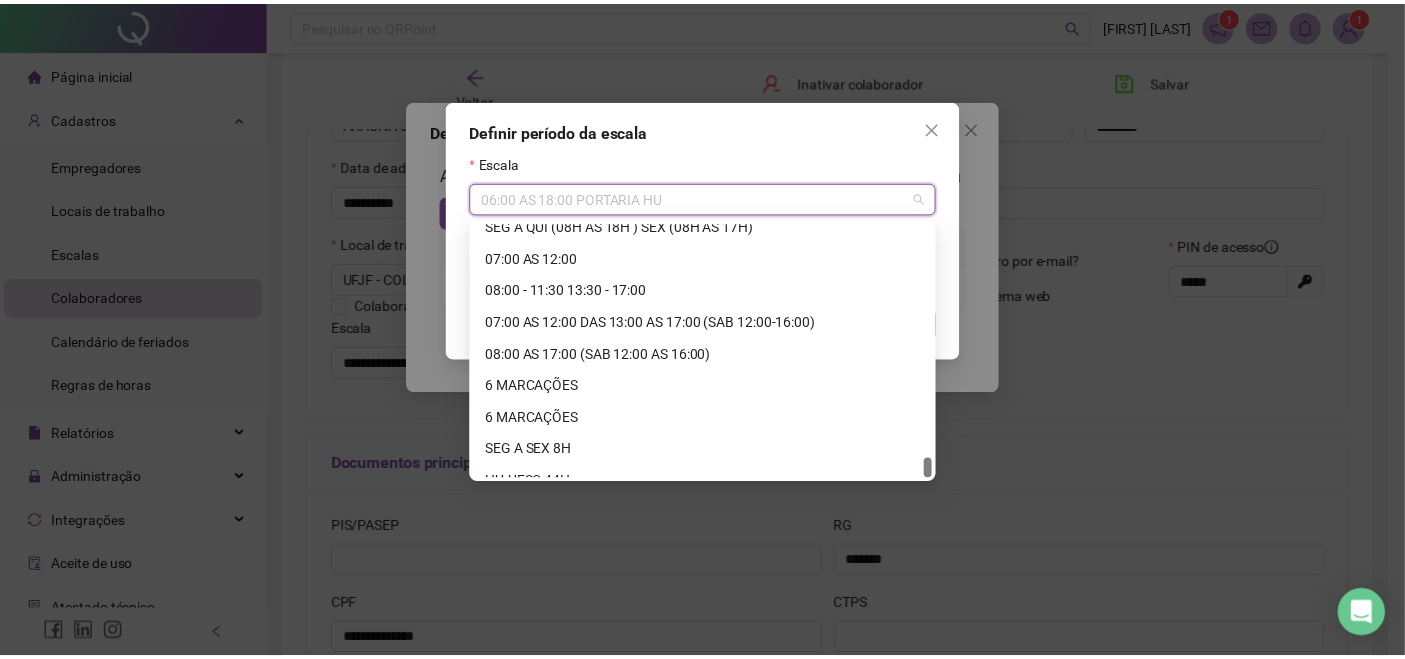 scroll, scrollTop: 7167, scrollLeft: 0, axis: vertical 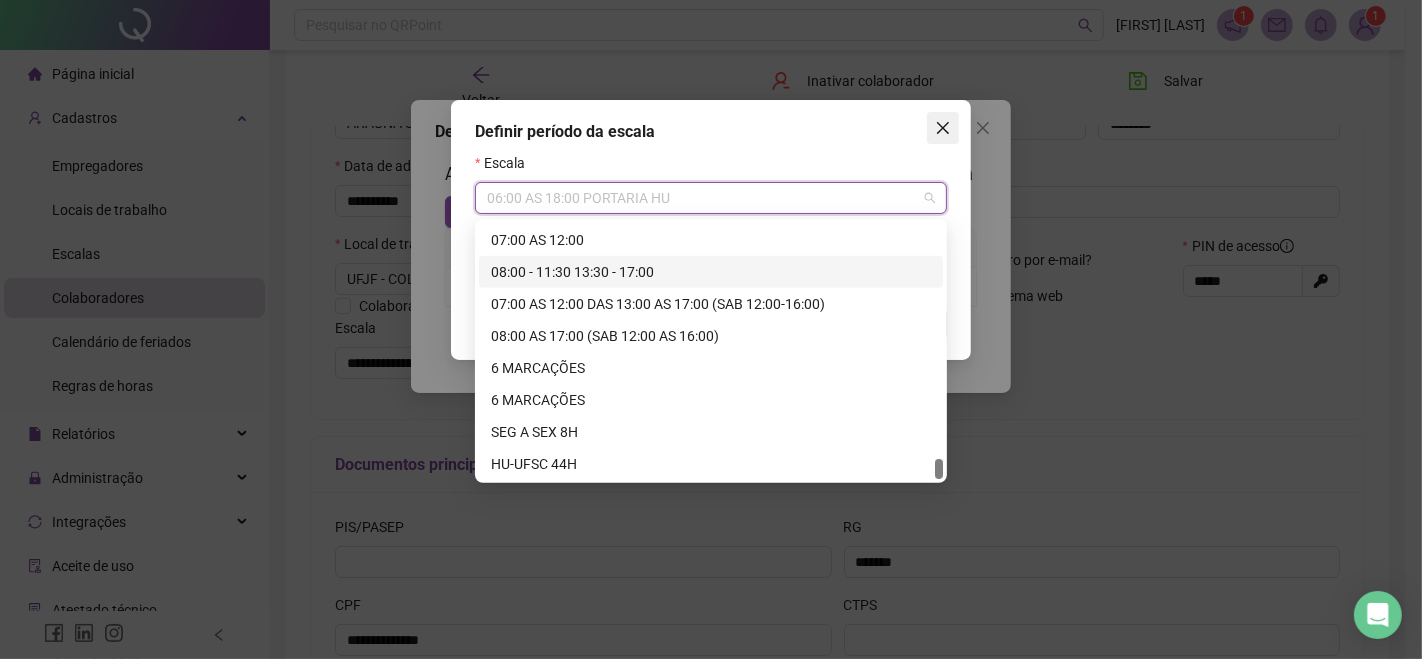 click 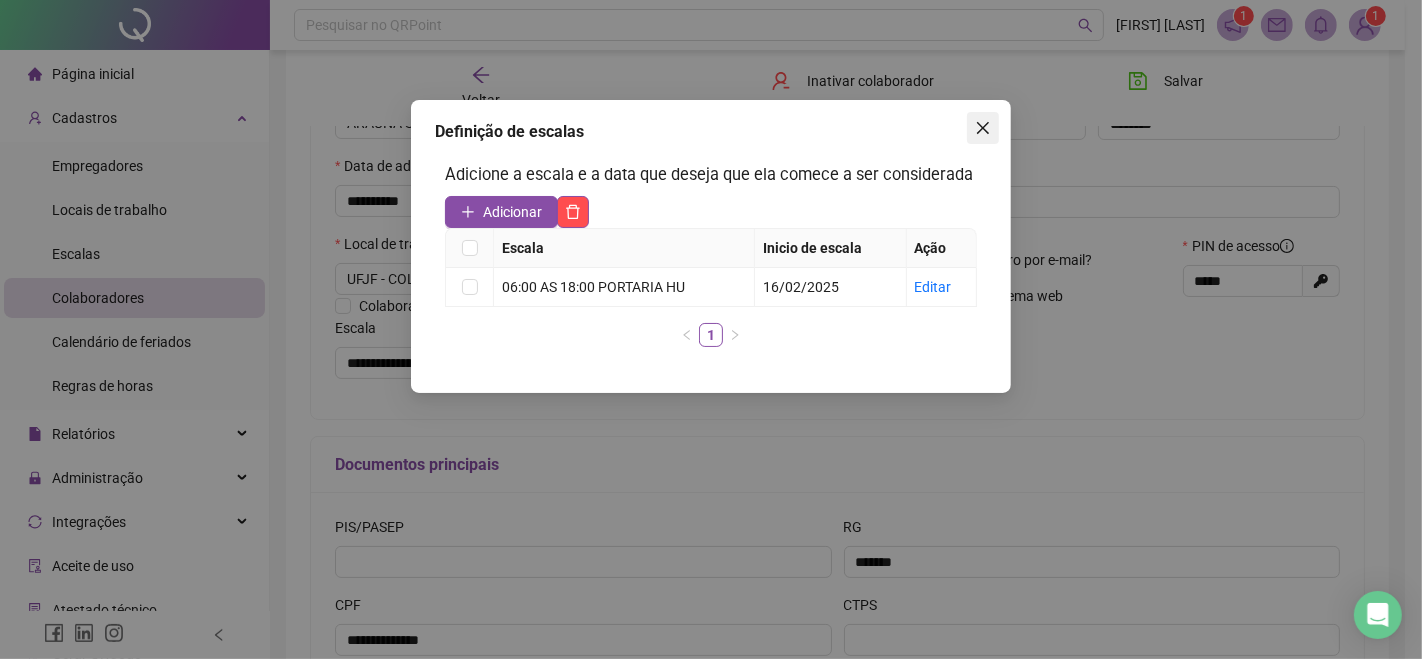 click 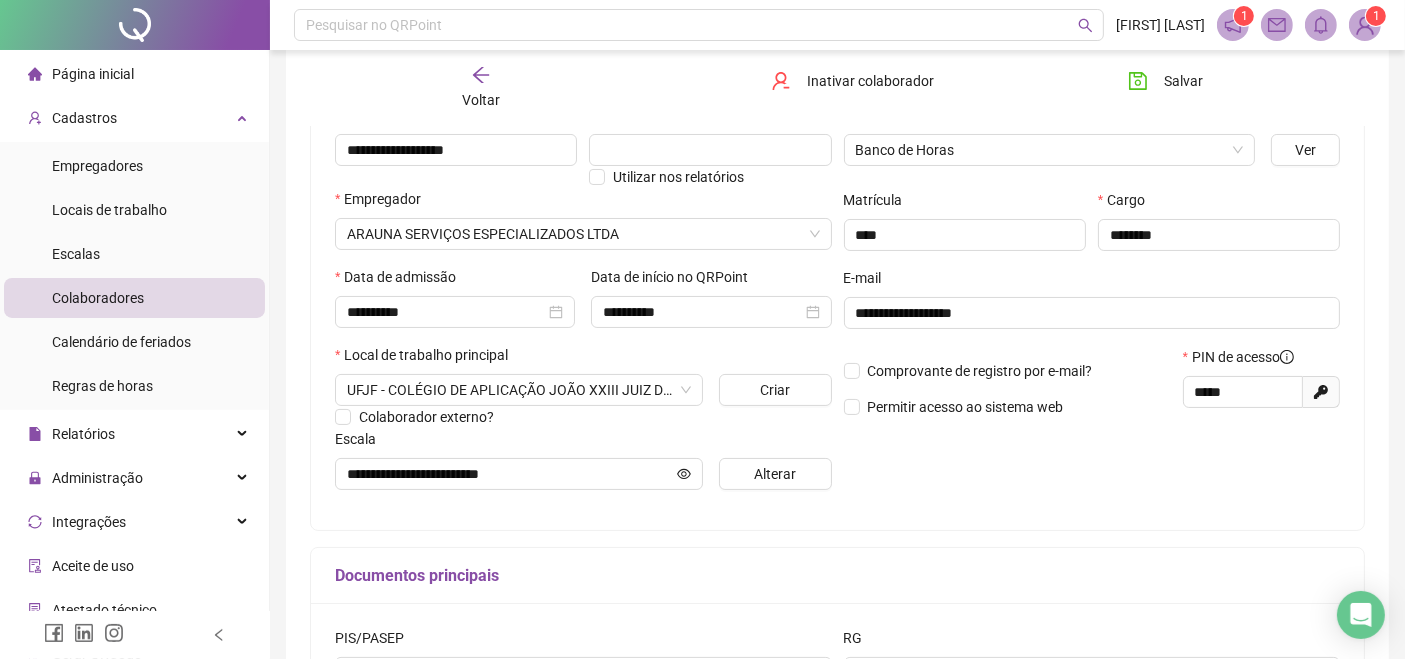 scroll, scrollTop: 0, scrollLeft: 0, axis: both 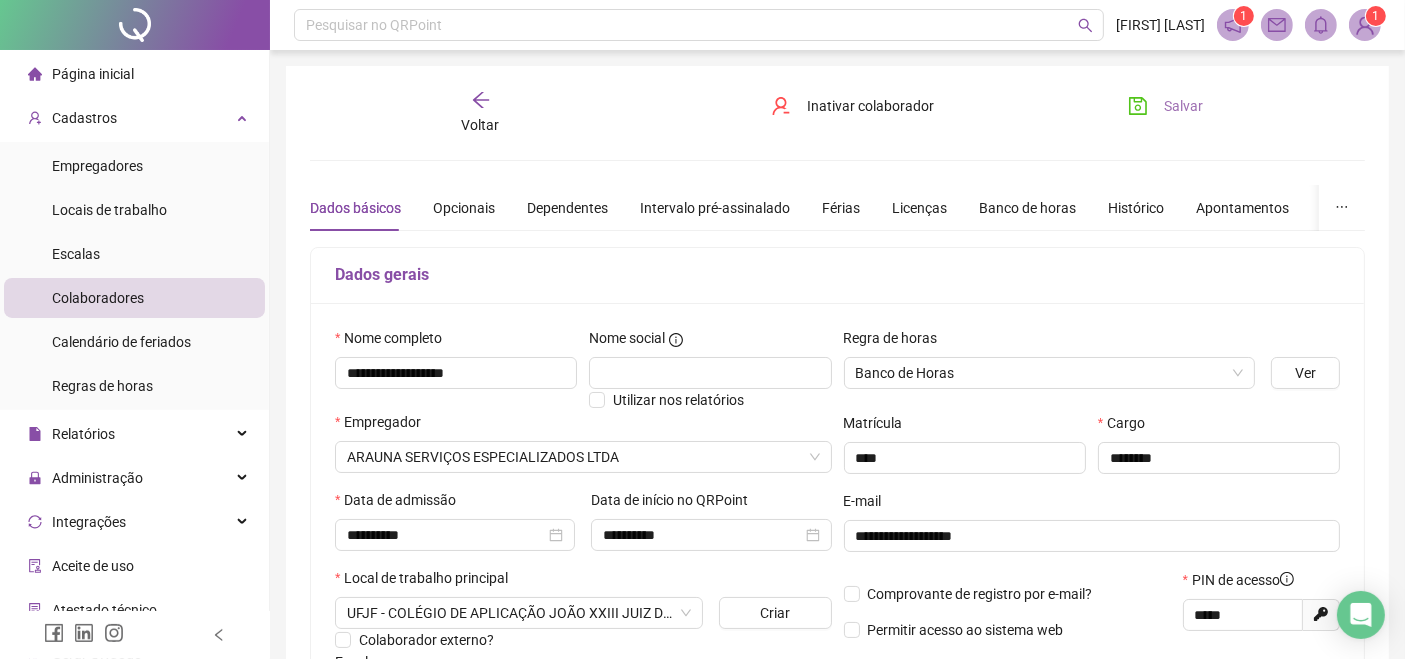 click 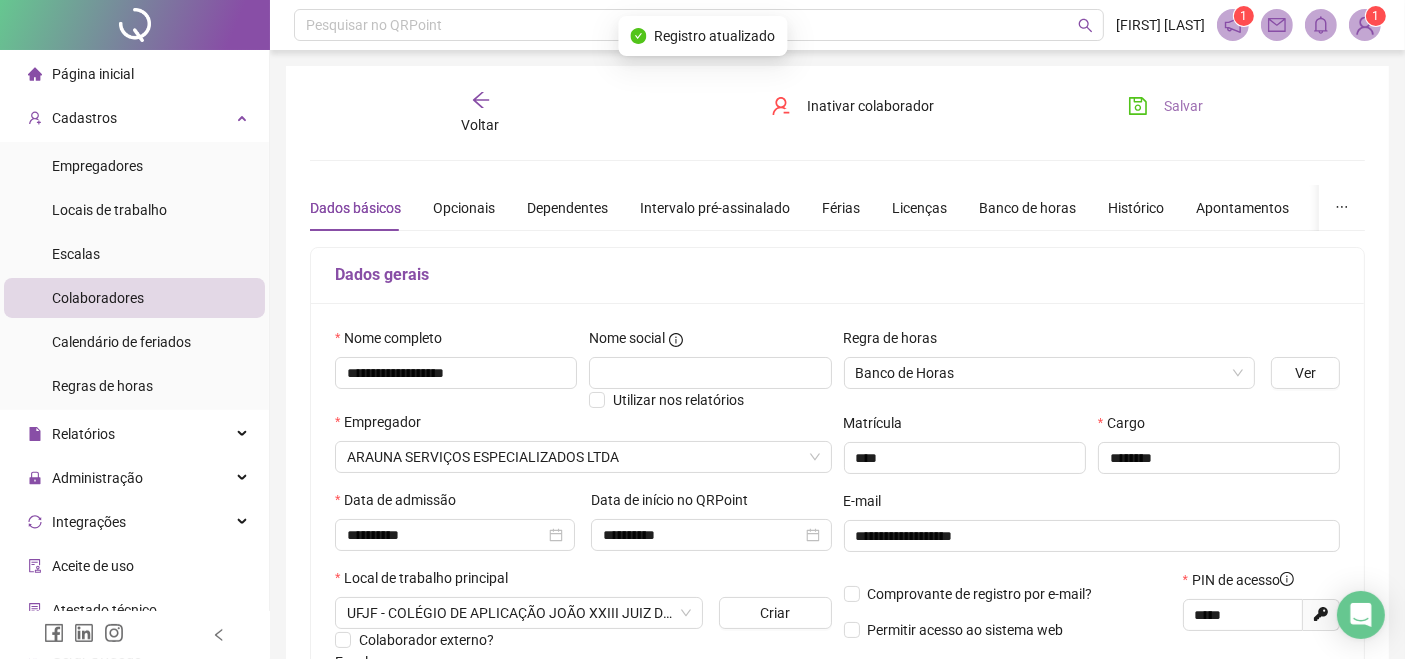 click on "Colaboradores" at bounding box center [134, 298] 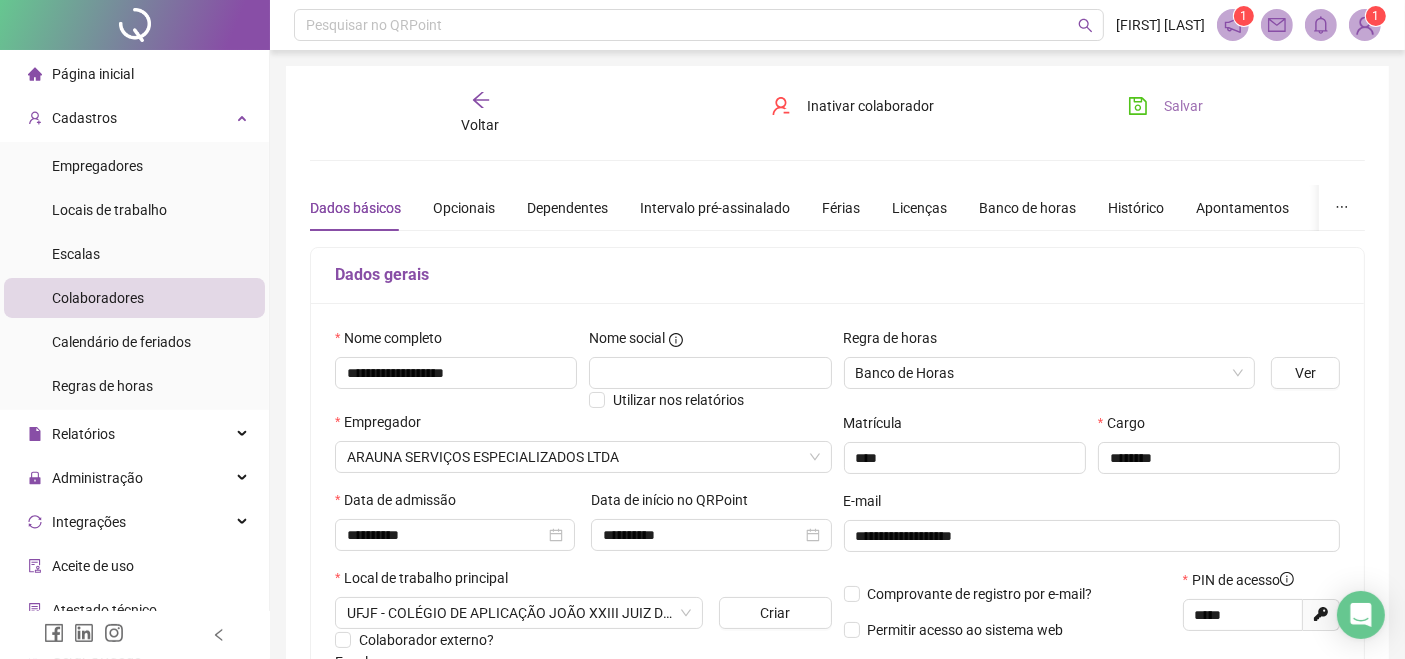 click on "Voltar" at bounding box center [480, 113] 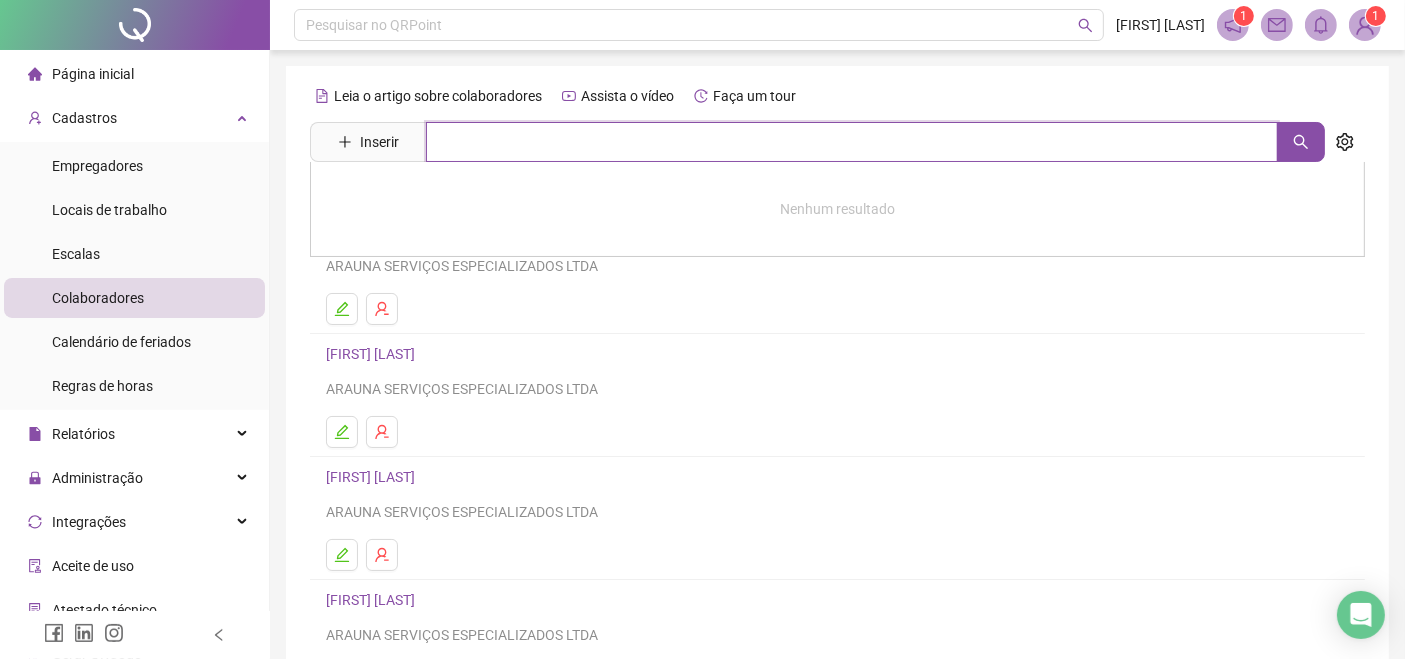 click at bounding box center [852, 142] 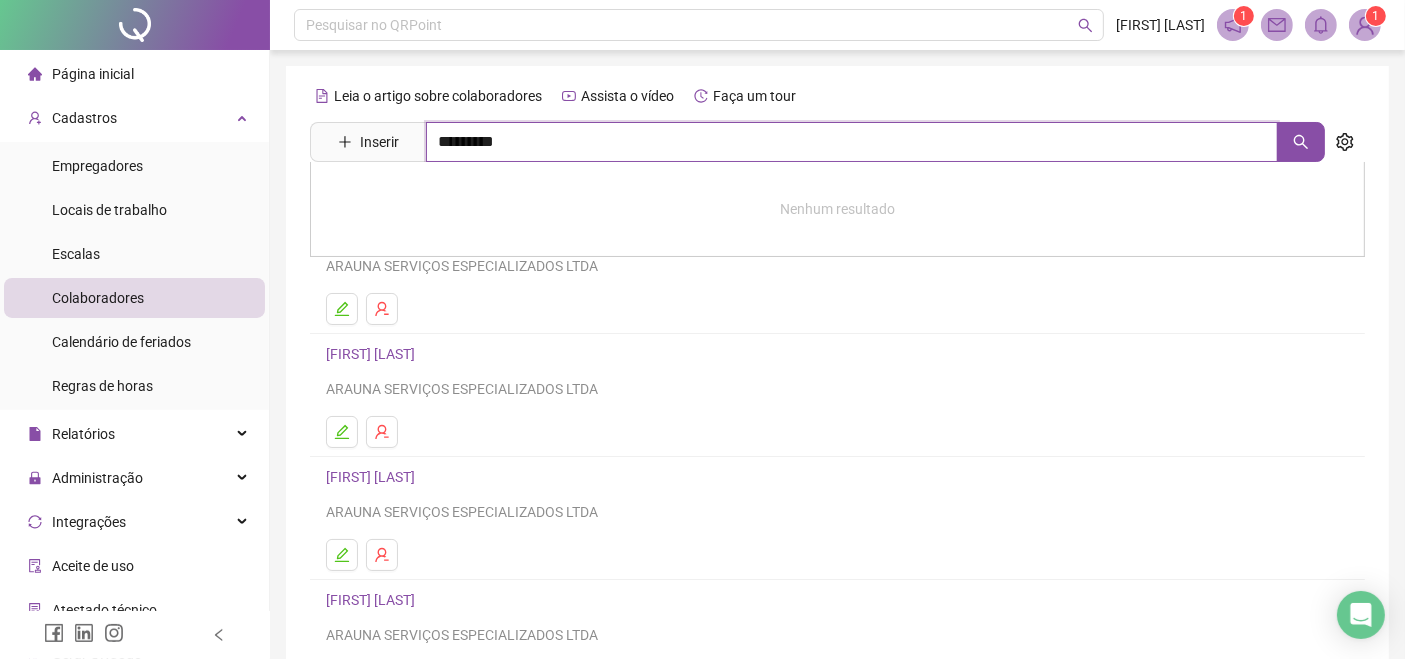 type on "*********" 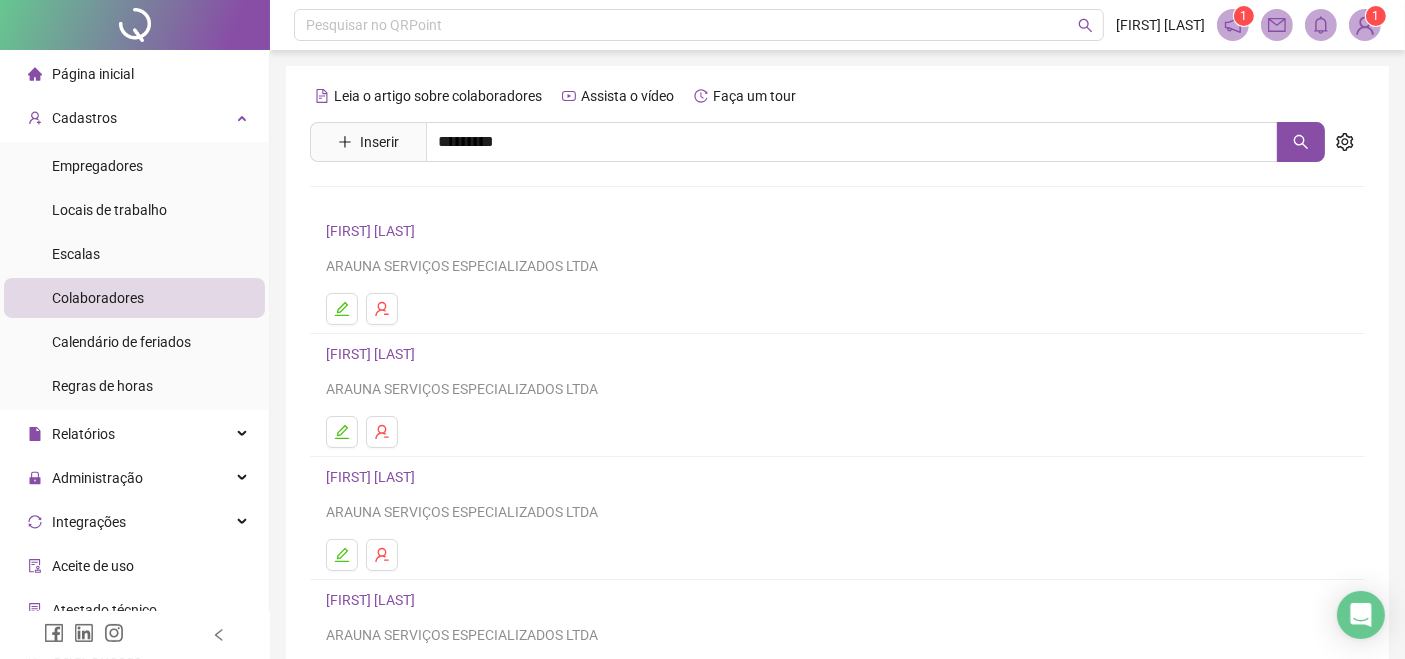 click on "[FIRST] [LAST]" at bounding box center [391, 201] 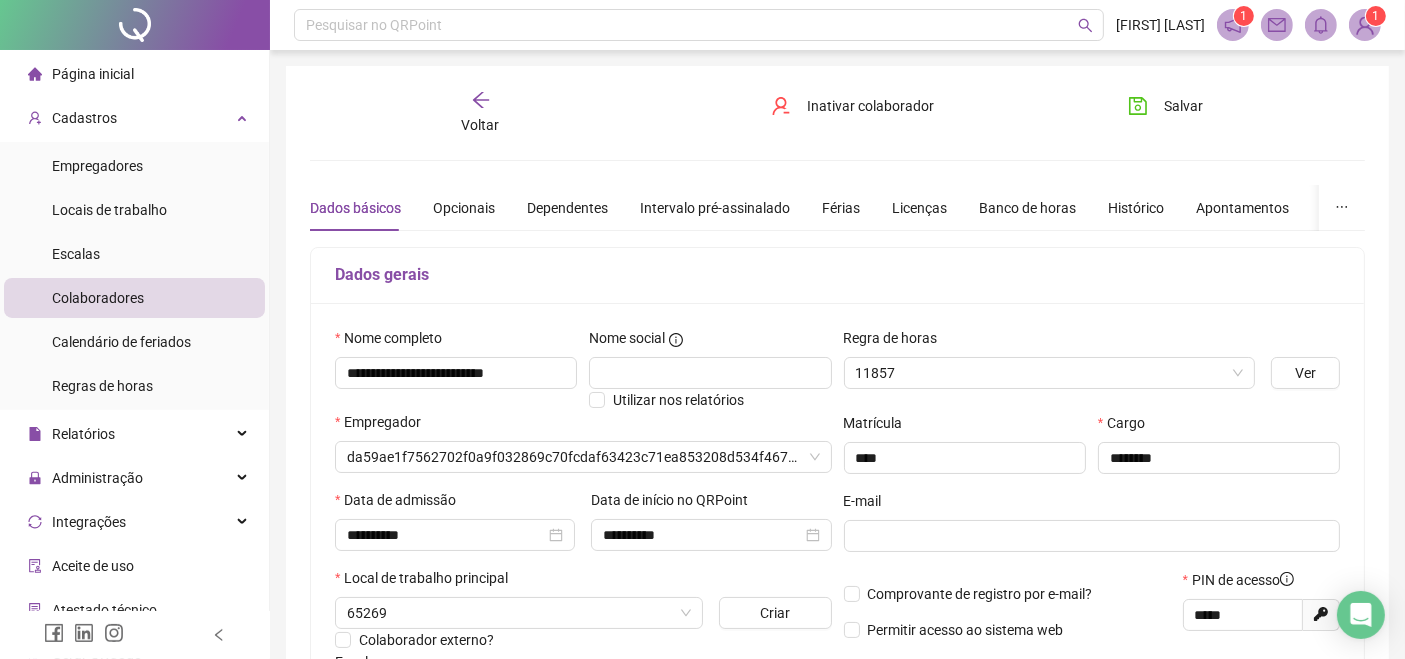 type on "**********" 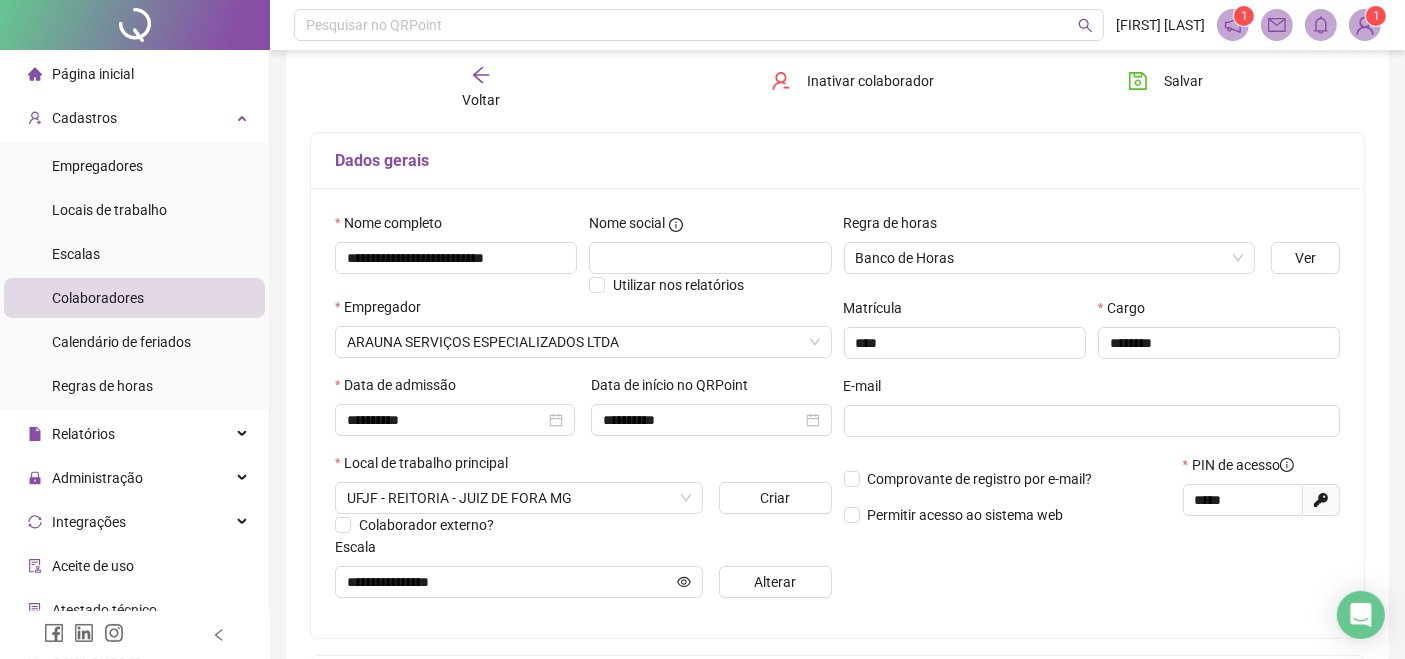 scroll, scrollTop: 222, scrollLeft: 0, axis: vertical 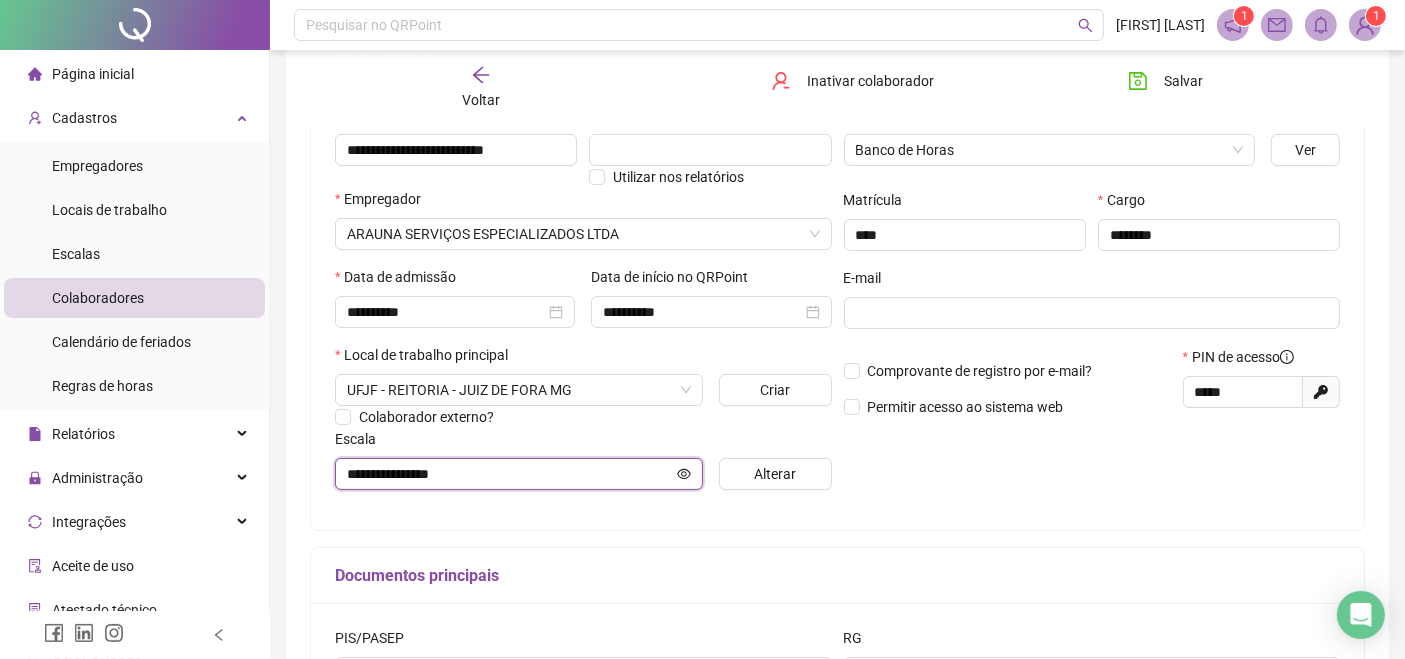 click on "**********" at bounding box center (510, 474) 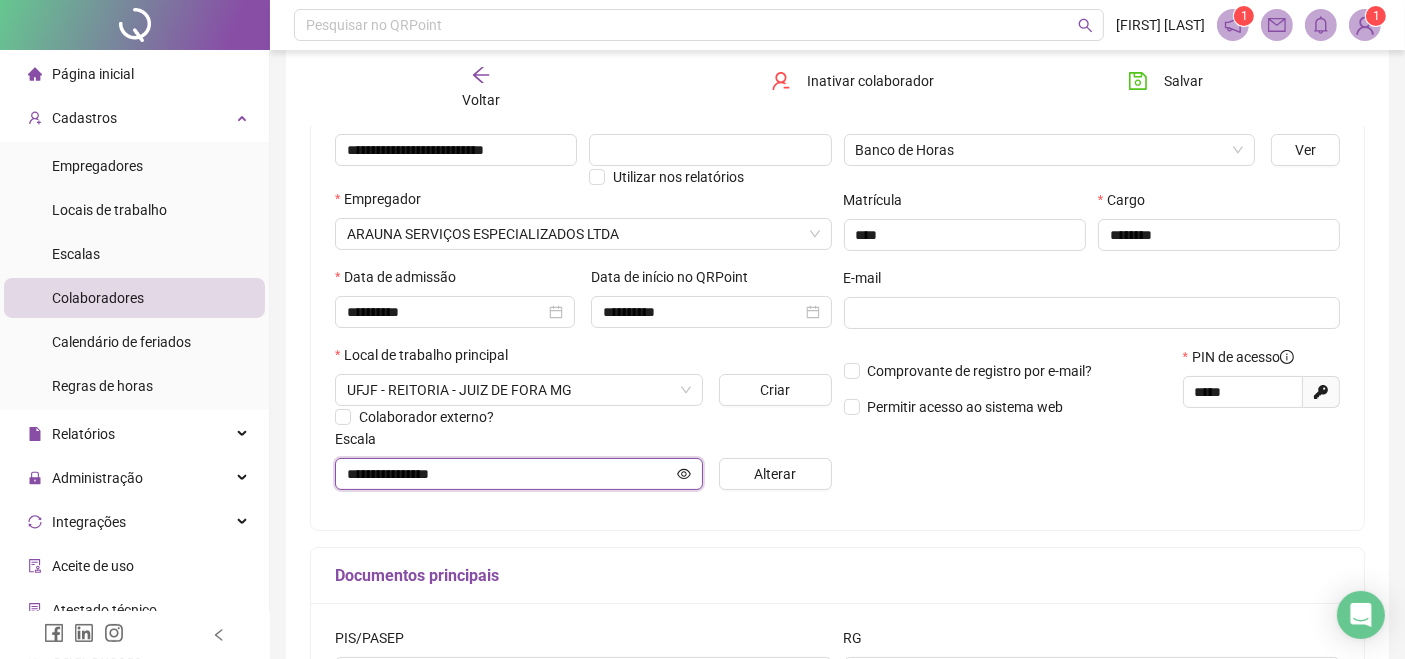 click on "**********" at bounding box center [510, 474] 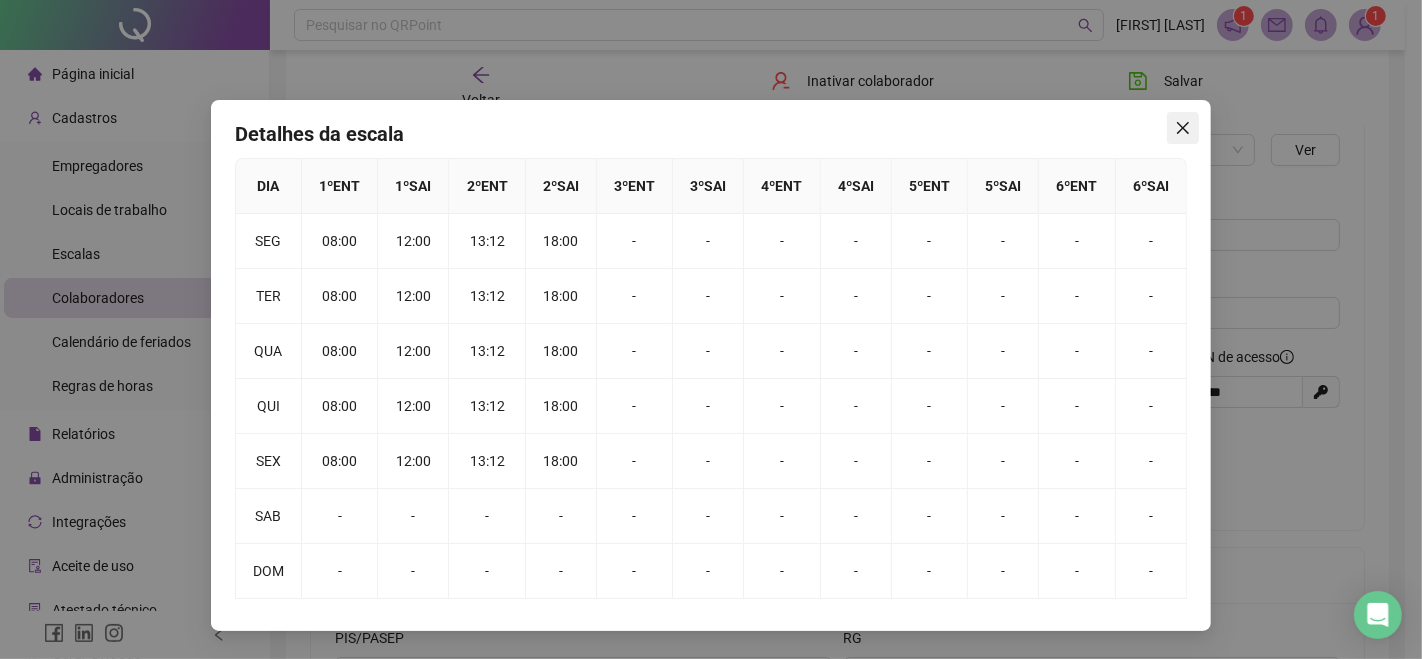 click 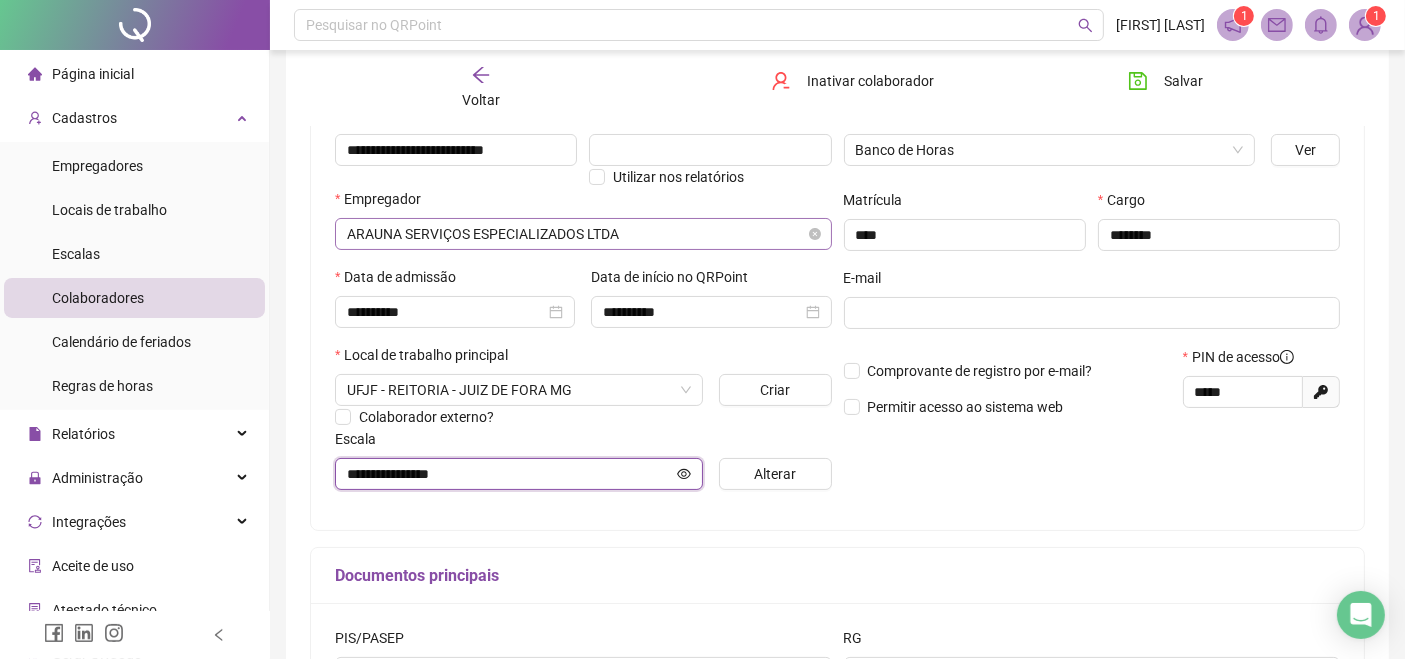 scroll, scrollTop: 0, scrollLeft: 0, axis: both 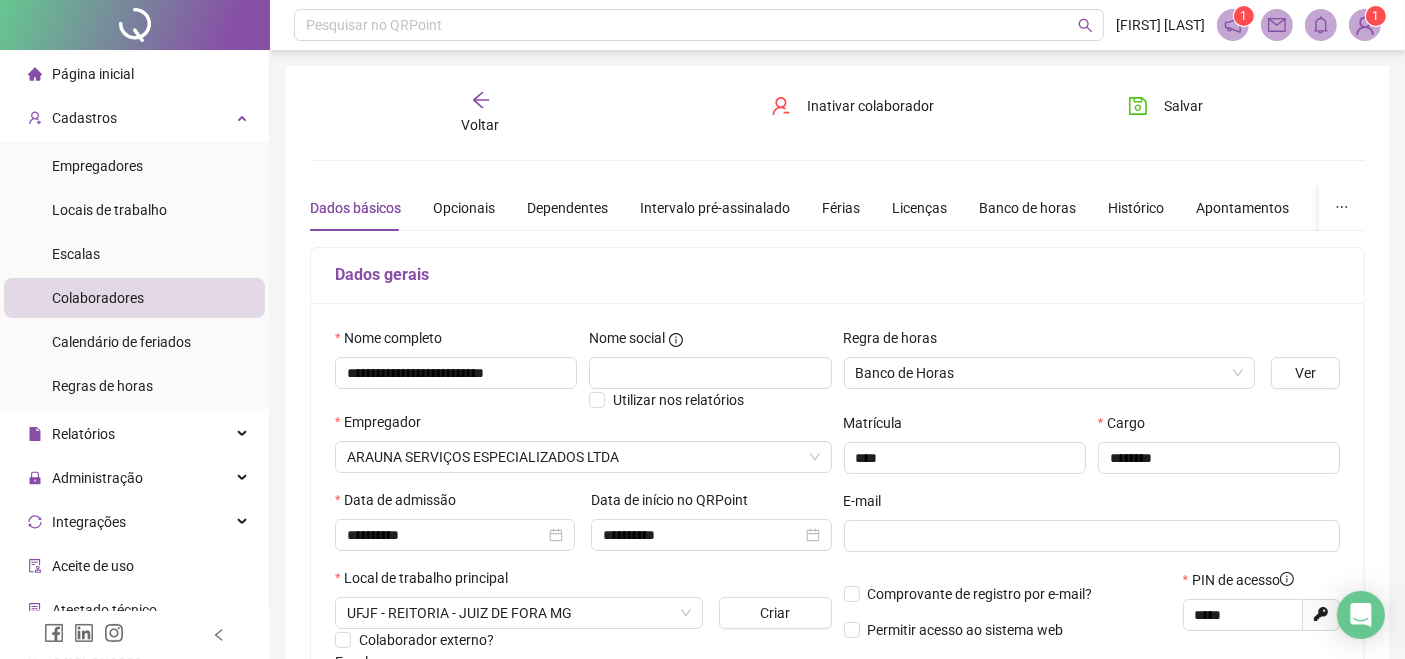 click 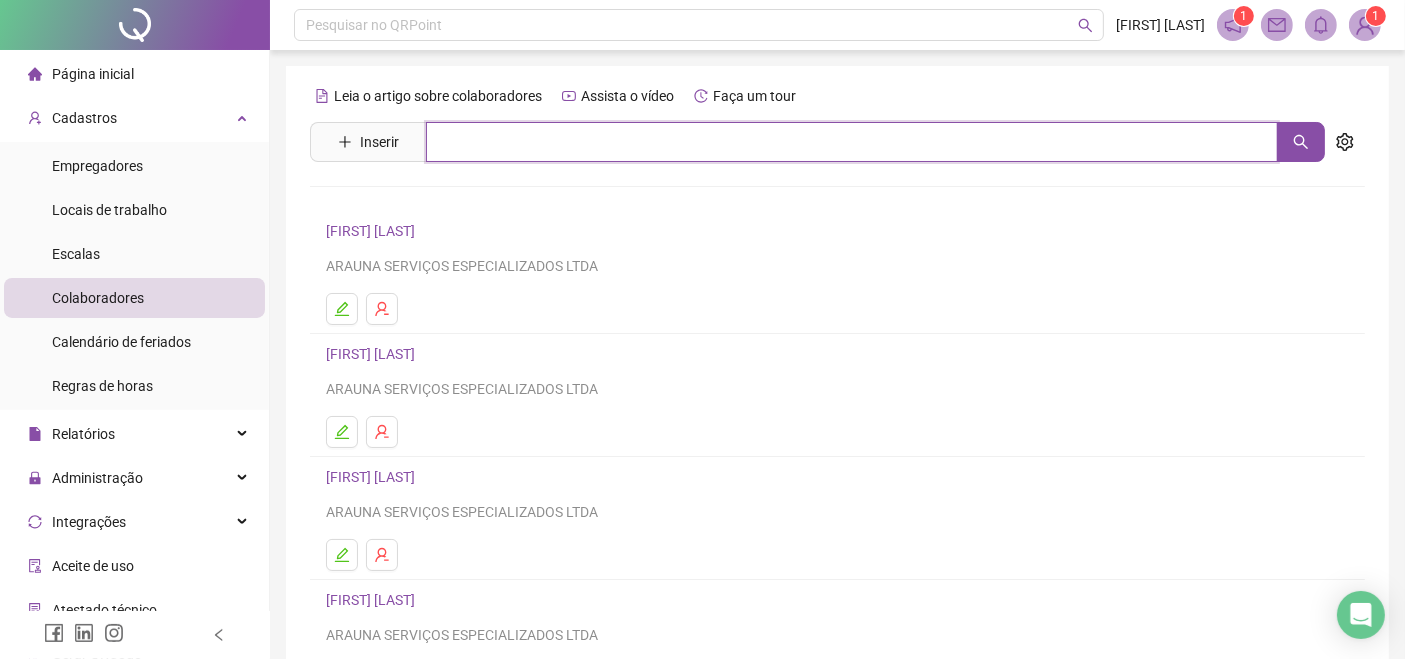 click at bounding box center (852, 142) 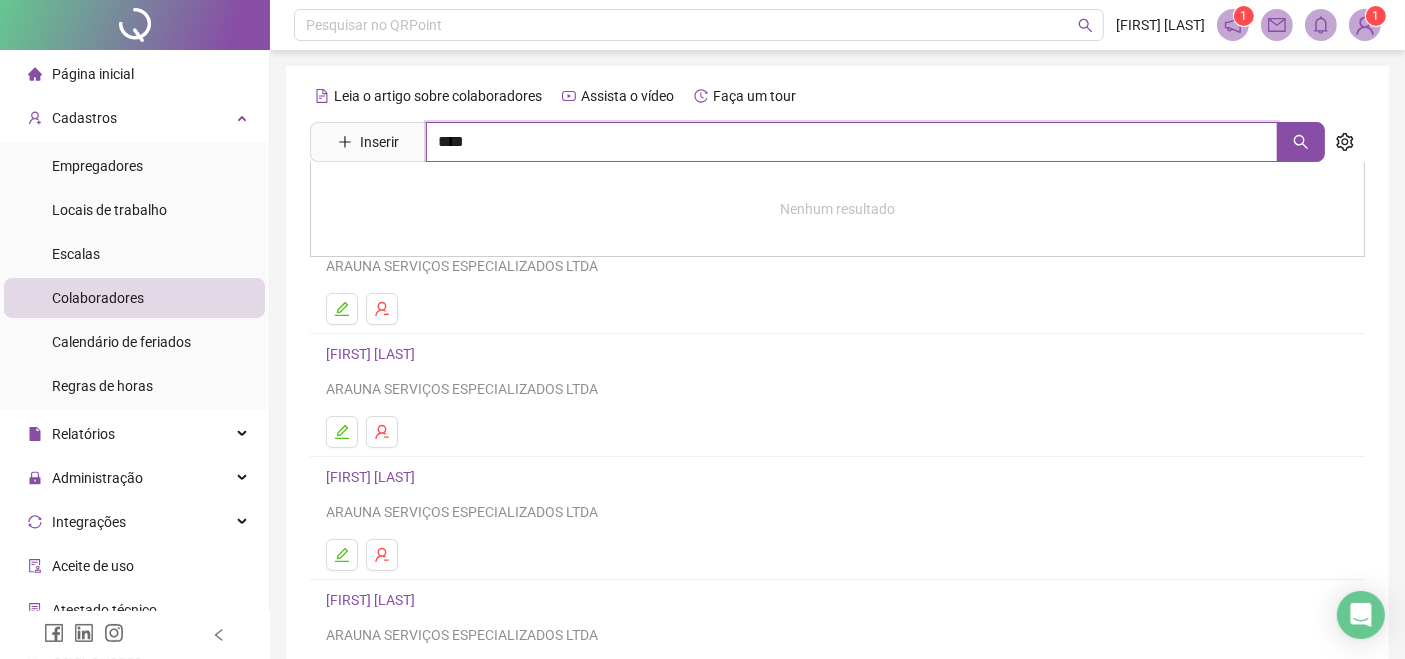 type on "****" 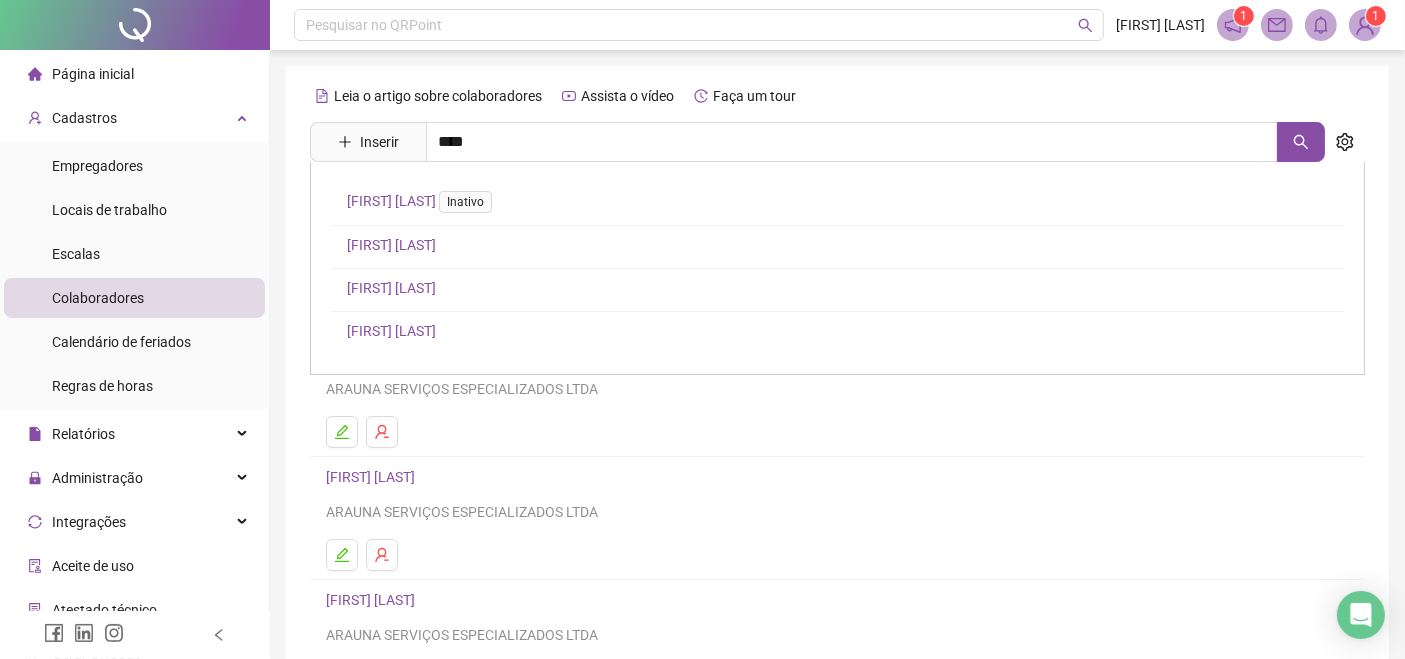 click on "[FIRST] [LAST]" at bounding box center [391, 245] 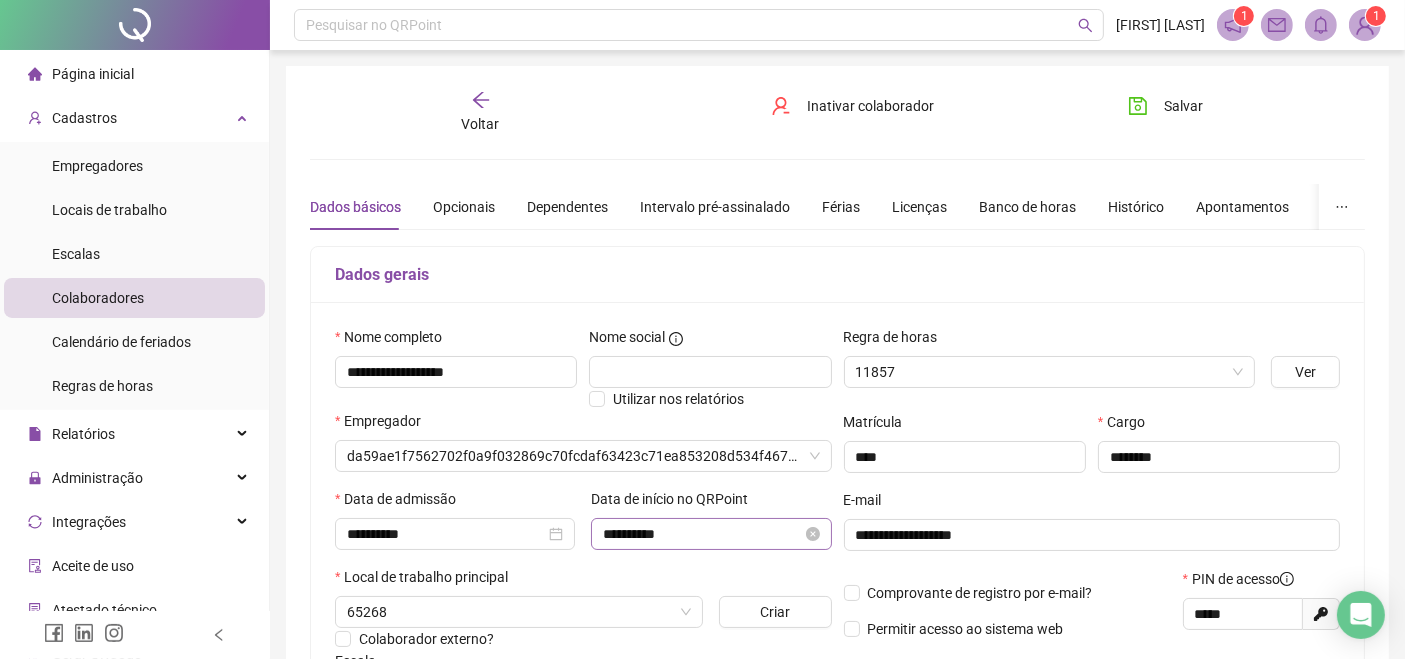 scroll, scrollTop: 444, scrollLeft: 0, axis: vertical 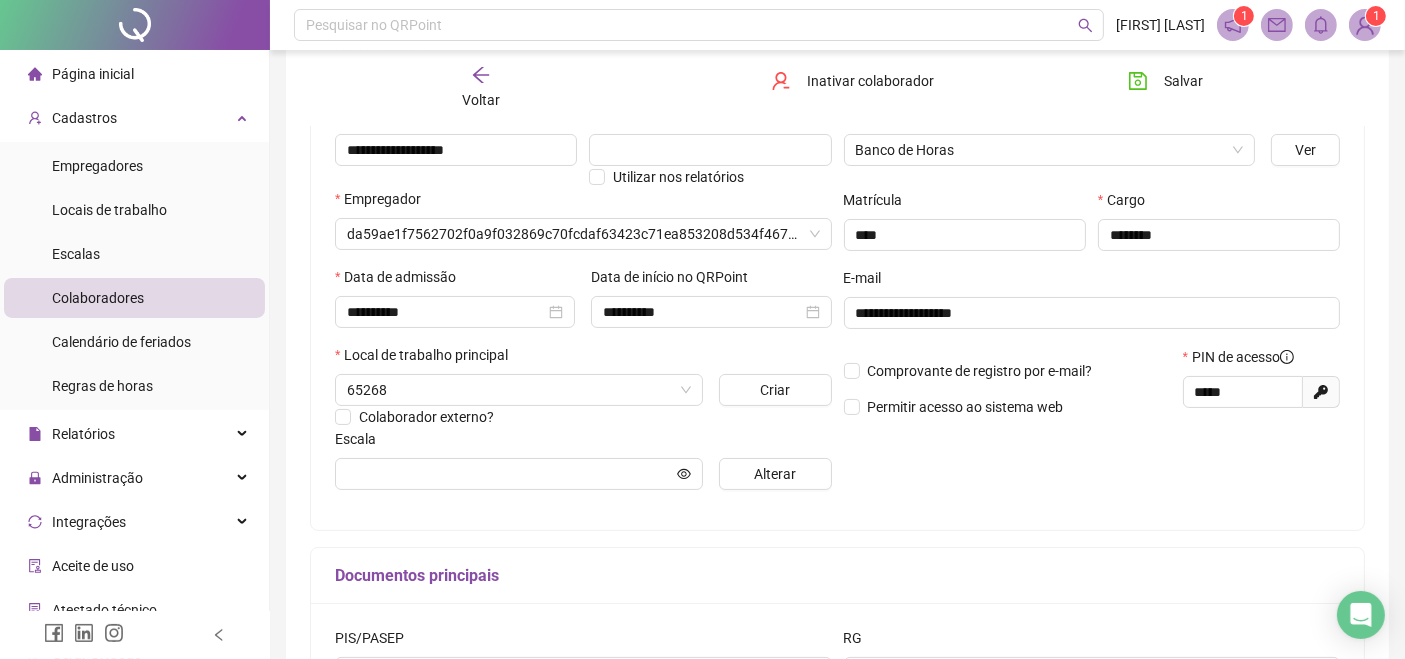 type on "**********" 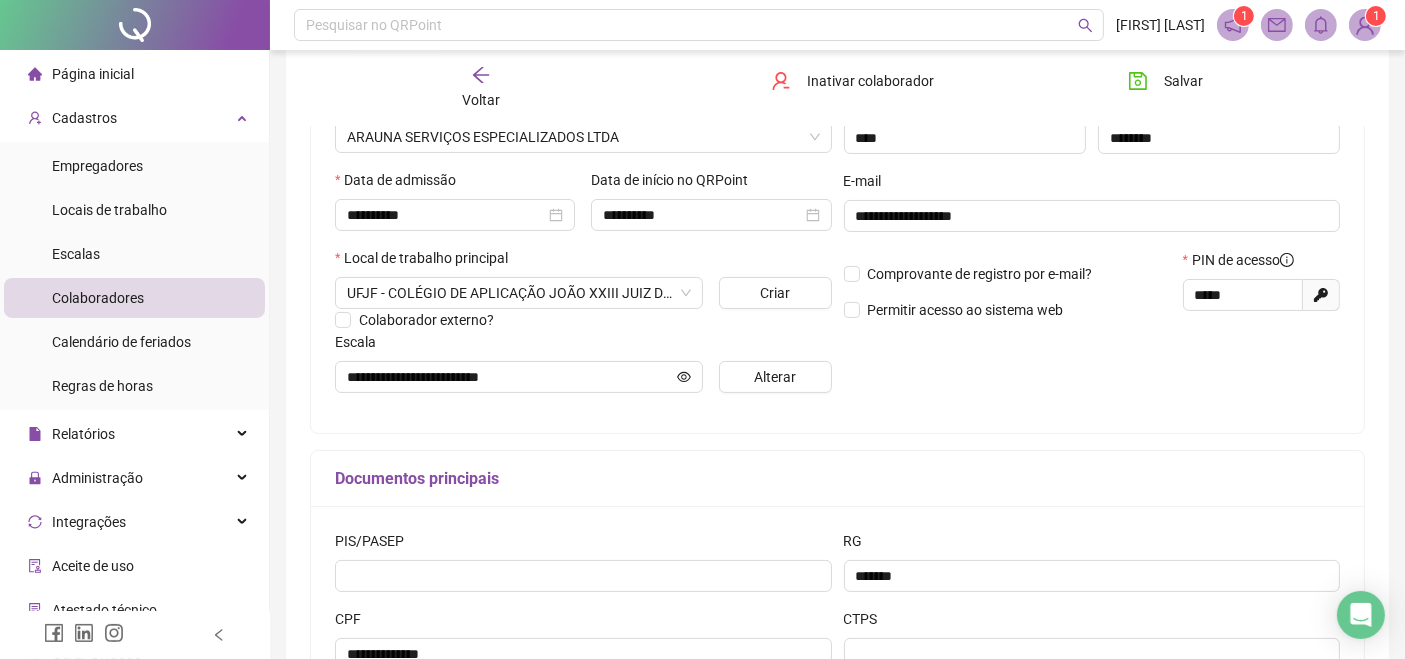 scroll, scrollTop: 260, scrollLeft: 0, axis: vertical 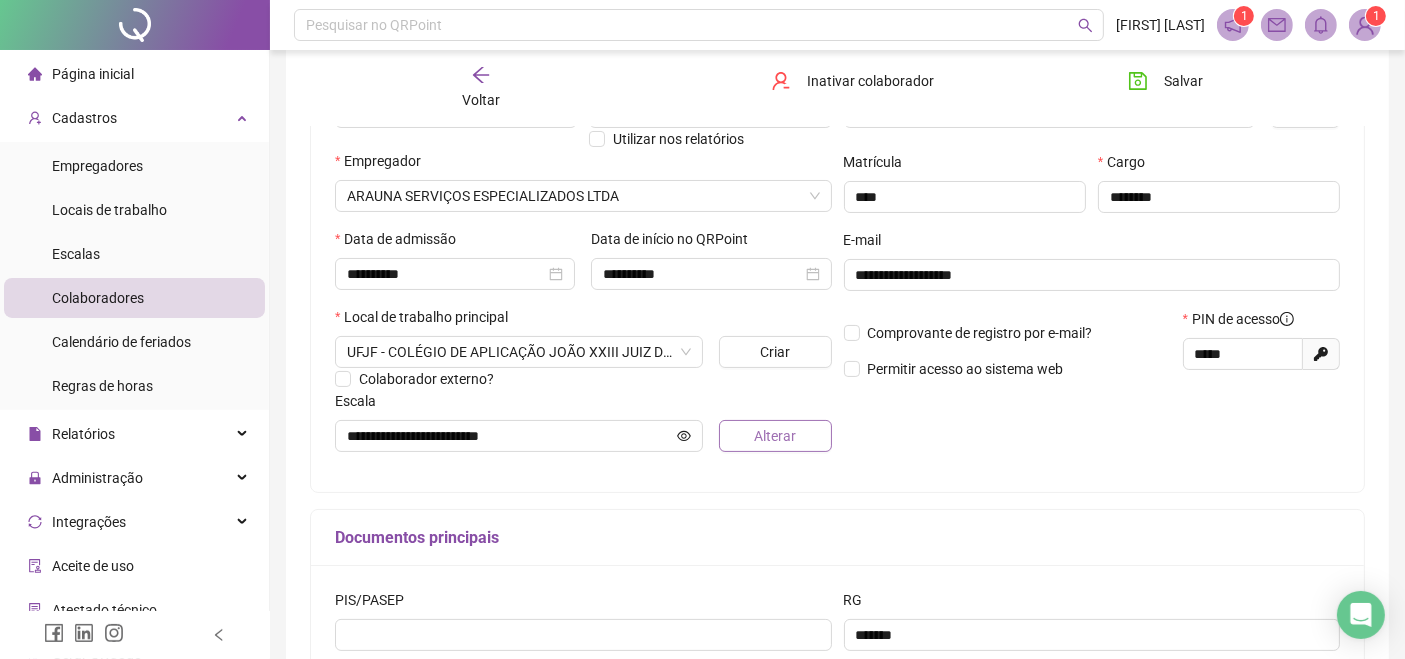 click on "Alterar" at bounding box center (775, 436) 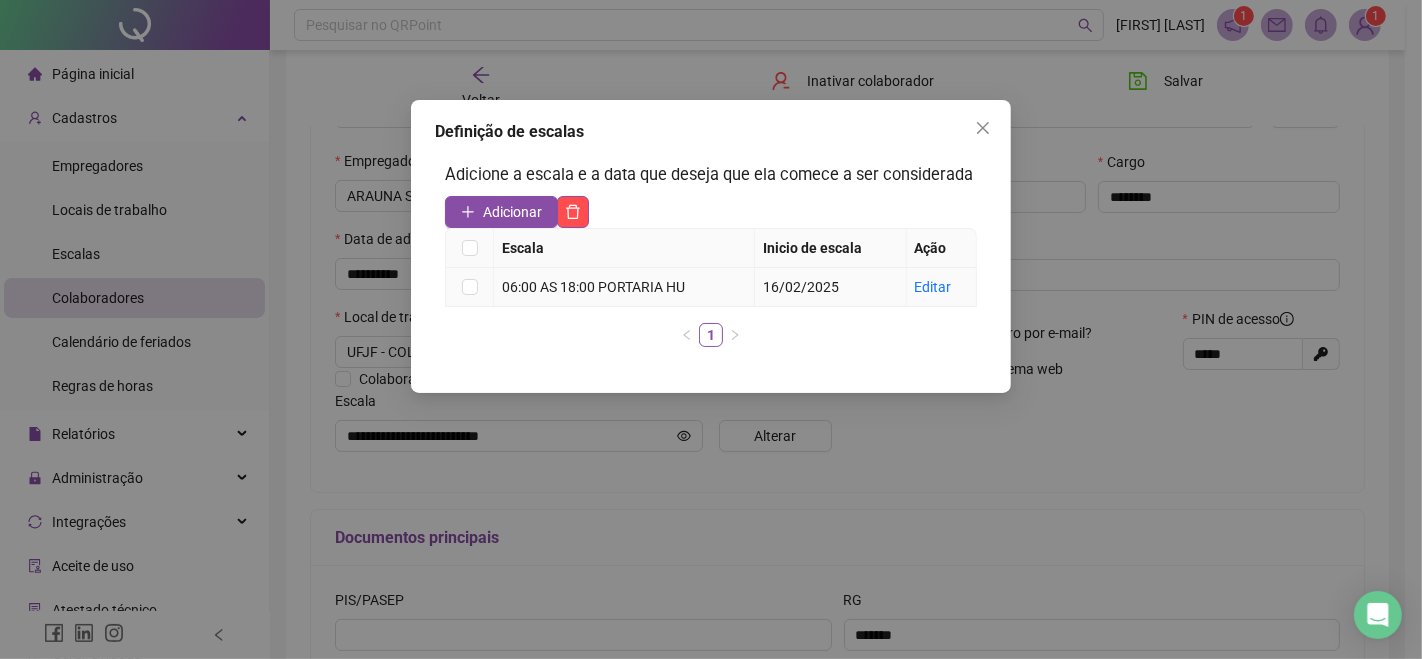 click on "Editar" at bounding box center [942, 287] 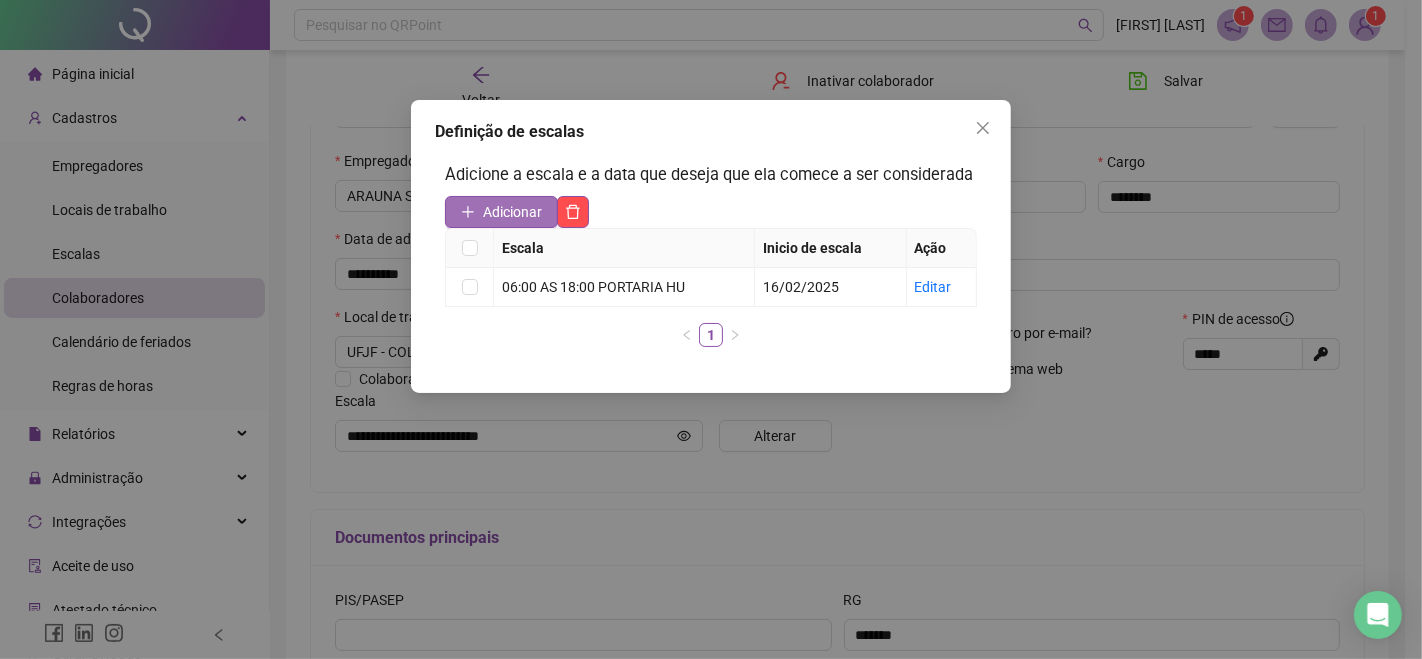 click on "Adicionar" at bounding box center [512, 212] 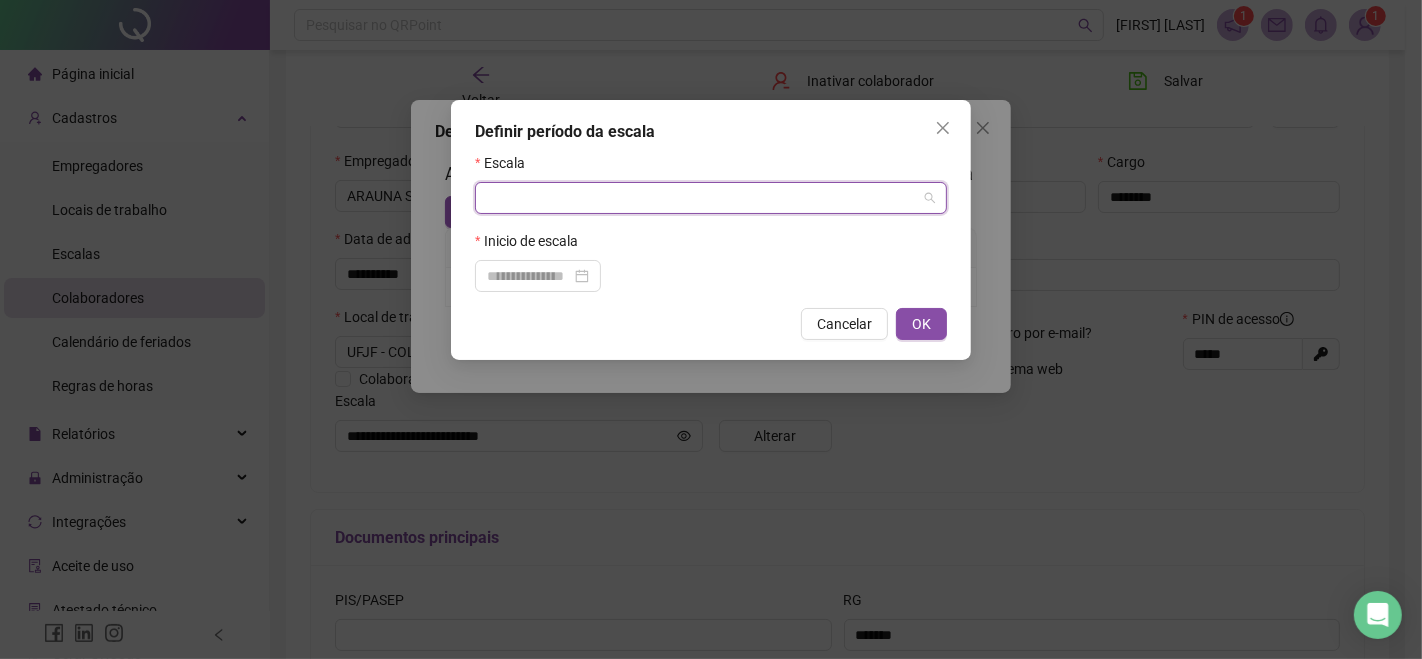 click at bounding box center (702, 198) 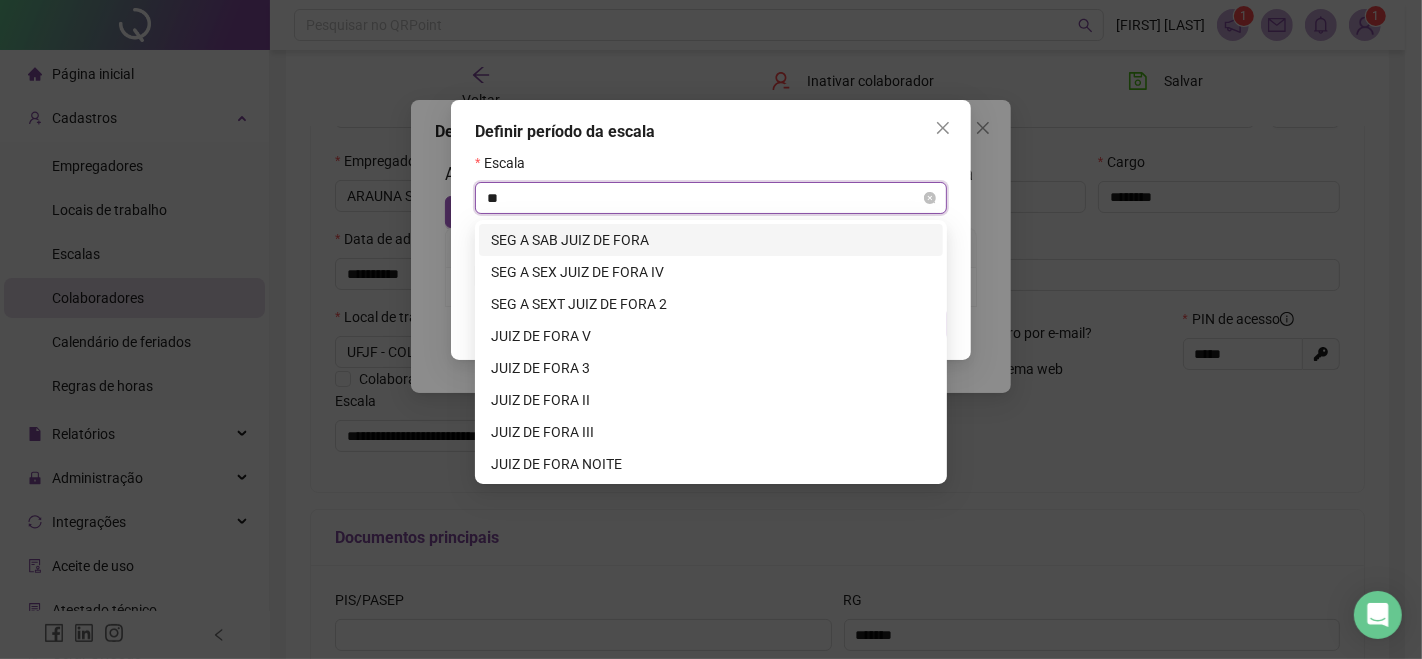 type on "***" 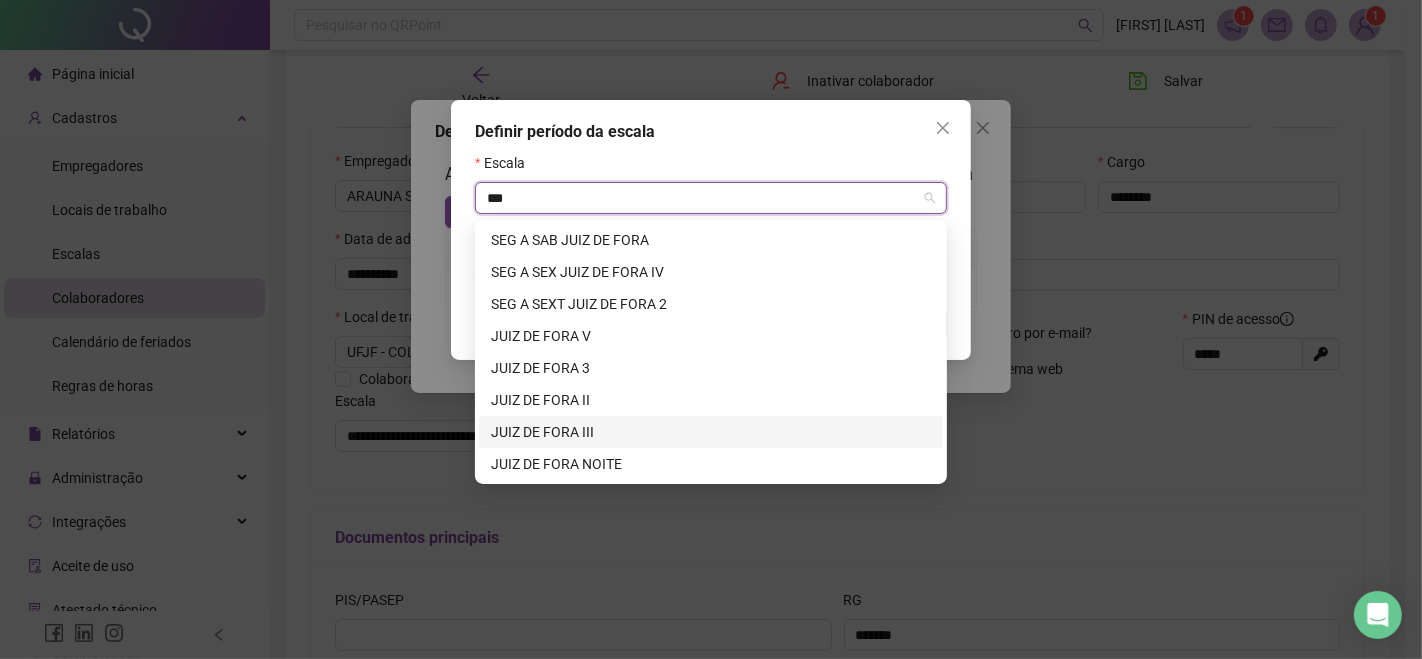 click on "JUIZ DE FORA III" at bounding box center (711, 432) 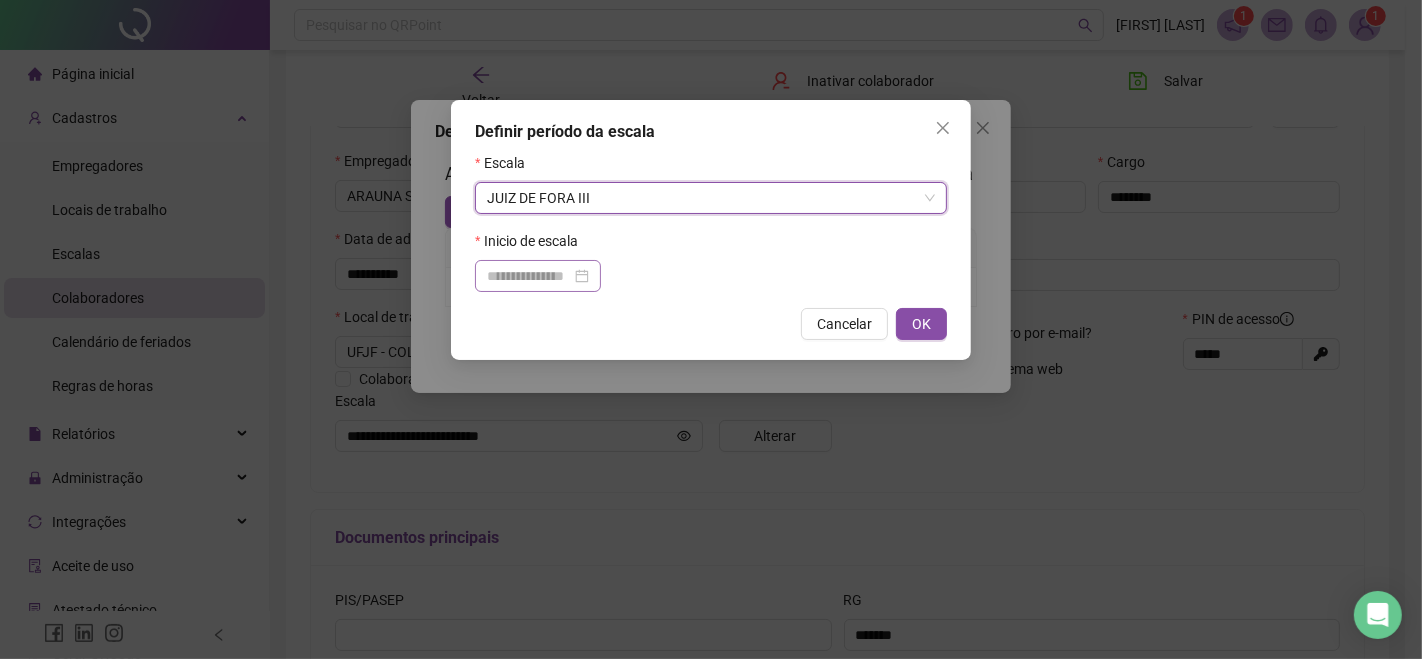 click at bounding box center [538, 276] 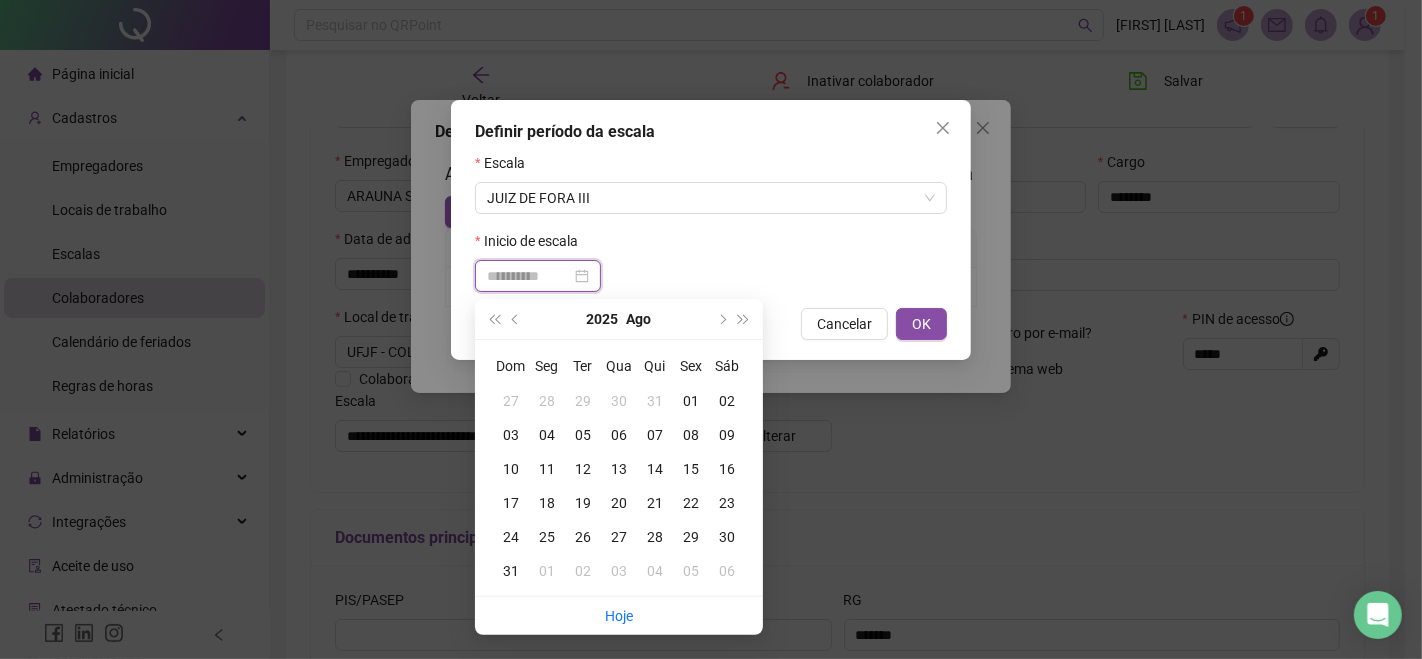 type on "**********" 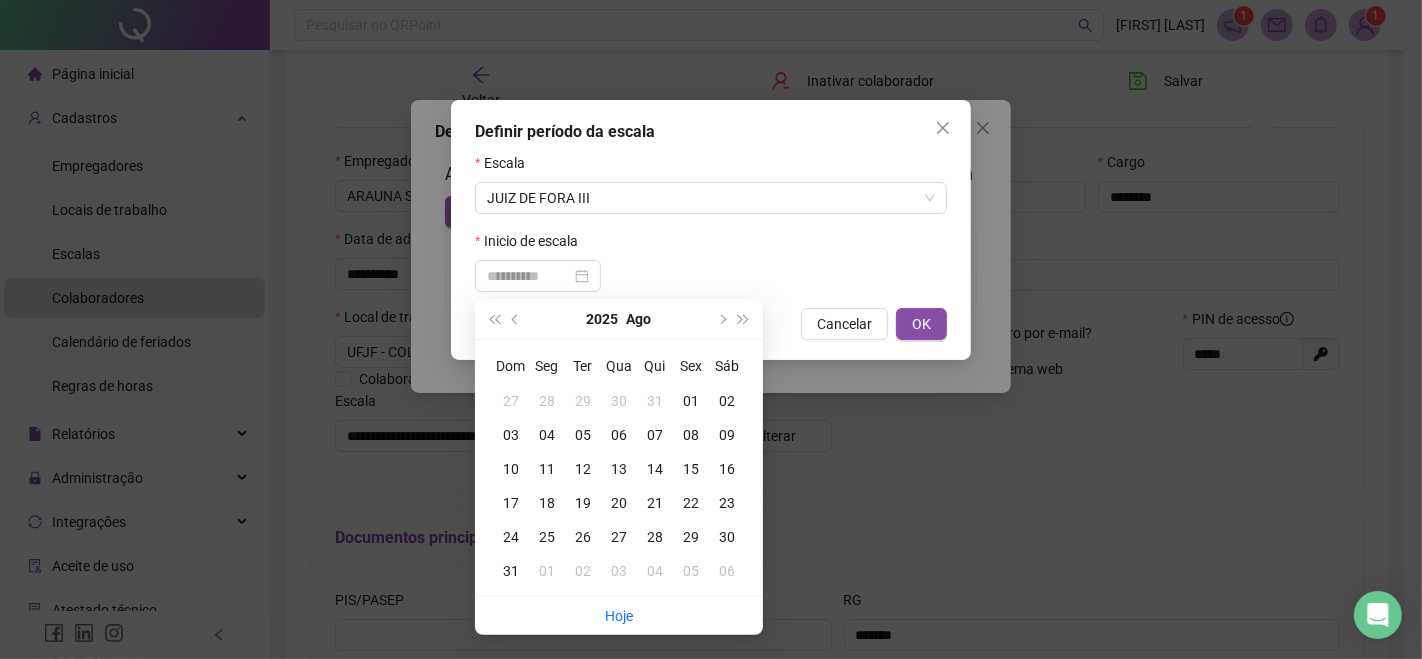 click on "01" at bounding box center [691, 401] 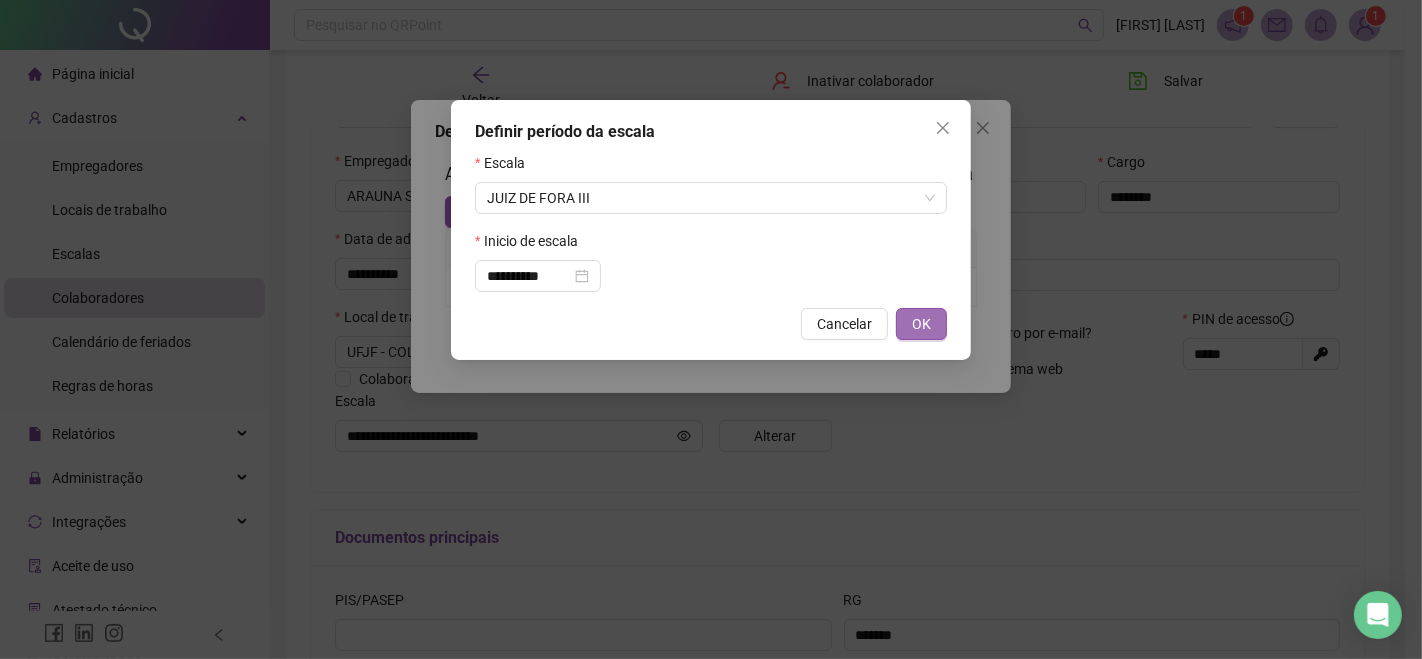 click on "OK" at bounding box center (921, 324) 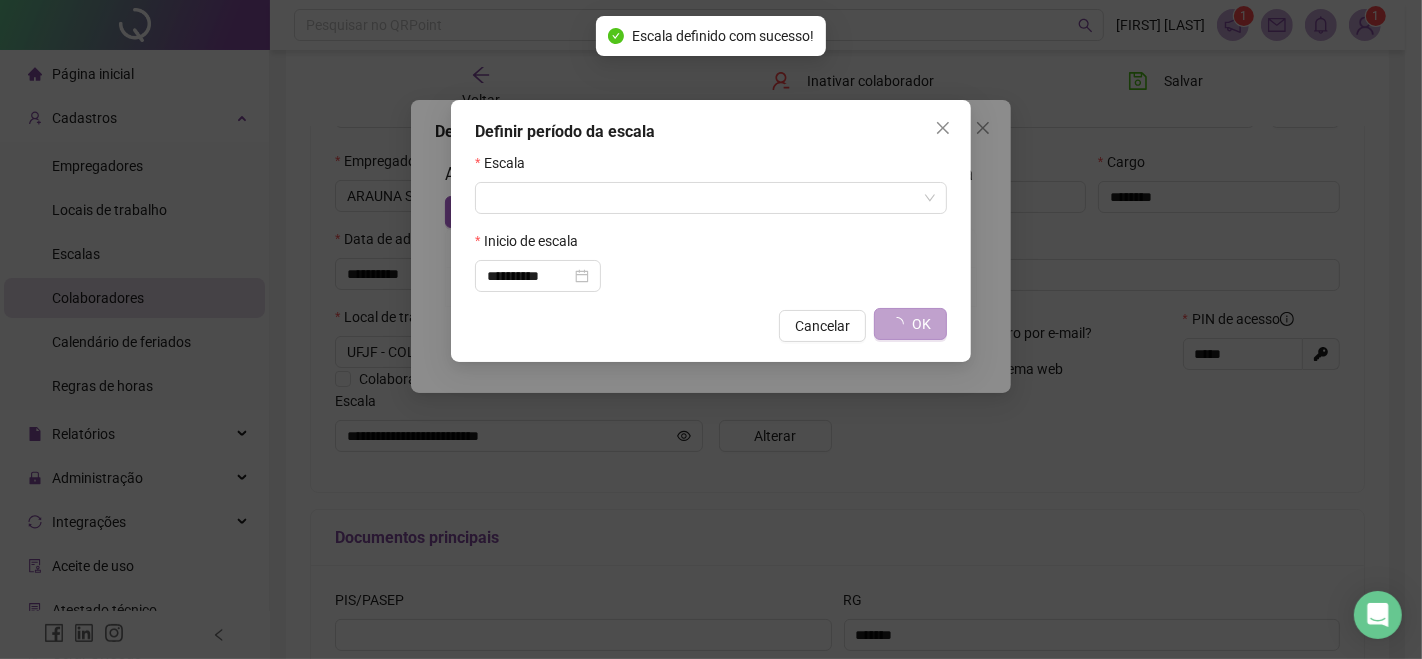 type on "**********" 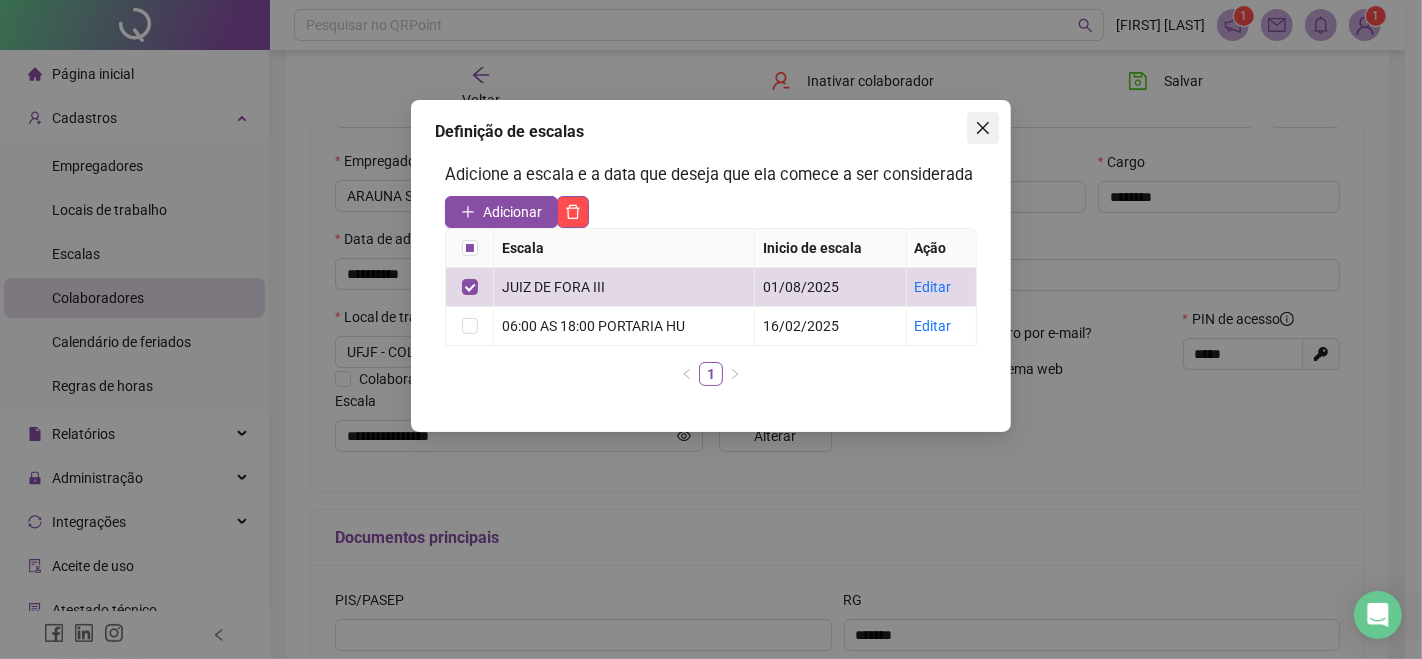 click 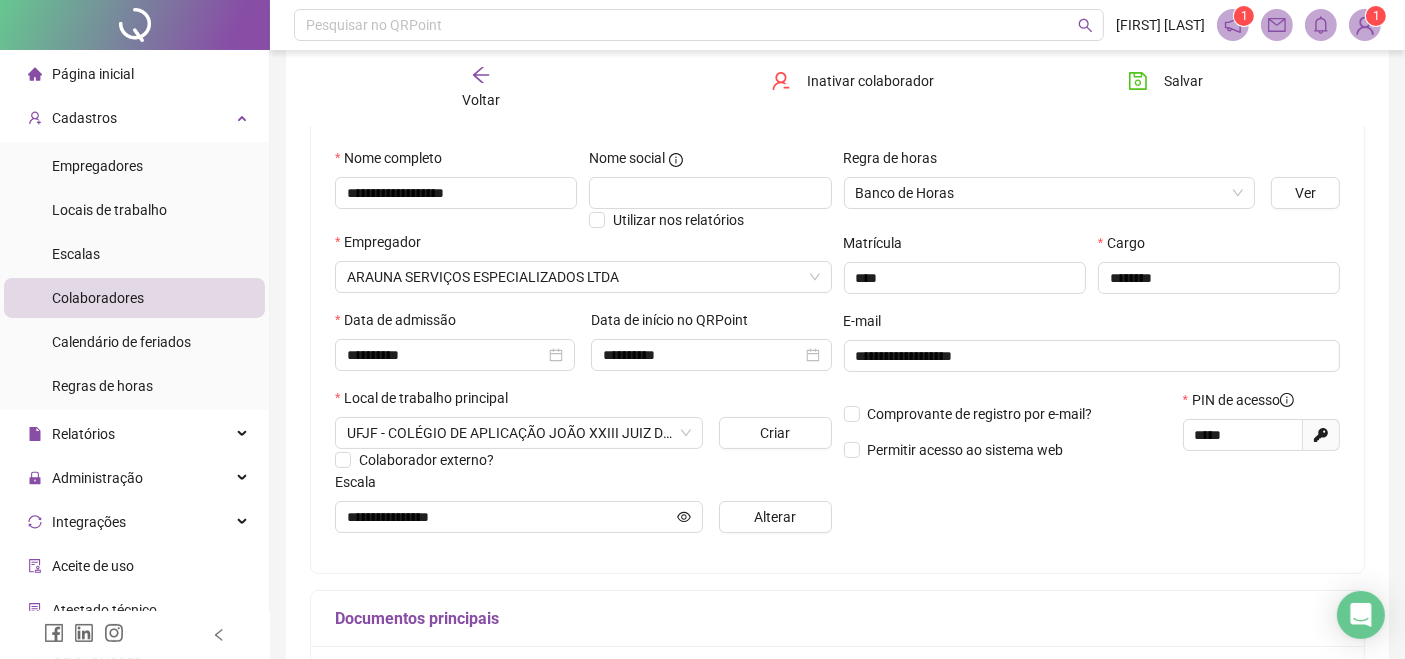 scroll, scrollTop: 38, scrollLeft: 0, axis: vertical 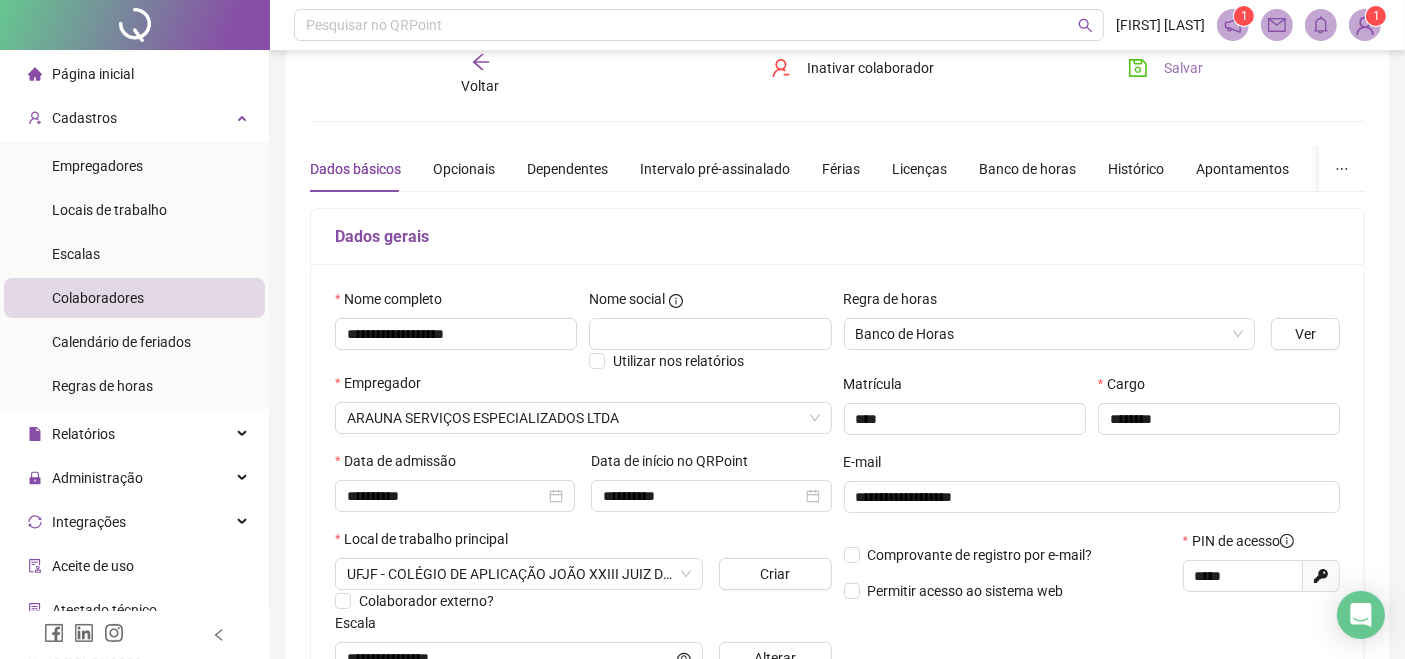 click on "Salvar" at bounding box center [1183, 68] 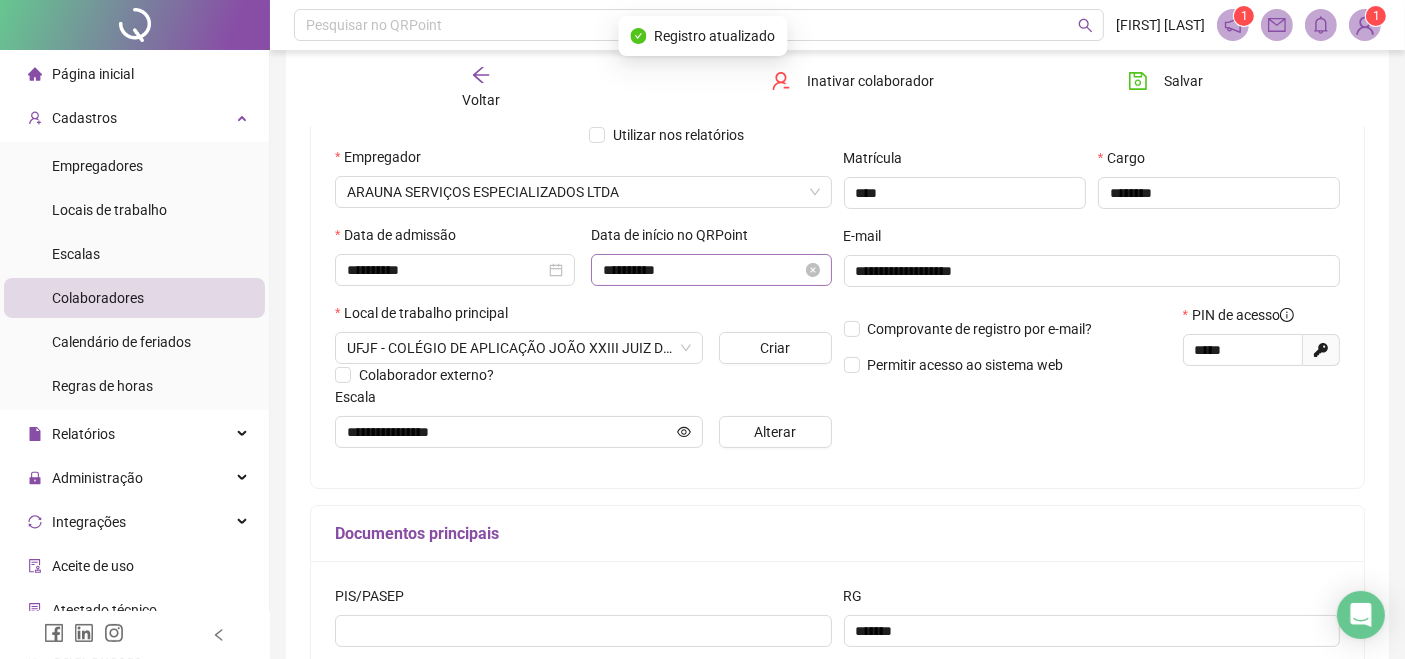 scroll, scrollTop: 38, scrollLeft: 0, axis: vertical 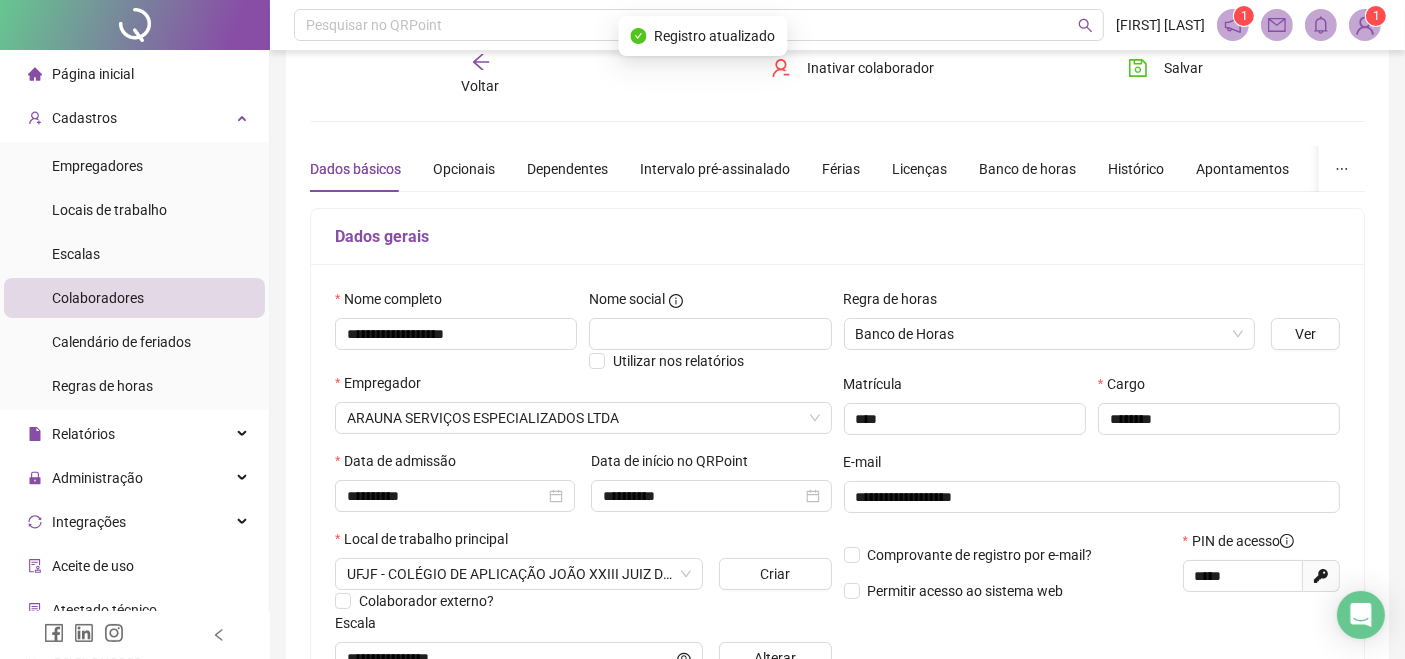 click 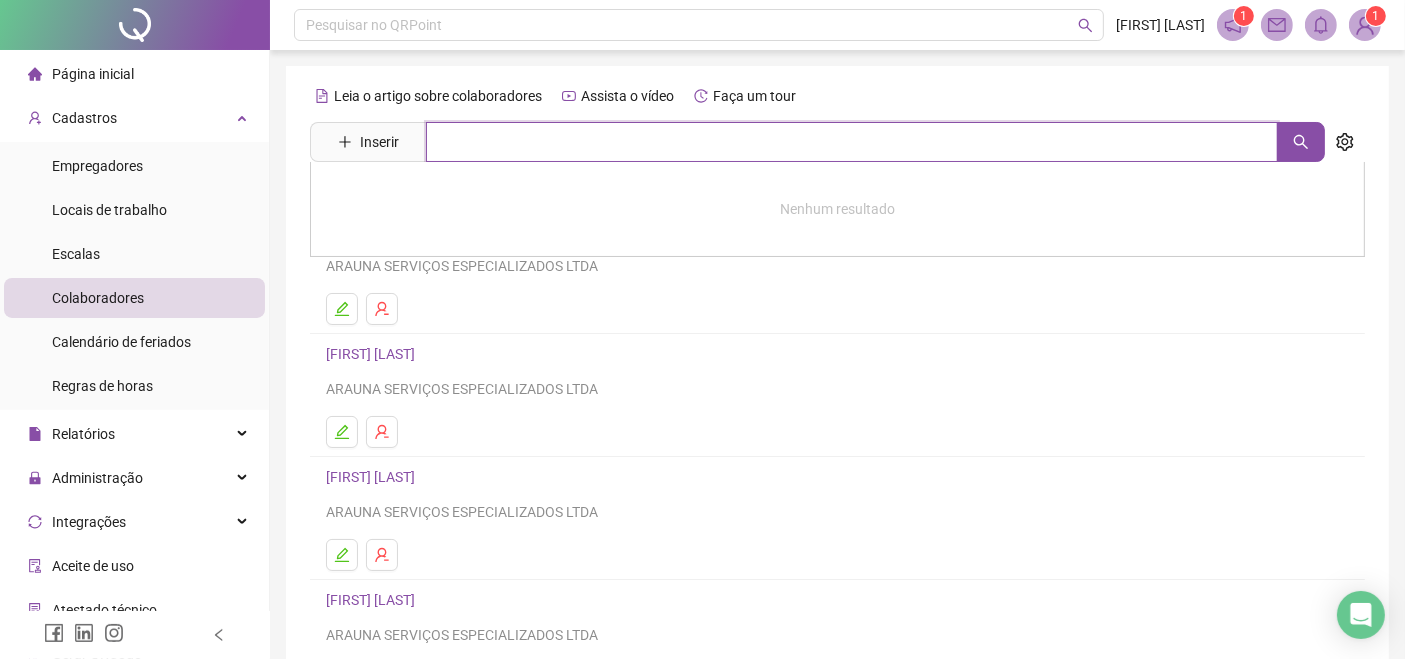 click at bounding box center (852, 142) 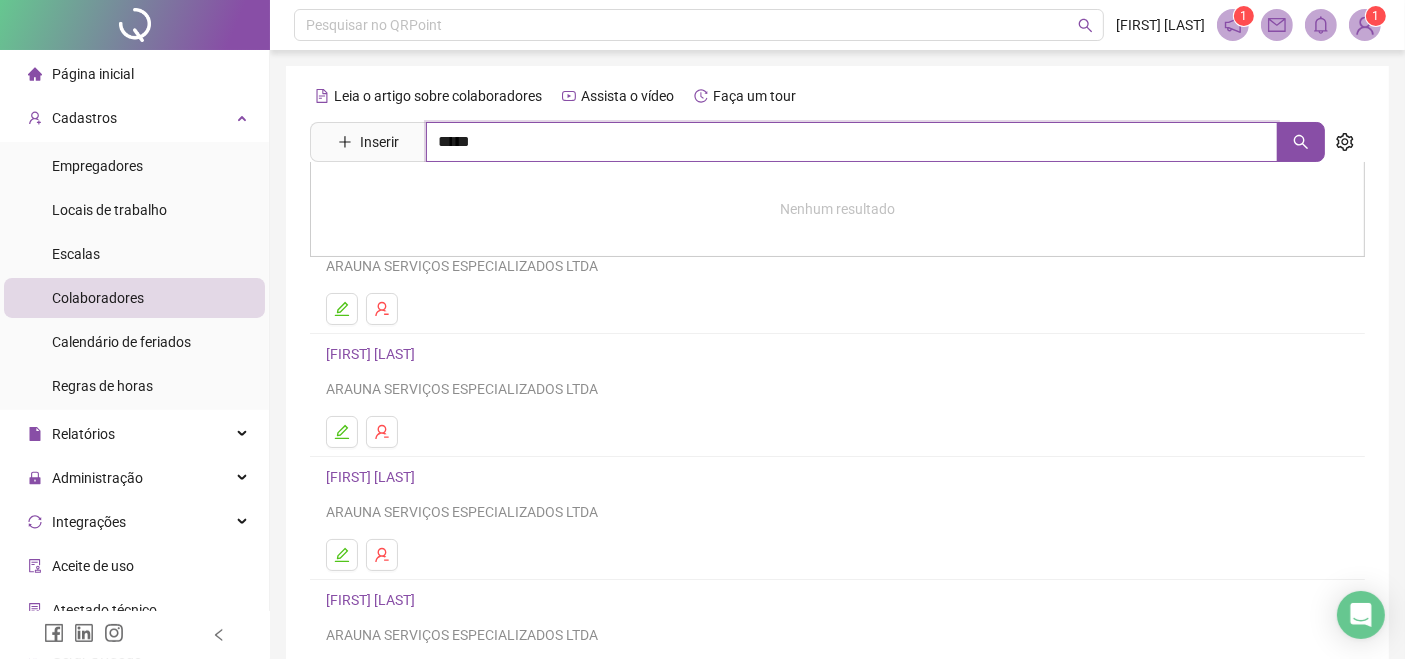 type on "*****" 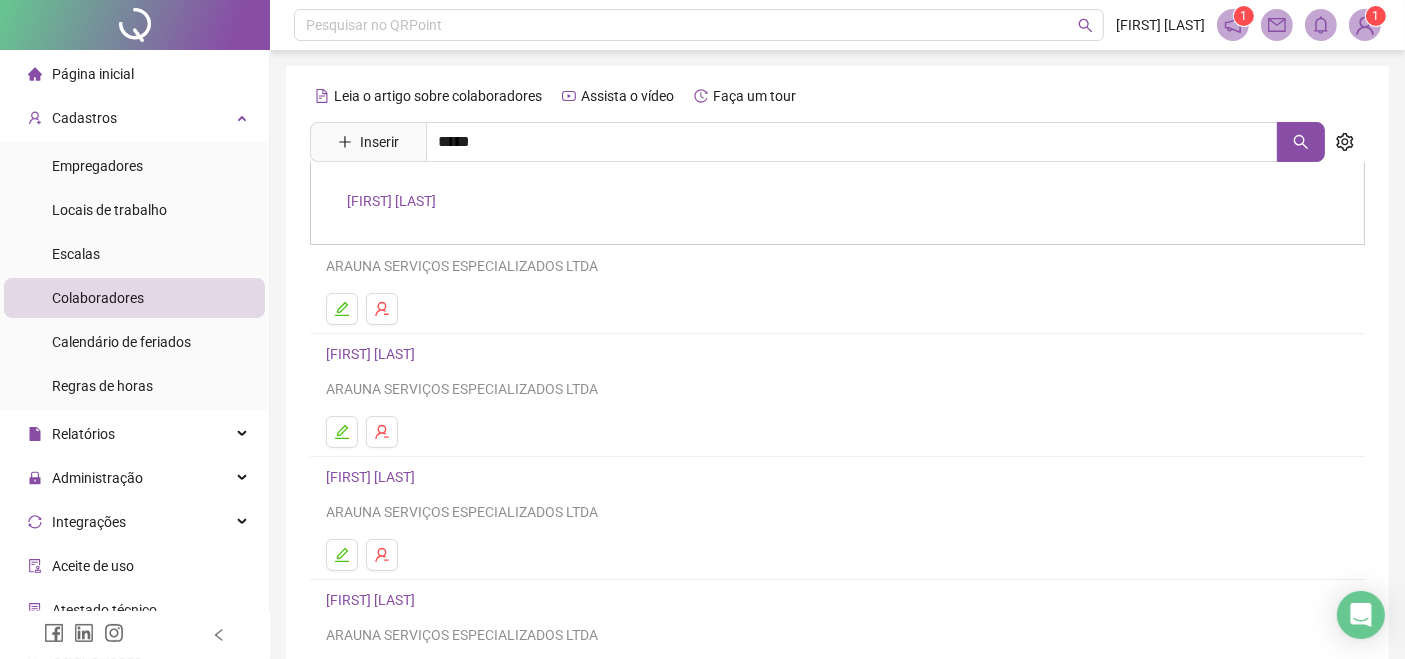 click on "[FIRST] [LAST]" at bounding box center (391, 201) 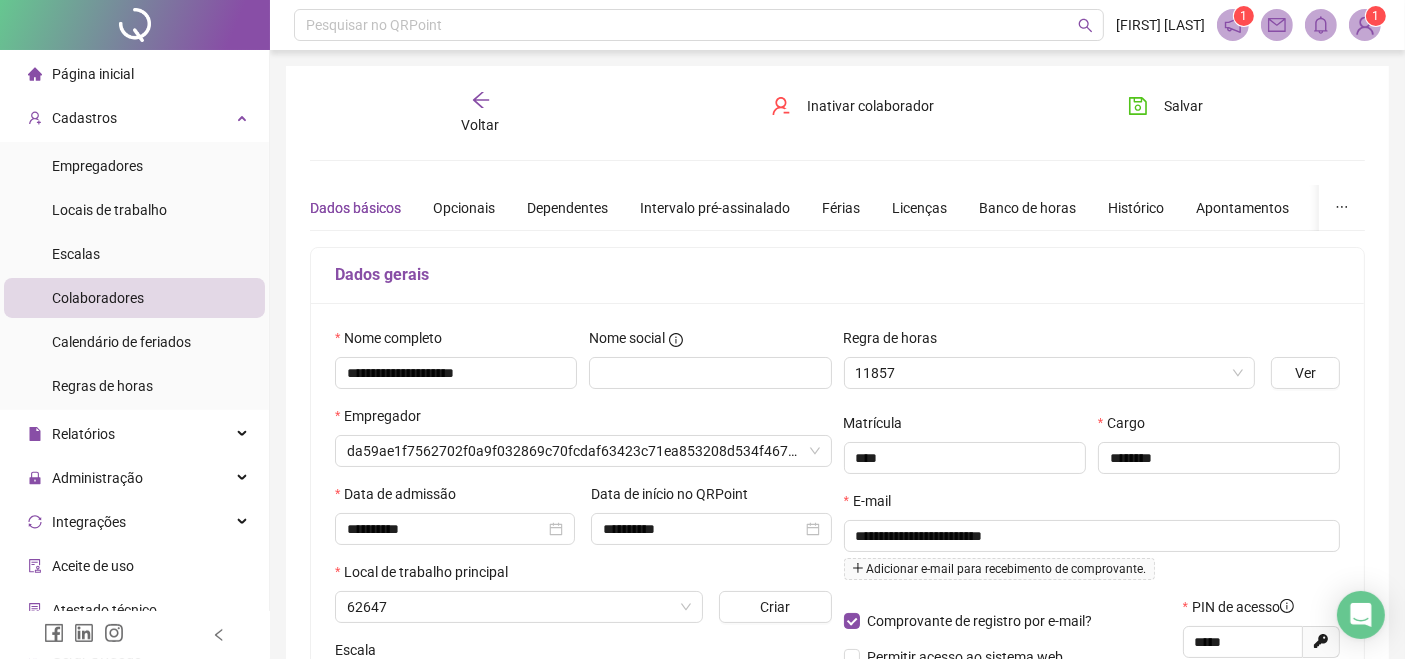 type on "**********" 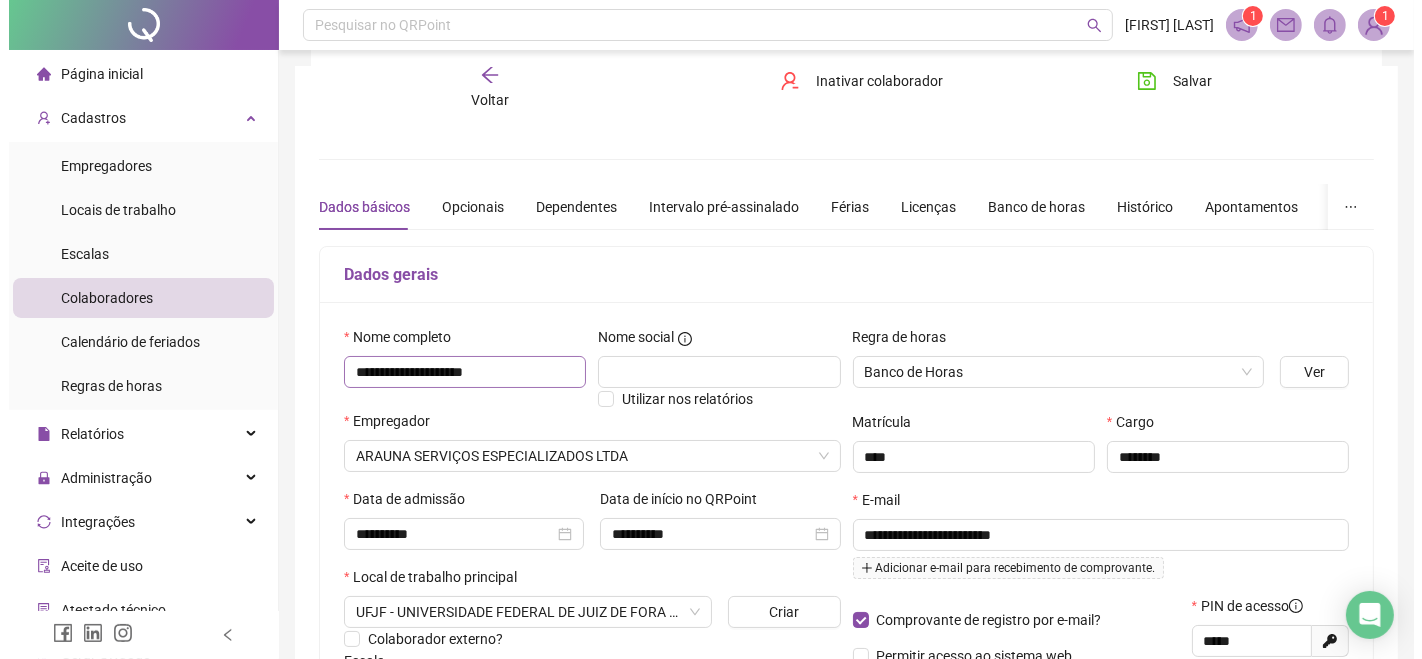 scroll, scrollTop: 222, scrollLeft: 0, axis: vertical 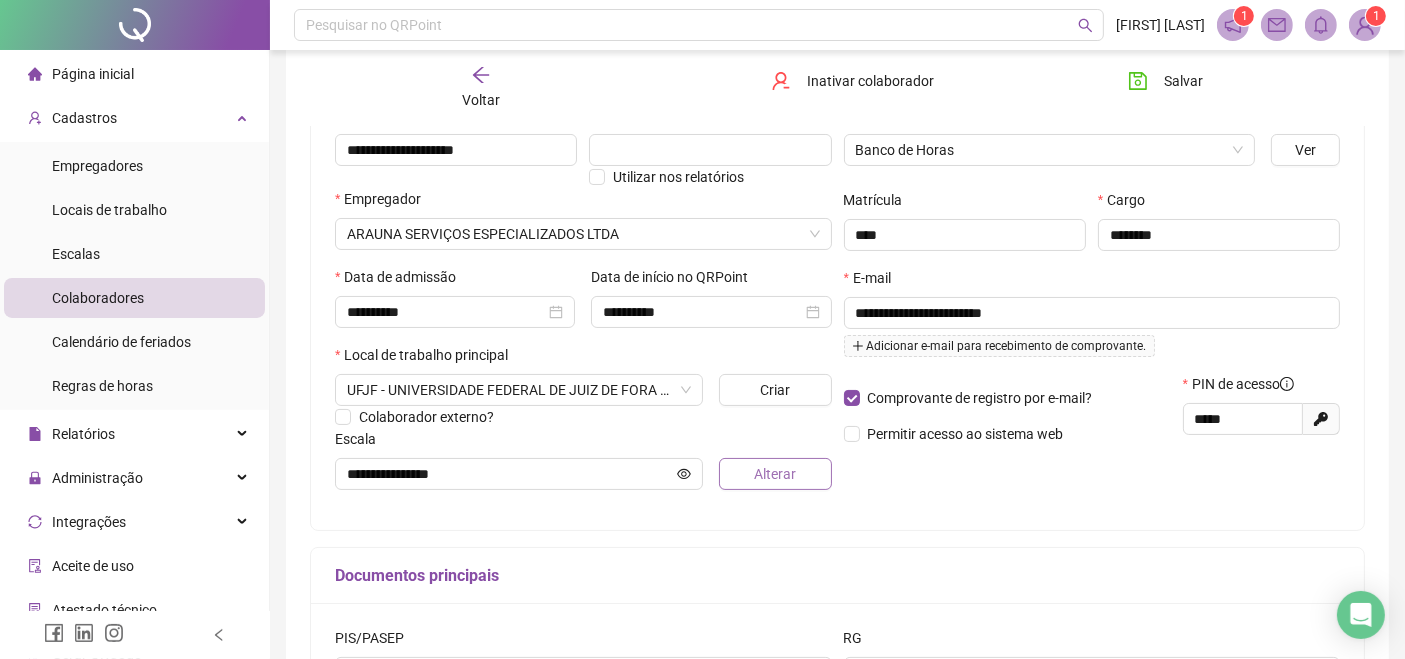 click on "Alterar" at bounding box center (775, 474) 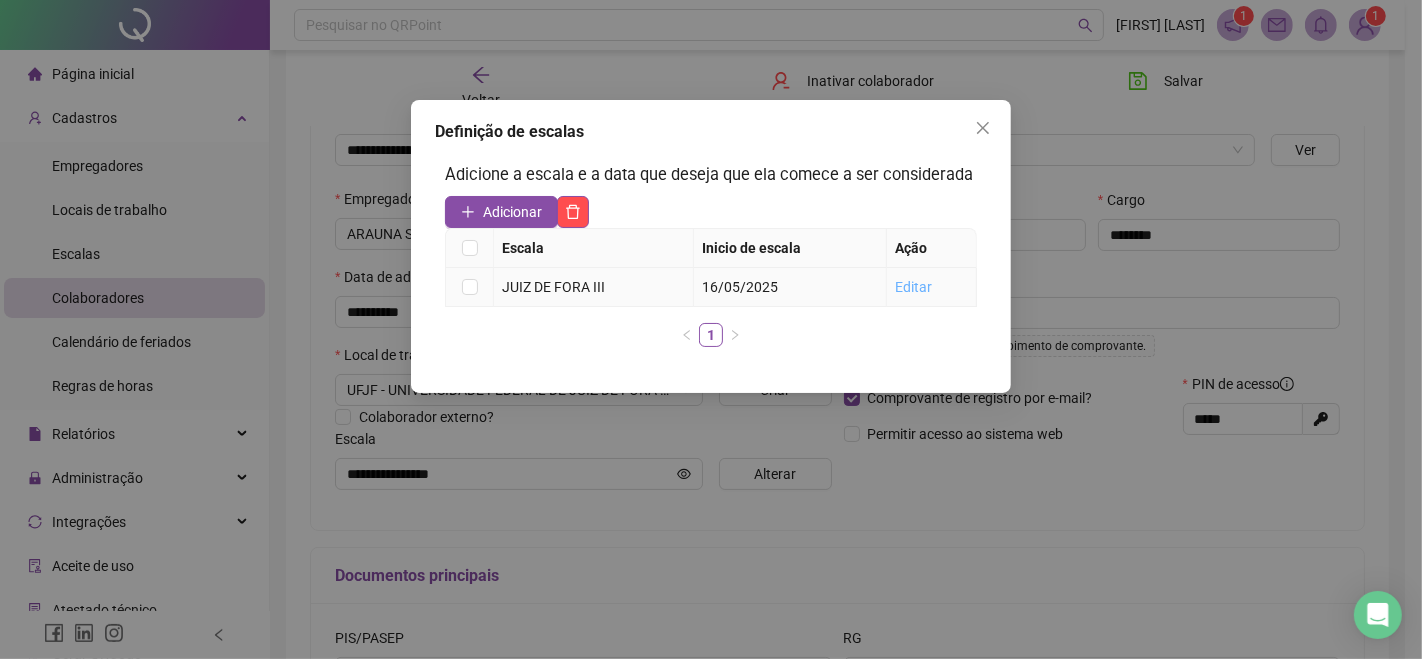 click on "Editar" at bounding box center [913, 287] 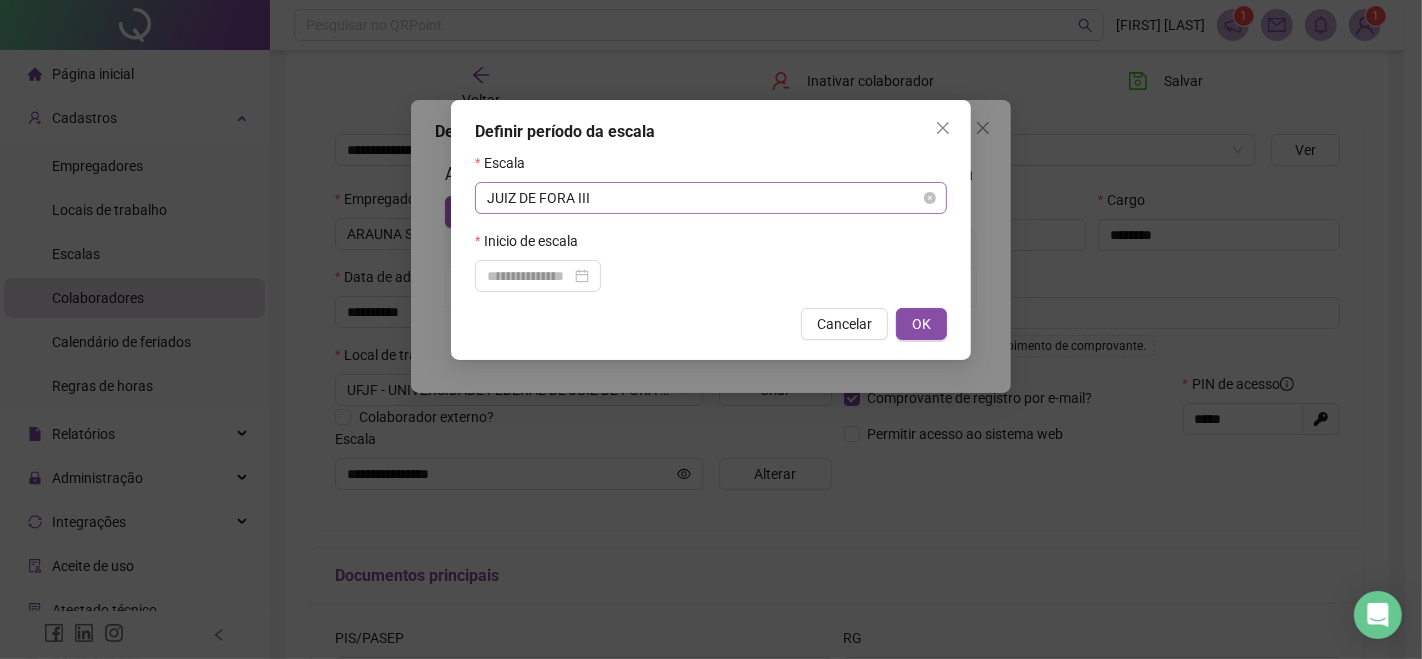 click on "JUIZ DE FORA III" at bounding box center [711, 198] 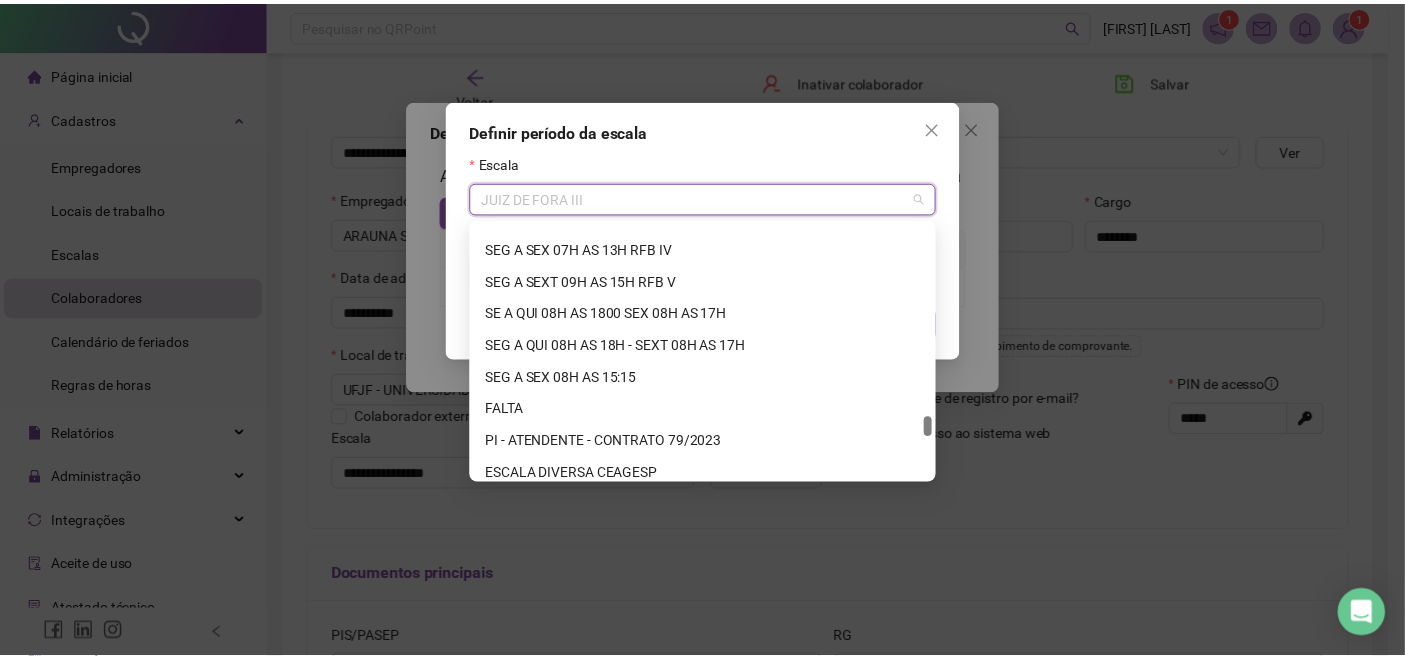 scroll, scrollTop: 6767, scrollLeft: 0, axis: vertical 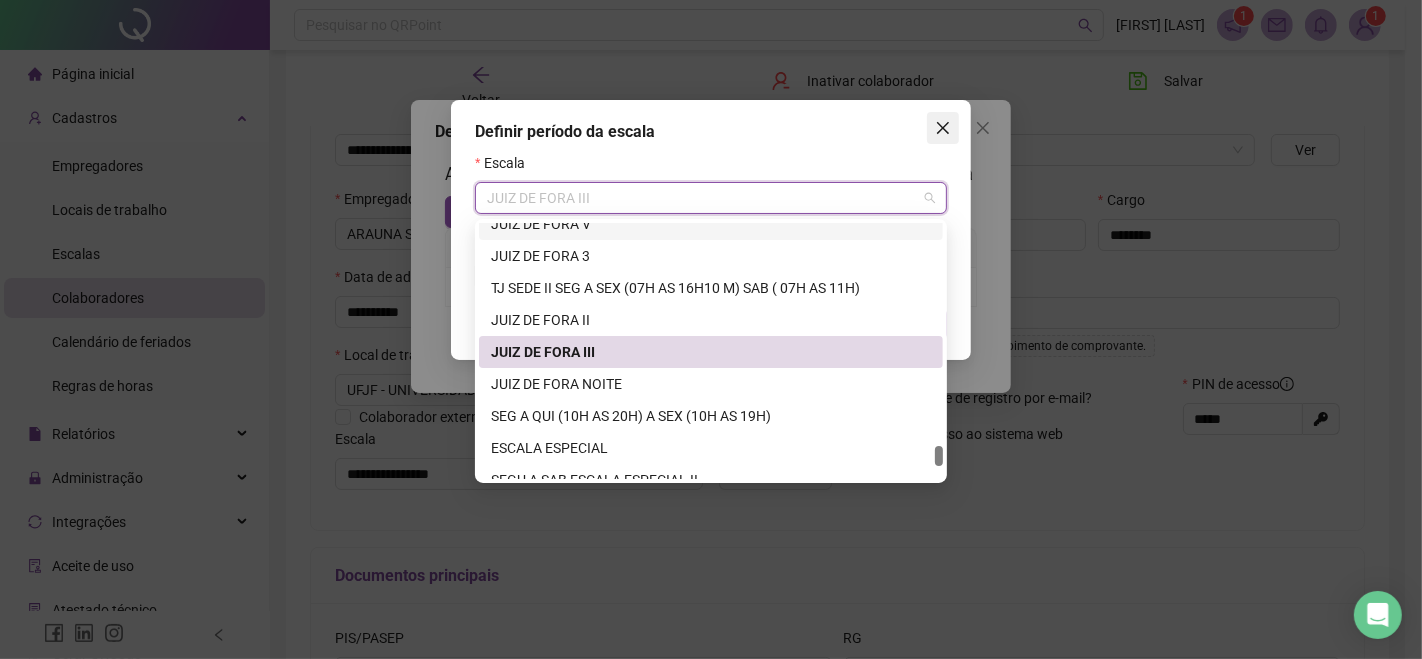 click 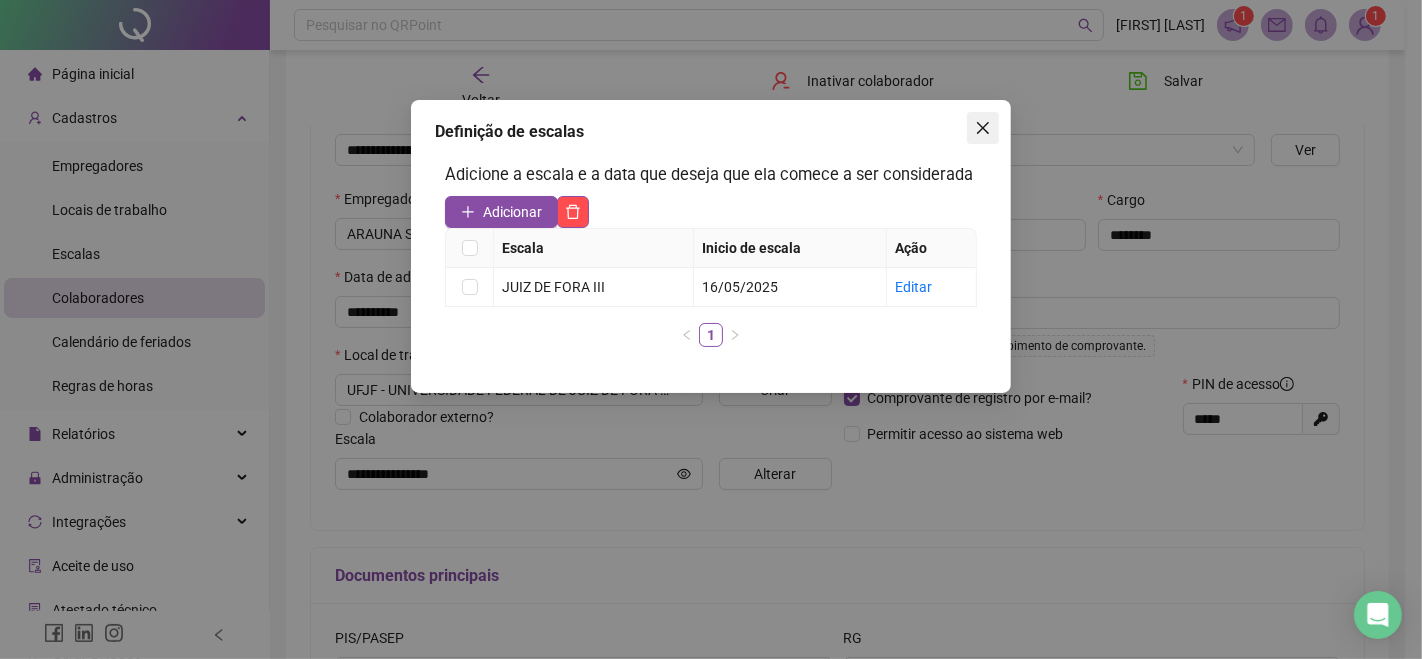 click 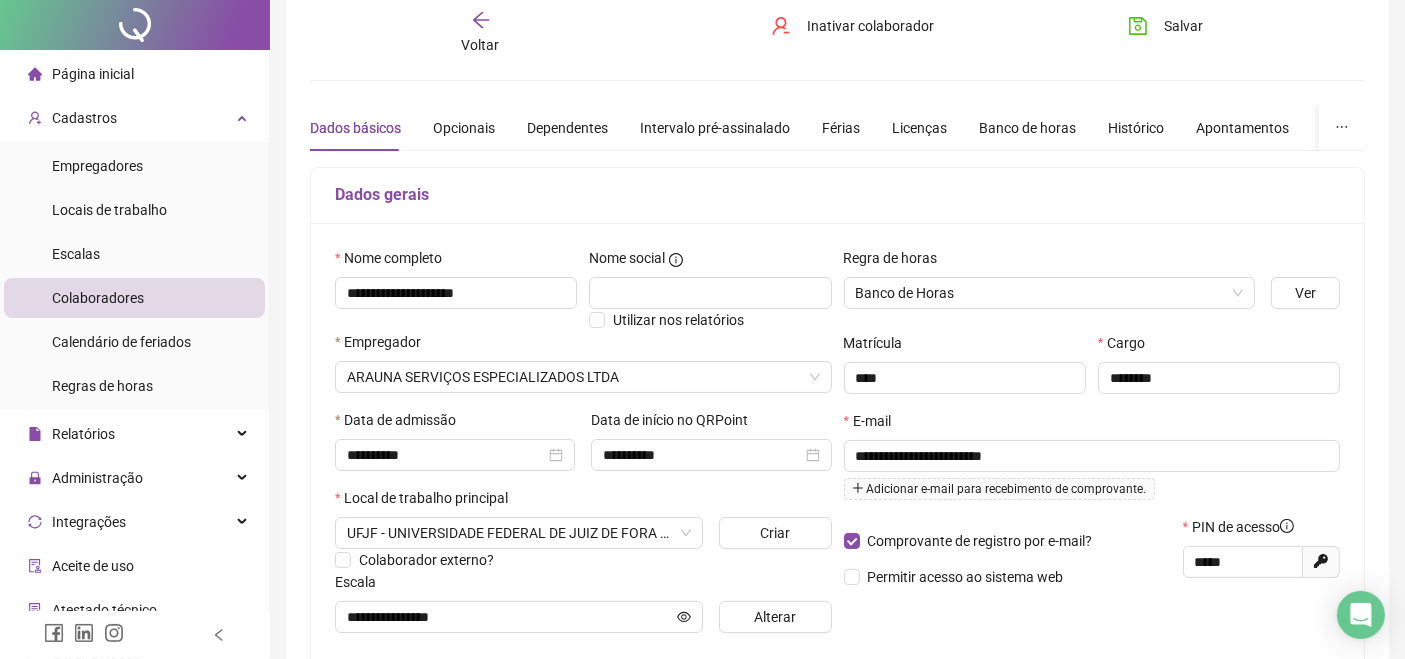 scroll, scrollTop: 0, scrollLeft: 0, axis: both 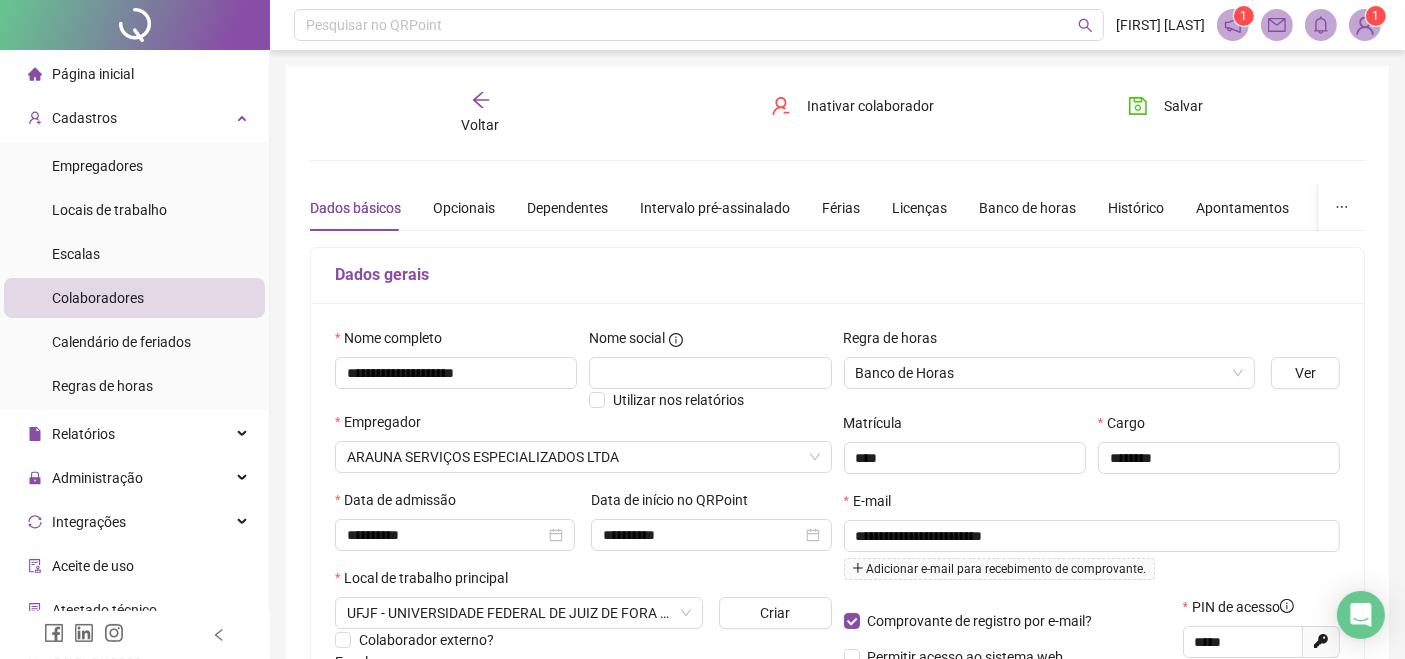 click 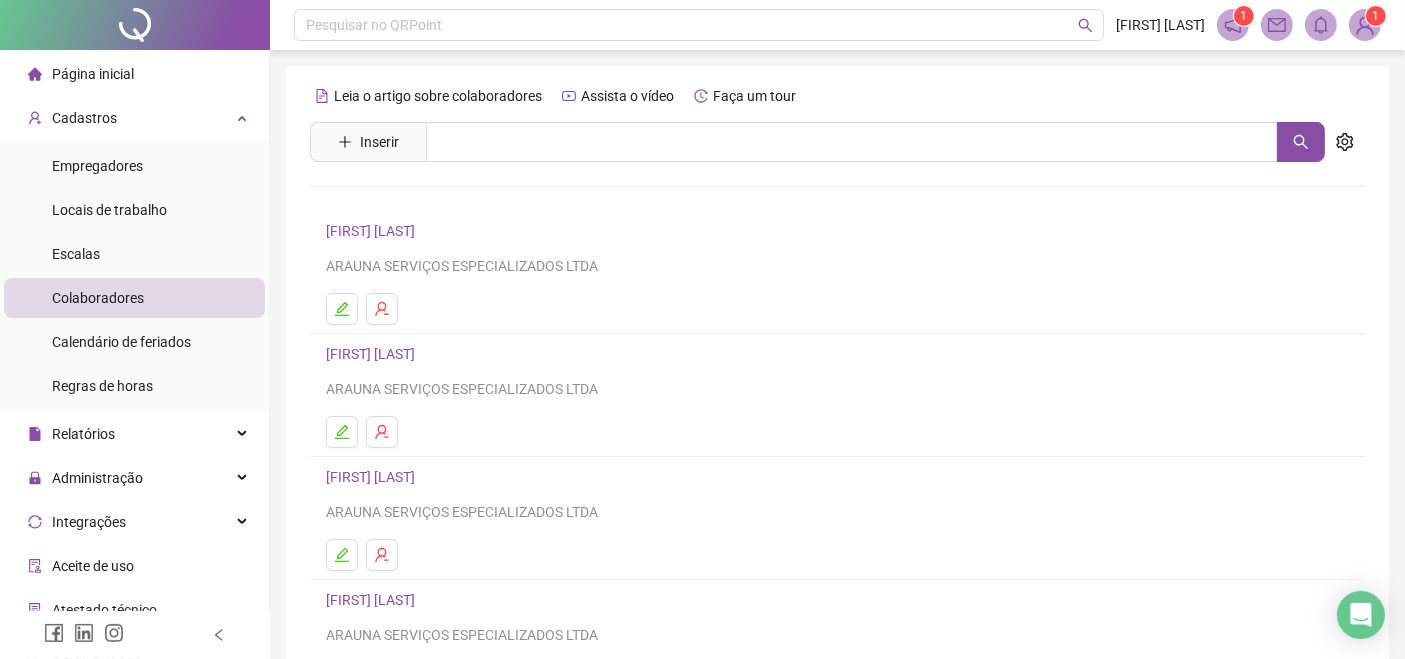 click on "Leia o artigo sobre colaboradores Assista o vídeo Faça um tour Inserir Nenhum resultado [FIRST] [LAST]    ARAUNA SERVIÇOS ESPECIALIZADOS LTDA [FIRST] [LAST]    ARAUNA SERVIÇOS ESPECIALIZADOS LTDA [FIRST] [LAST]    ARAUNA SERVIÇOS ESPECIALIZADOS LTDA [FIRST] [LAST]    ARAUNA SERVIÇOS ESPECIALIZADOS LTDA [FIRST] [LAST]     ARAUNA SERVIÇOS ESPECIALIZADOS LTDA 1 2 3 4 5 ••• 19" at bounding box center [837, 468] 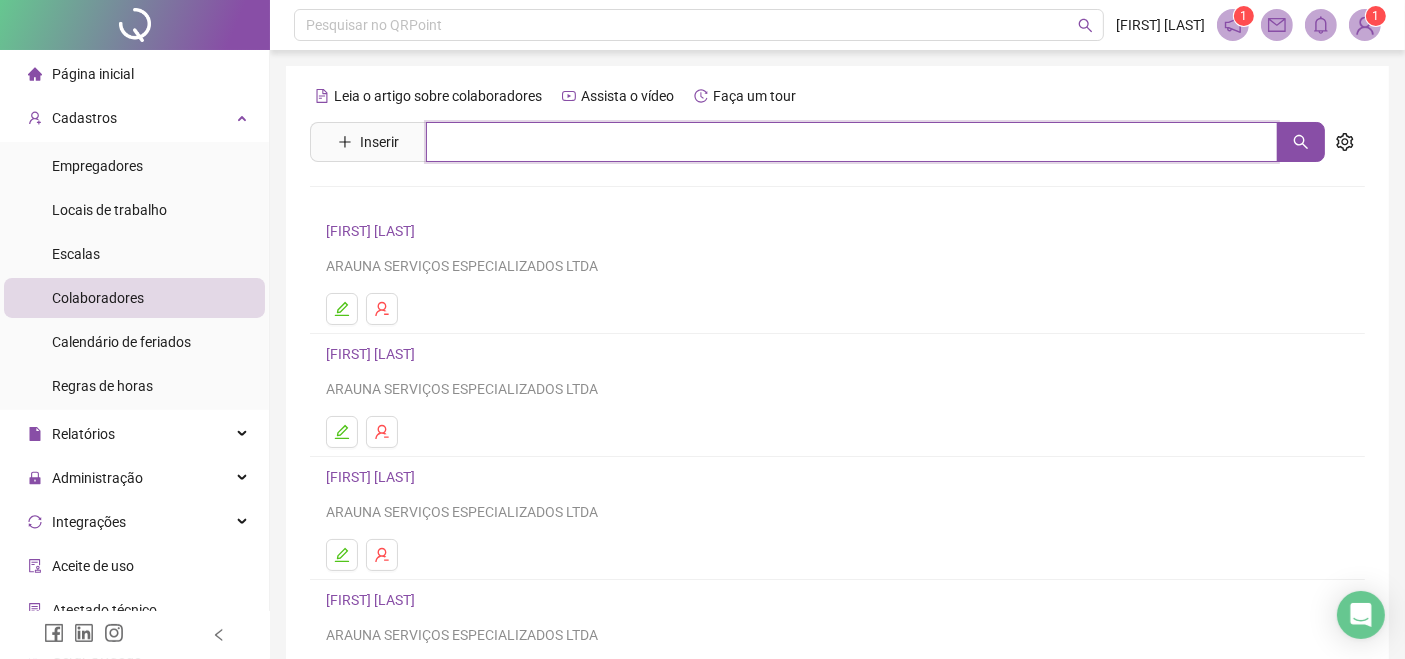 click at bounding box center [852, 142] 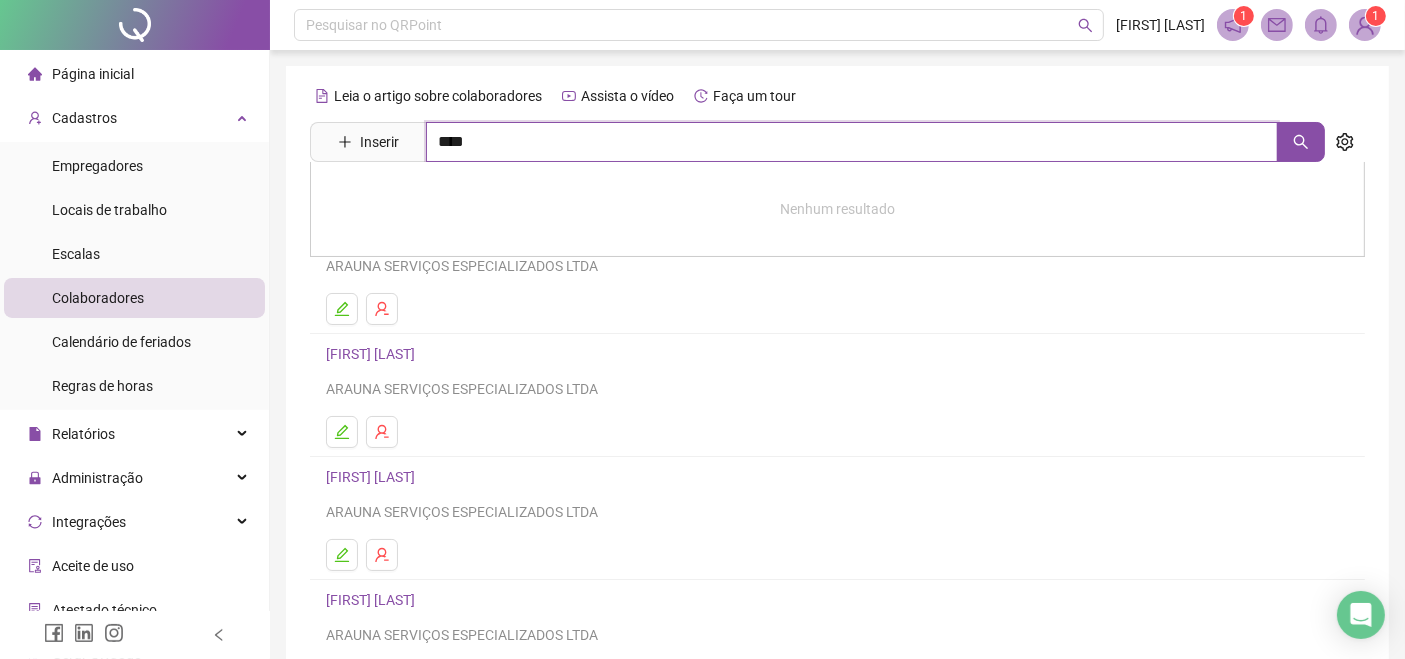type on "****" 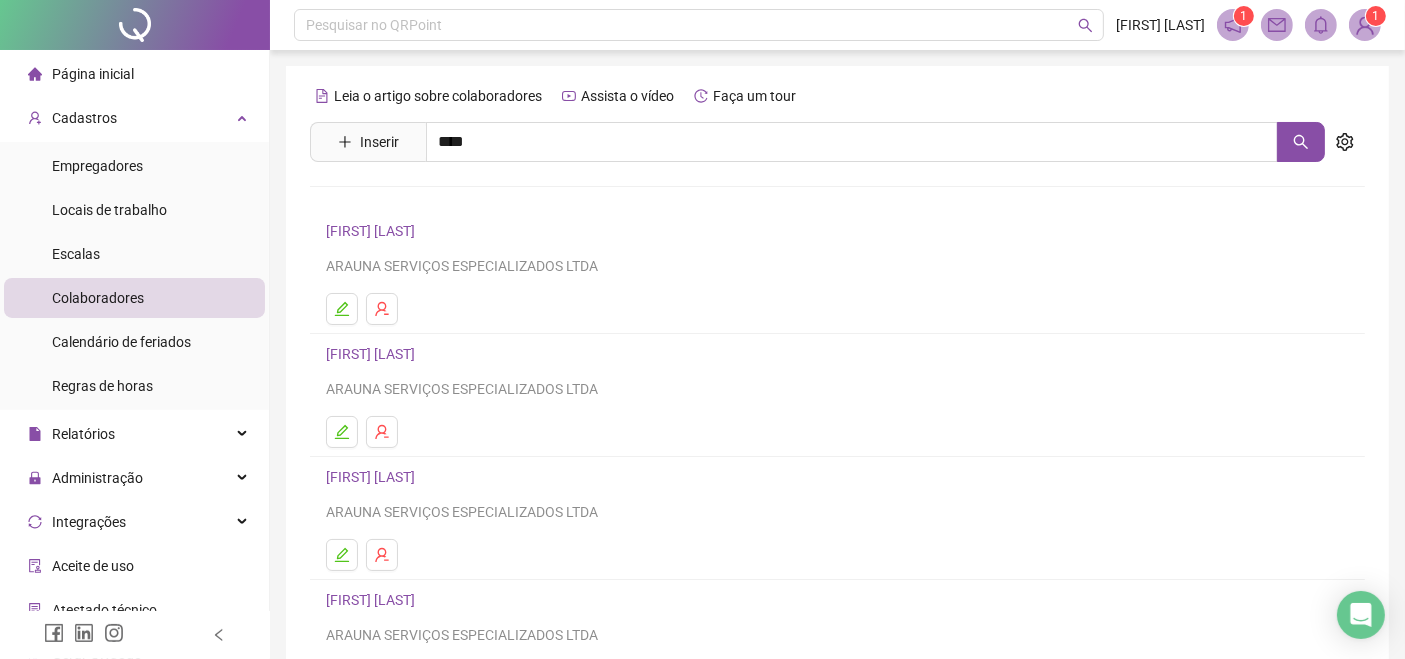 click on "[FIRST] [LAST]" at bounding box center [391, 201] 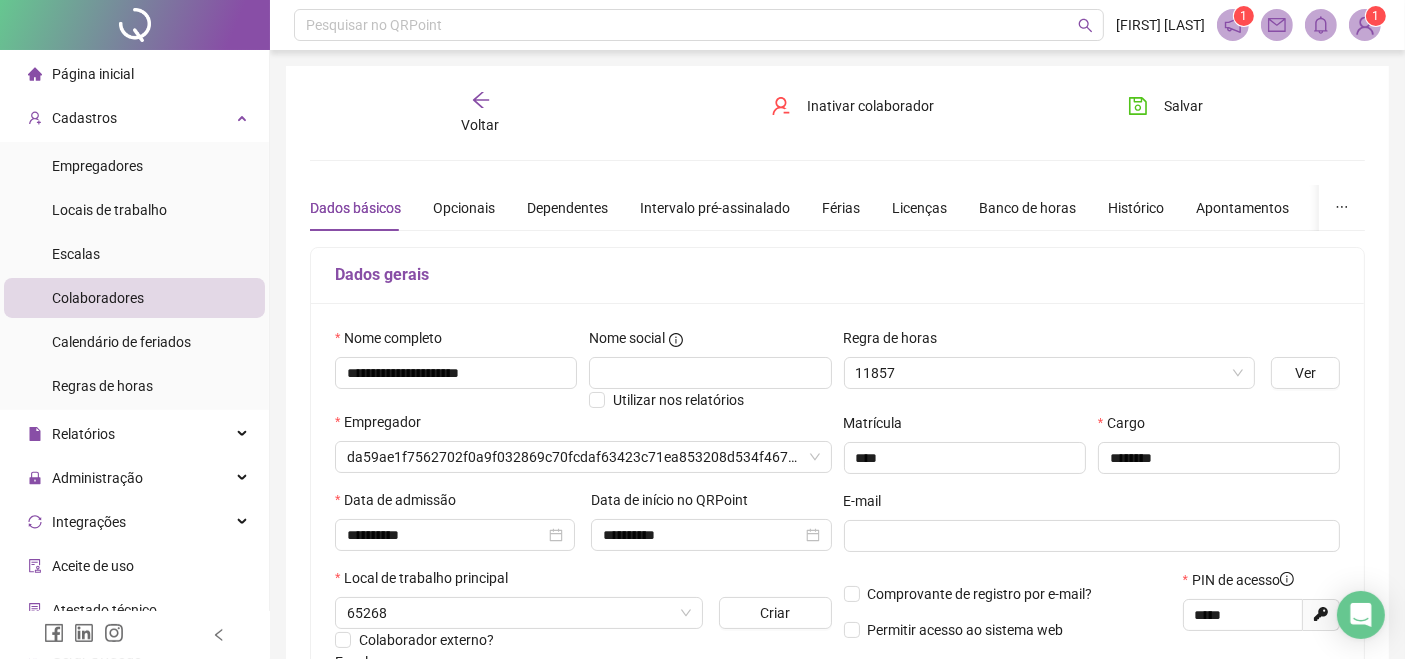 type on "**********" 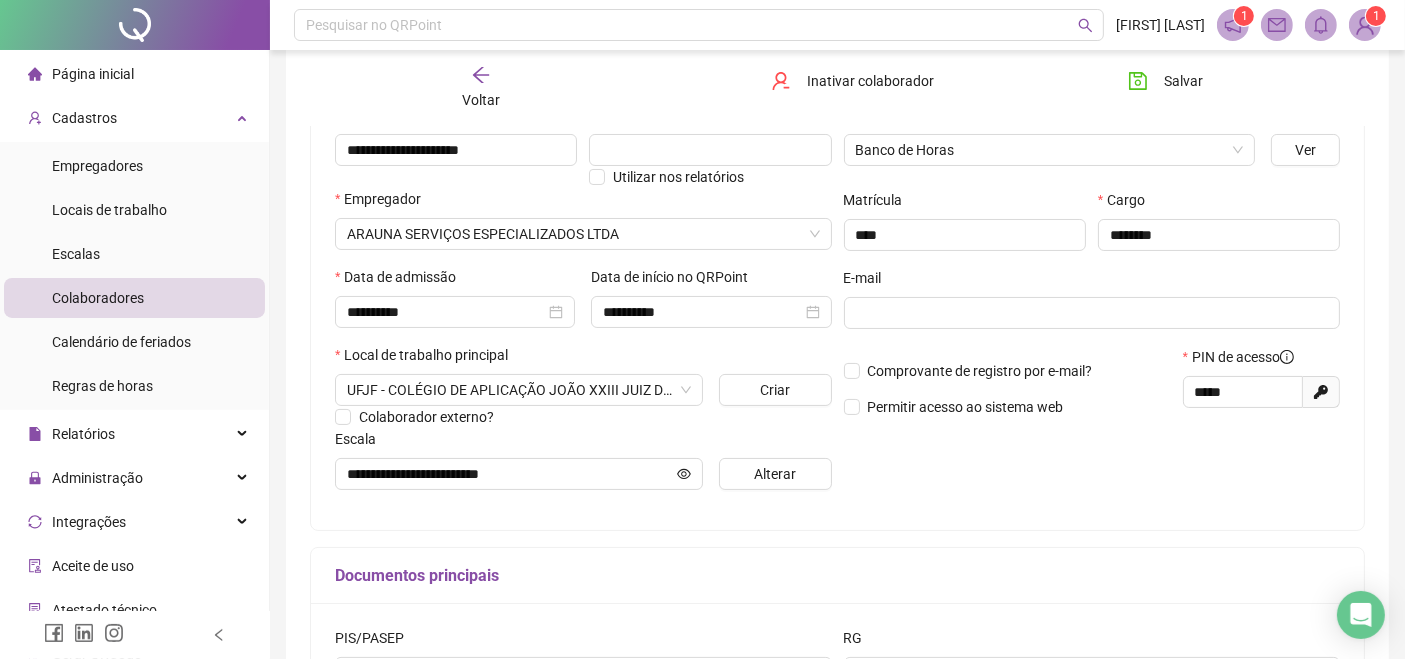 scroll, scrollTop: 0, scrollLeft: 0, axis: both 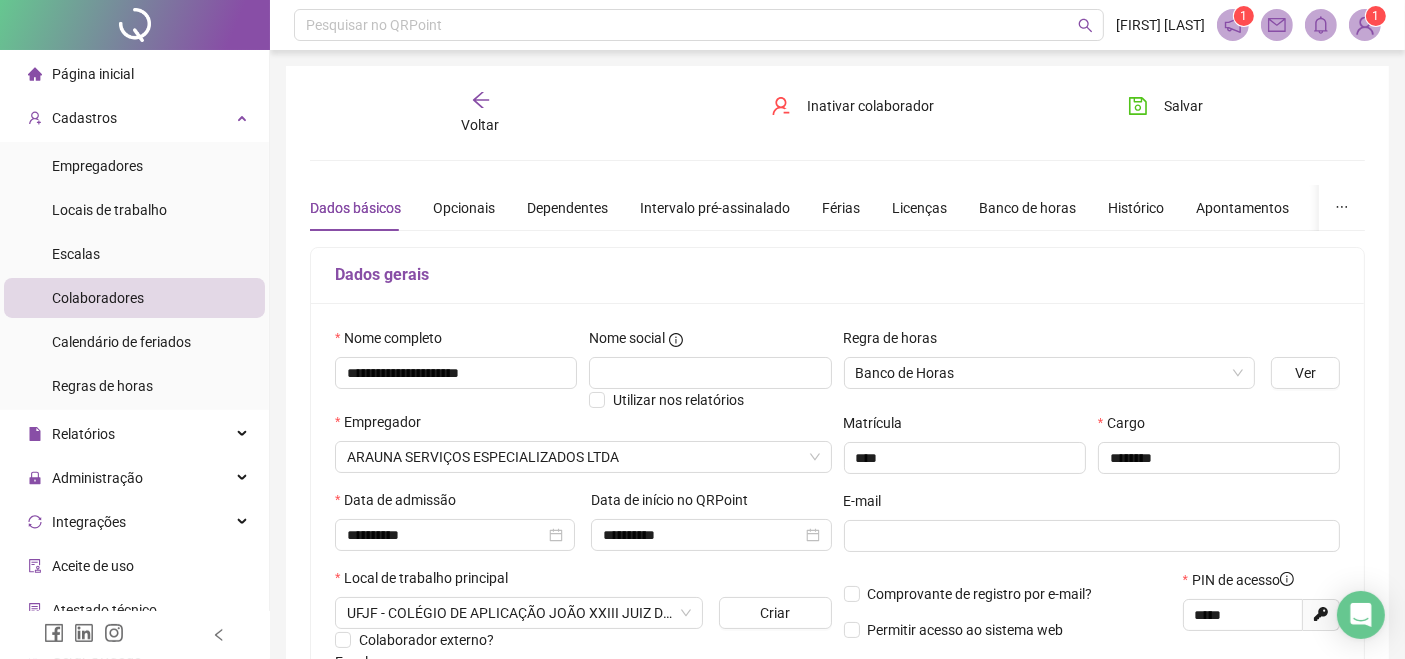 click on "Voltar" at bounding box center (480, 113) 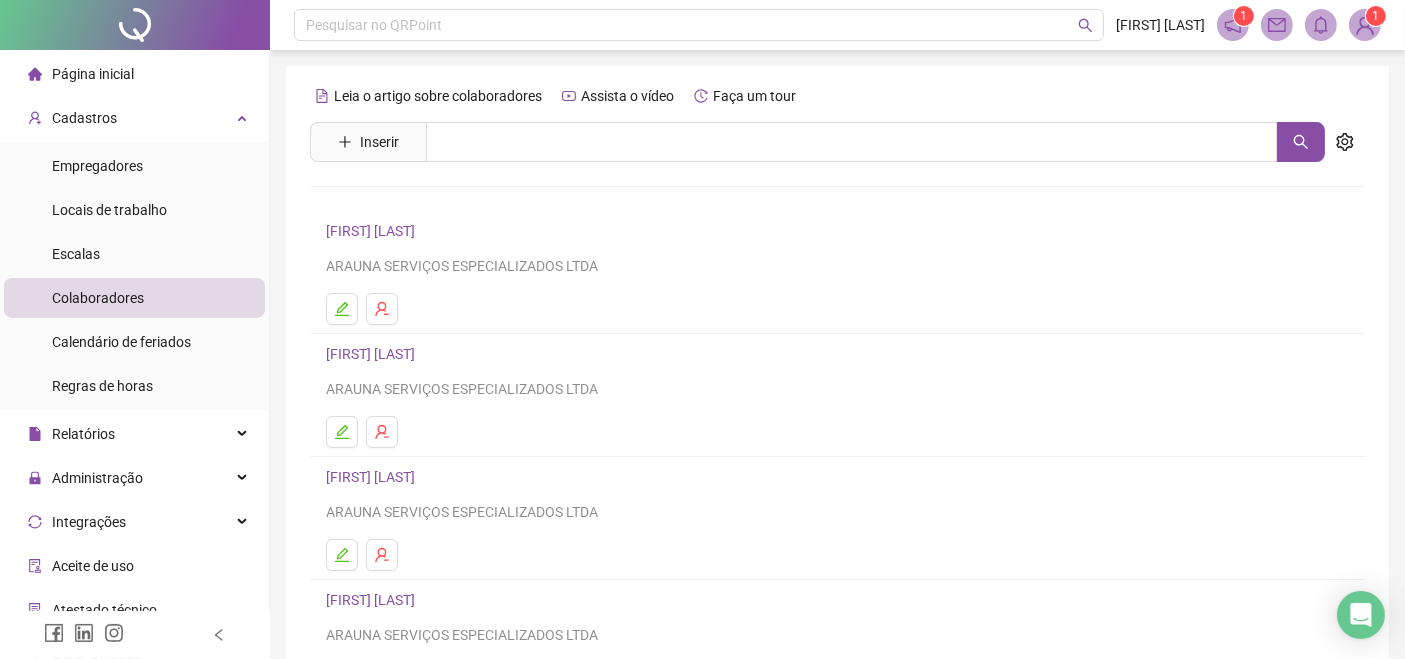 click on "[FIRST] [LAST]" at bounding box center (373, 354) 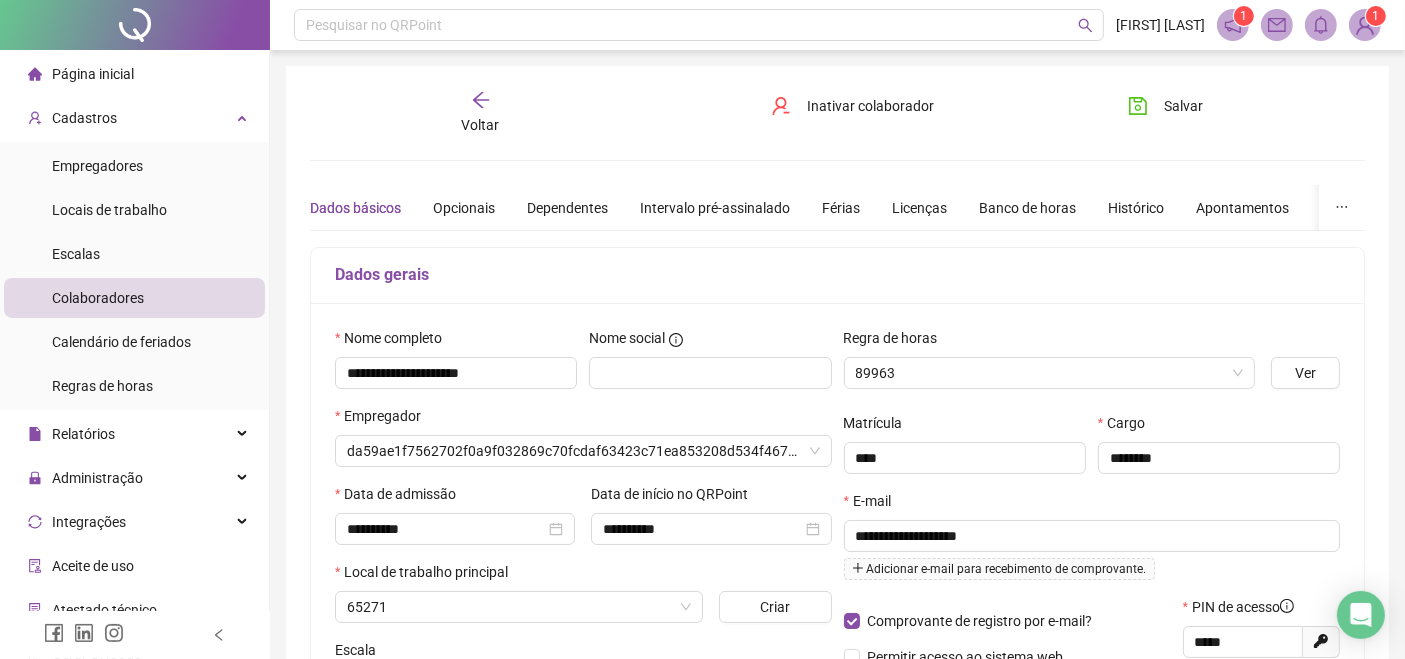 type on "**********" 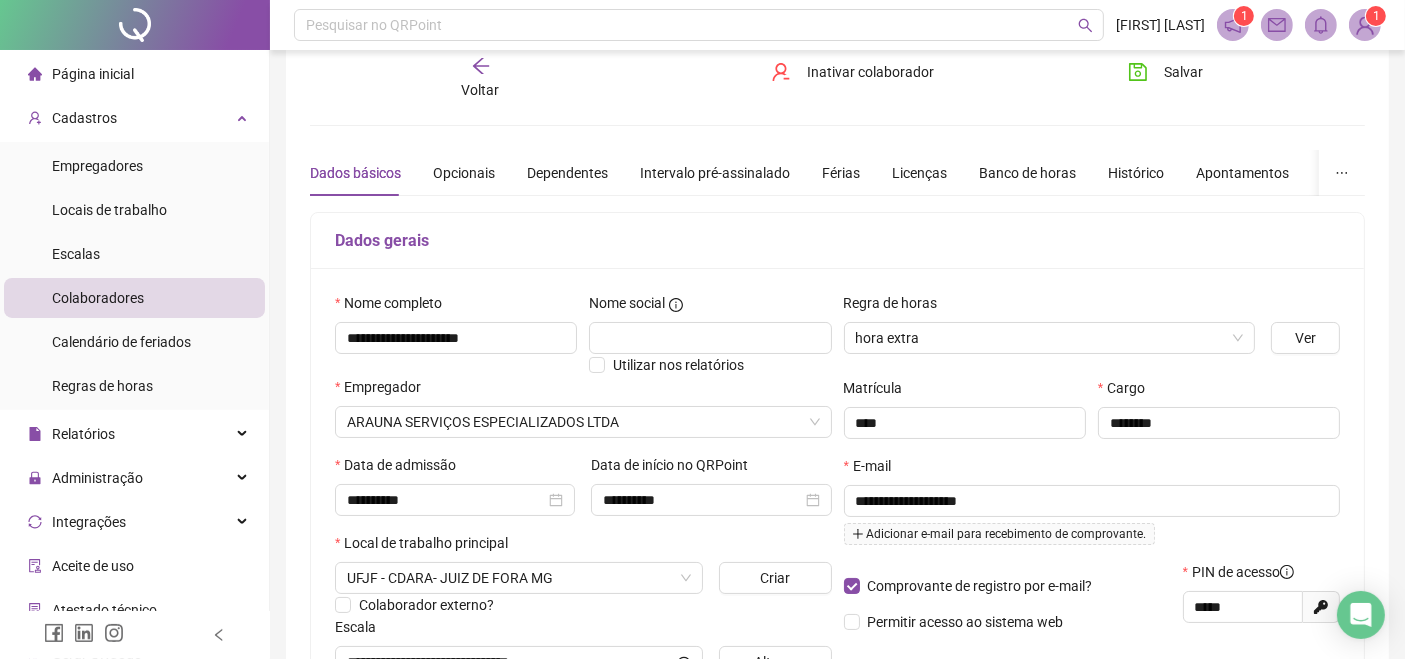 scroll, scrollTop: 0, scrollLeft: 0, axis: both 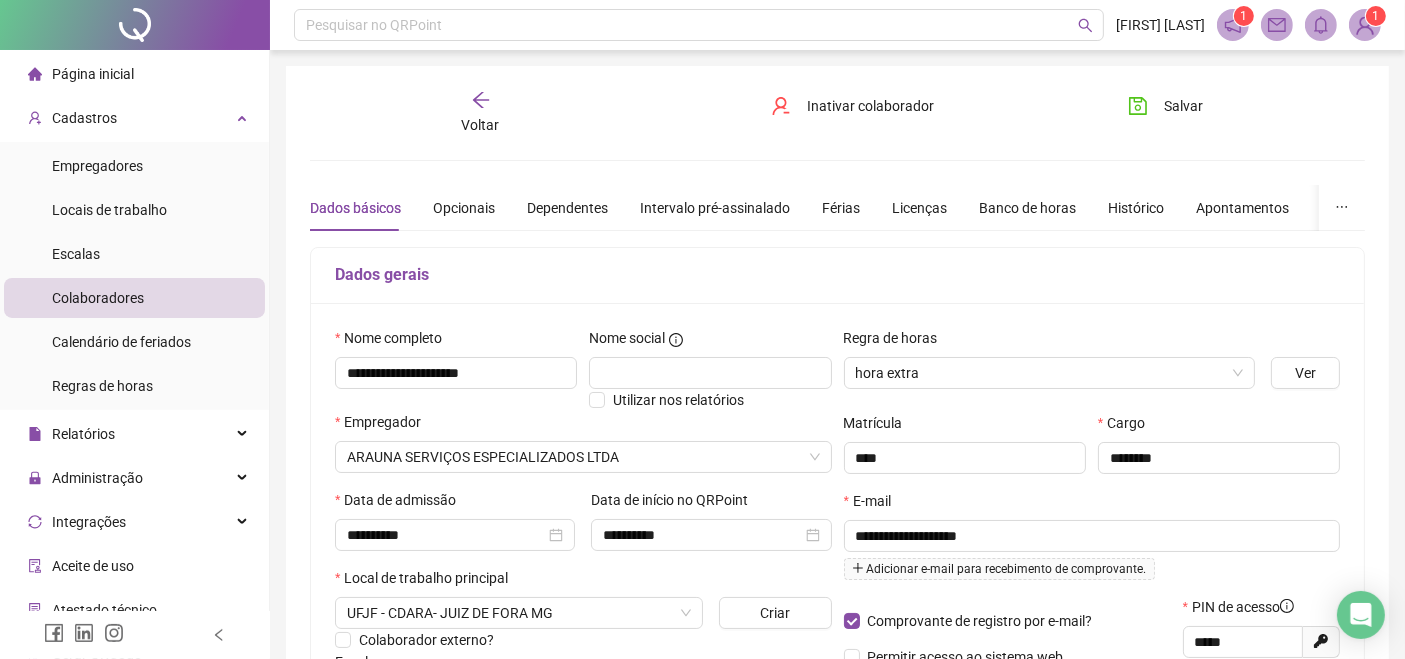 click 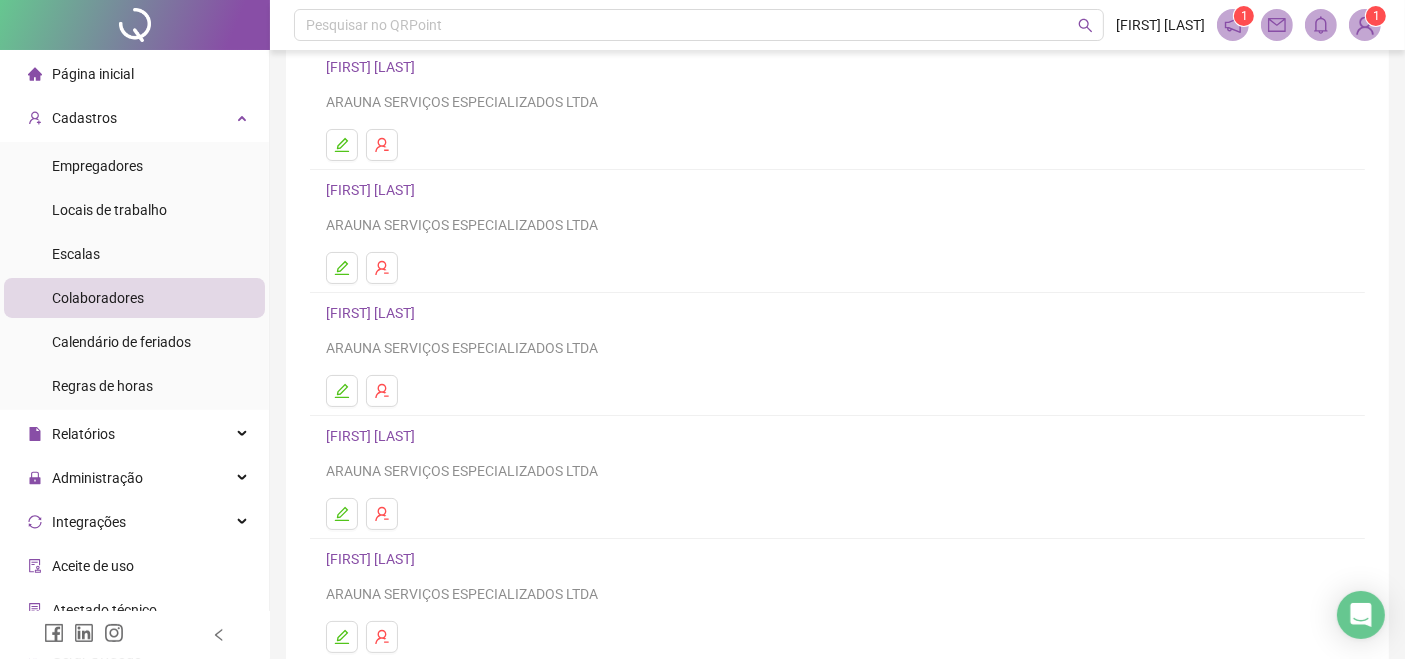 scroll, scrollTop: 307, scrollLeft: 0, axis: vertical 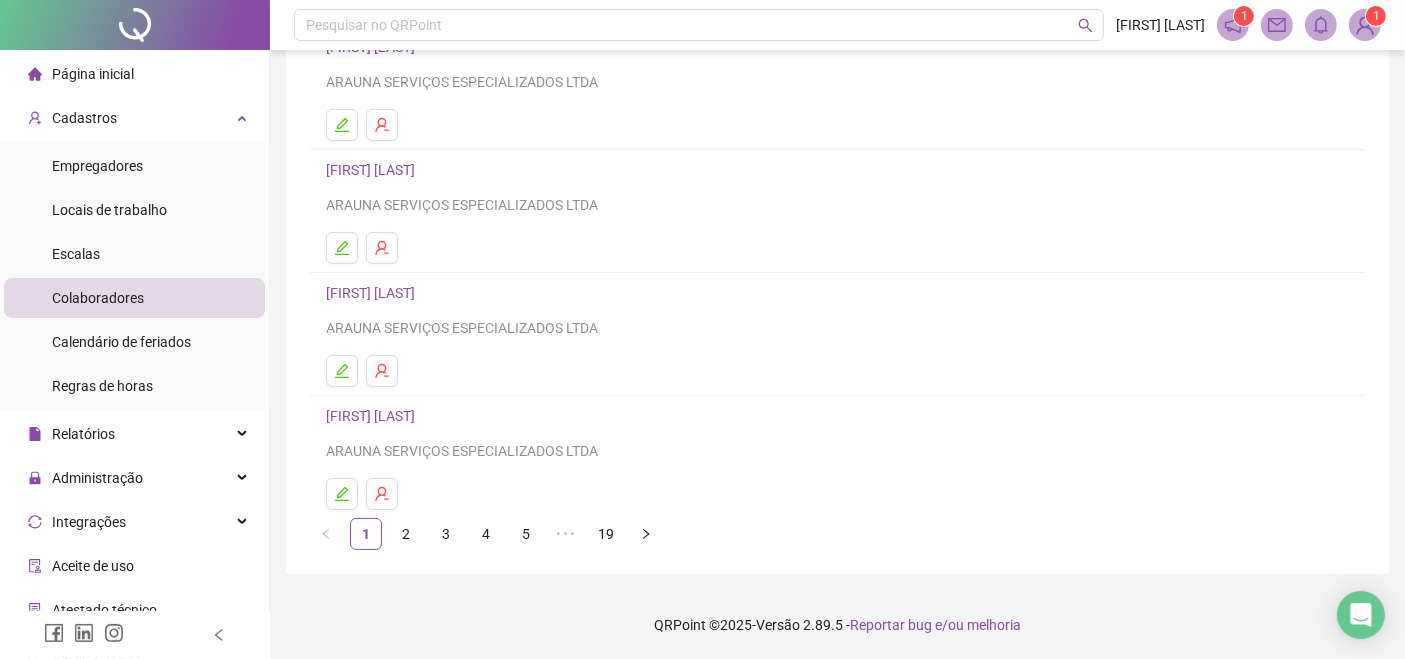 click on "[FIRST] [LAST]" at bounding box center (373, 416) 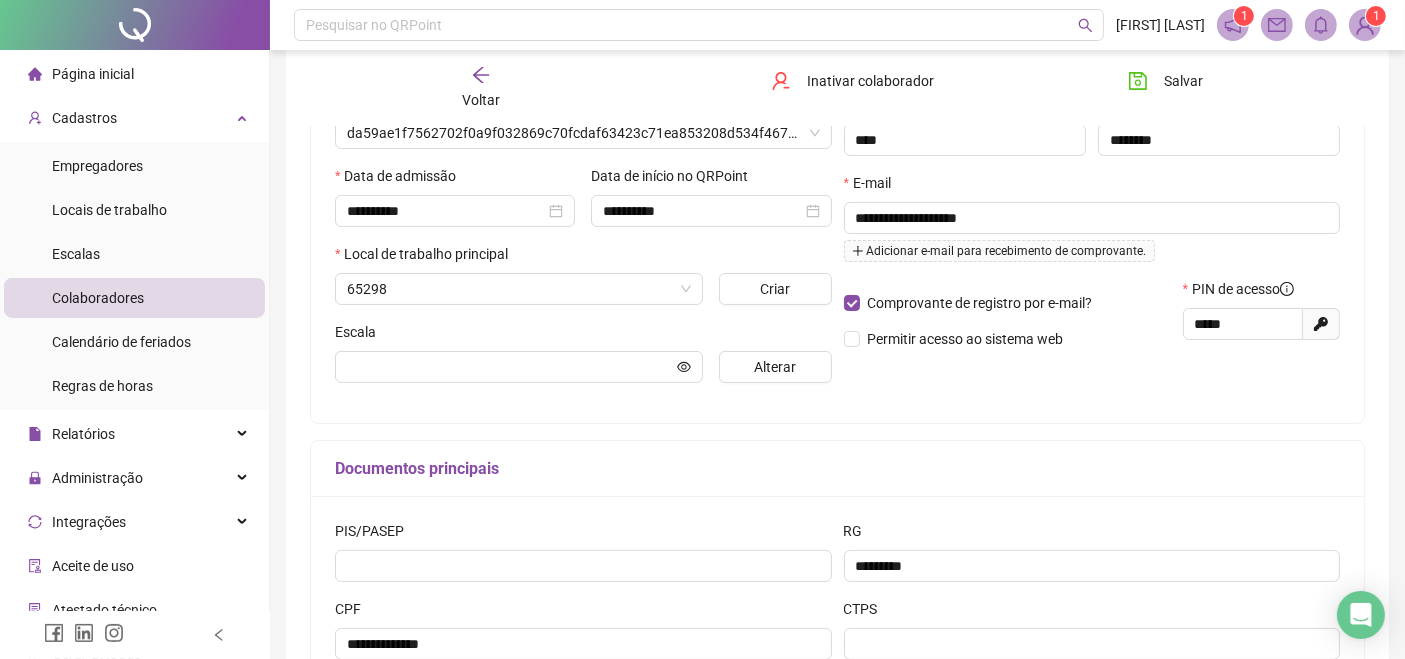 type on "**********" 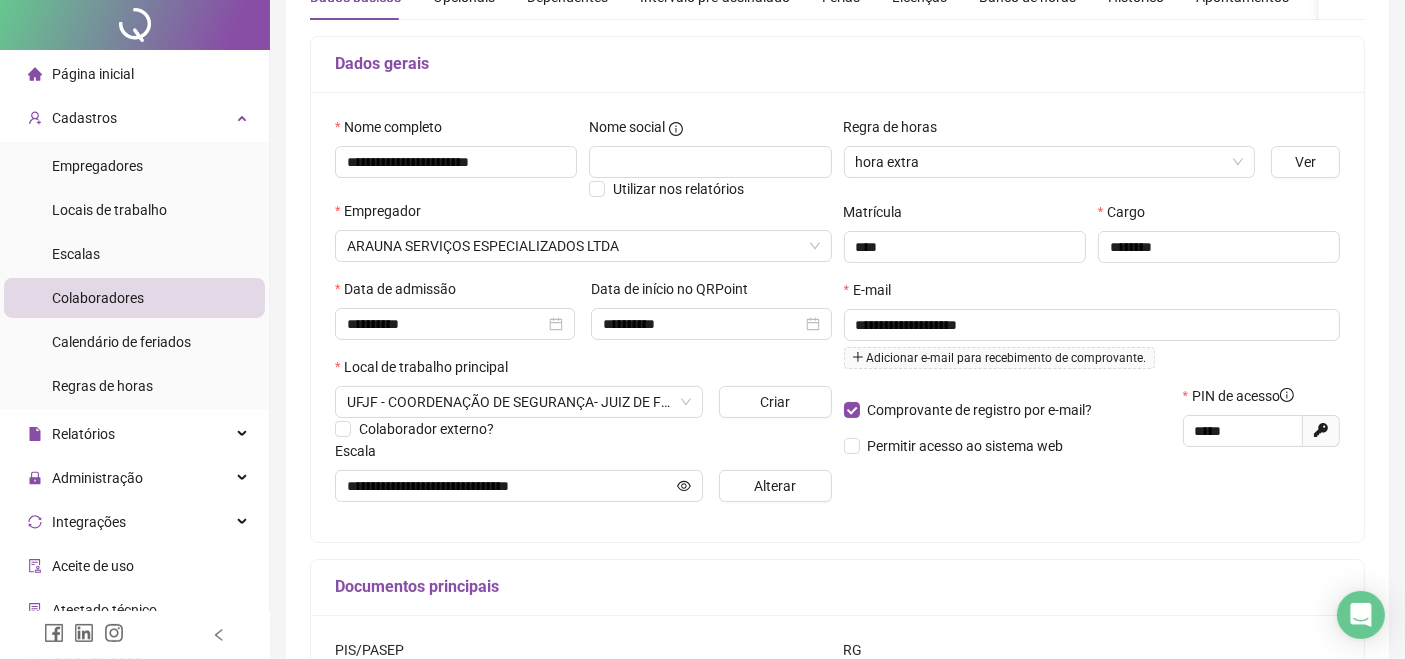scroll, scrollTop: 0, scrollLeft: 0, axis: both 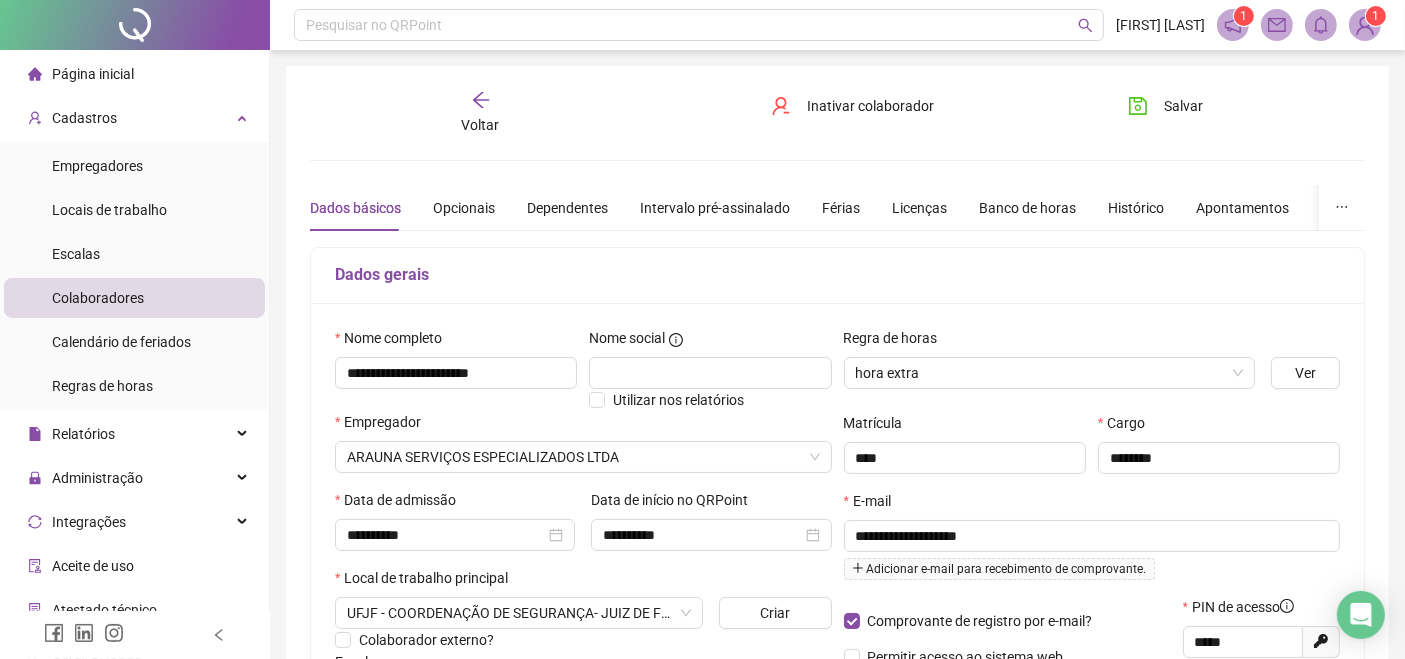 click 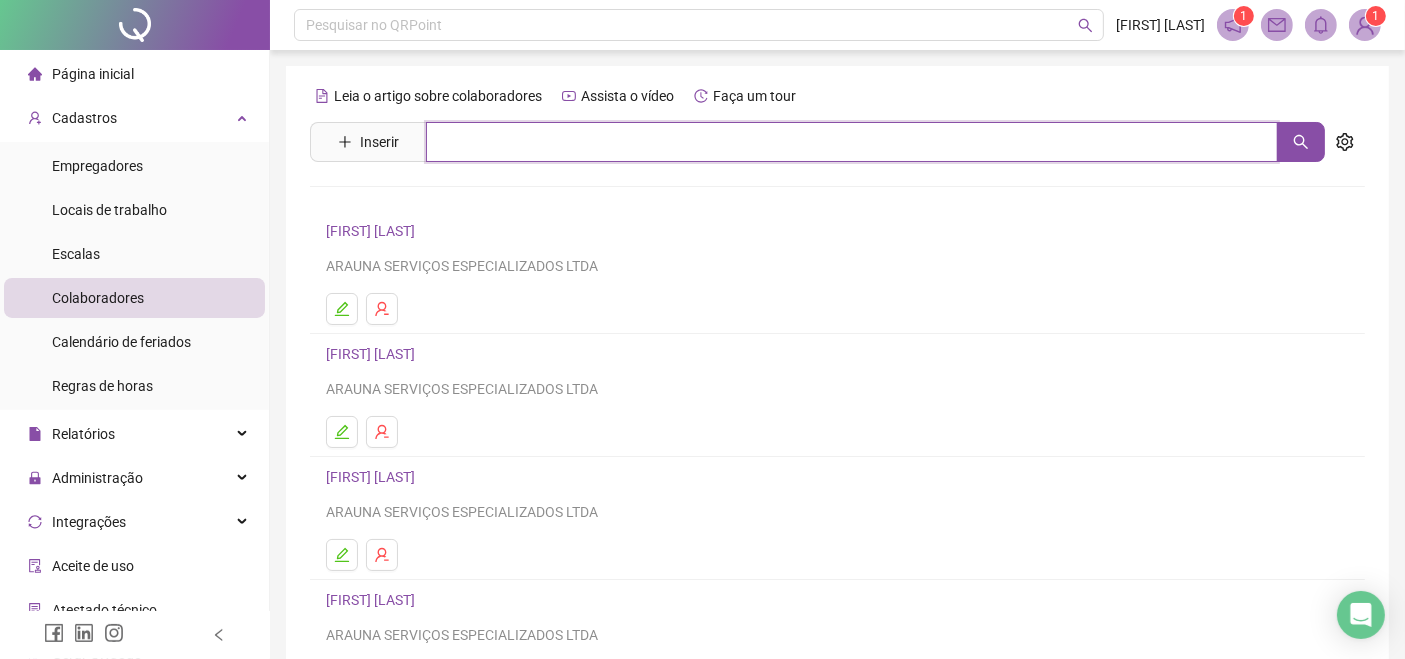 click at bounding box center [852, 142] 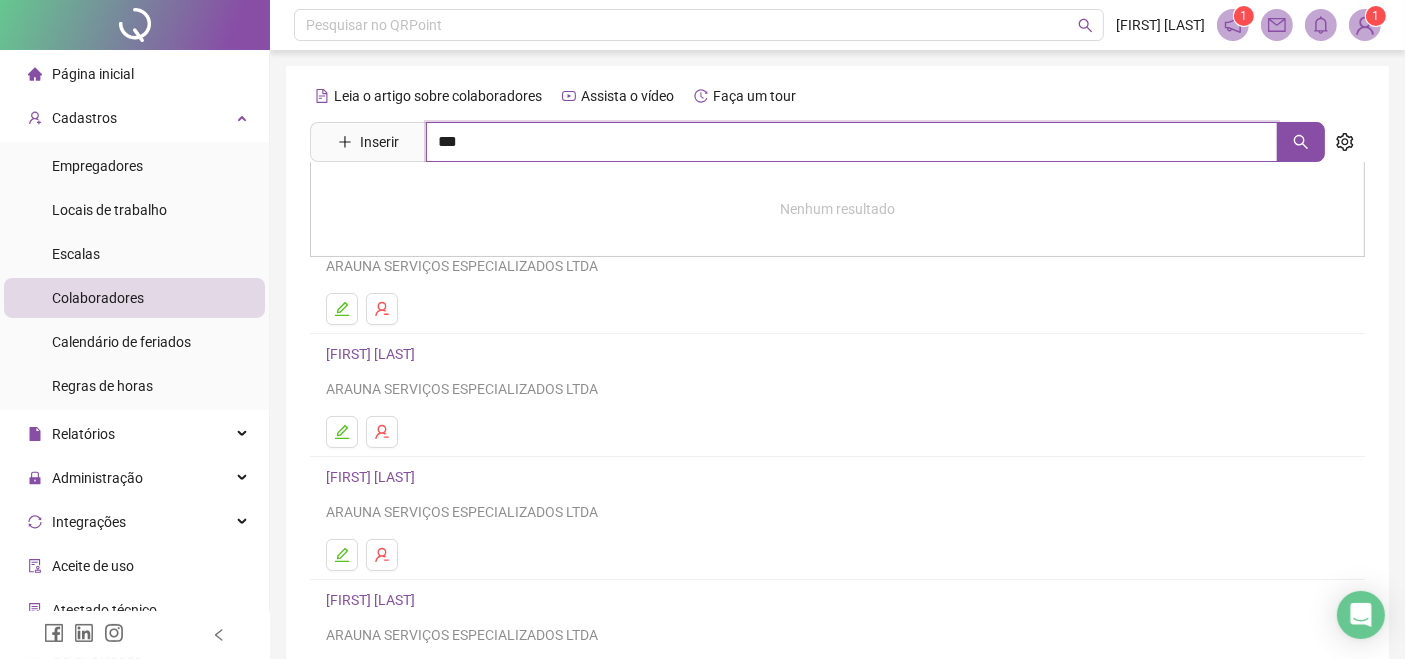 type on "***" 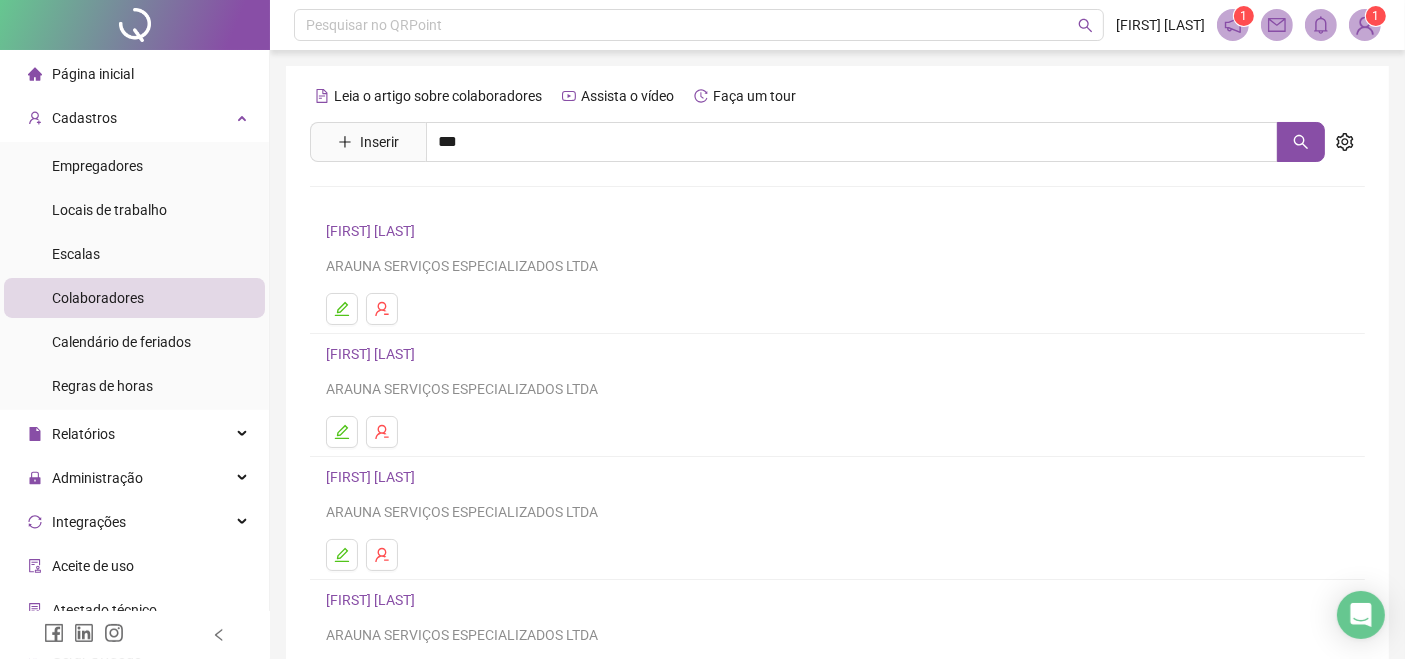click on "[FIRST] [LAST]" at bounding box center [391, 244] 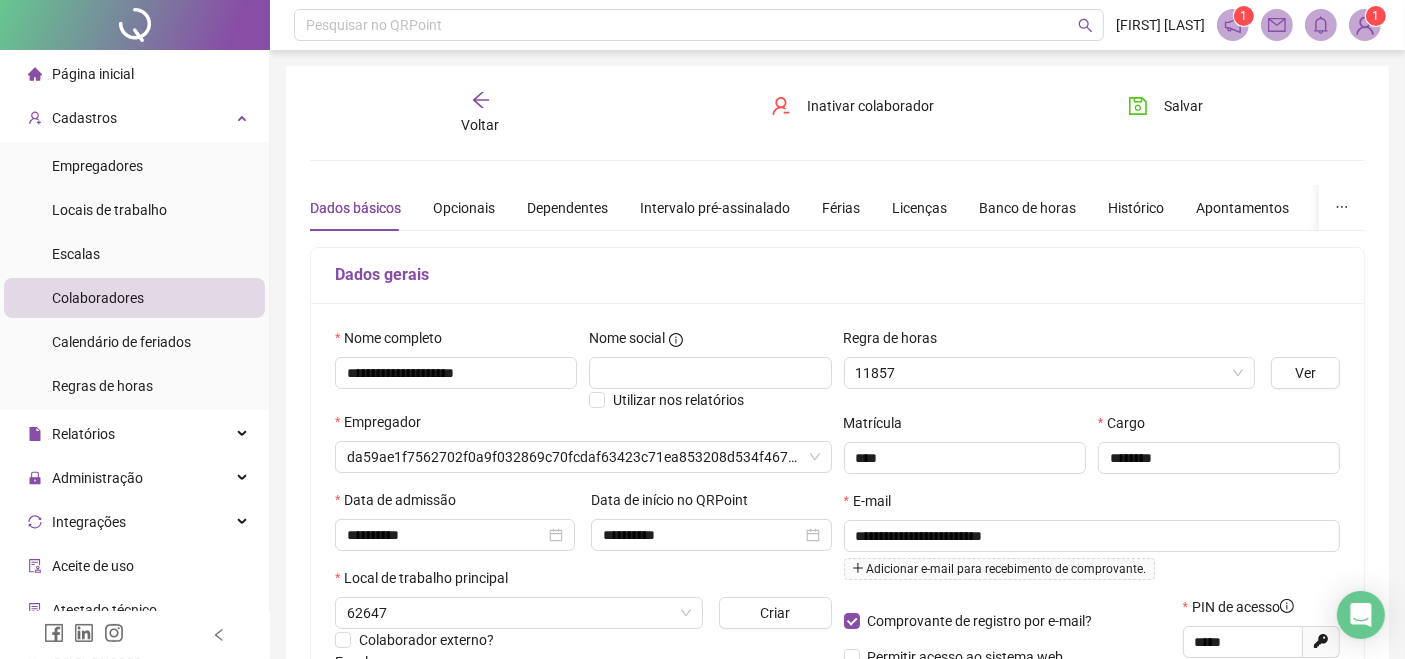 type on "**********" 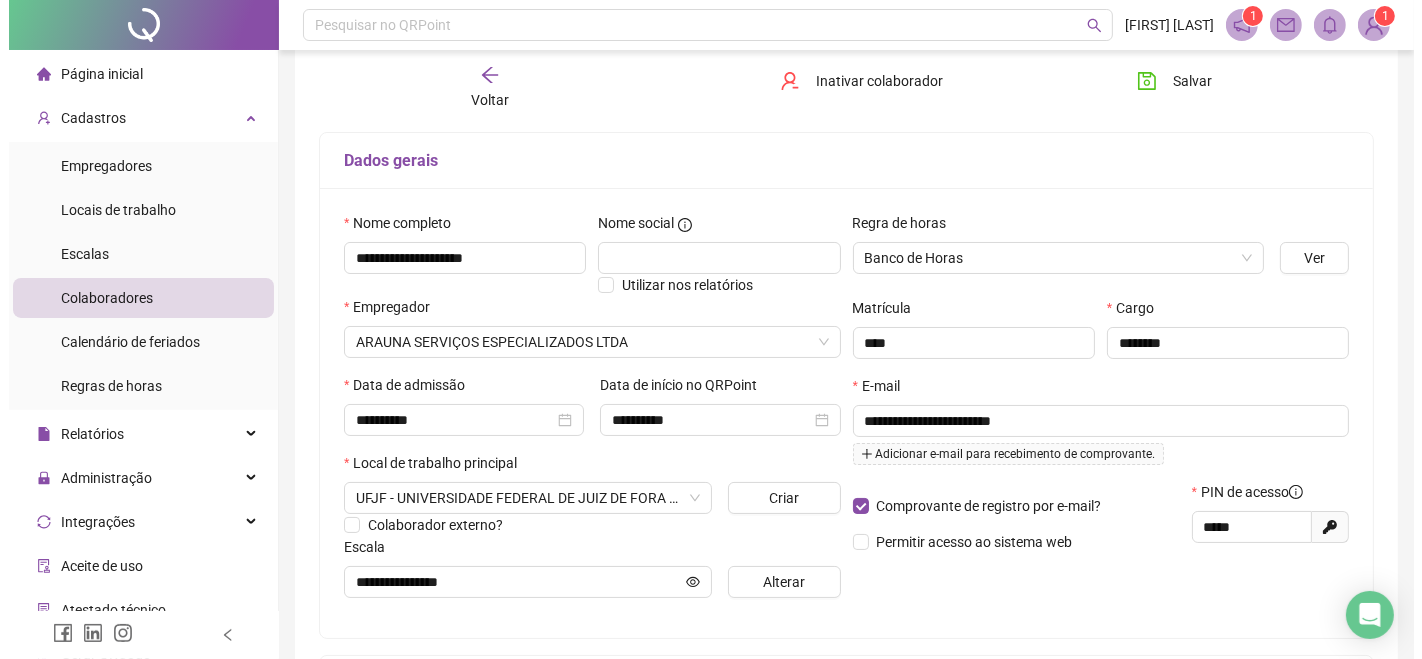 scroll, scrollTop: 222, scrollLeft: 0, axis: vertical 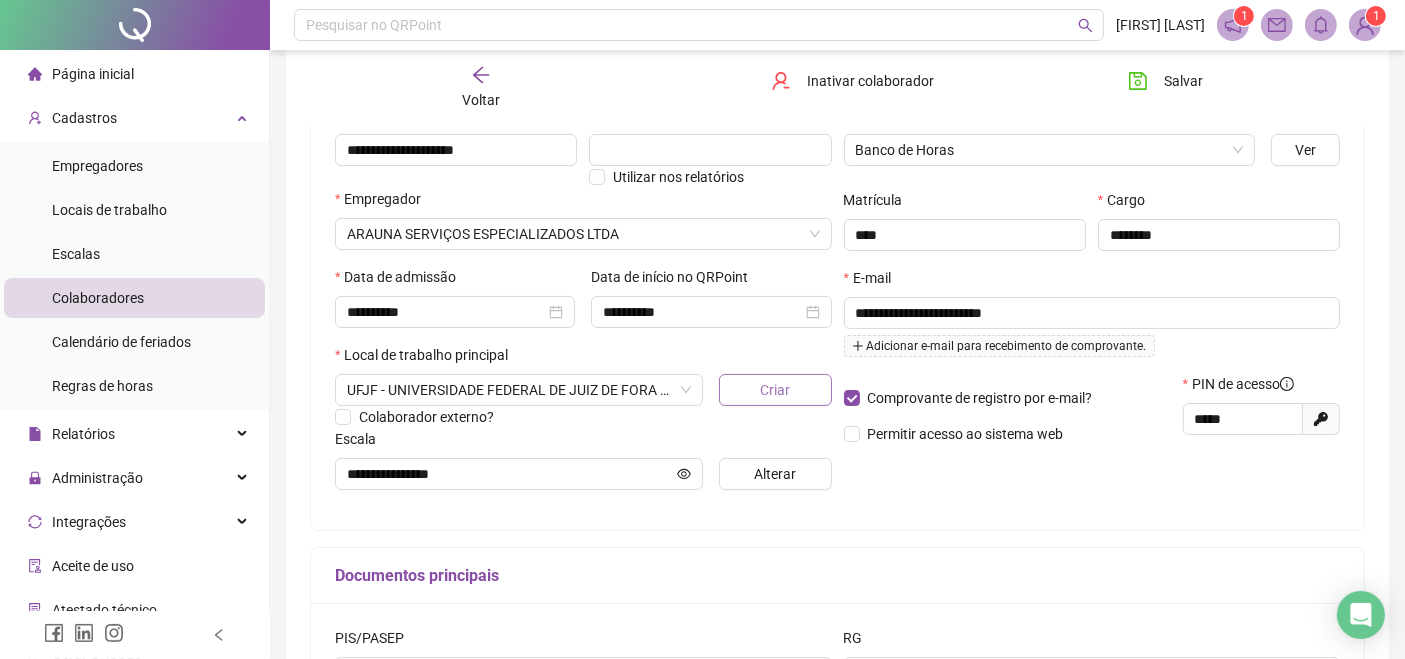 click on "Criar" at bounding box center [775, 390] 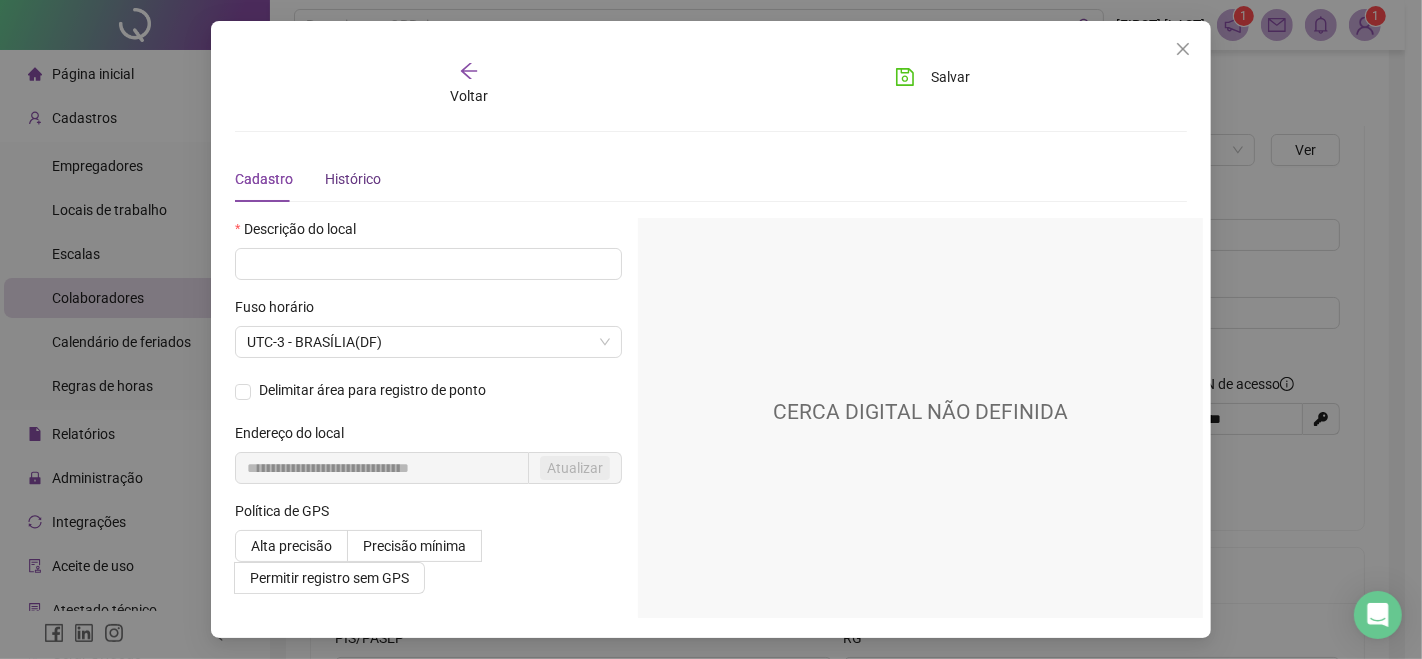 click on "Histórico" at bounding box center [353, 179] 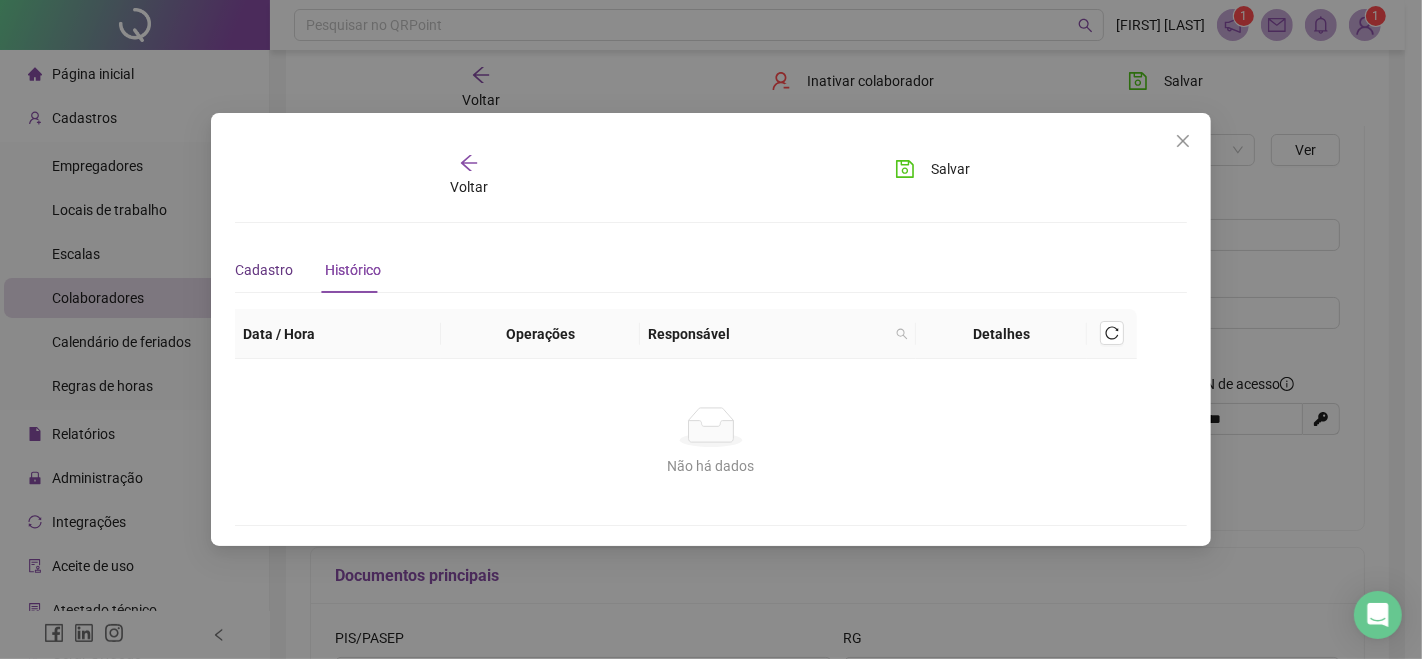 click on "Cadastro" at bounding box center (264, 270) 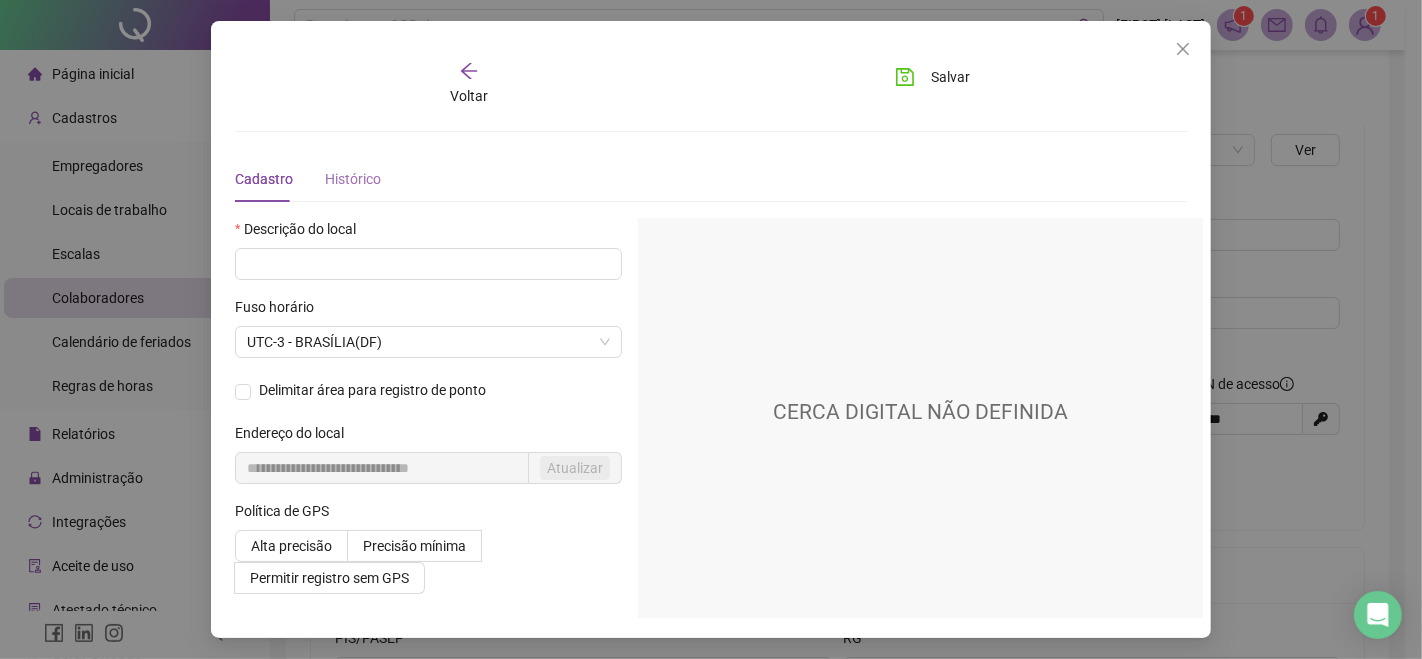click on "Histórico" at bounding box center (353, 179) 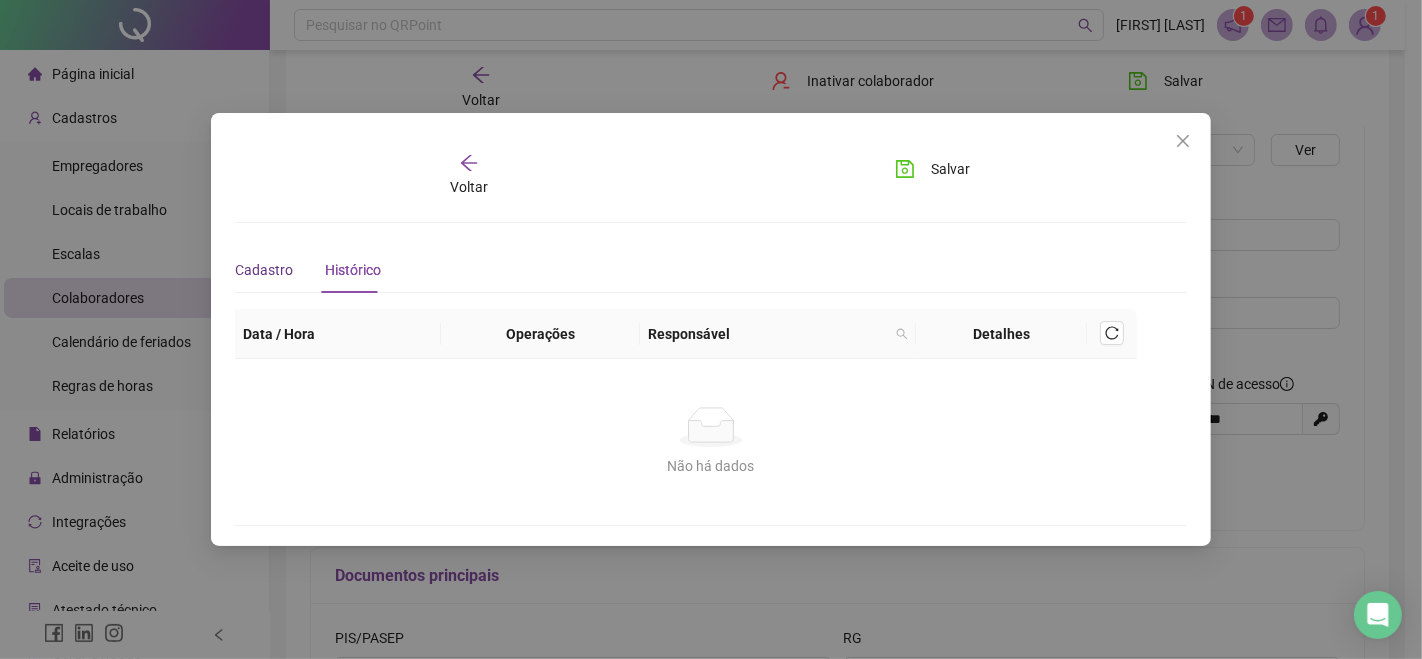 click on "Cadastro" at bounding box center [264, 270] 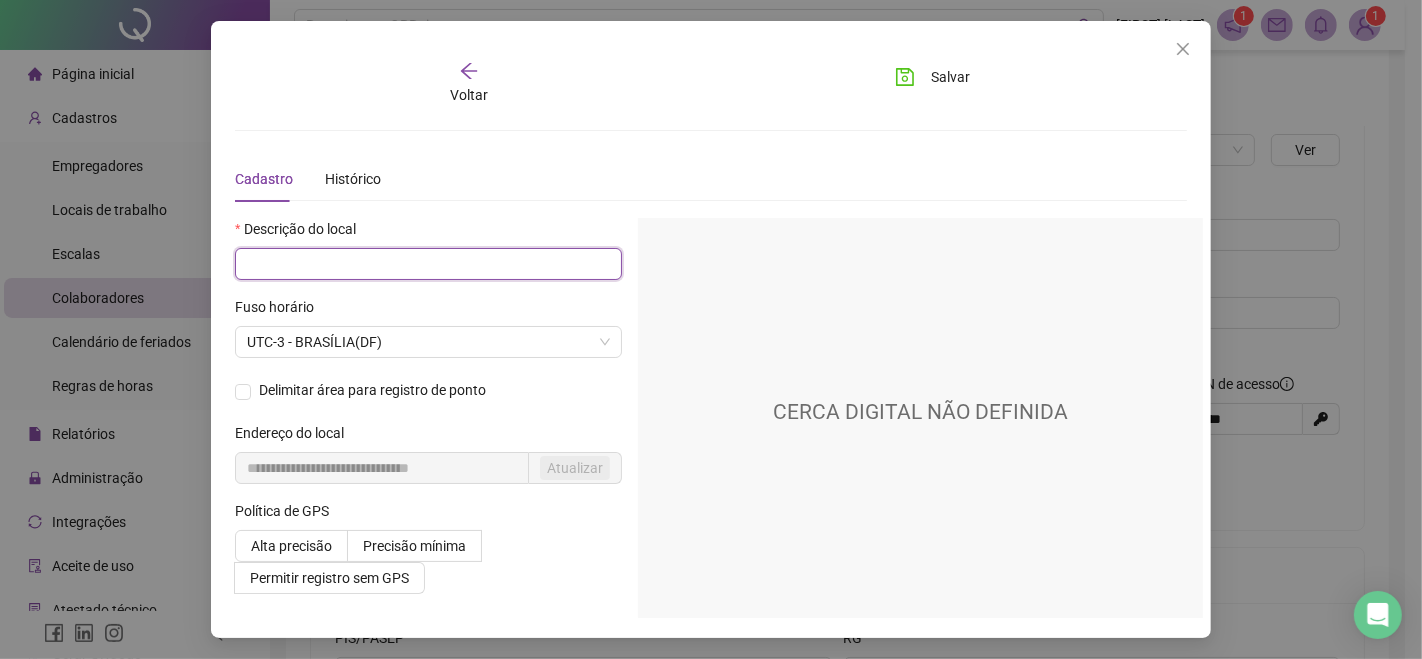 click at bounding box center [428, 264] 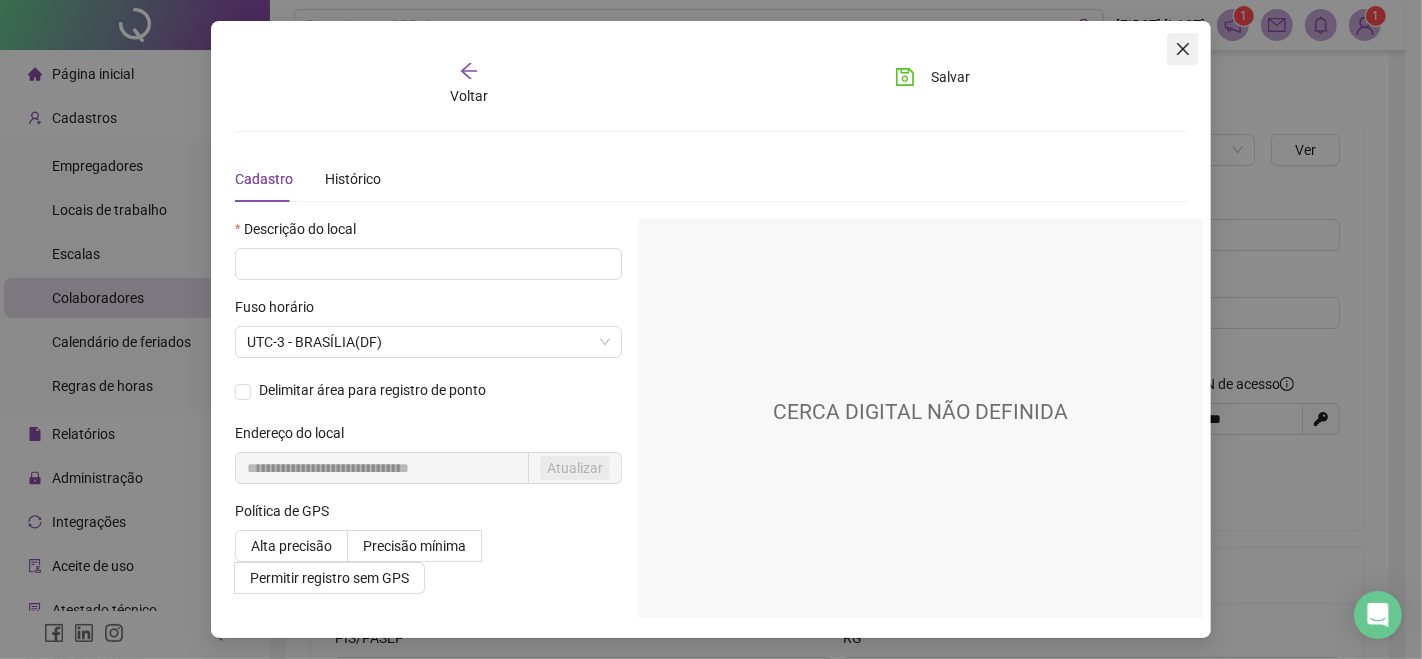 click 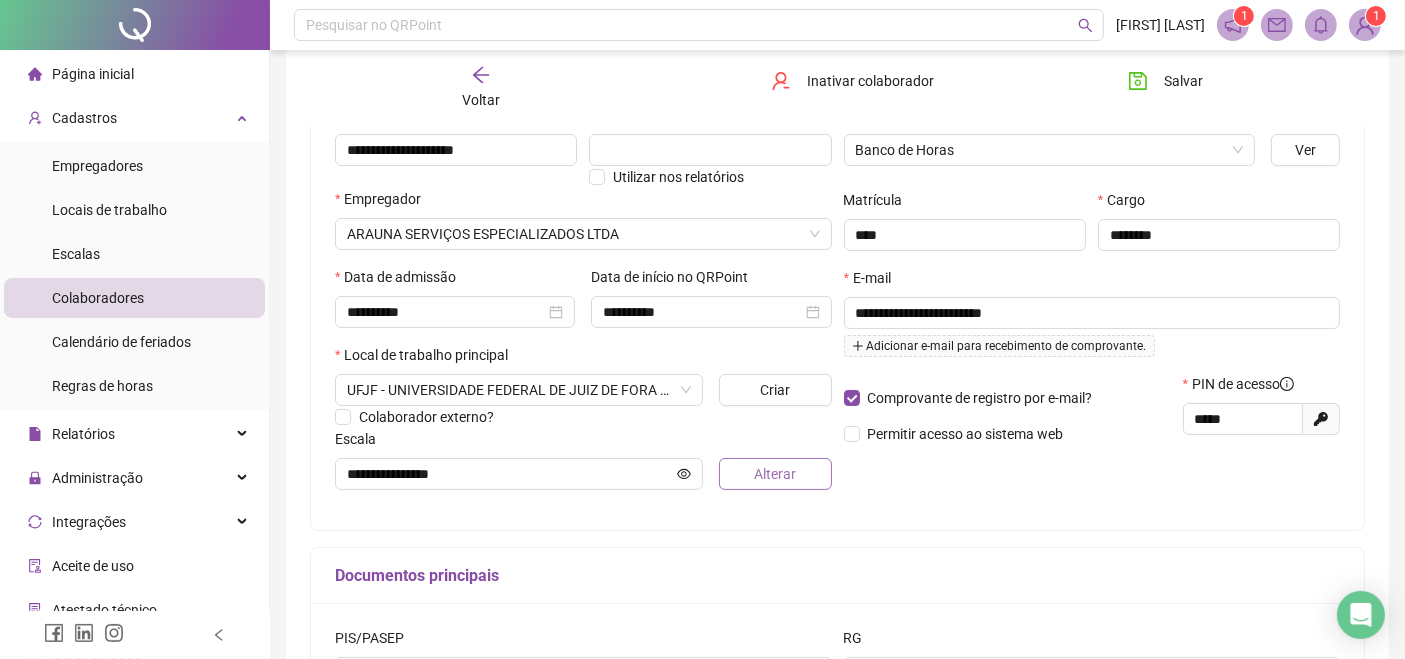 click on "Alterar" at bounding box center [775, 474] 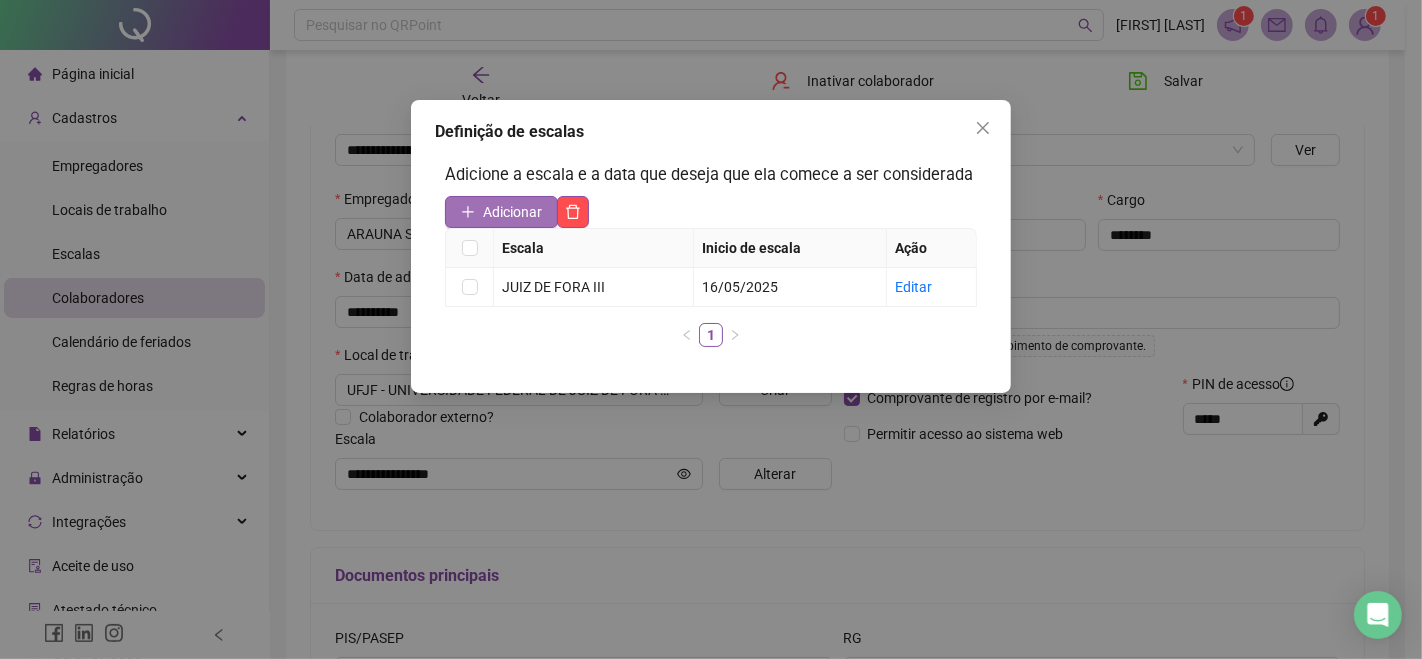 click on "Adicionar" at bounding box center [501, 212] 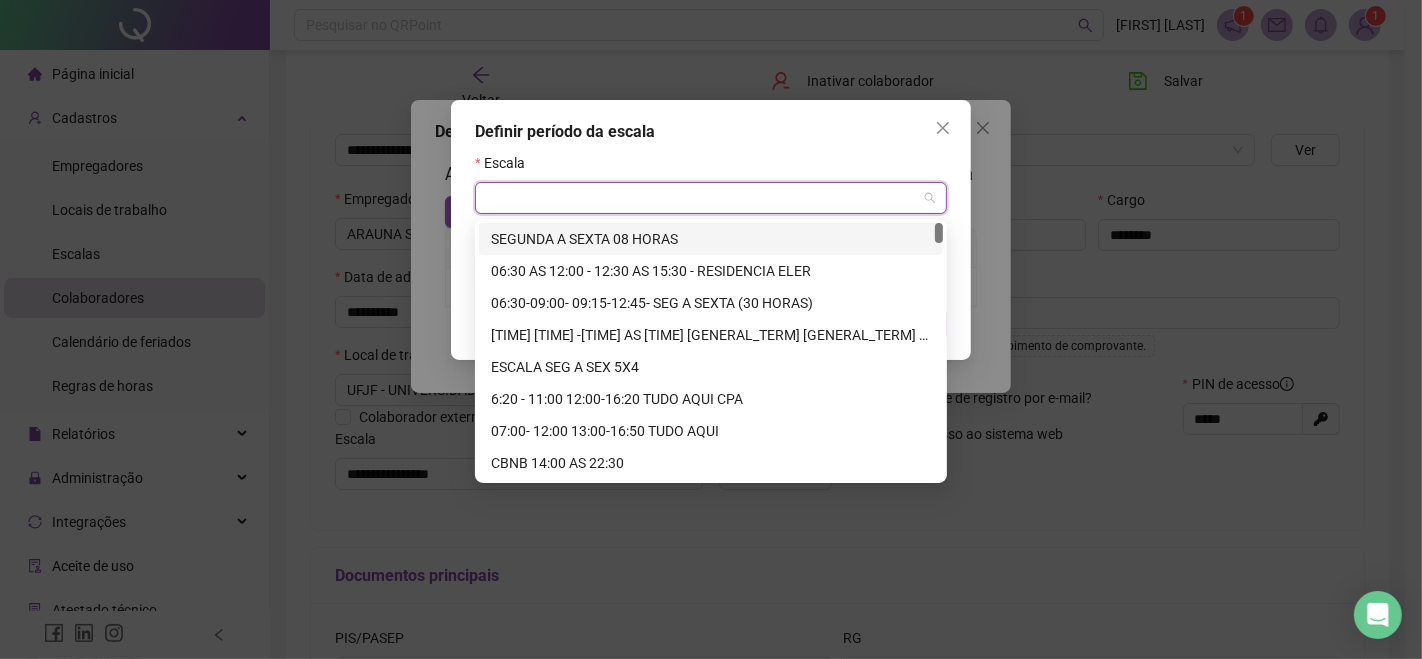 click at bounding box center [702, 198] 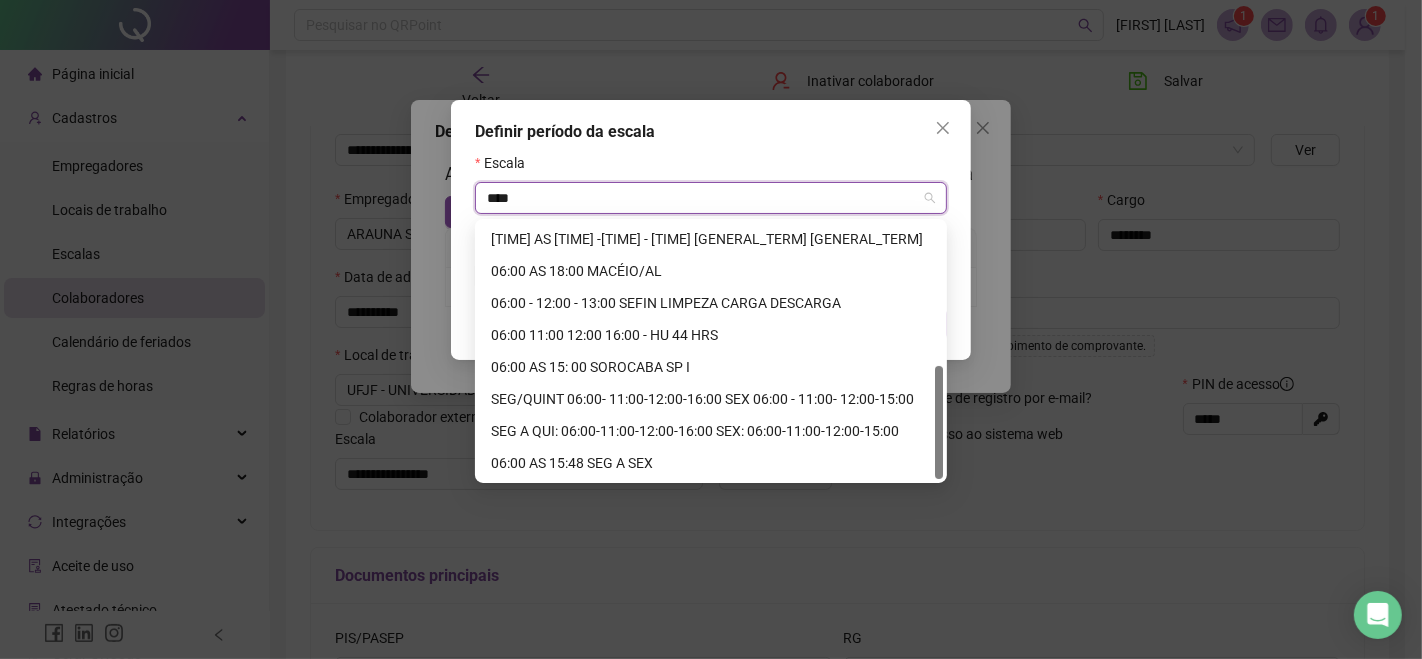 scroll, scrollTop: 320, scrollLeft: 0, axis: vertical 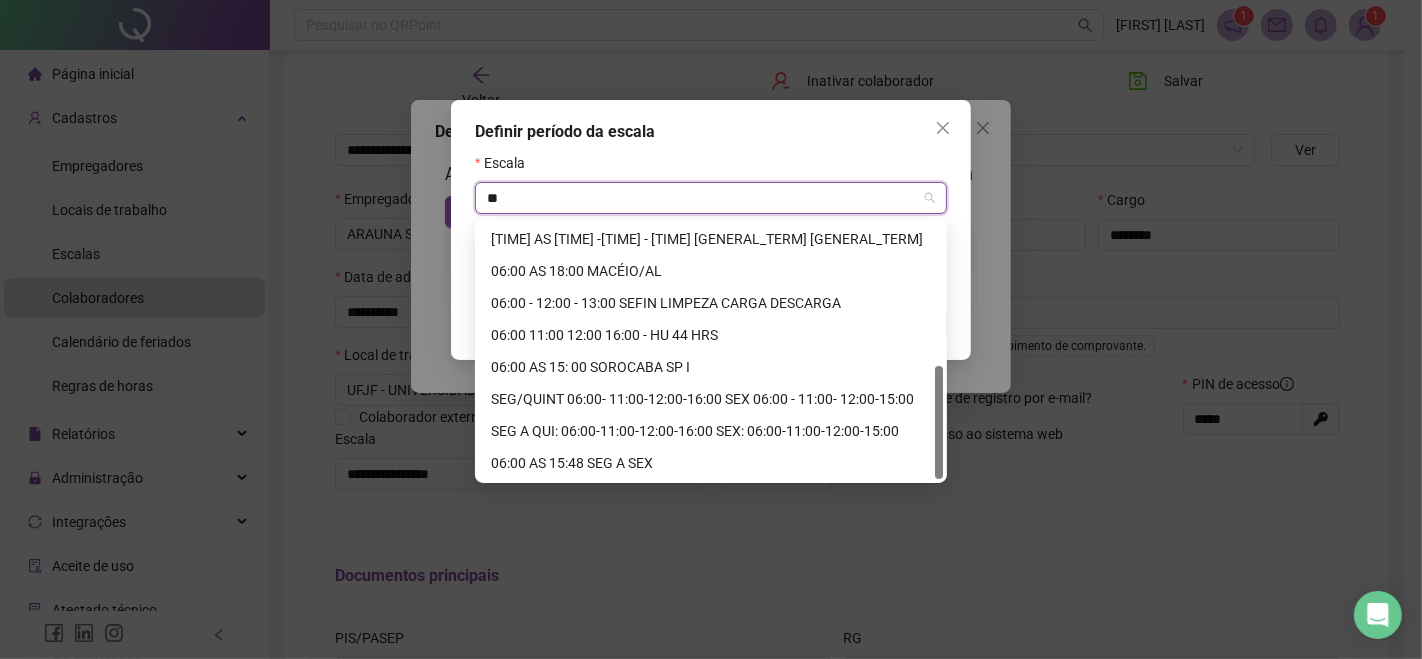 type on "*" 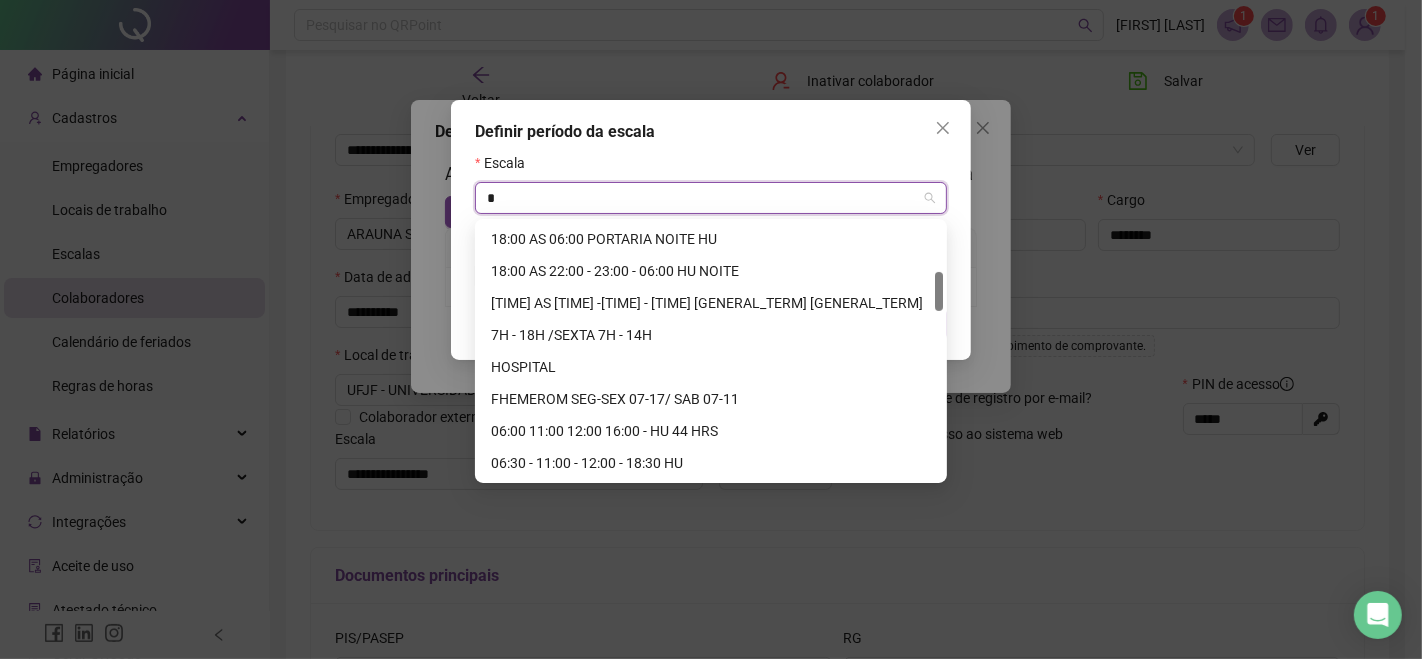 type on "**" 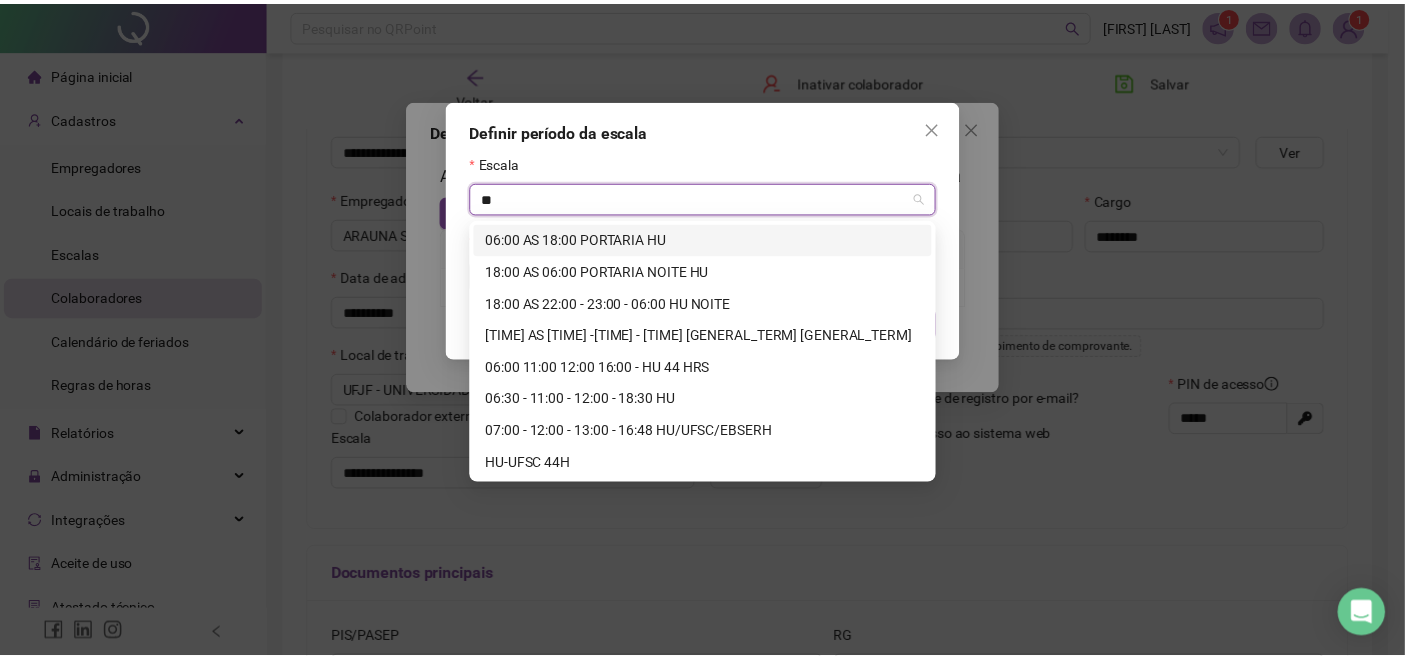 scroll, scrollTop: 0, scrollLeft: 0, axis: both 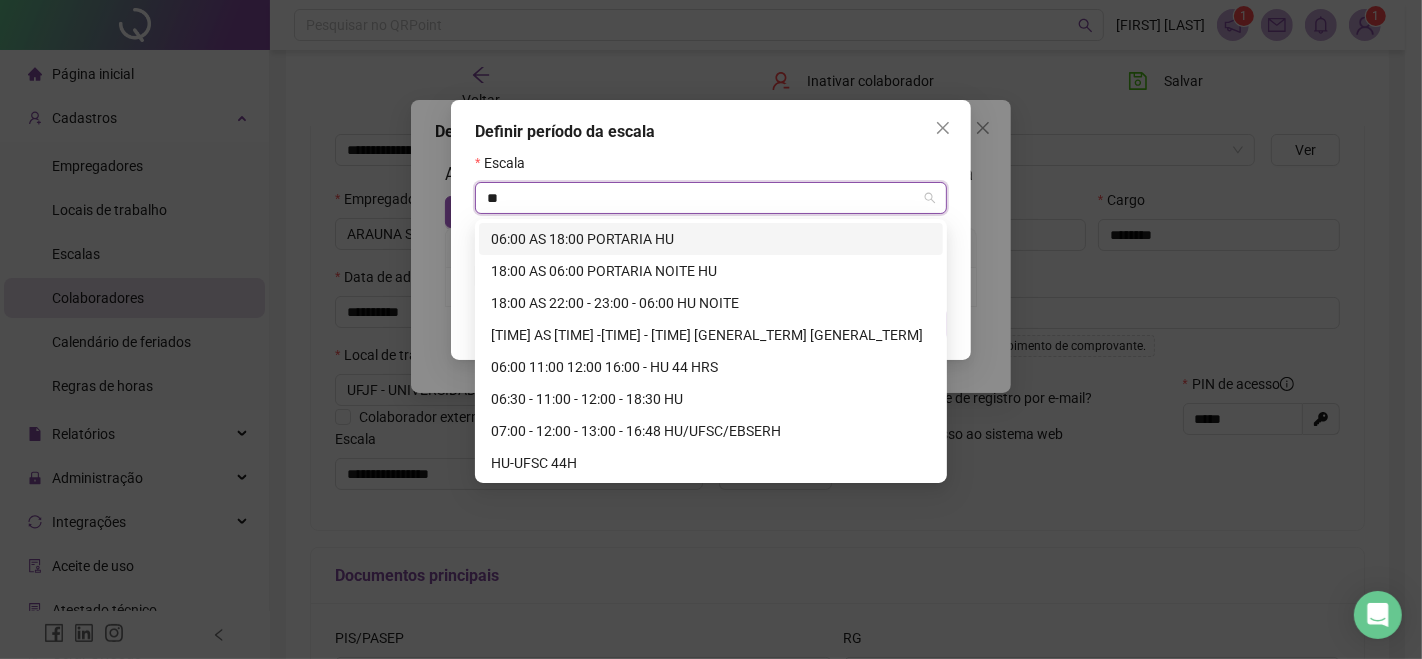 click on "06:00 AS 18:00 PORTARIA HU" at bounding box center (711, 239) 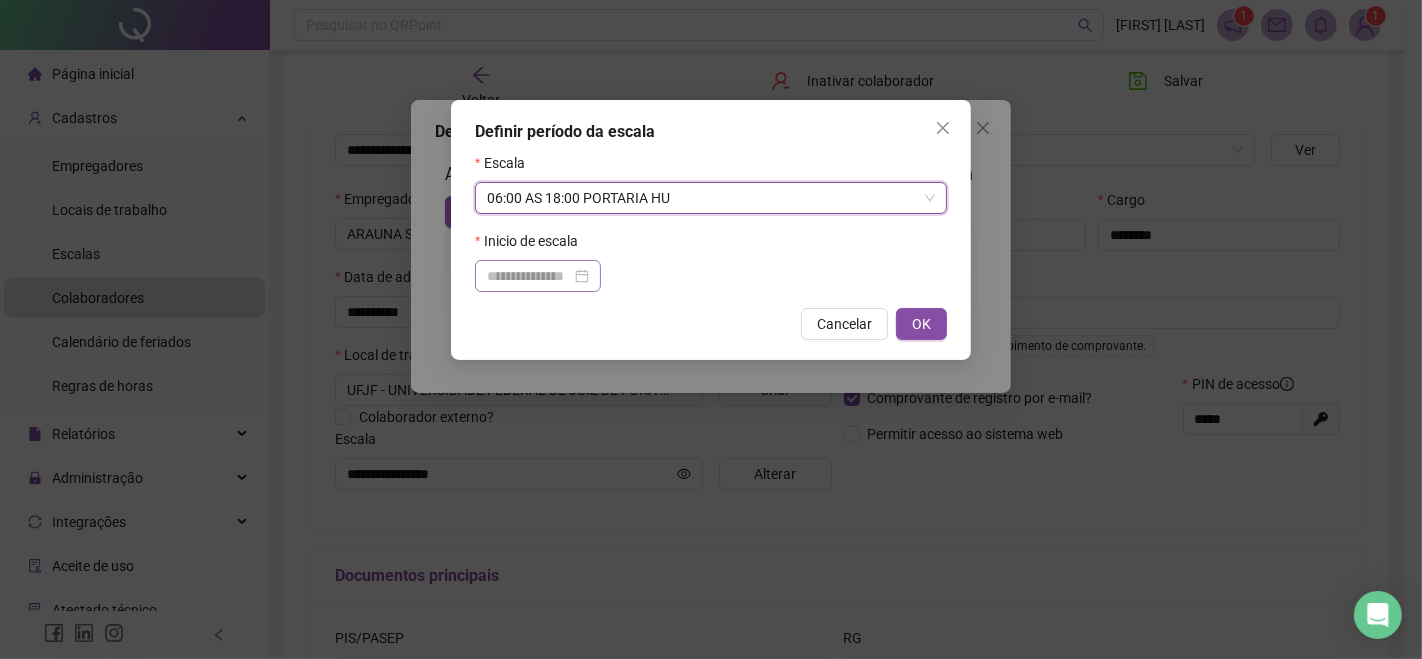 click at bounding box center (538, 276) 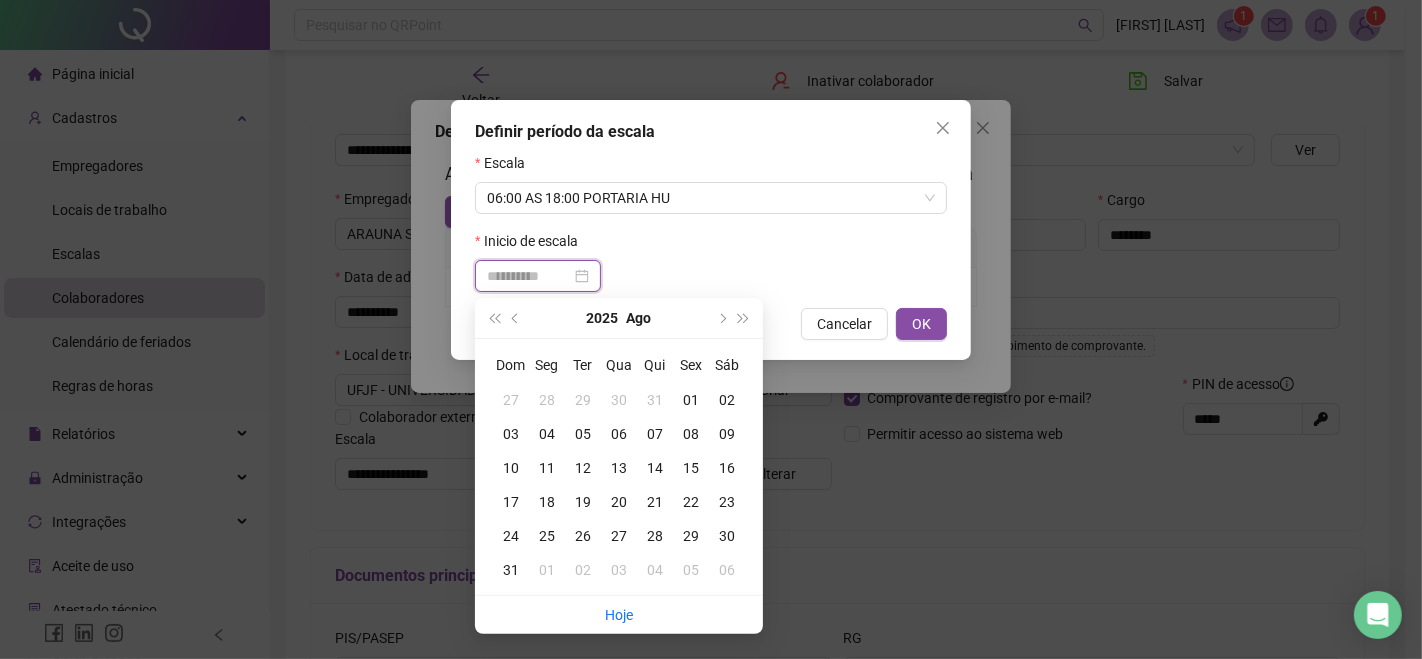 type on "**********" 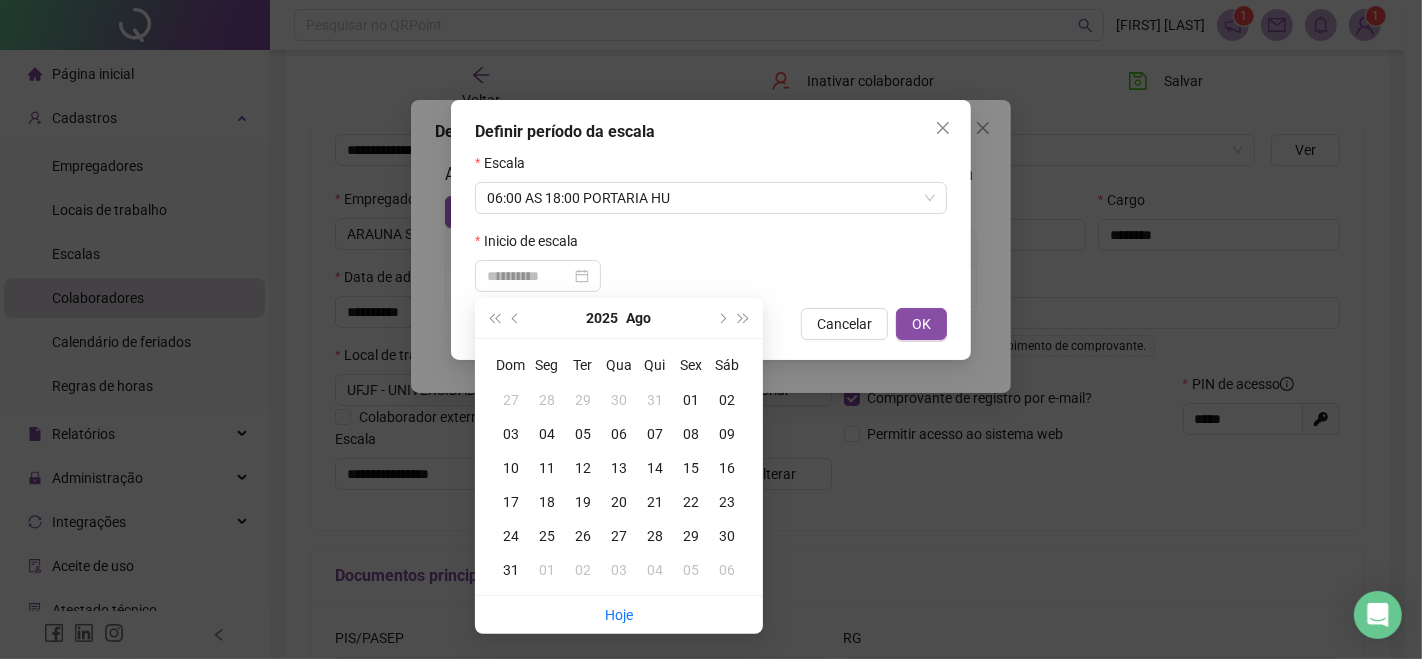 click on "01" at bounding box center (691, 400) 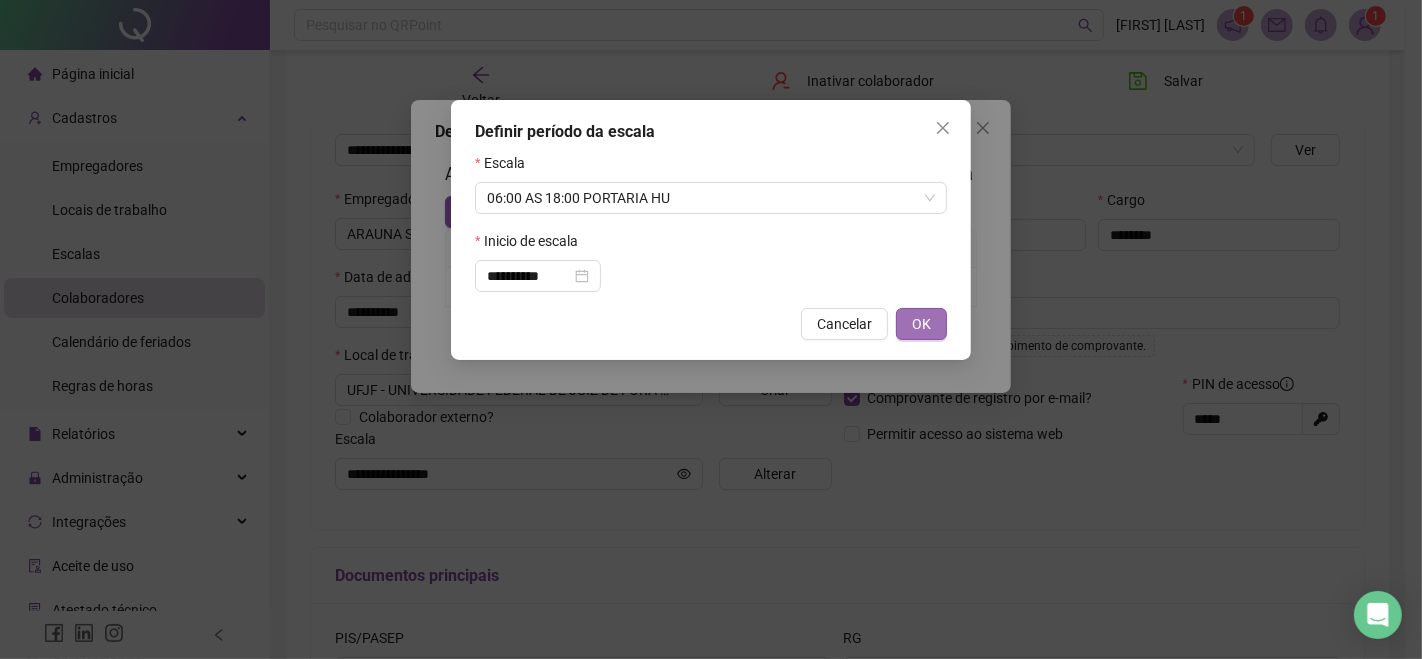 click on "OK" at bounding box center [921, 324] 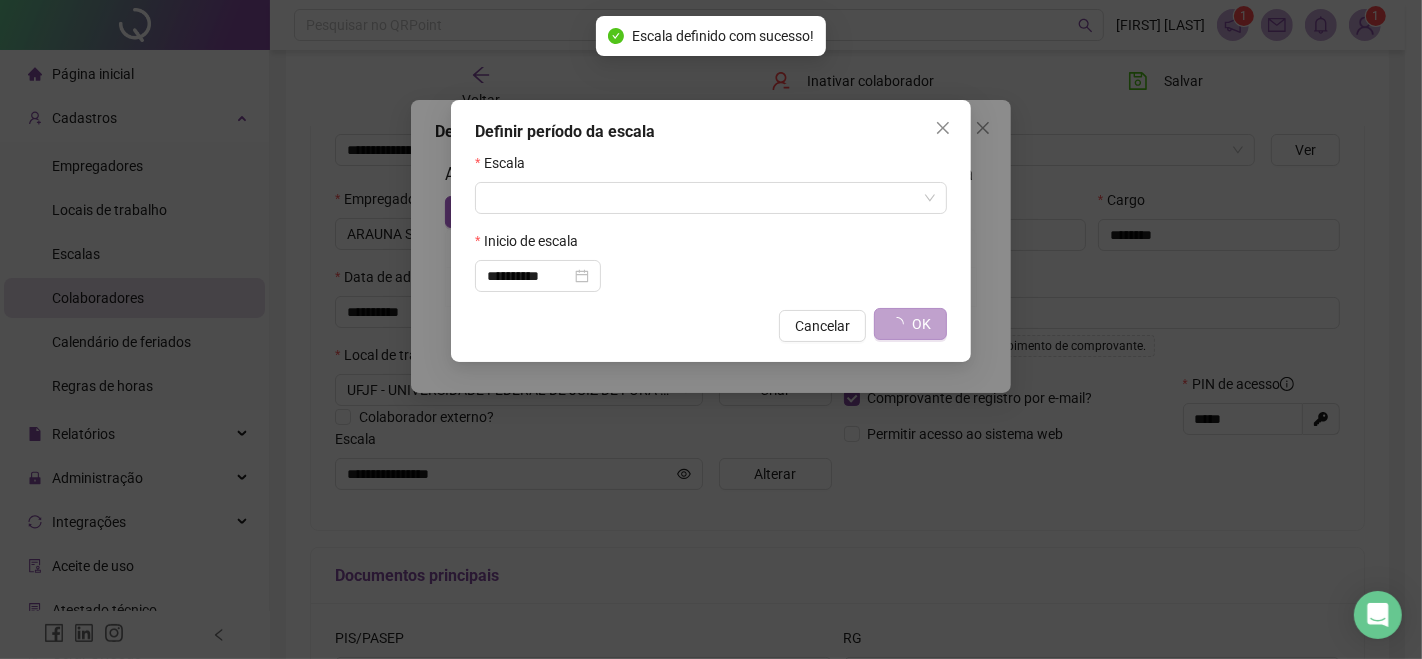 type on "**********" 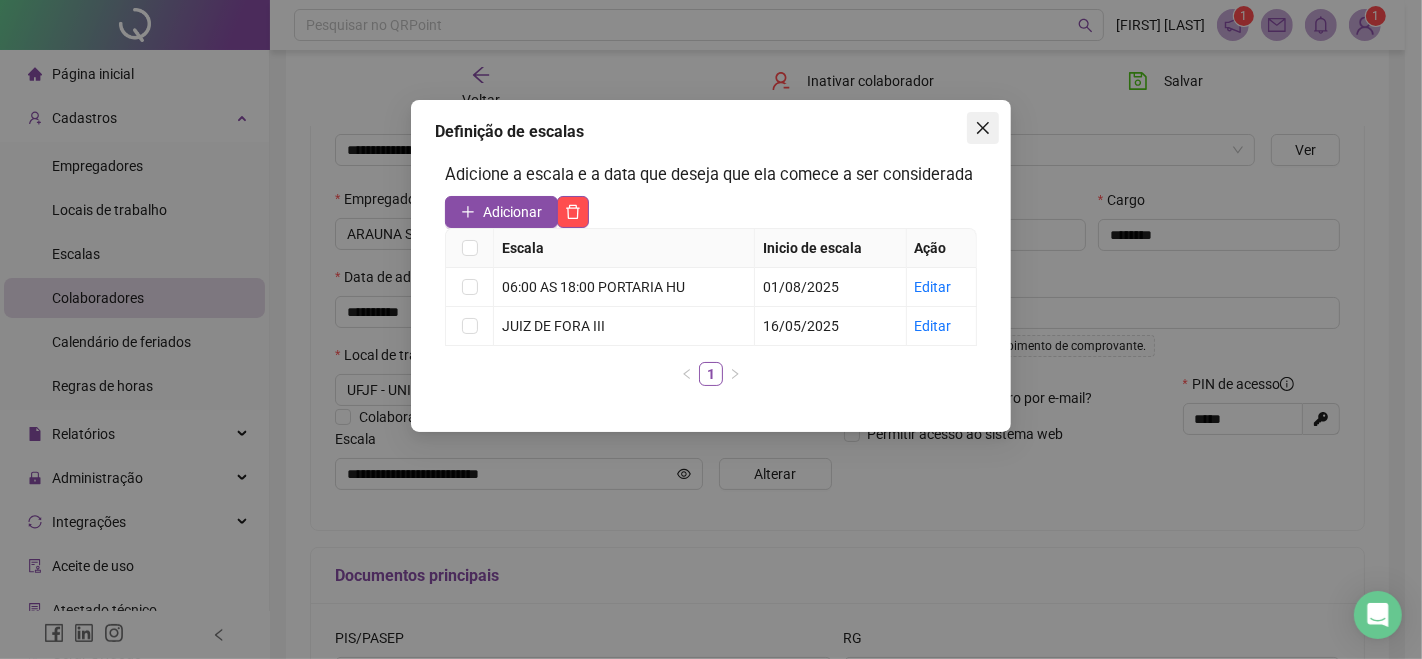 click 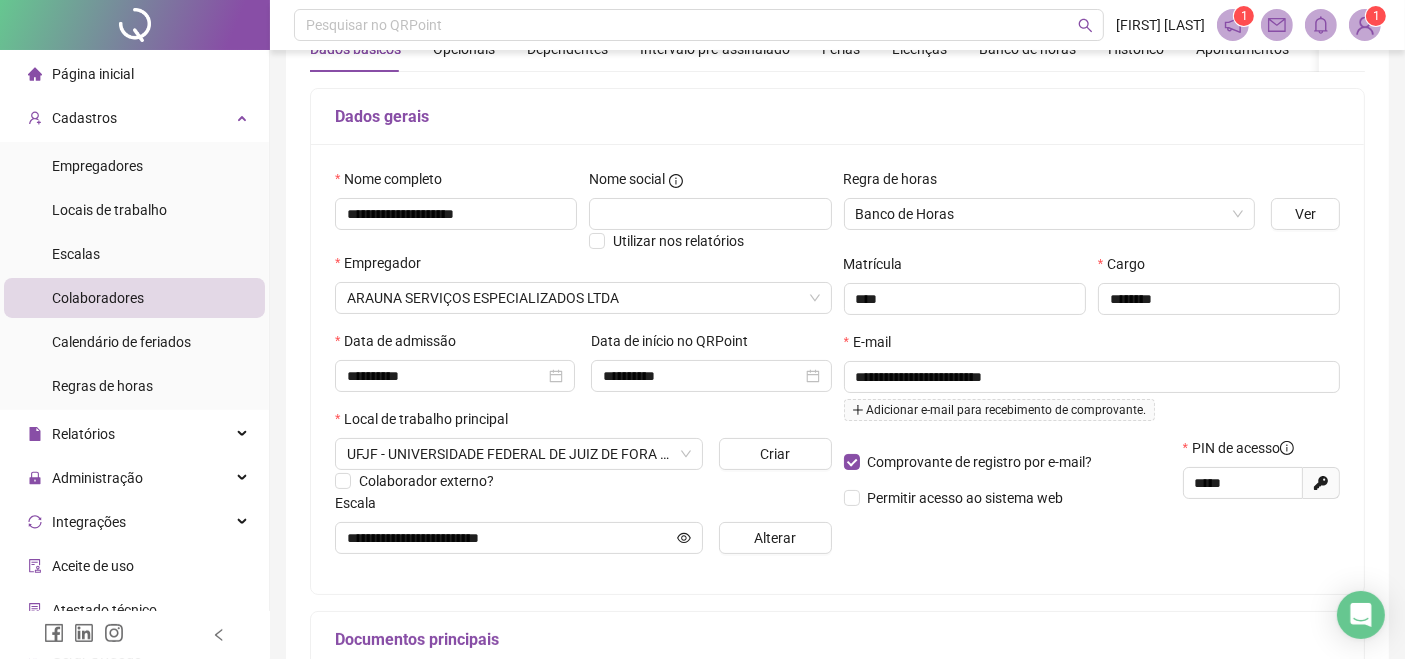 scroll, scrollTop: 0, scrollLeft: 0, axis: both 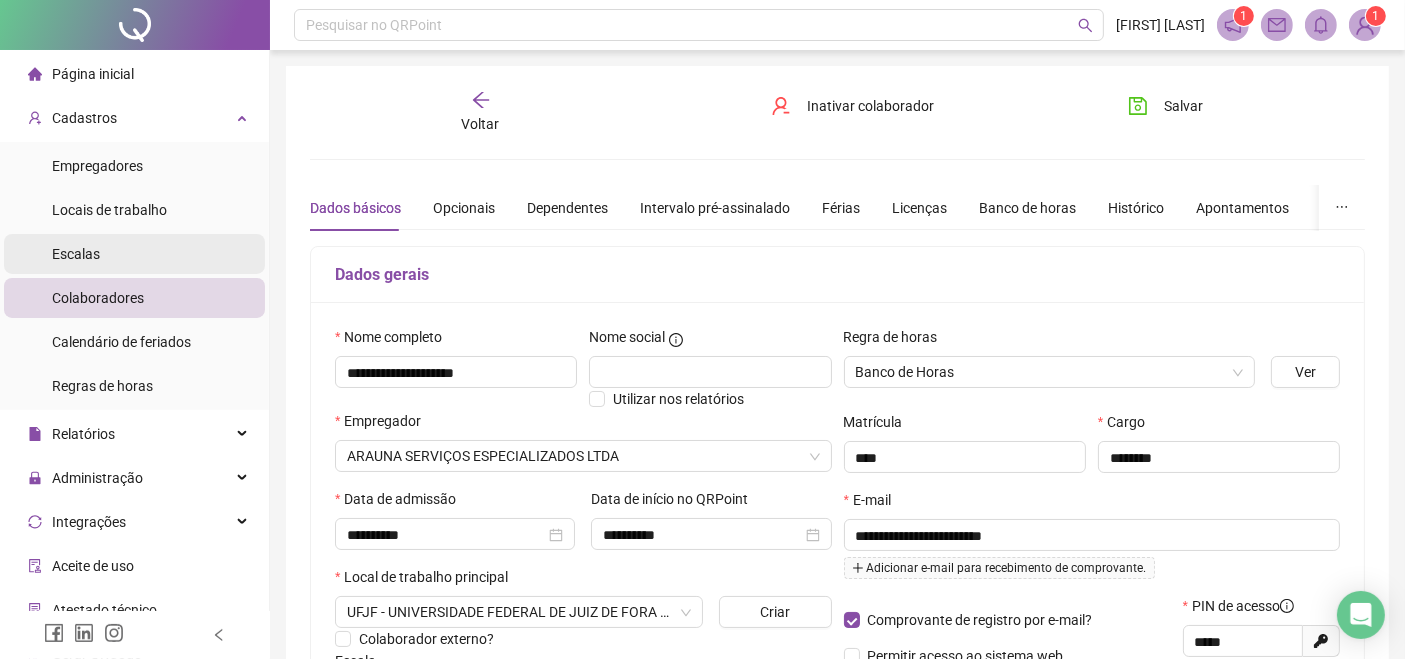 click on "Escalas" at bounding box center (134, 254) 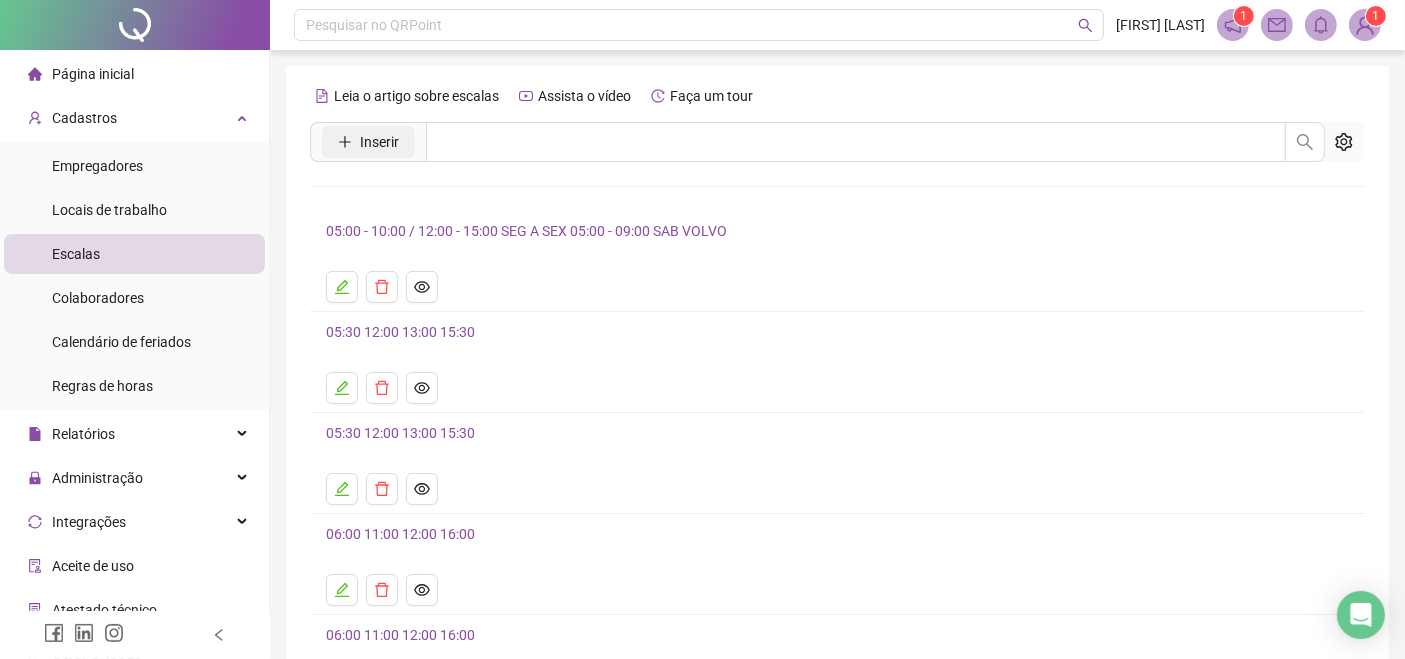 click on "Inserir" at bounding box center [379, 142] 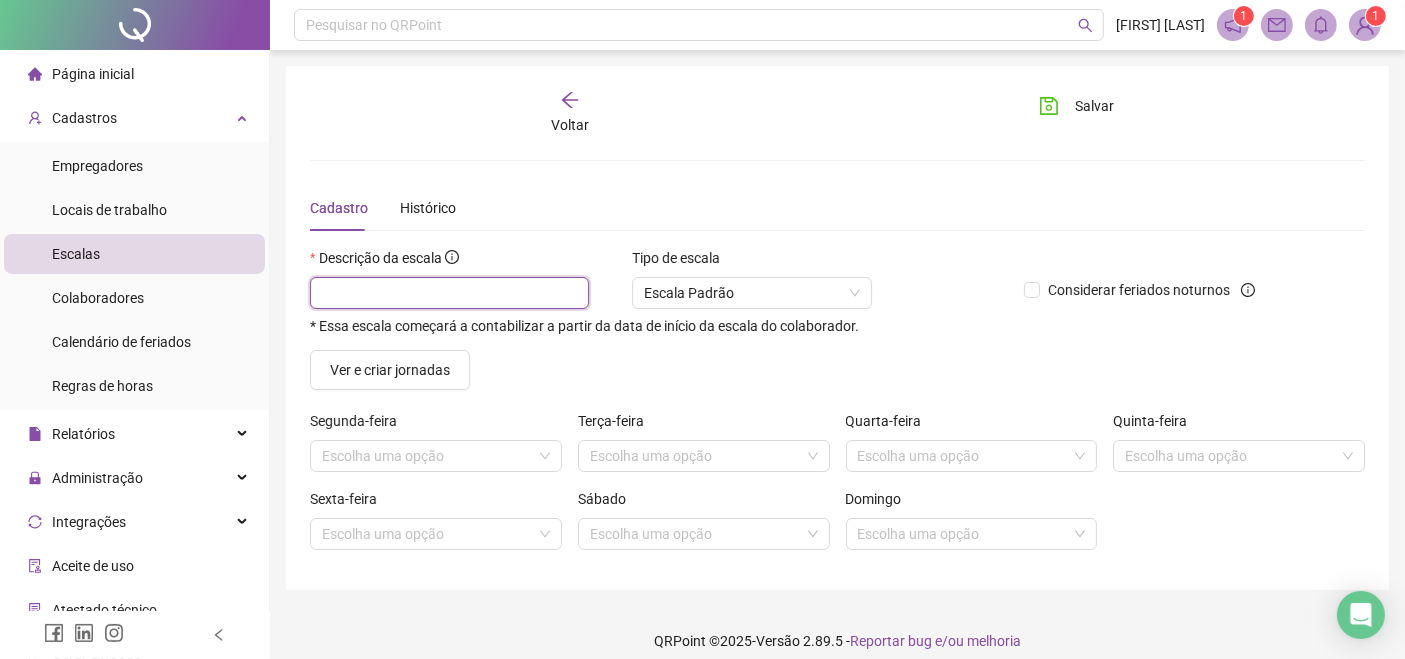 click at bounding box center [449, 293] 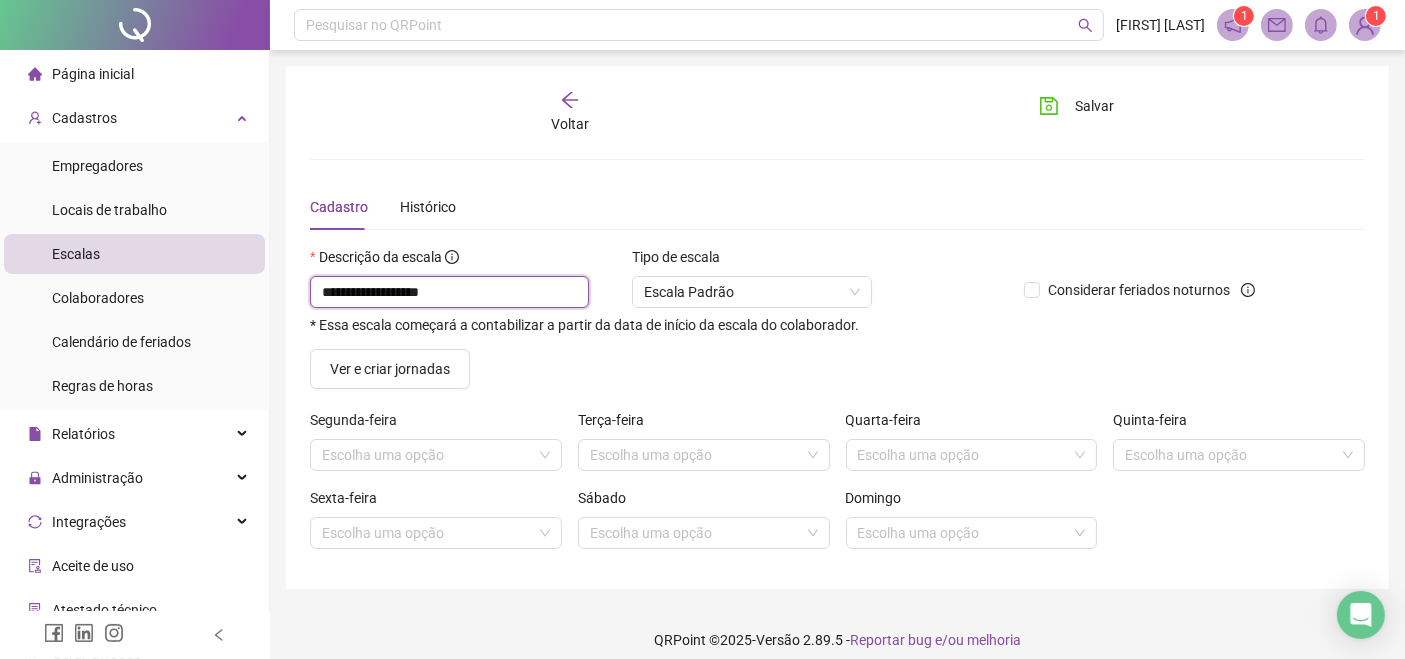 scroll, scrollTop: 15, scrollLeft: 0, axis: vertical 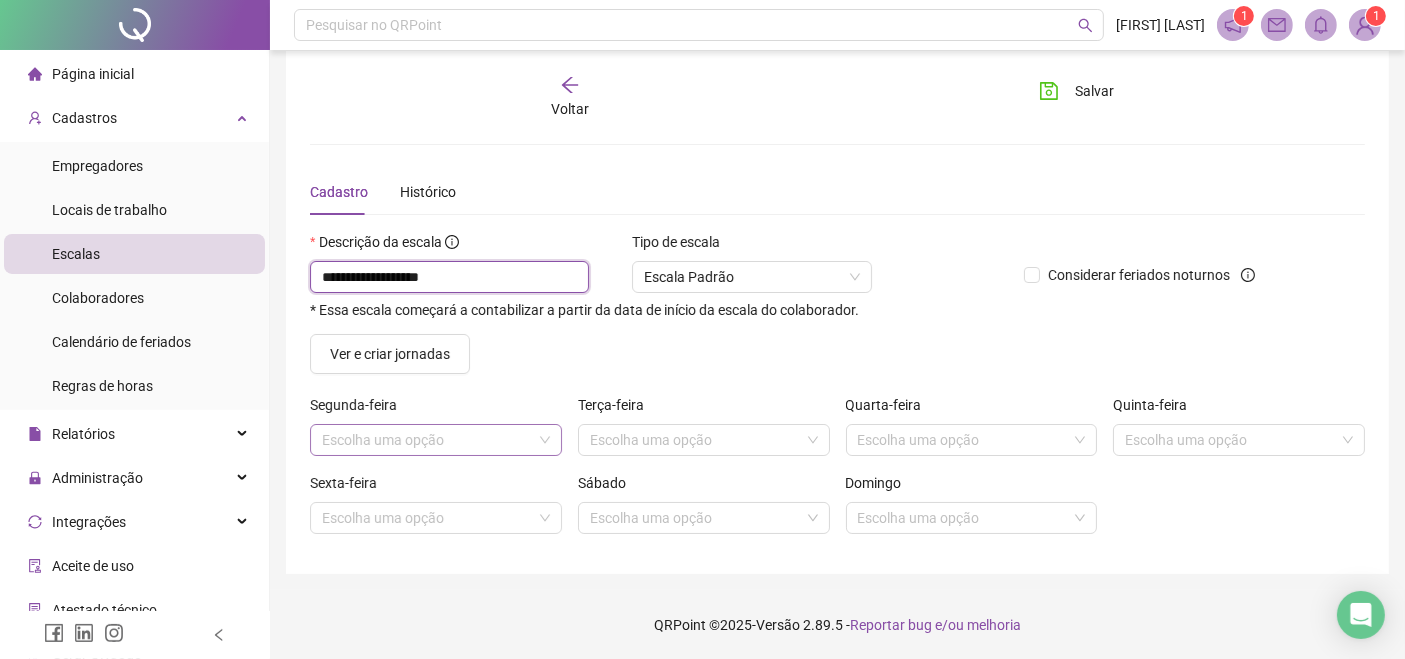 type on "**********" 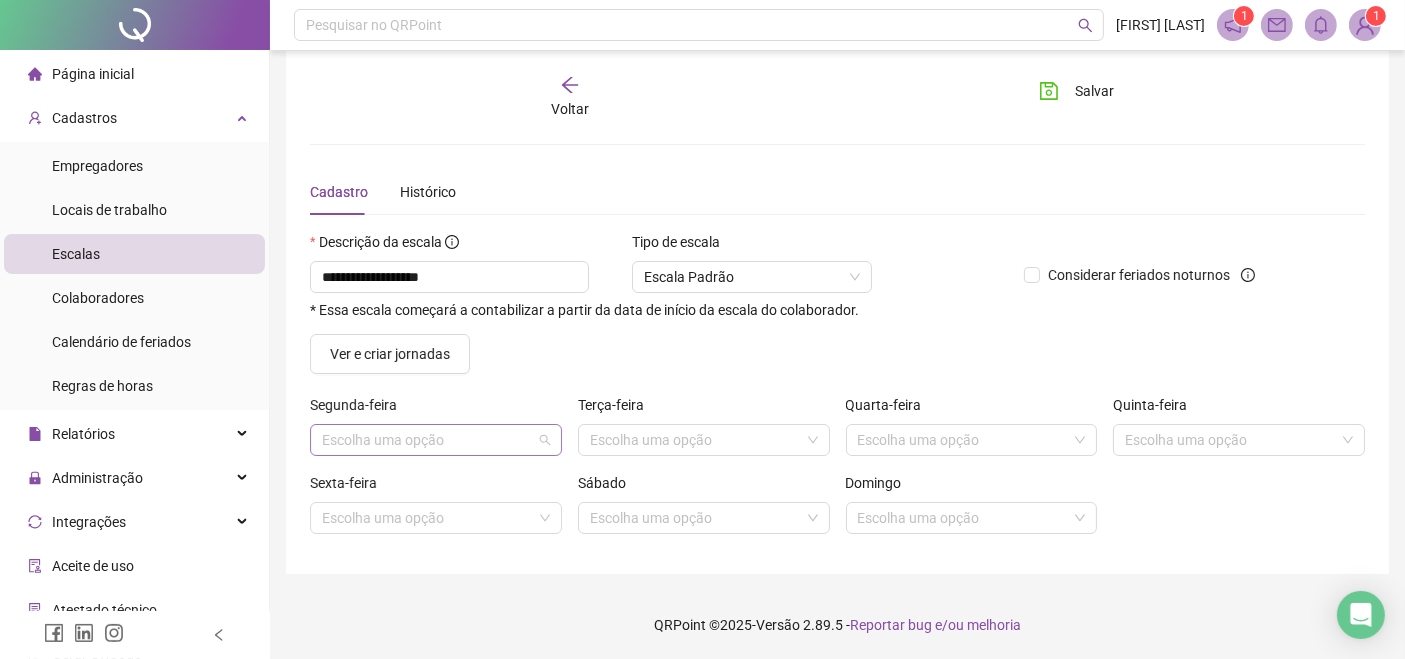 click at bounding box center (427, 440) 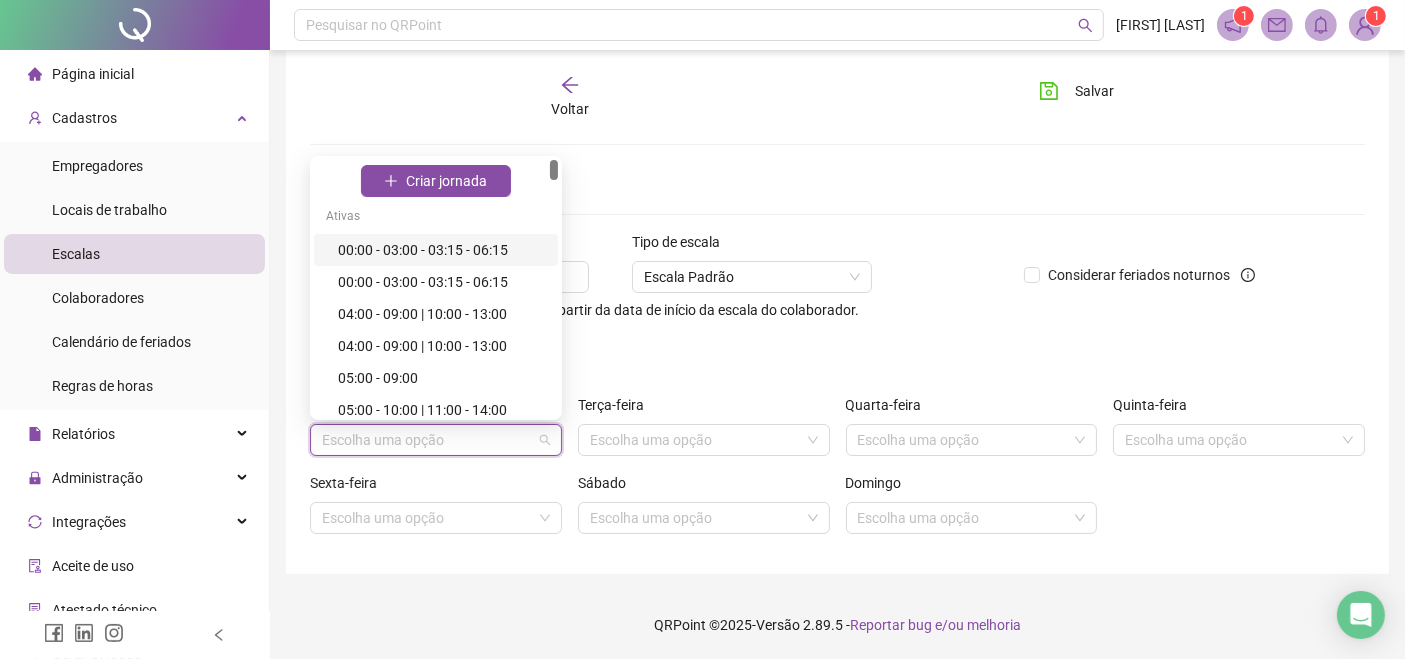 click at bounding box center [427, 440] 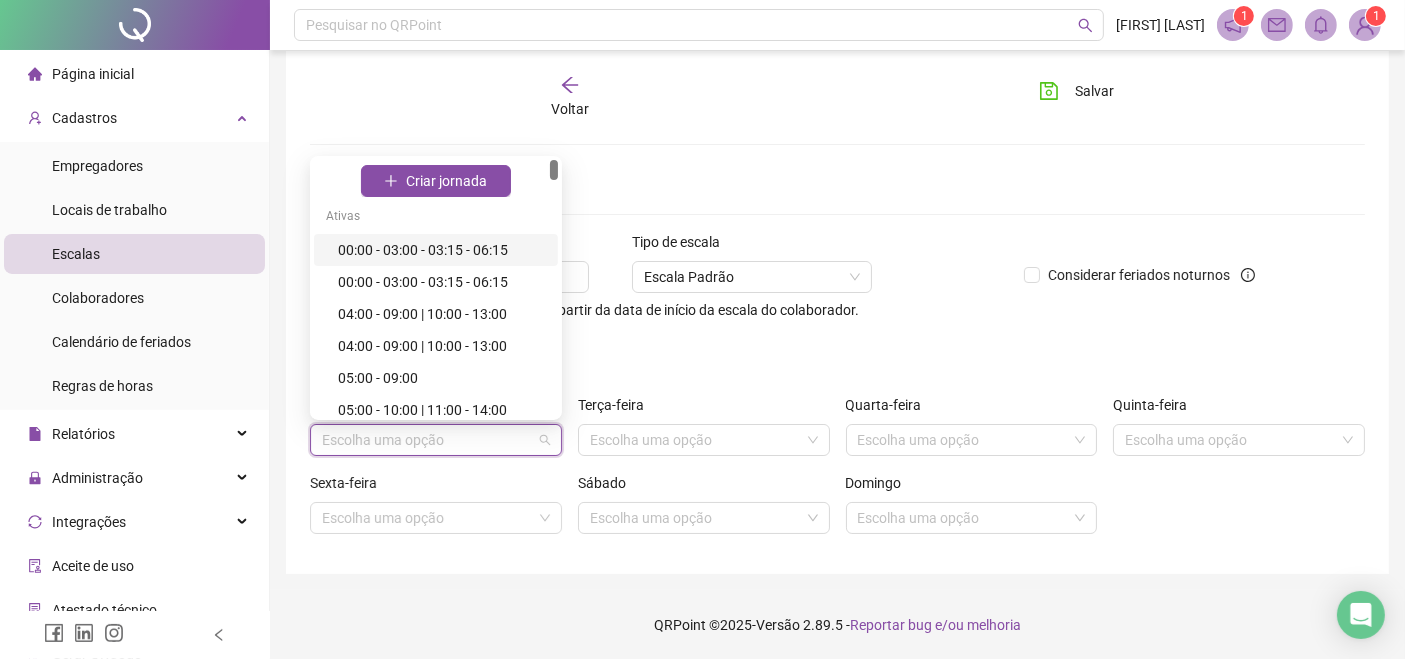 click on "**********" at bounding box center [837, 390] 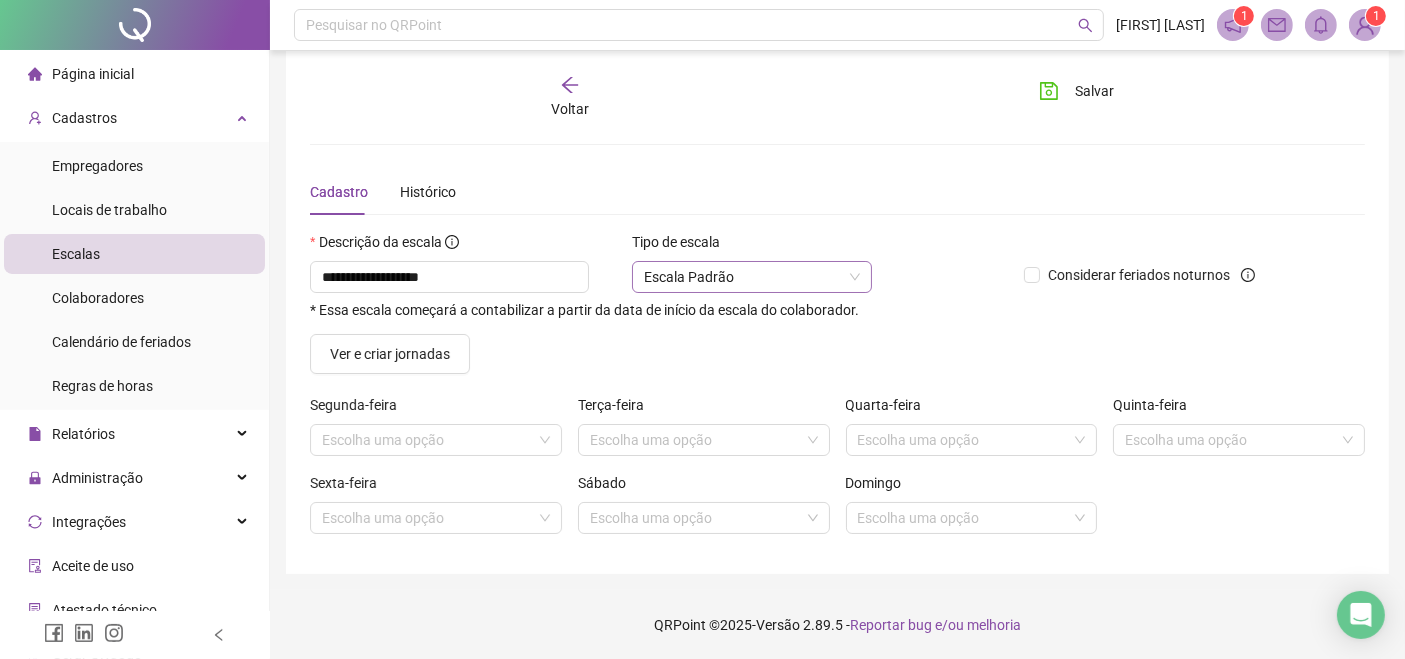 click on "Escala Padrão" at bounding box center (752, 277) 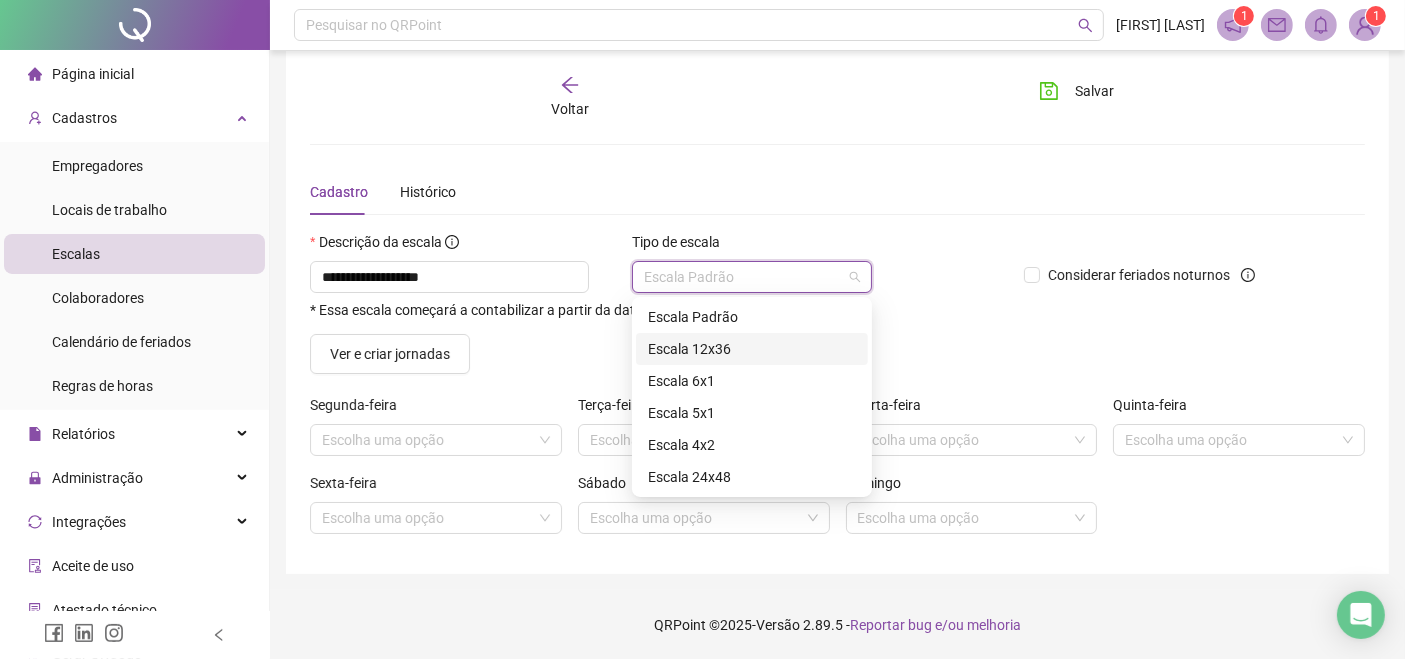 click on "Escala 12x36" at bounding box center (752, 349) 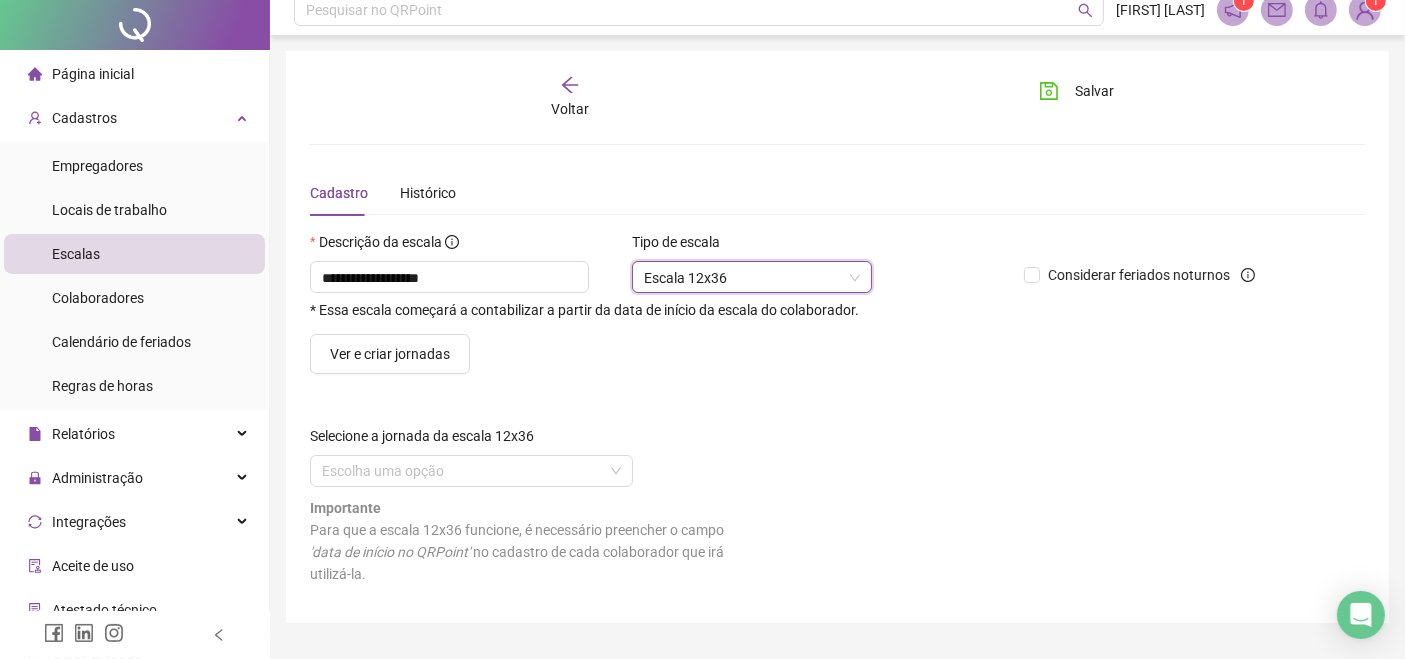 scroll, scrollTop: 0, scrollLeft: 0, axis: both 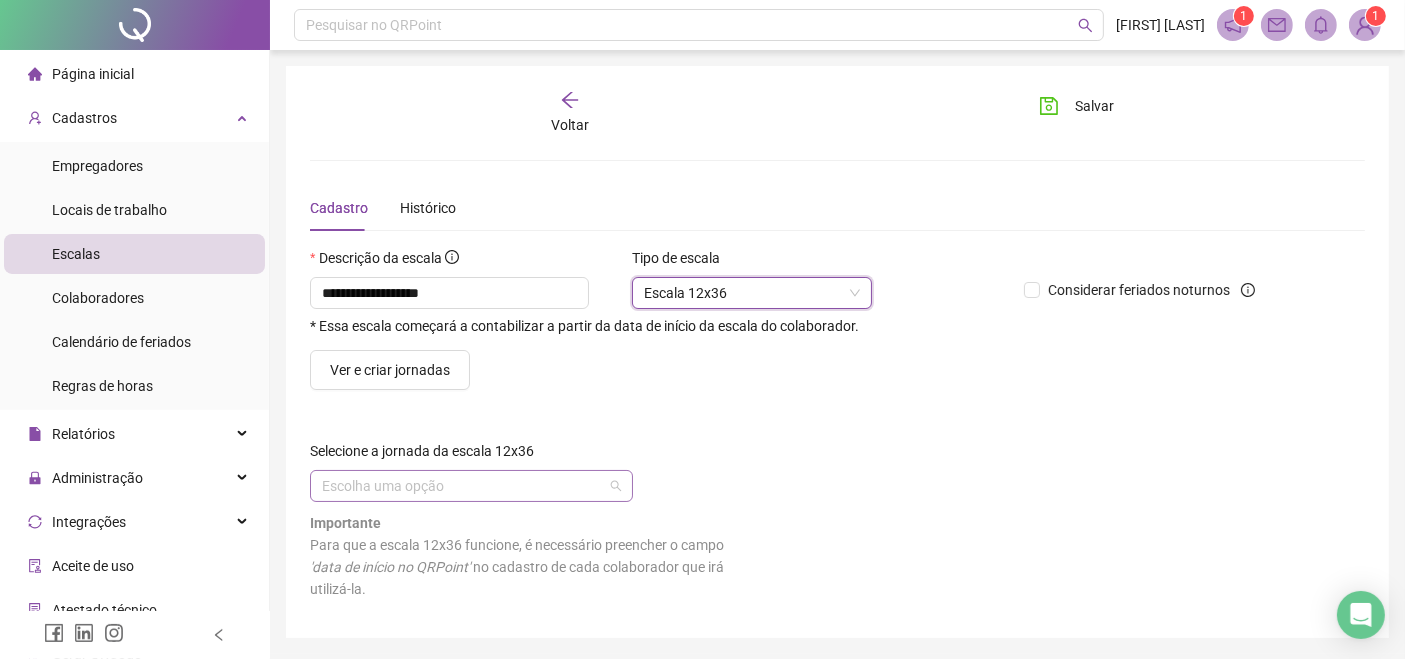 click on "Escolha uma opção" at bounding box center [471, 486] 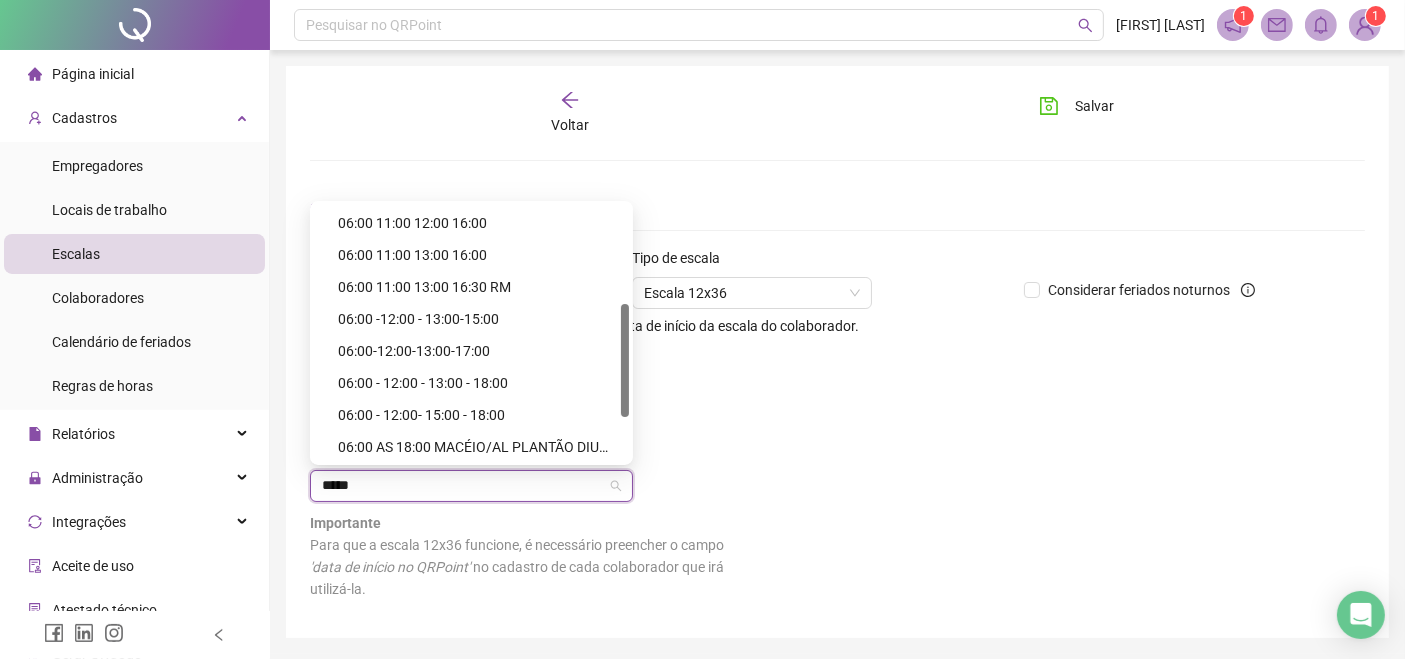 scroll, scrollTop: 320, scrollLeft: 0, axis: vertical 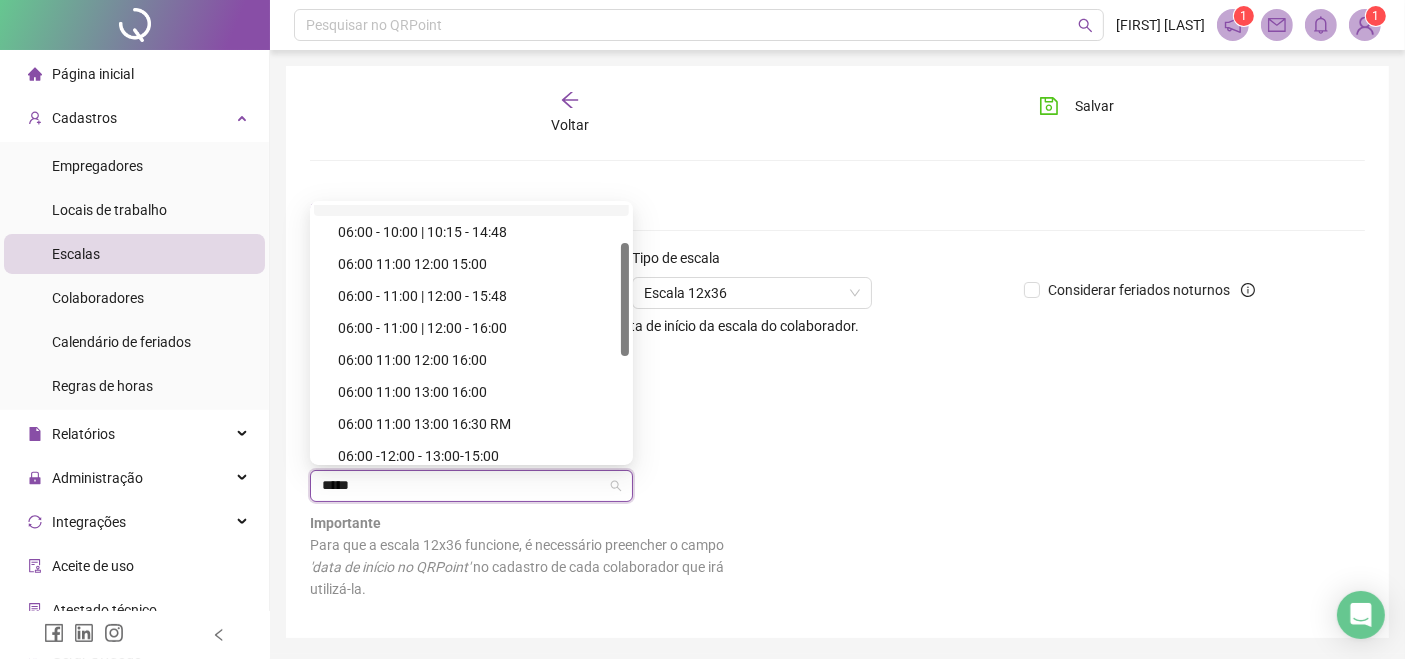 drag, startPoint x: 623, startPoint y: 267, endPoint x: 614, endPoint y: 305, distance: 39.051247 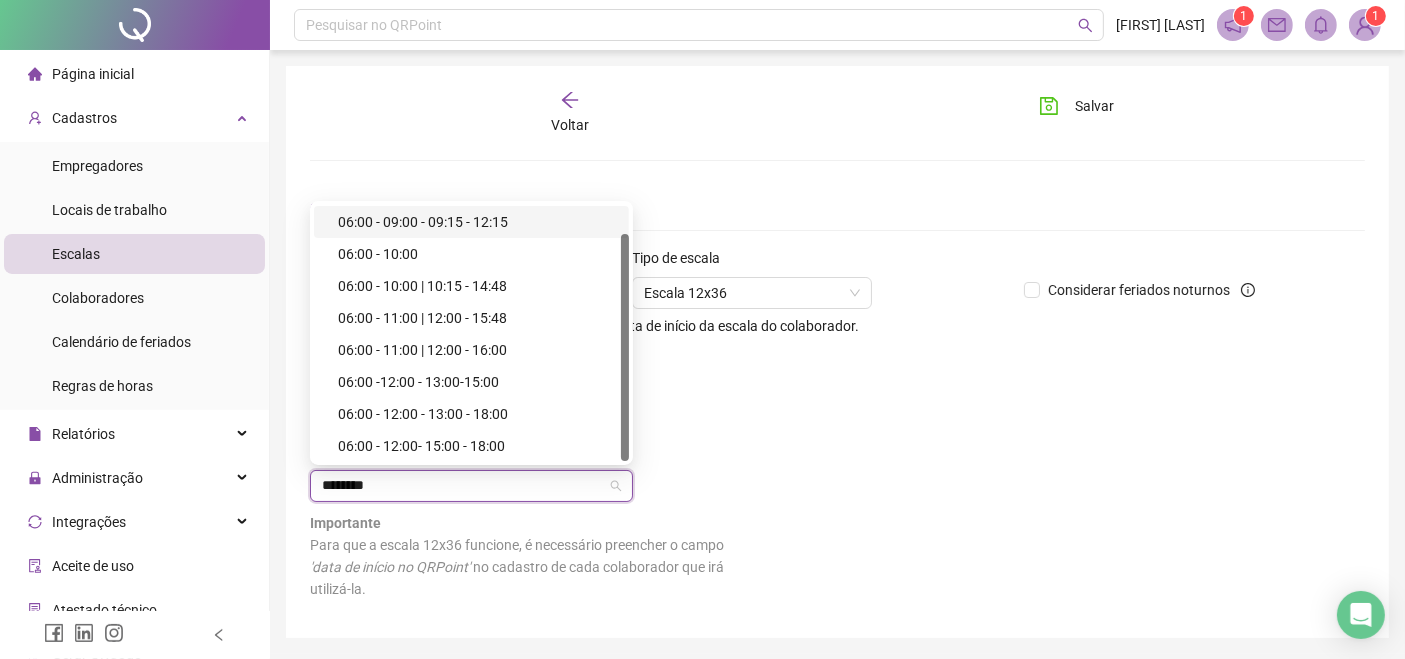 scroll, scrollTop: 0, scrollLeft: 0, axis: both 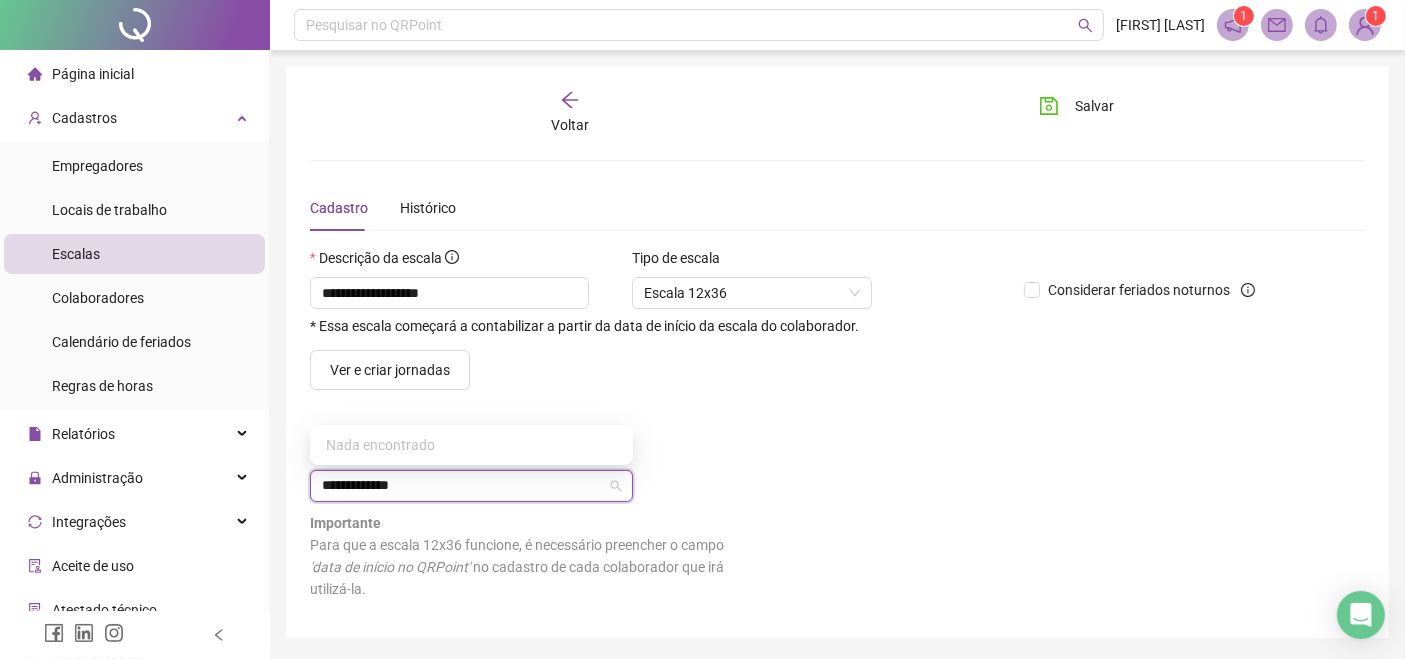 type on "**********" 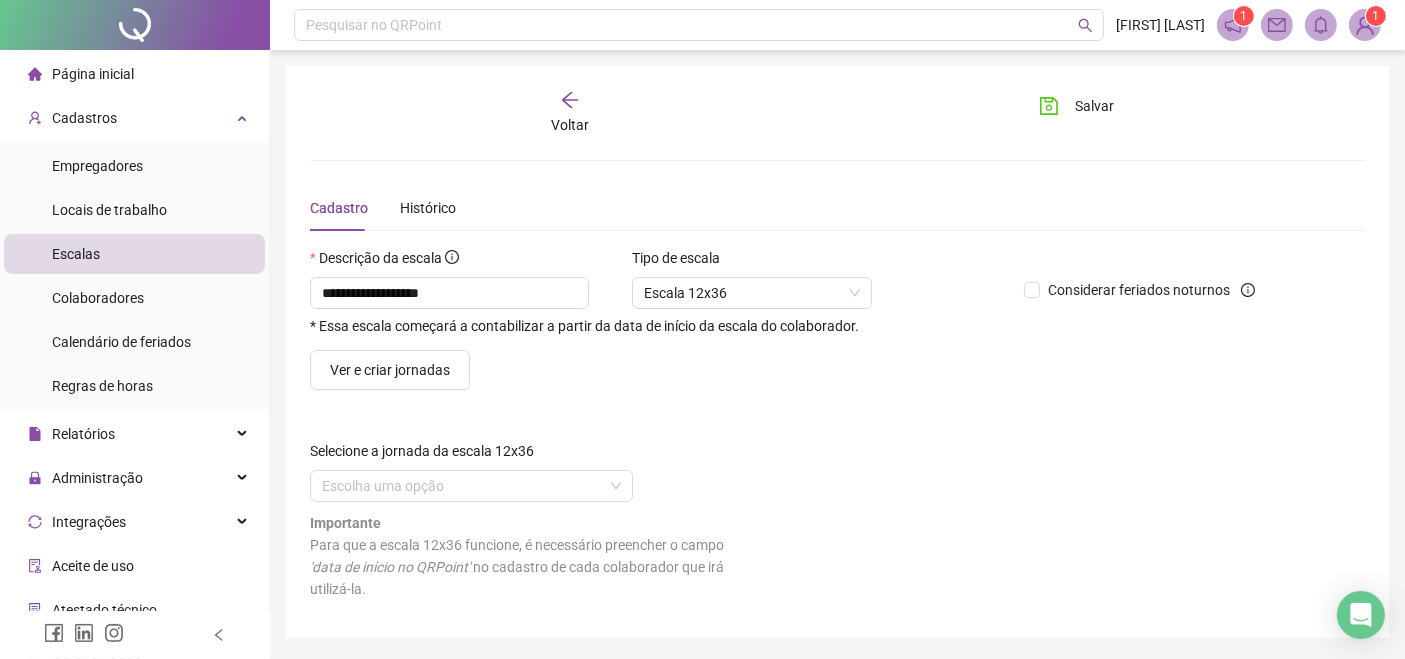 click on "Selecione a jornada da escala 12x36" at bounding box center (525, 455) 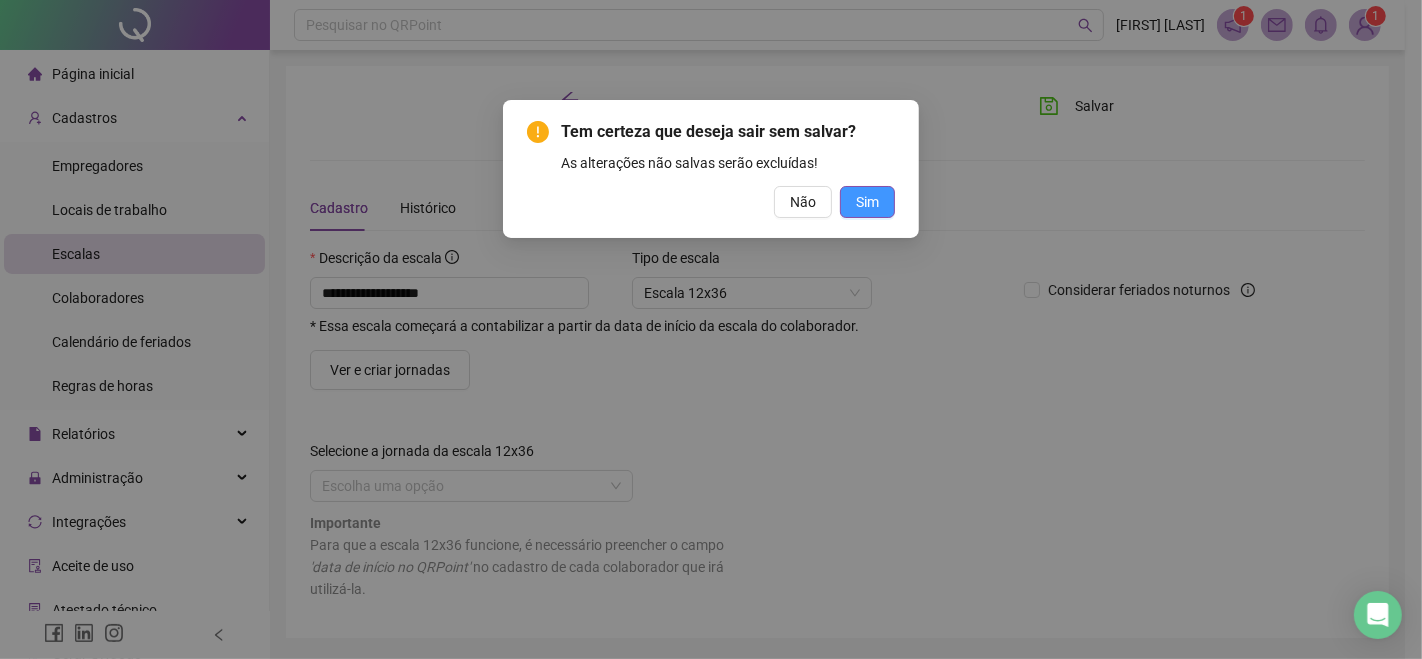 click on "Sim" at bounding box center [867, 202] 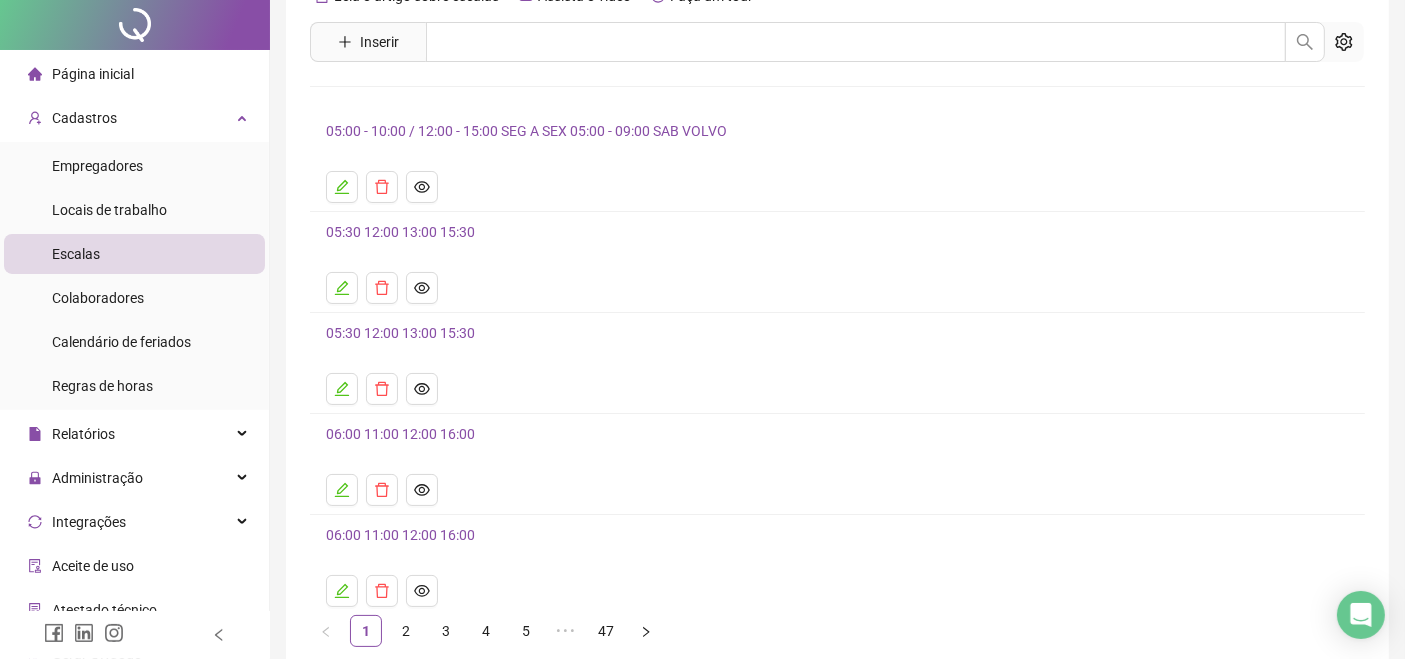 scroll, scrollTop: 197, scrollLeft: 0, axis: vertical 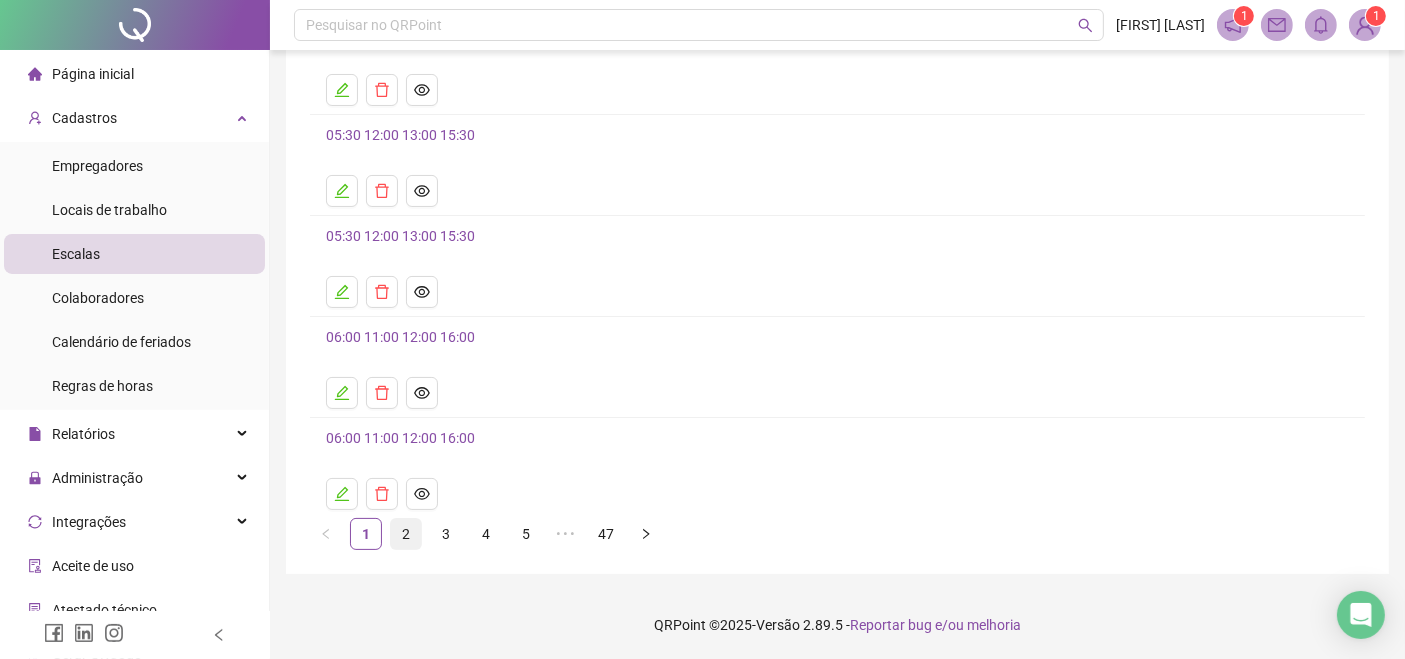 click on "2" at bounding box center (406, 534) 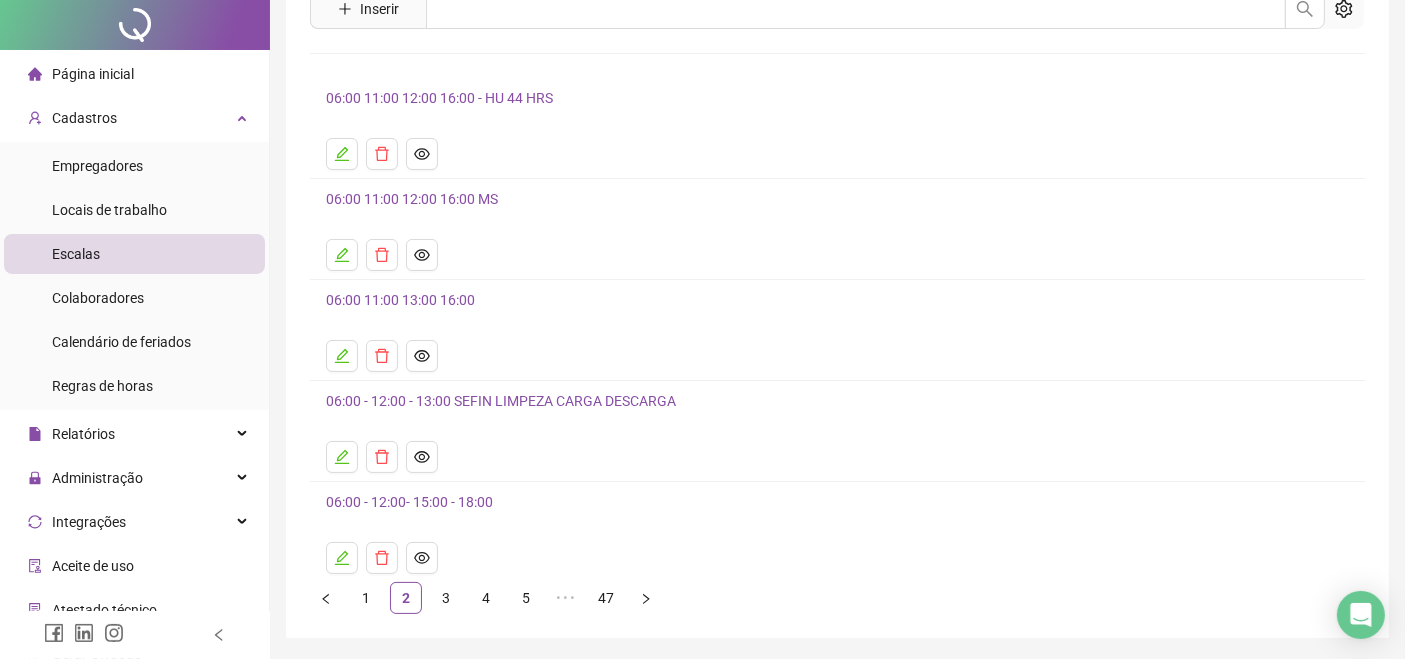 scroll, scrollTop: 197, scrollLeft: 0, axis: vertical 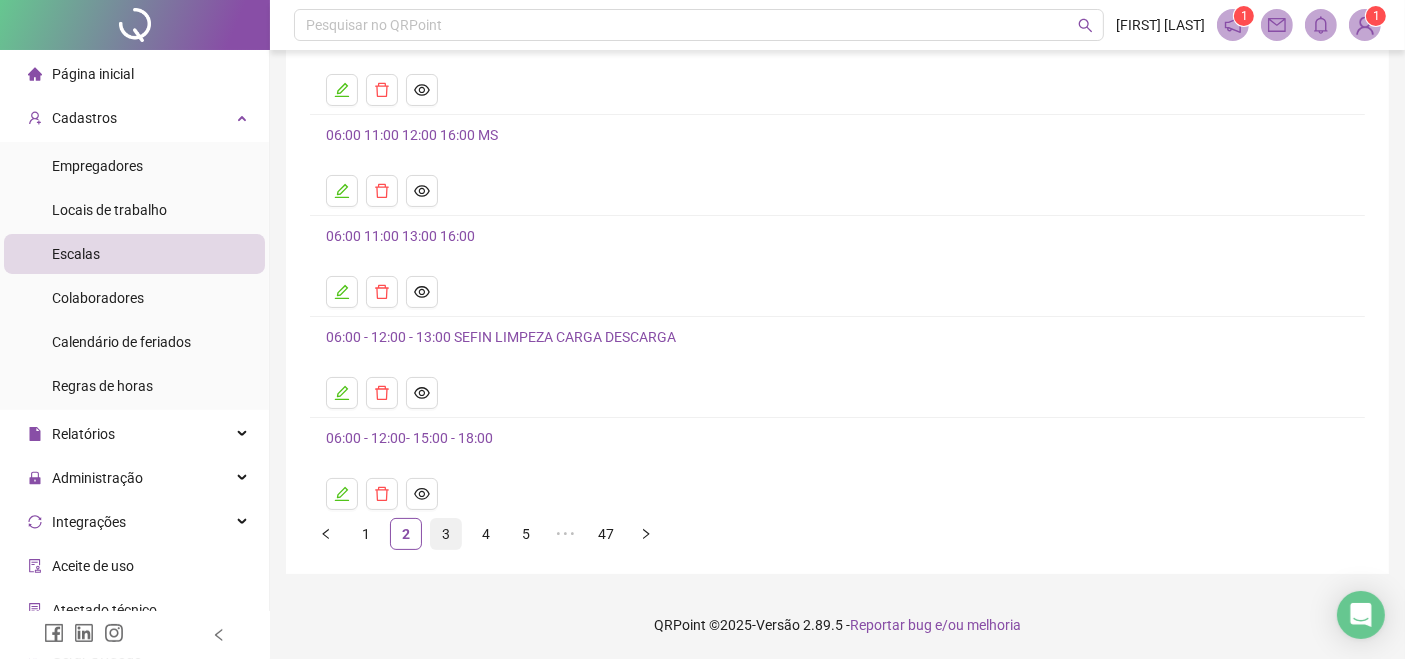 click on "3" at bounding box center (446, 534) 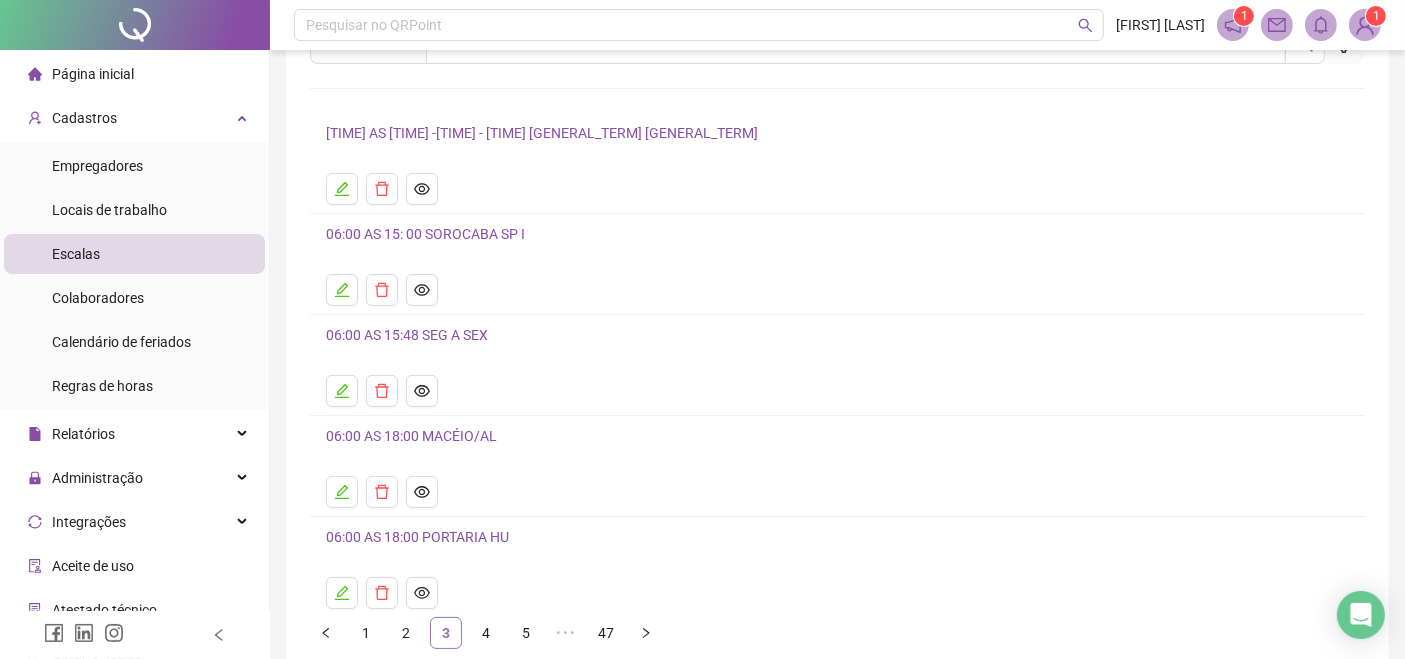 scroll, scrollTop: 197, scrollLeft: 0, axis: vertical 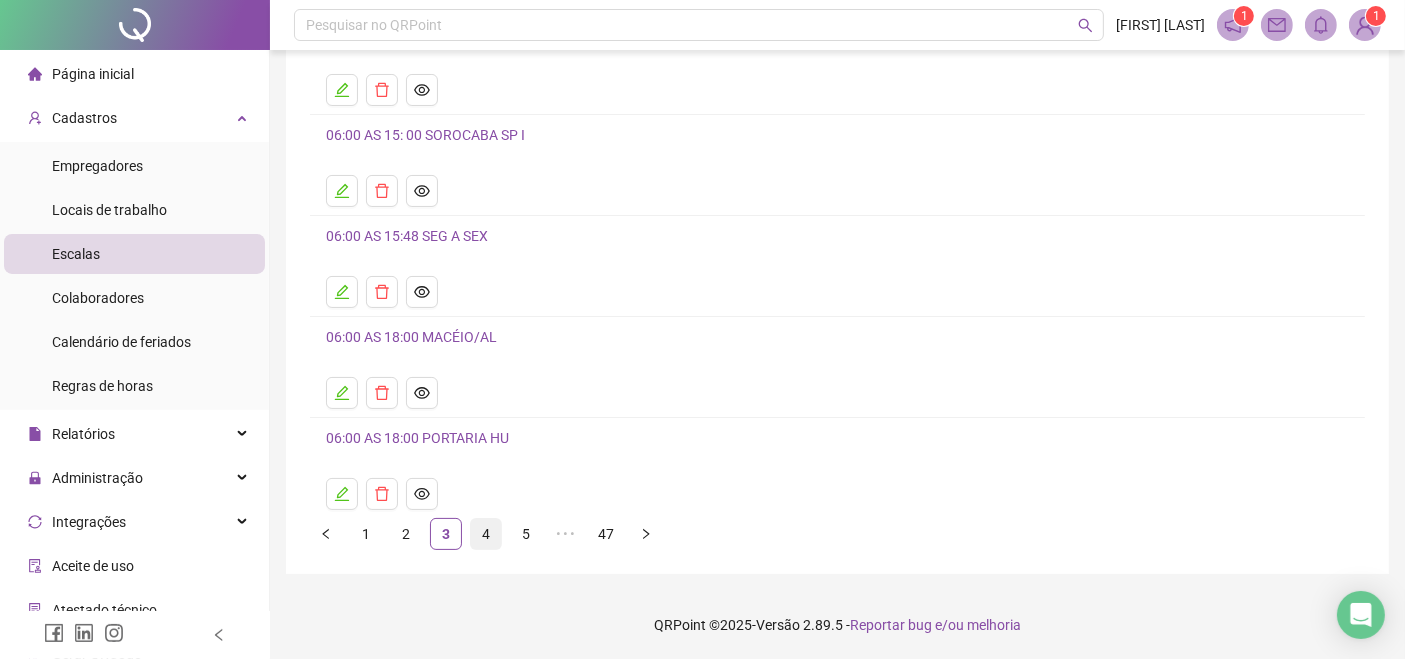 click on "4" at bounding box center [486, 534] 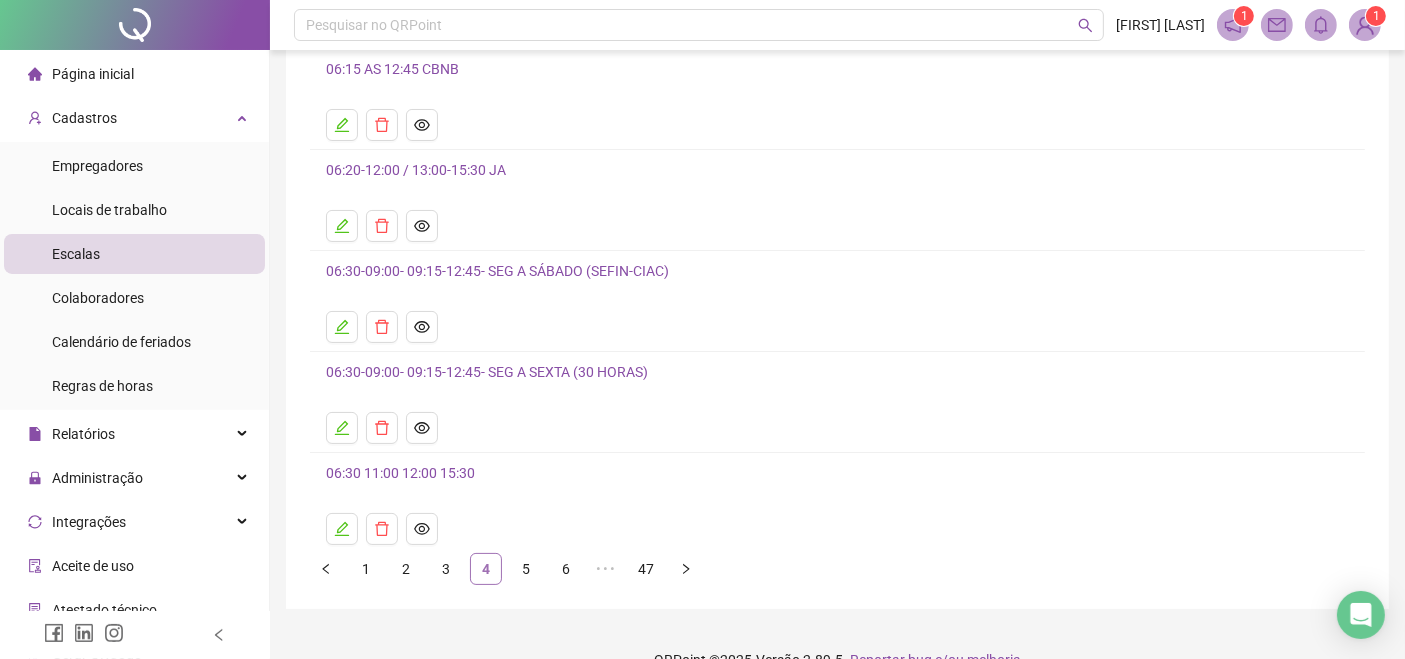 scroll, scrollTop: 197, scrollLeft: 0, axis: vertical 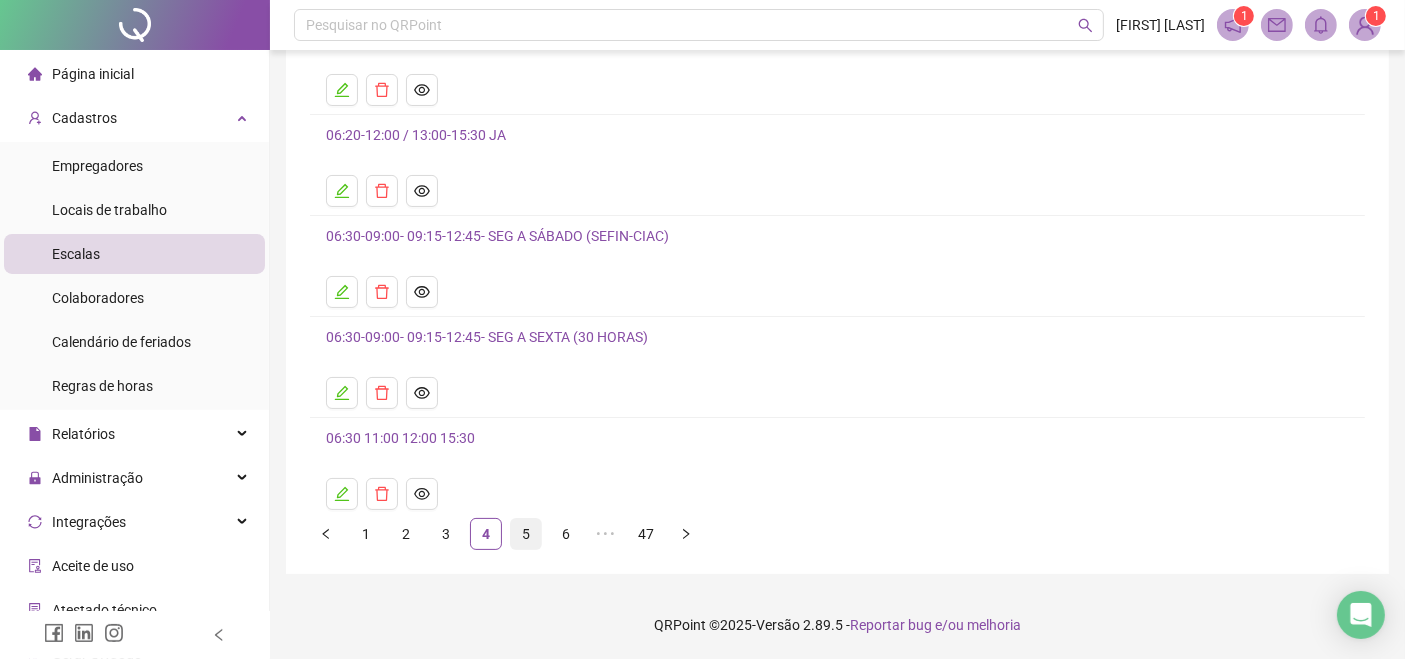 click on "5" at bounding box center [526, 534] 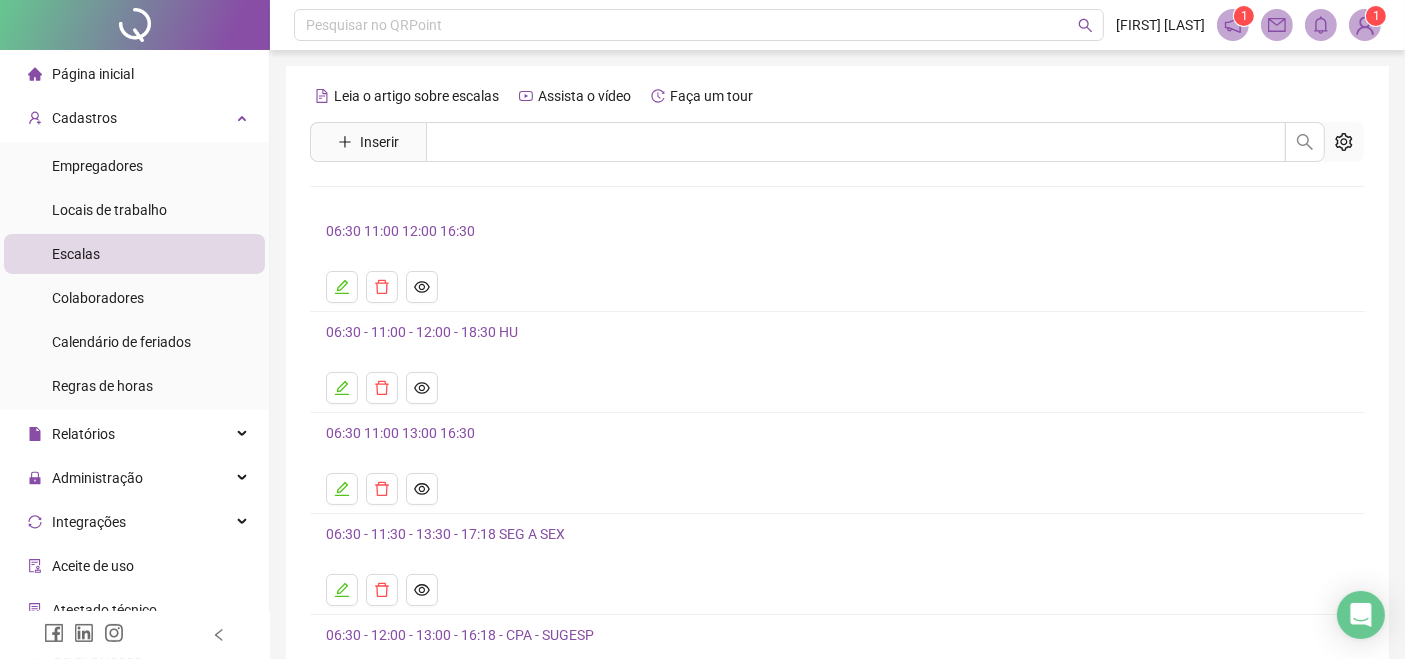 scroll, scrollTop: 197, scrollLeft: 0, axis: vertical 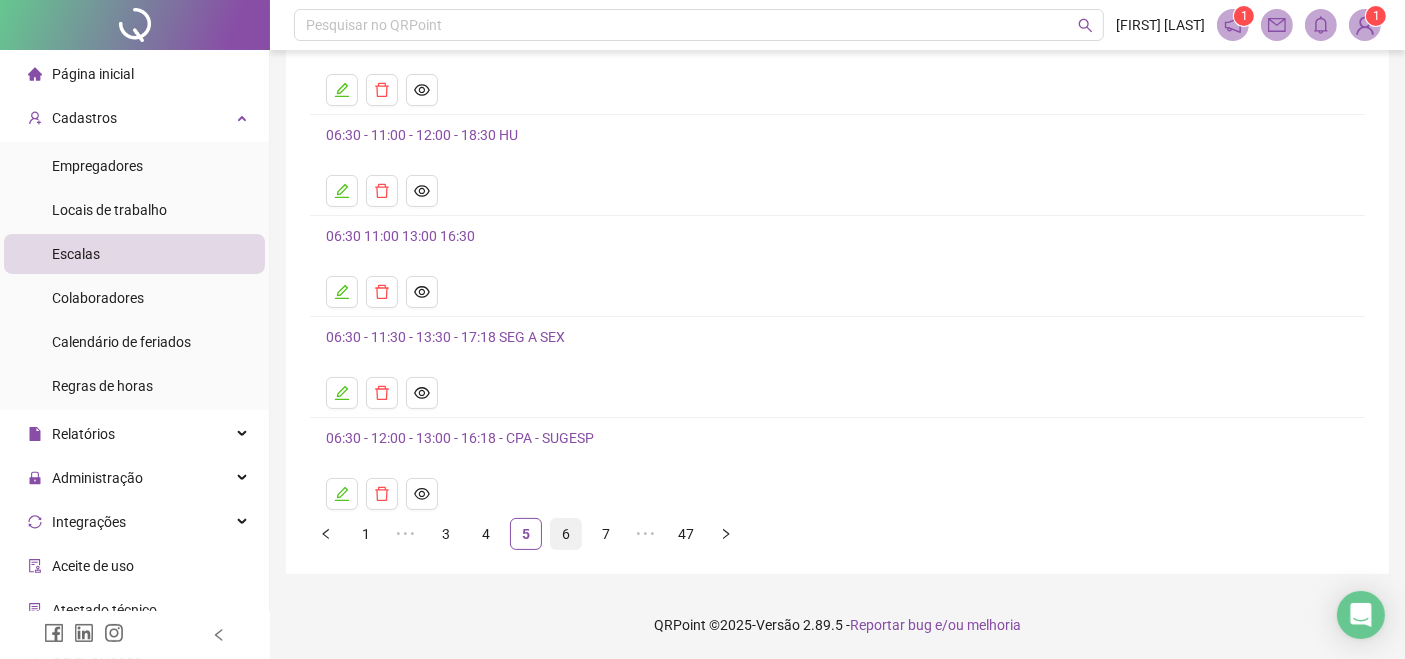 click on "6" at bounding box center (566, 534) 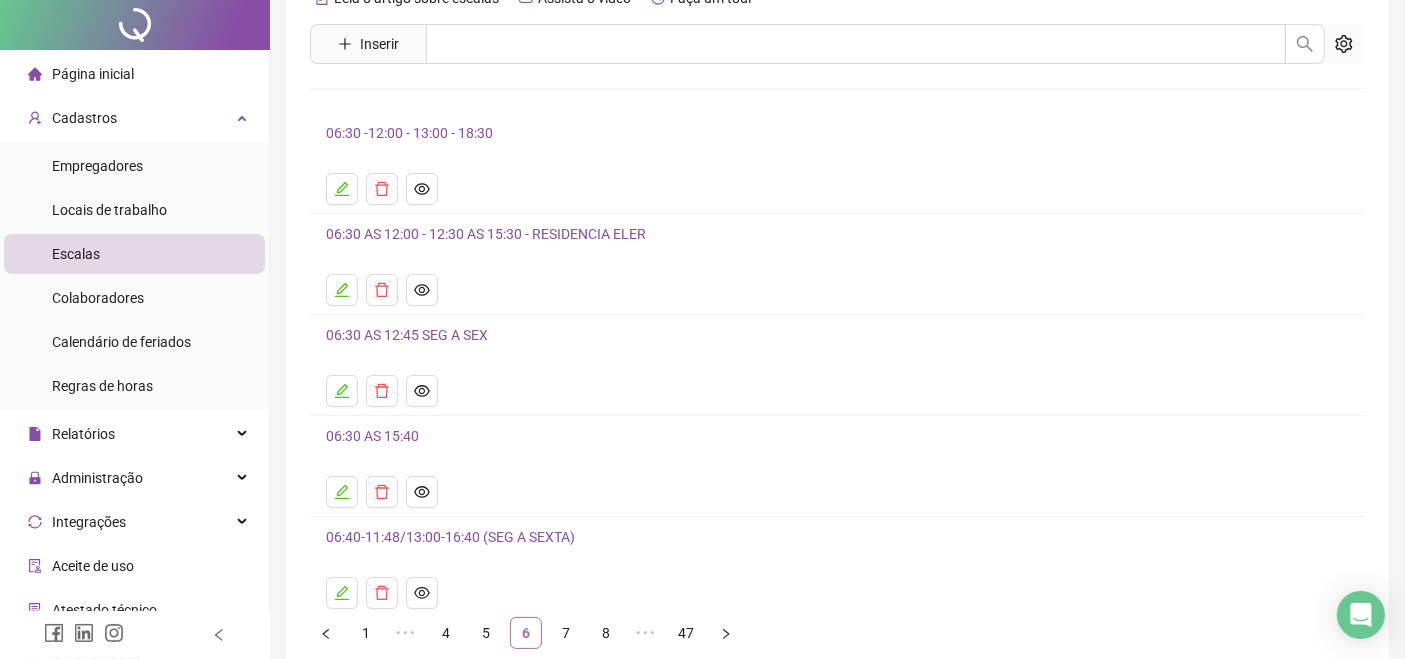 scroll, scrollTop: 197, scrollLeft: 0, axis: vertical 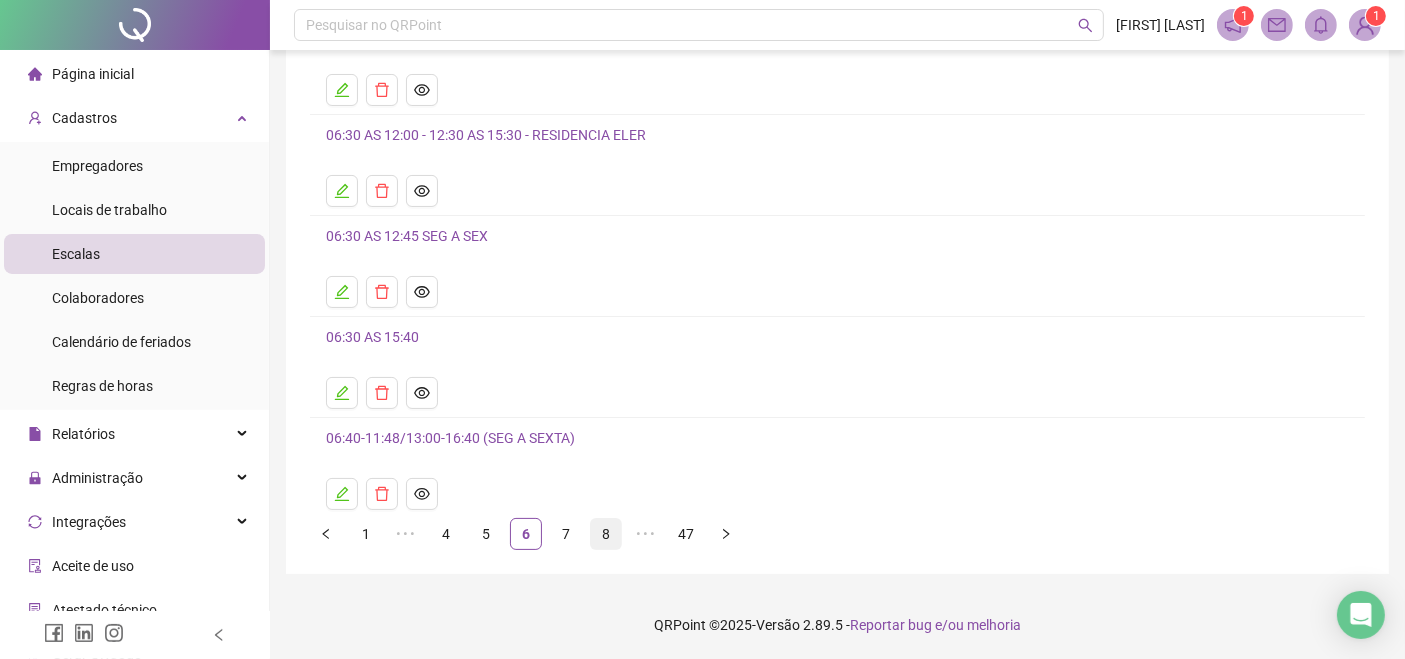 click on "8" at bounding box center (606, 534) 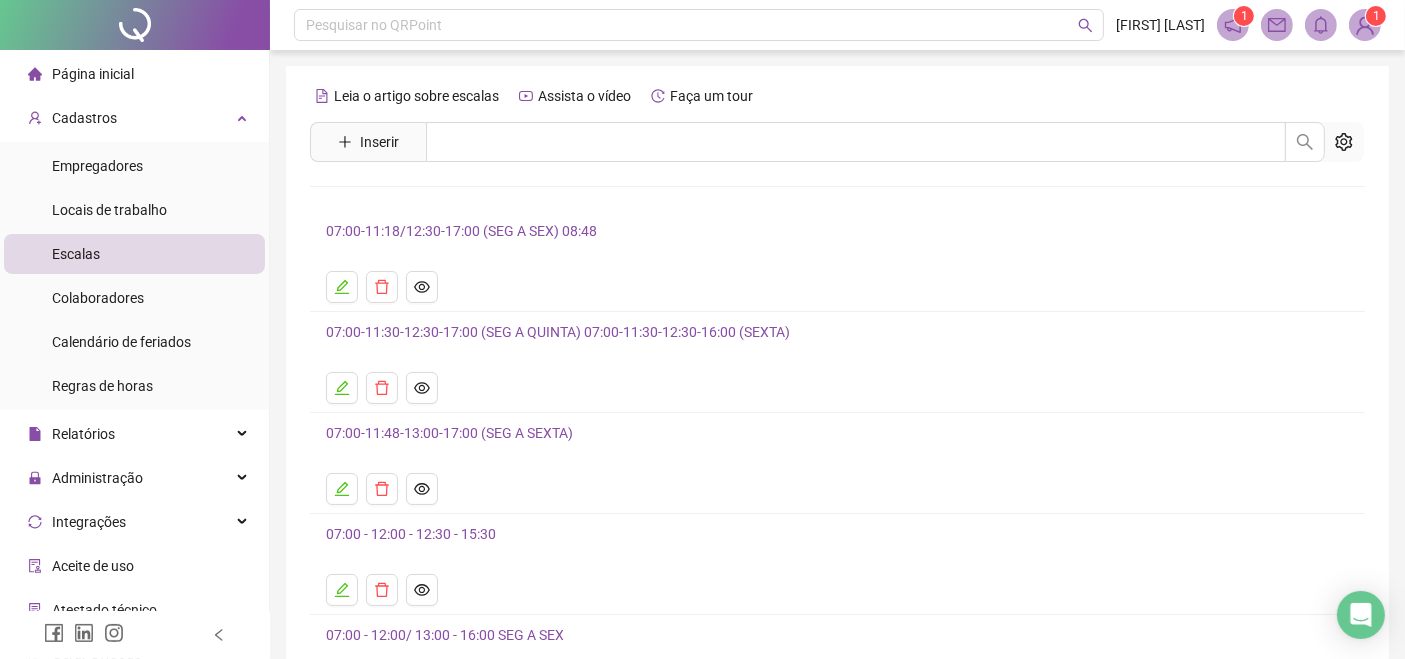 scroll, scrollTop: 197, scrollLeft: 0, axis: vertical 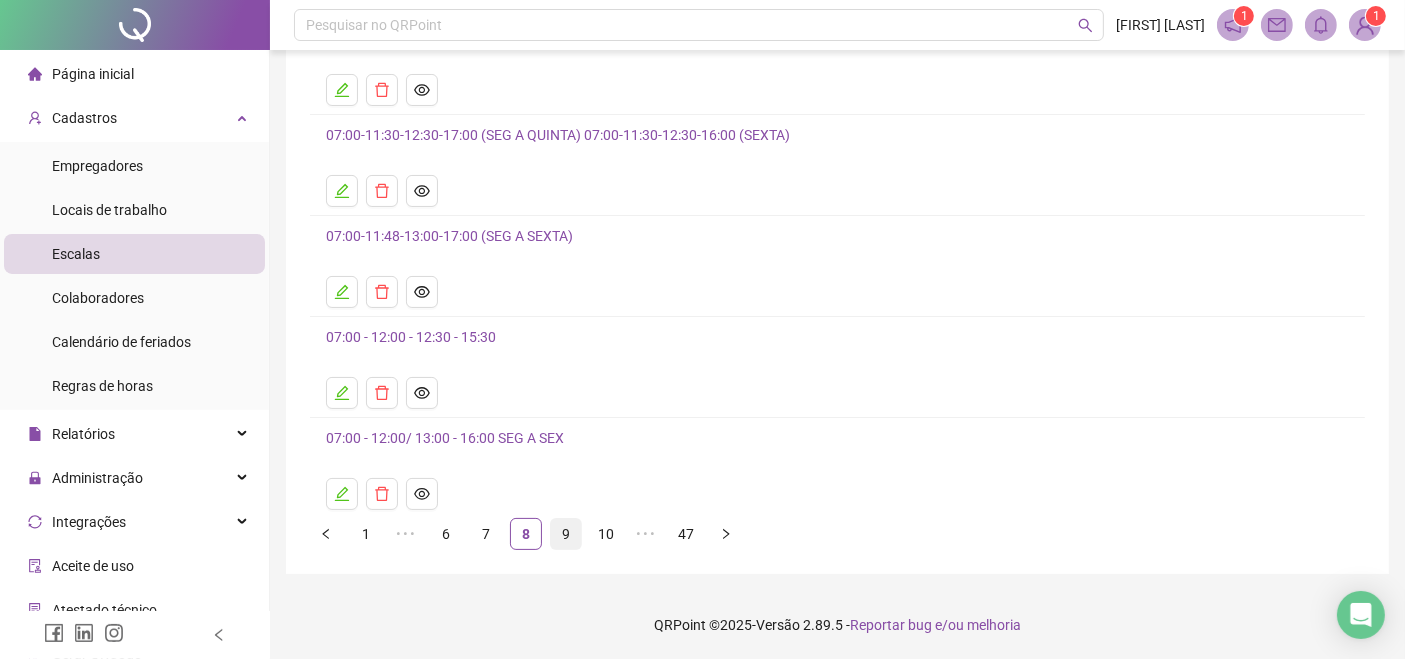 click on "9" at bounding box center [566, 534] 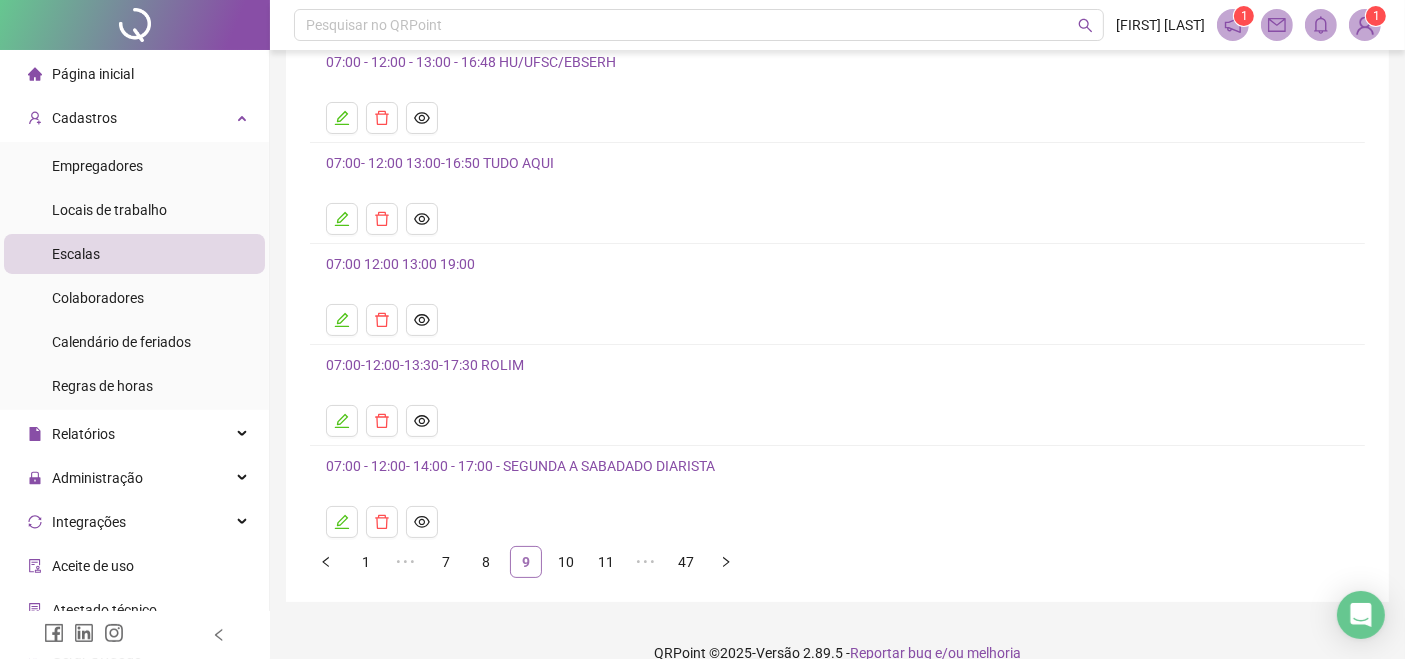 scroll, scrollTop: 197, scrollLeft: 0, axis: vertical 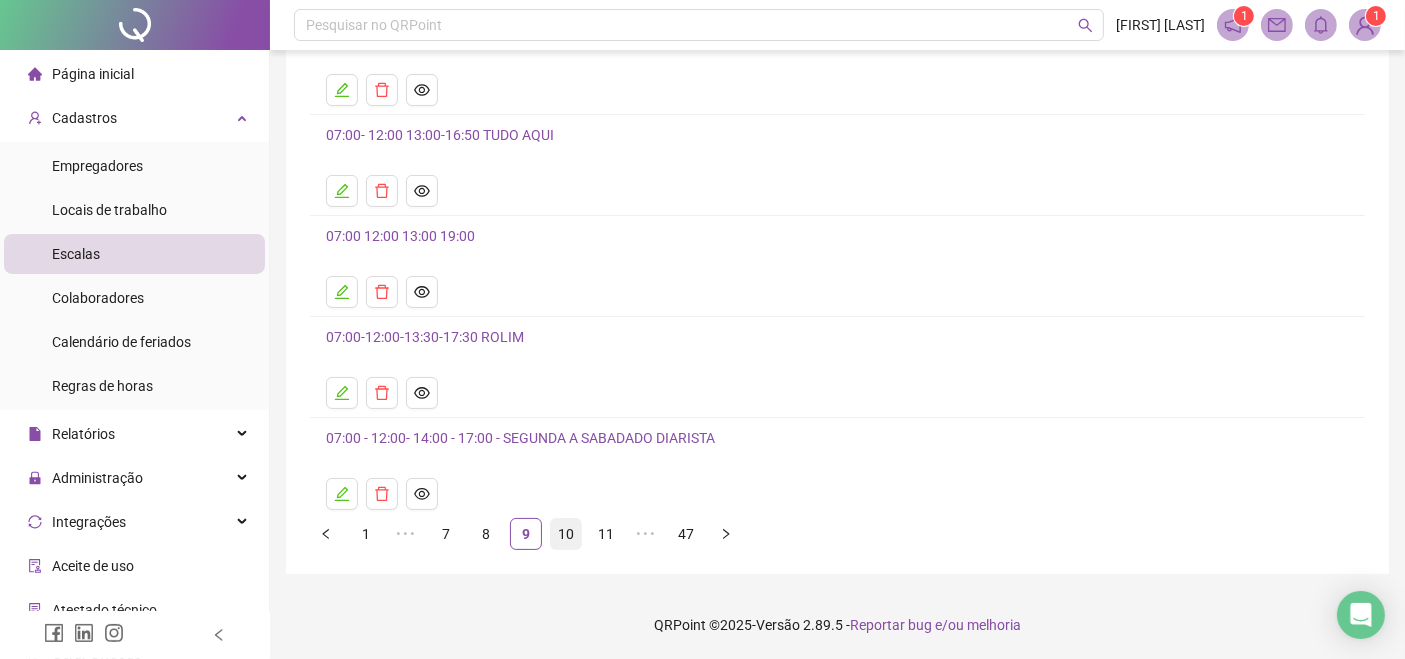 click on "10" at bounding box center (566, 534) 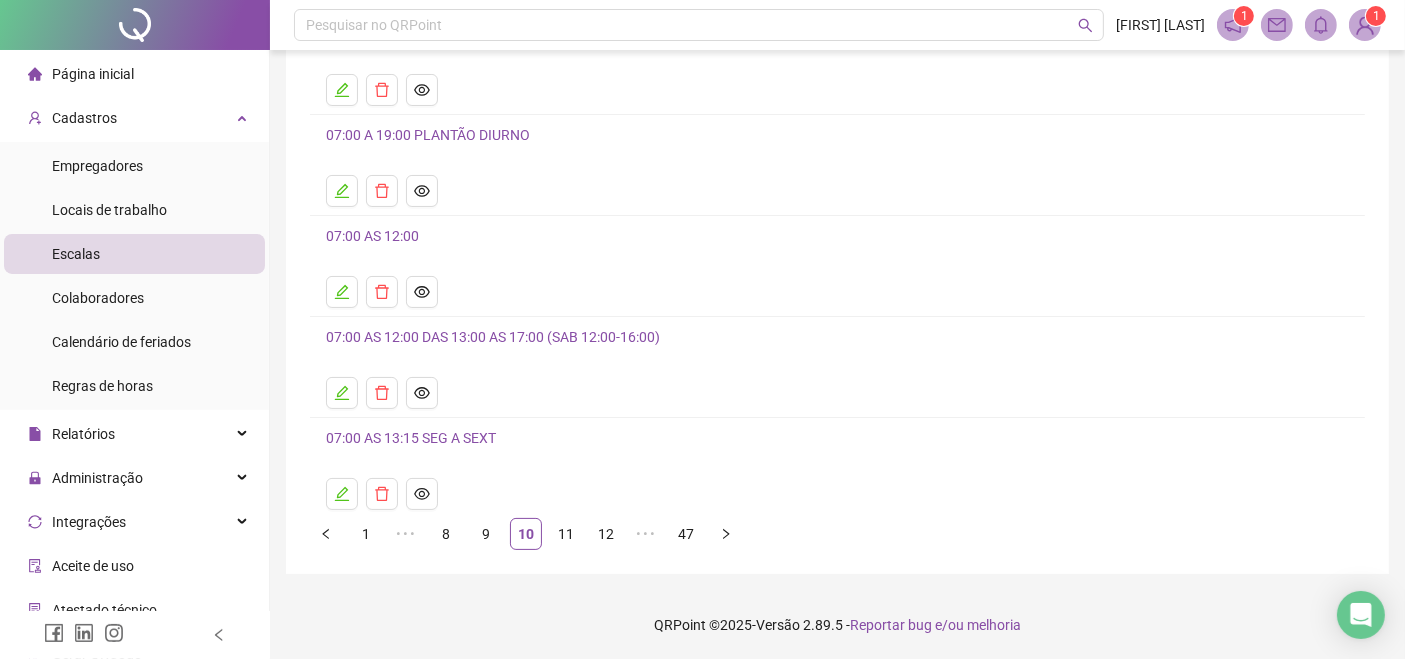 scroll, scrollTop: 77, scrollLeft: 0, axis: vertical 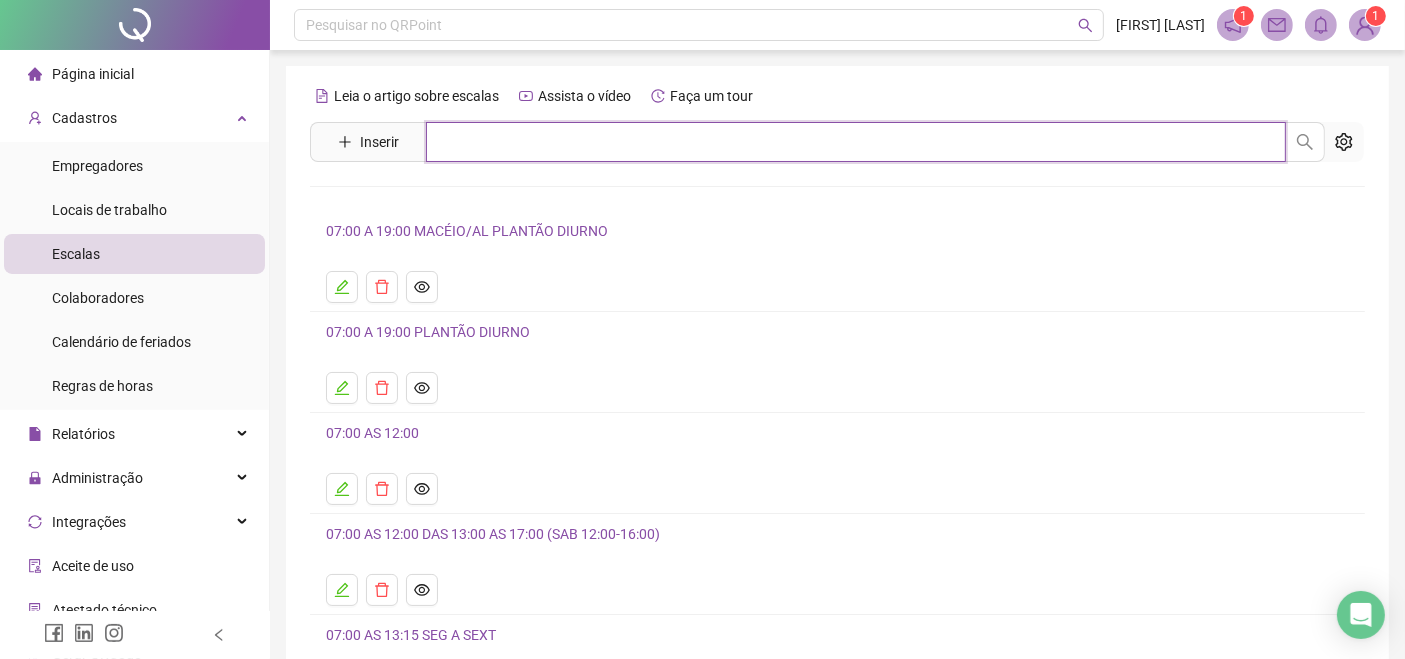 click at bounding box center (856, 142) 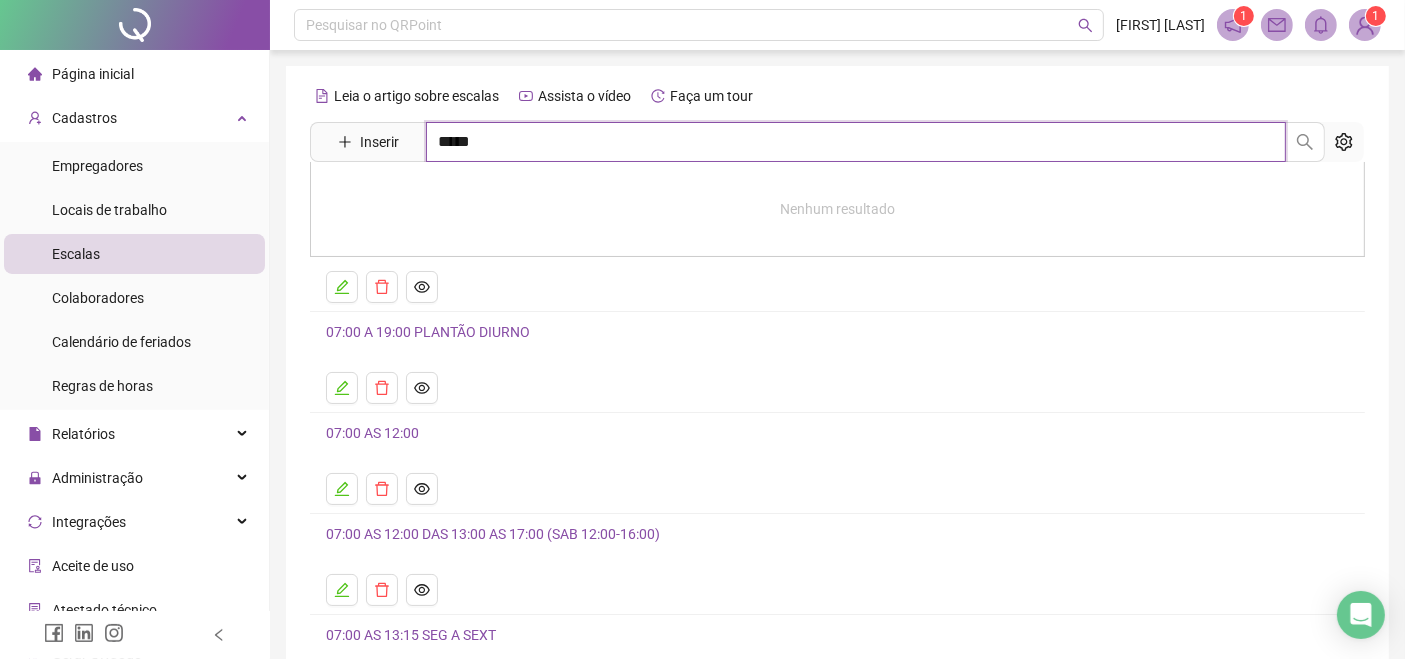 type on "*****" 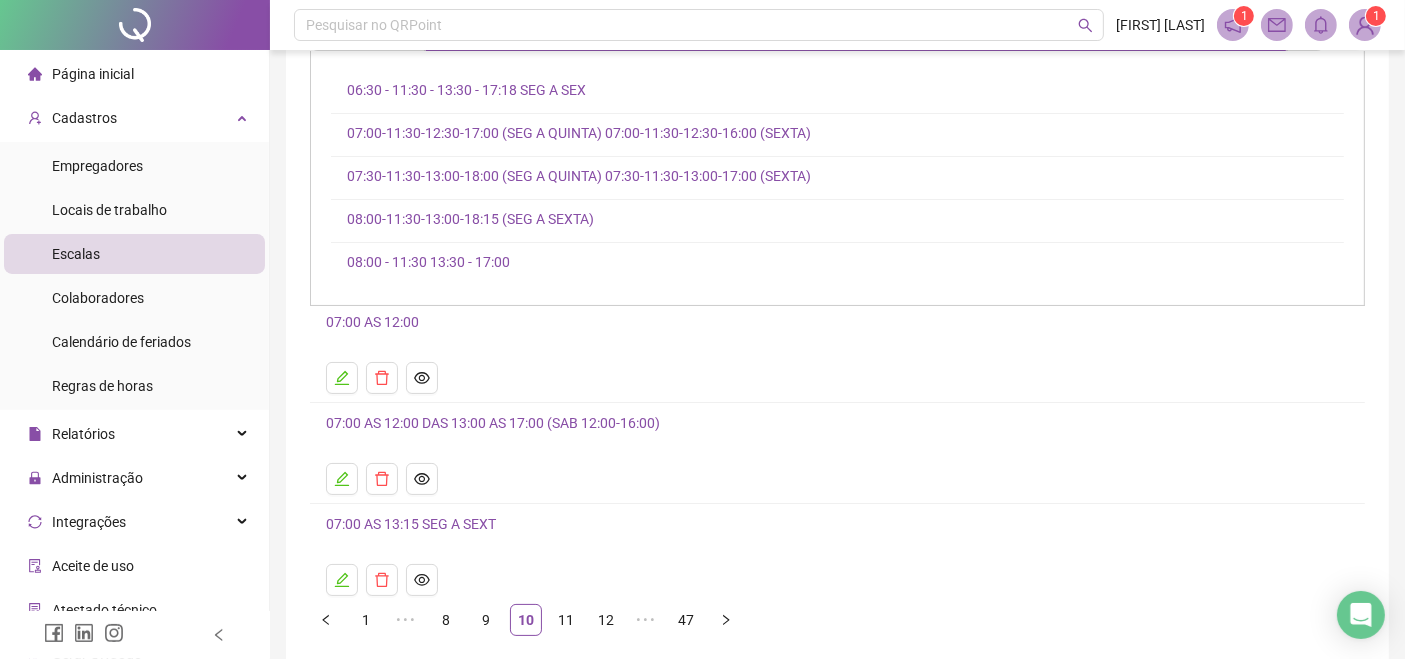 scroll, scrollTop: 197, scrollLeft: 0, axis: vertical 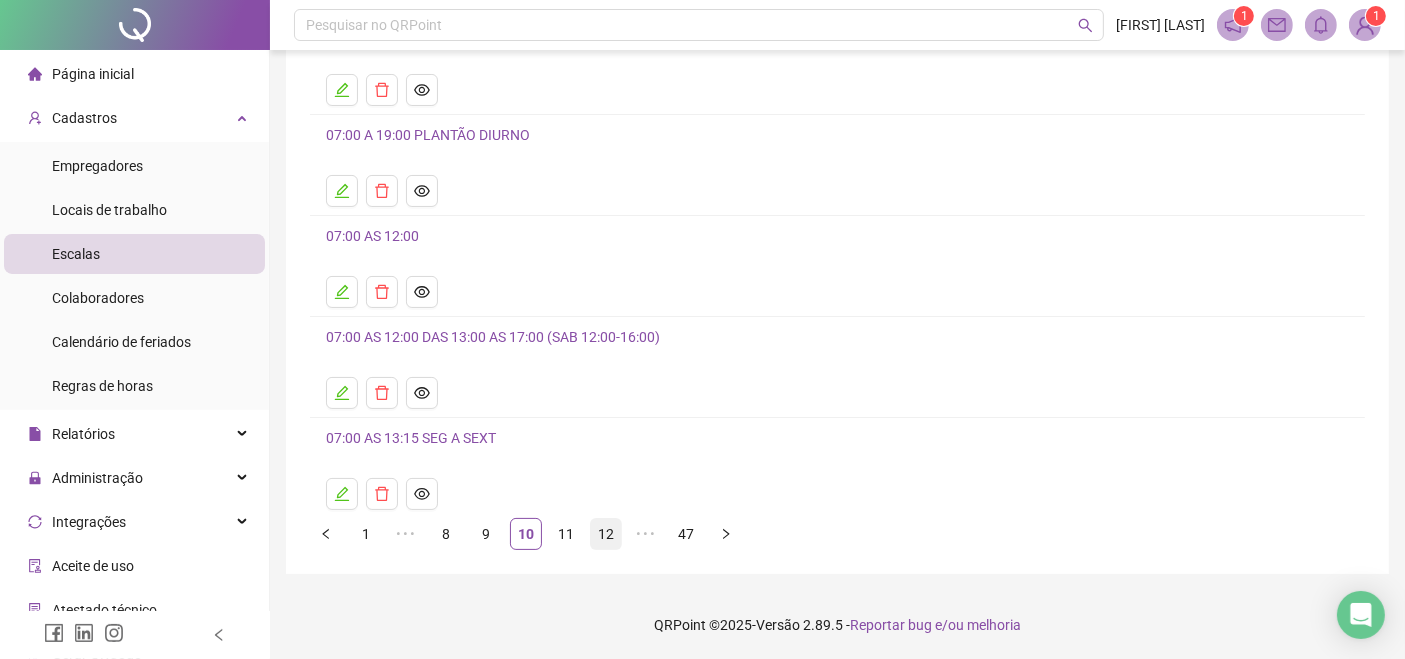click on "12" at bounding box center (606, 534) 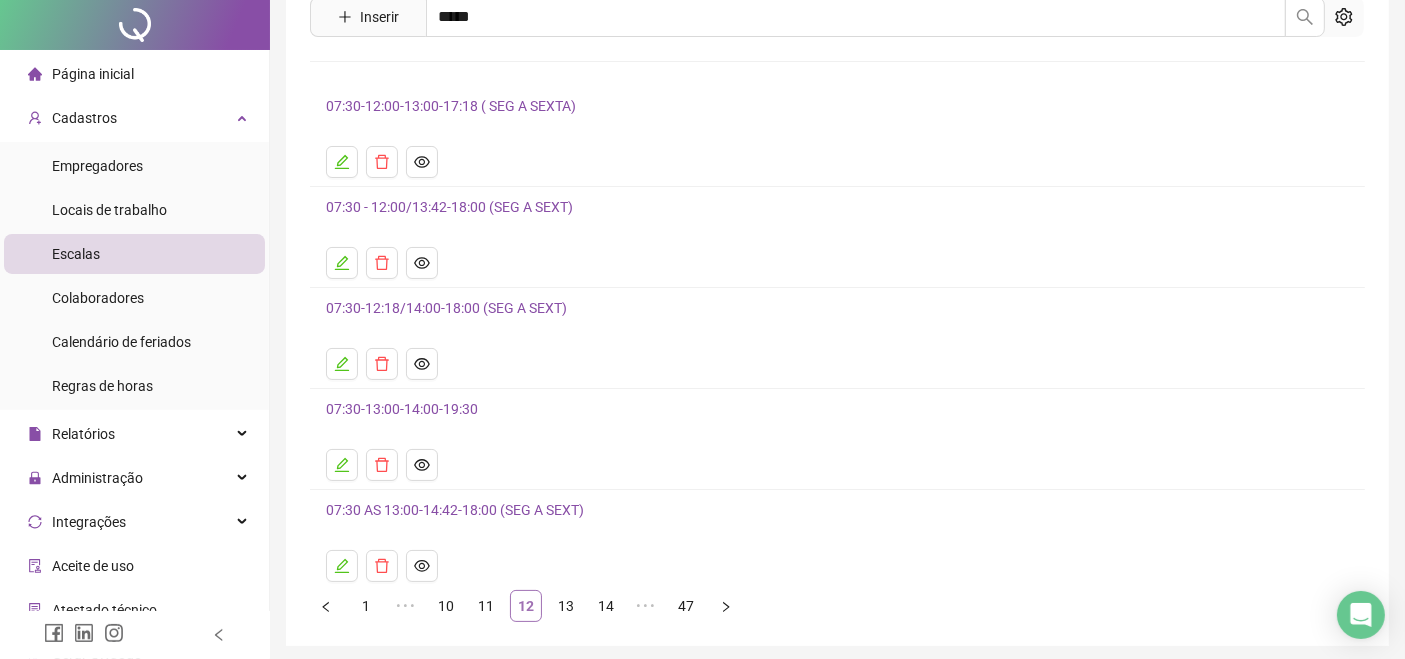 scroll, scrollTop: 197, scrollLeft: 0, axis: vertical 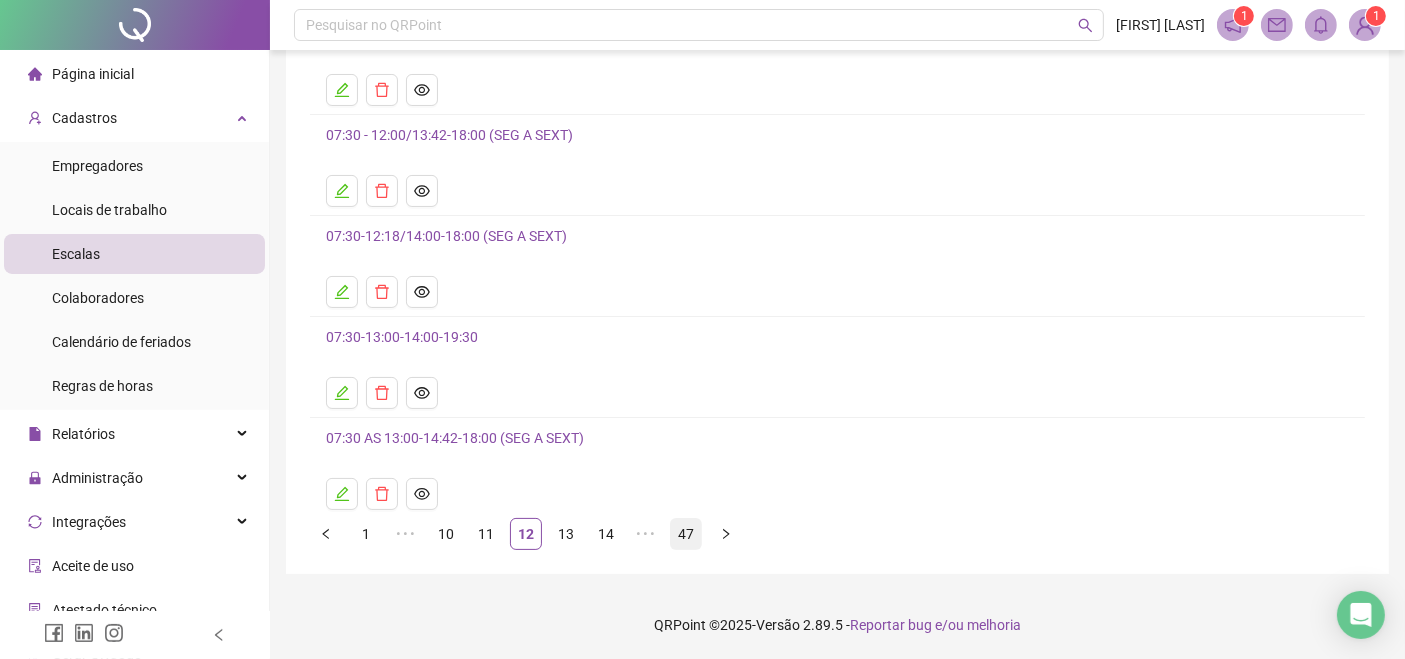 click on "47" at bounding box center (686, 534) 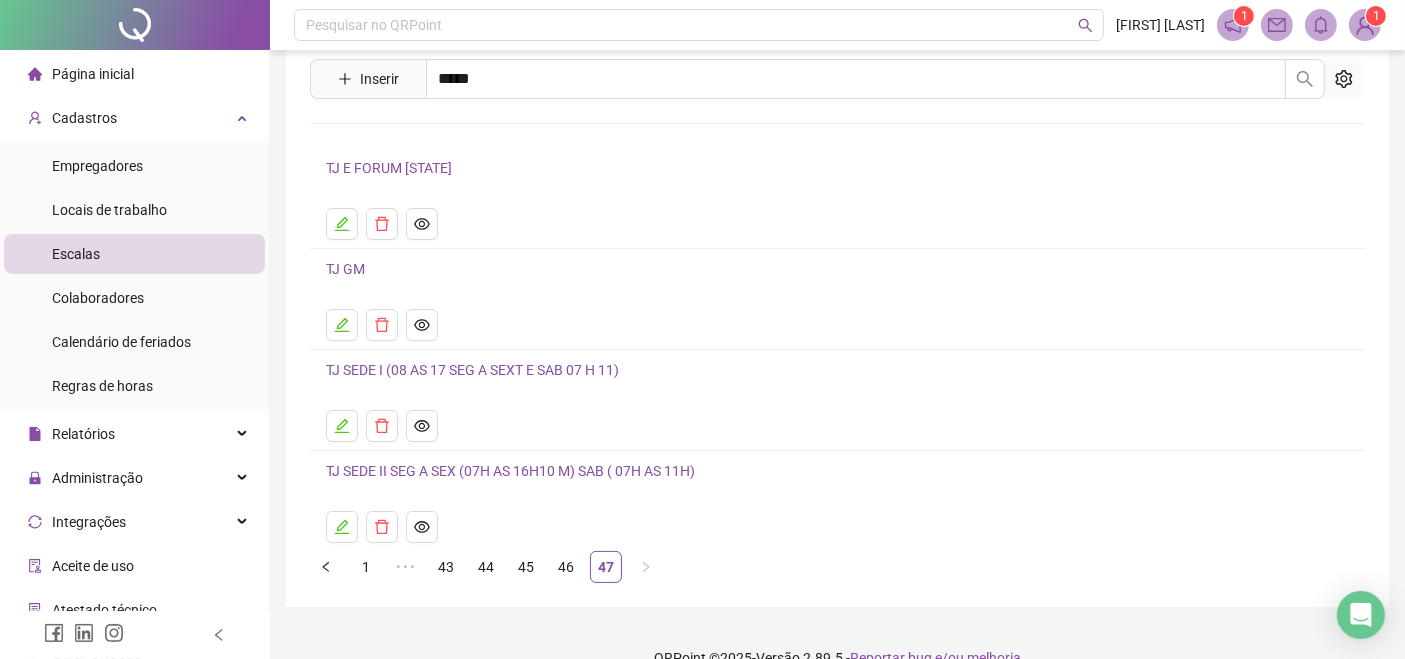 scroll, scrollTop: 96, scrollLeft: 0, axis: vertical 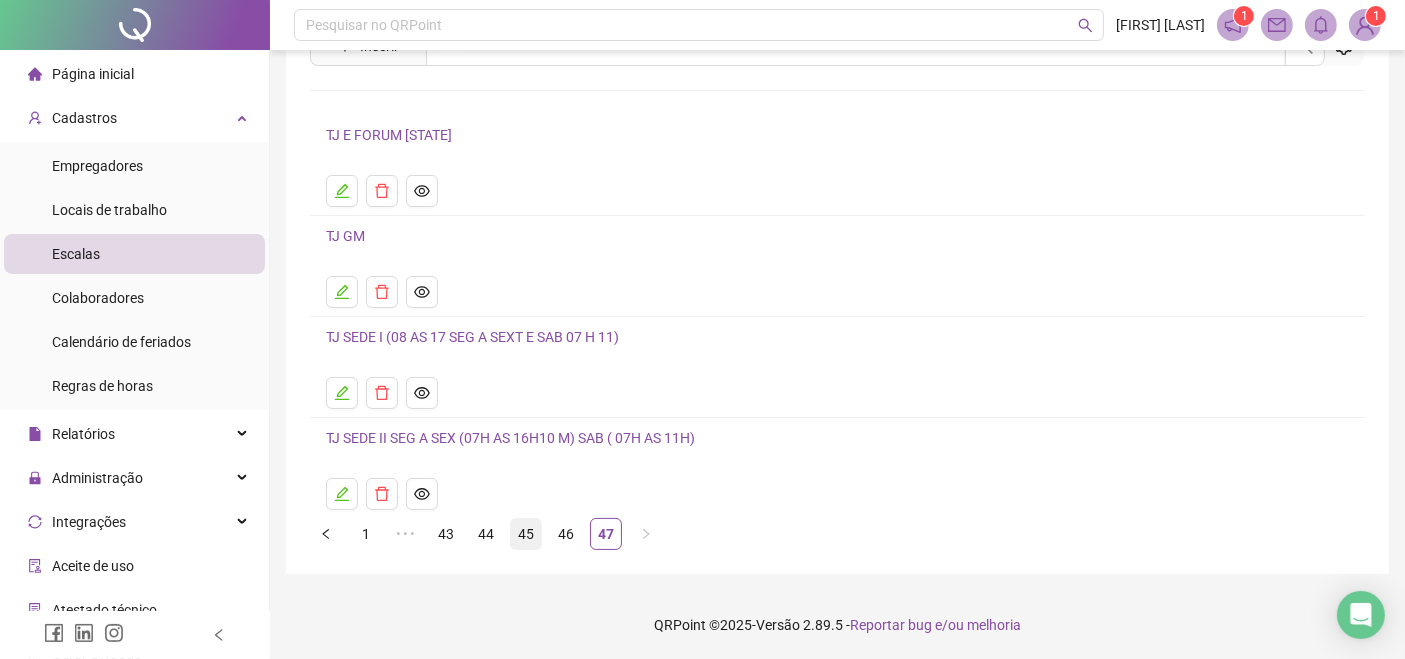 click on "45" at bounding box center (526, 534) 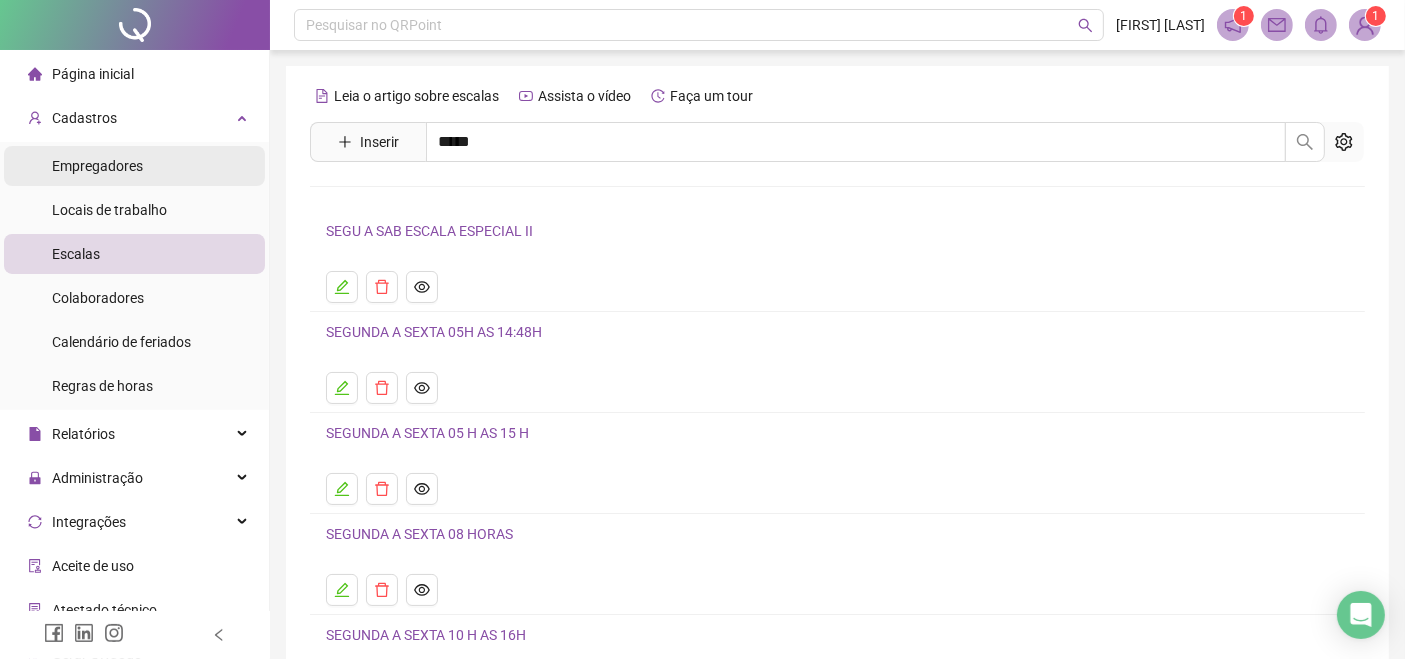 click on "Empregadores" at bounding box center (134, 166) 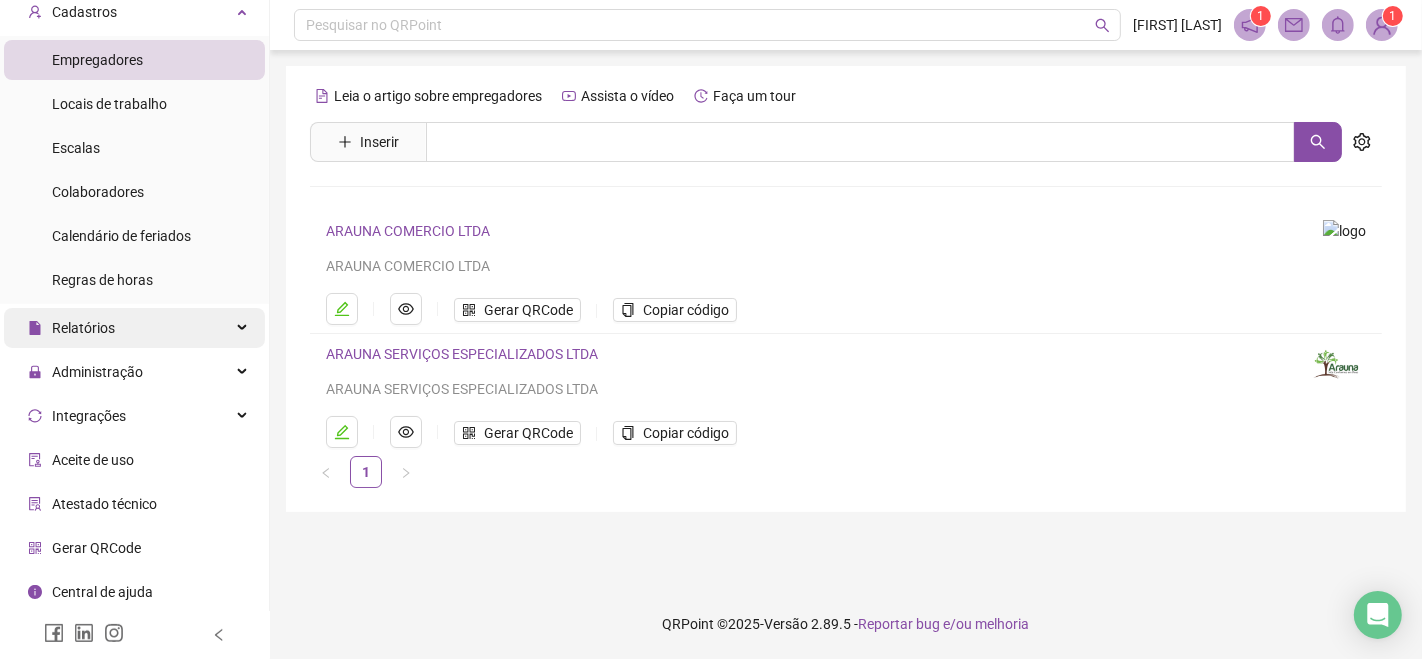 click on "Relatórios" at bounding box center (134, 328) 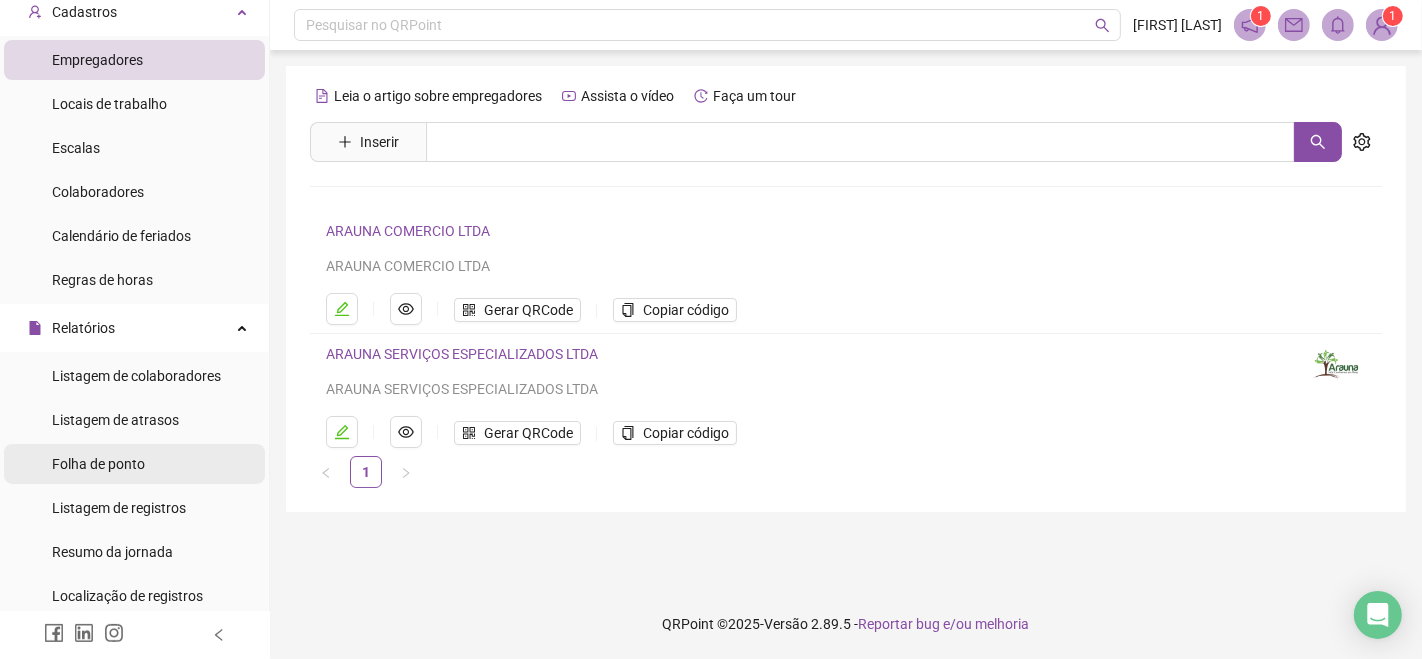 click on "Folha de ponto" at bounding box center [134, 464] 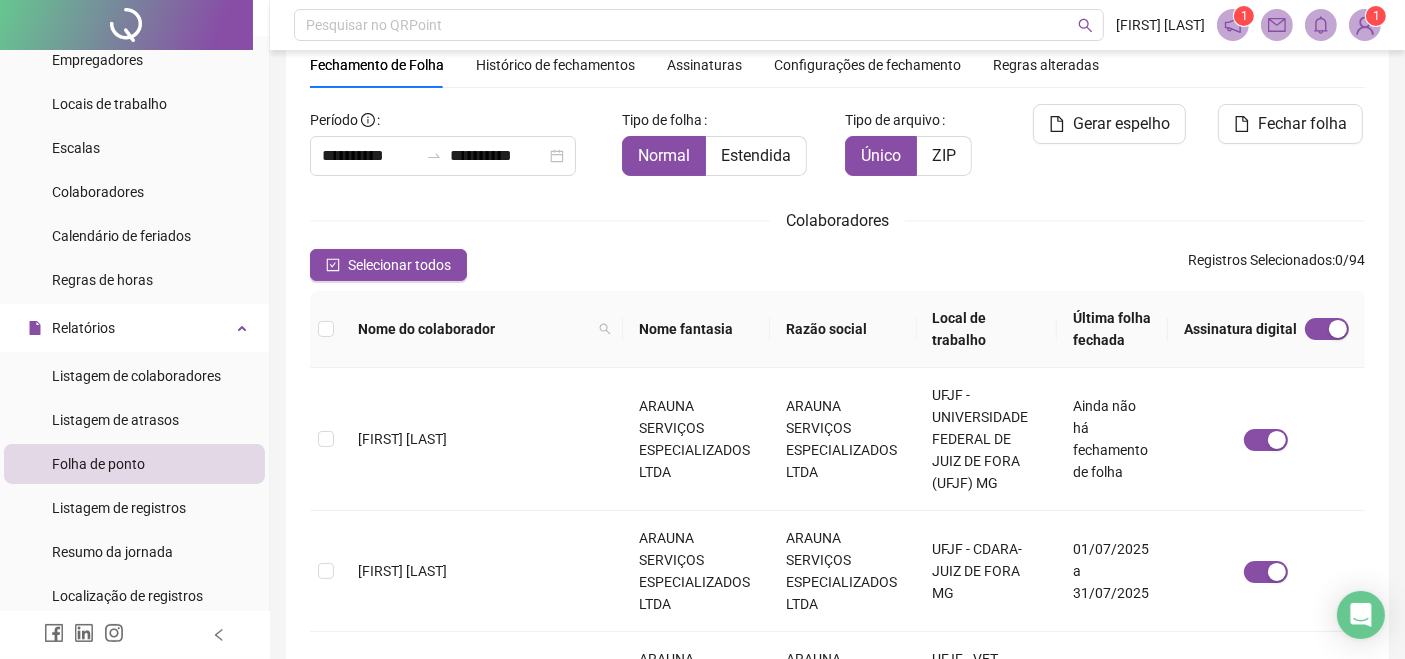 click on "Assinaturas" at bounding box center [704, 65] 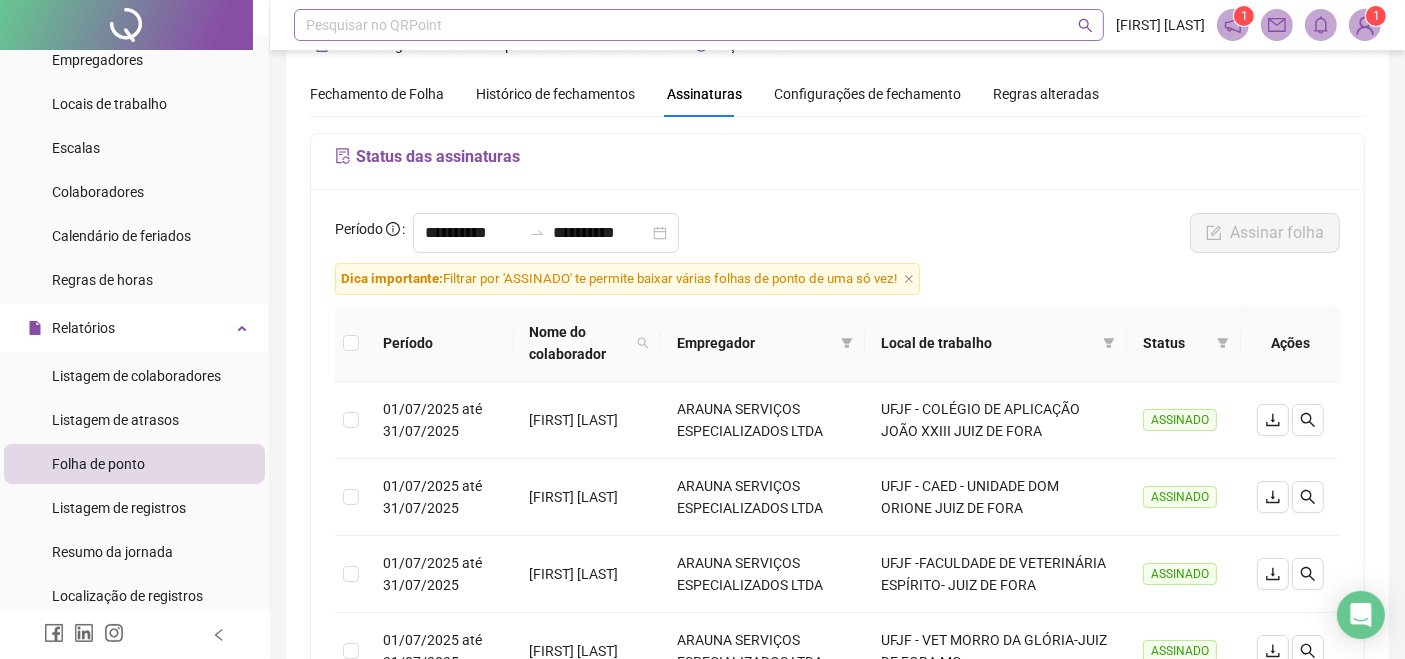 scroll, scrollTop: 80, scrollLeft: 0, axis: vertical 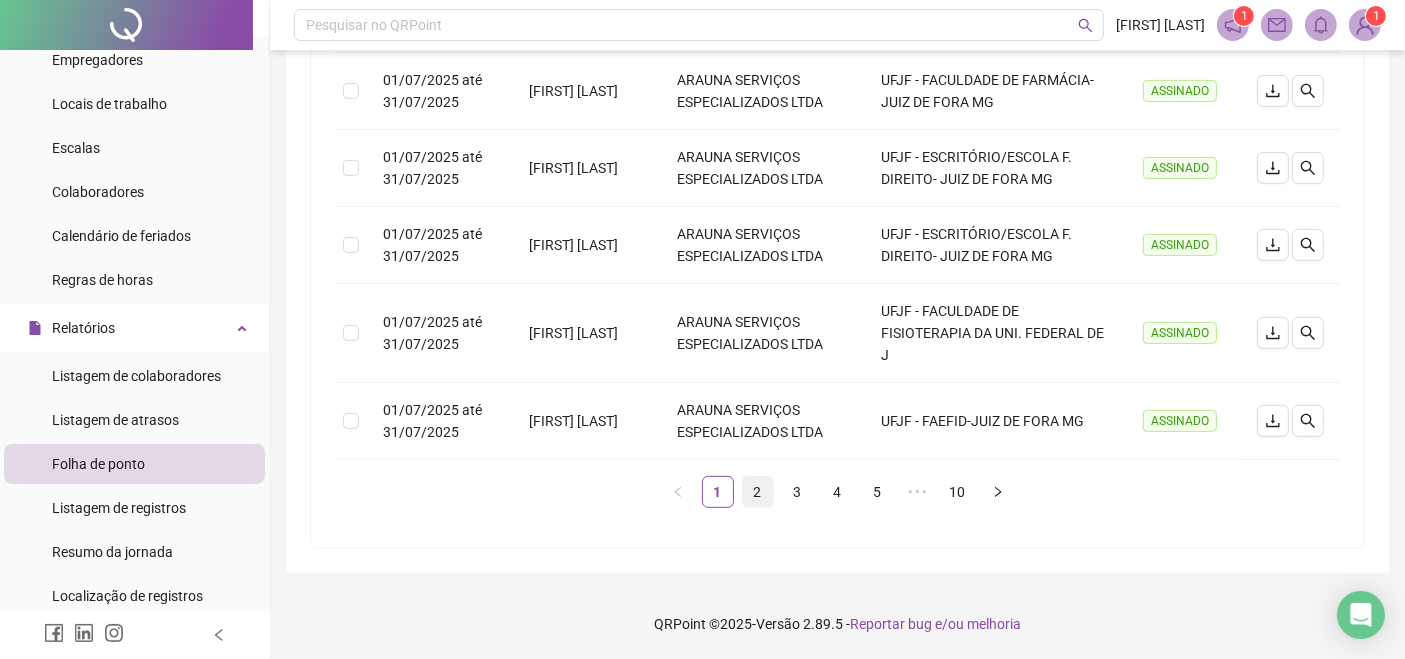 click on "2" at bounding box center (758, 492) 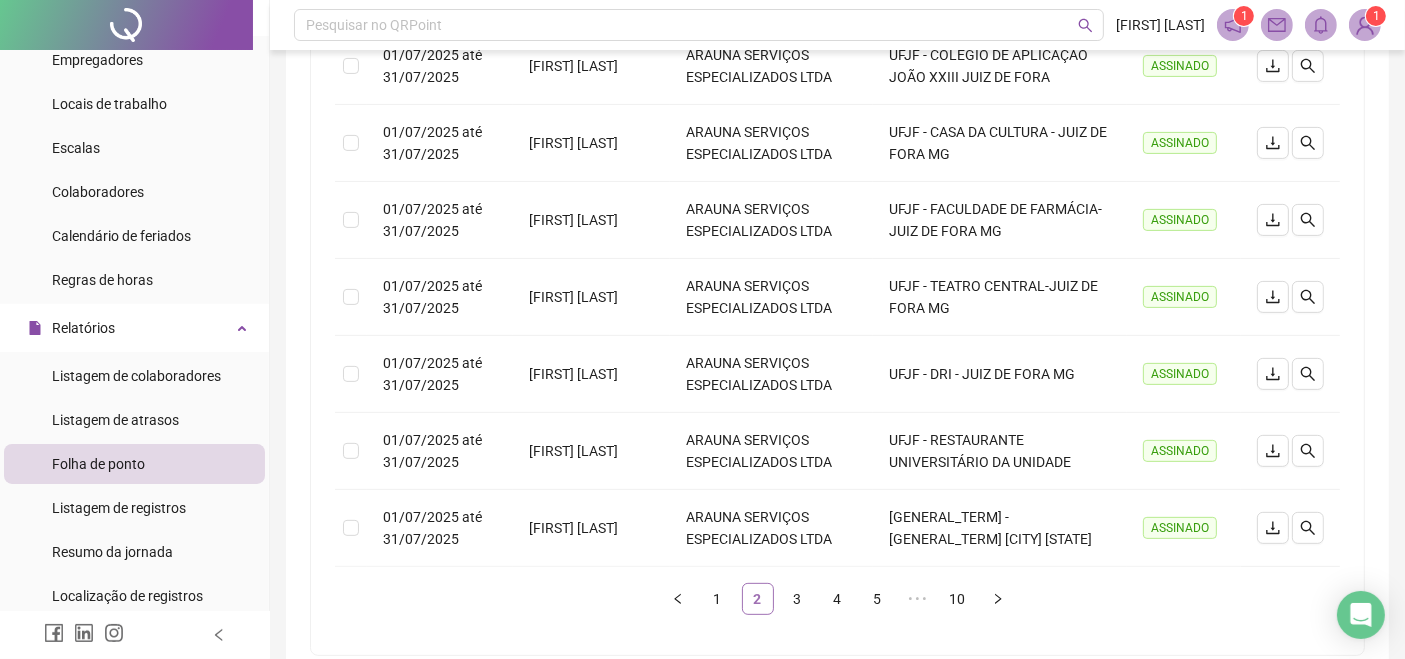 scroll, scrollTop: 737, scrollLeft: 0, axis: vertical 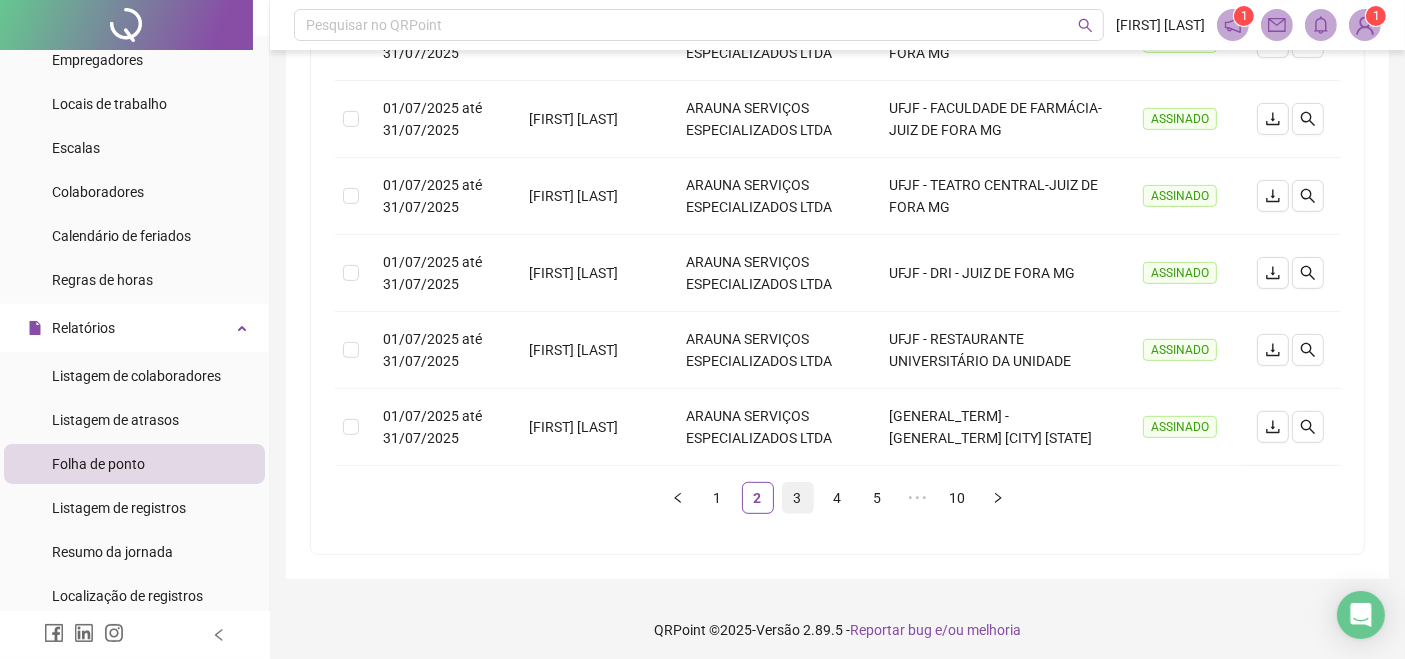 click on "3" at bounding box center (798, 498) 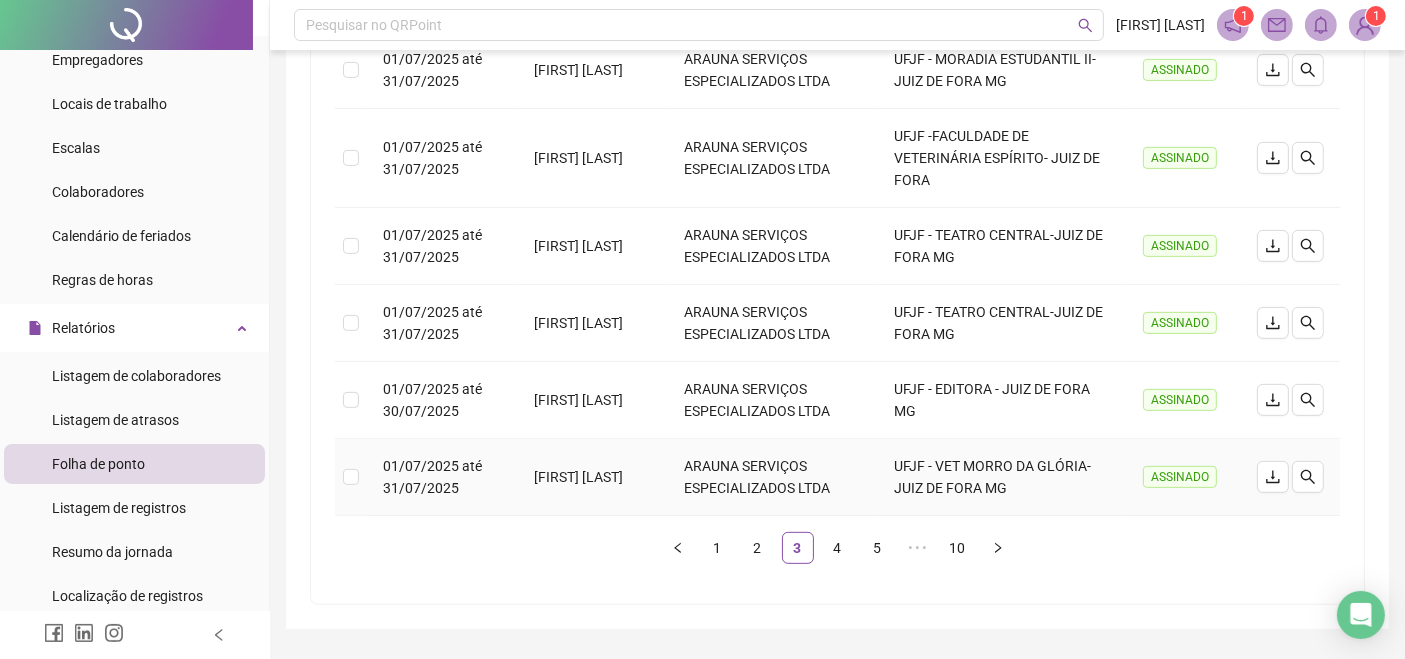 scroll, scrollTop: 737, scrollLeft: 0, axis: vertical 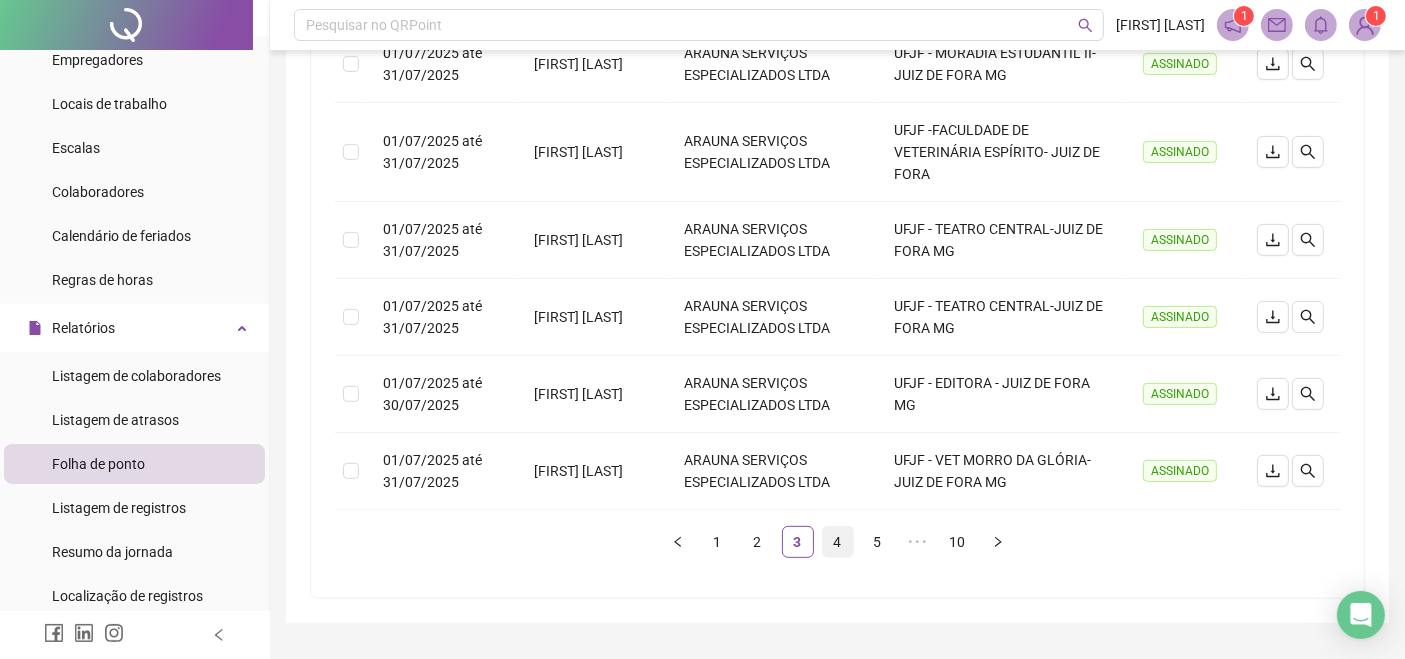 click on "4" at bounding box center (838, 542) 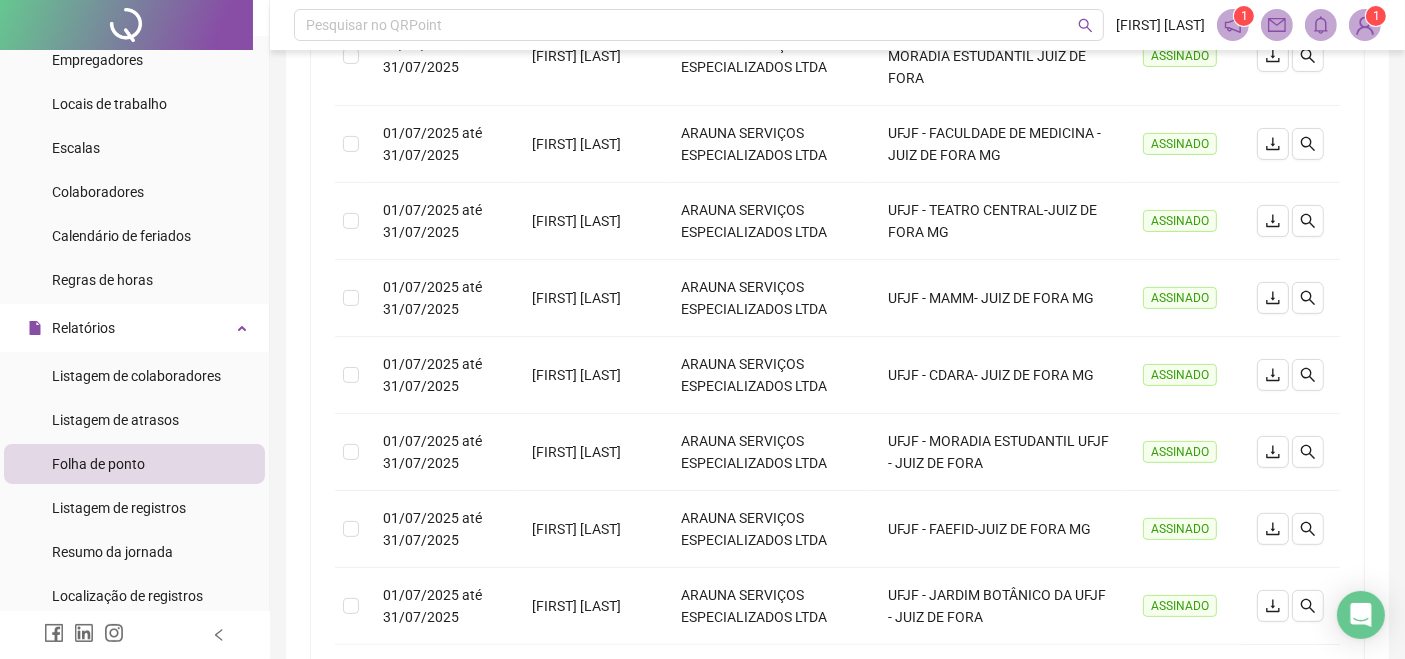 scroll, scrollTop: 737, scrollLeft: 0, axis: vertical 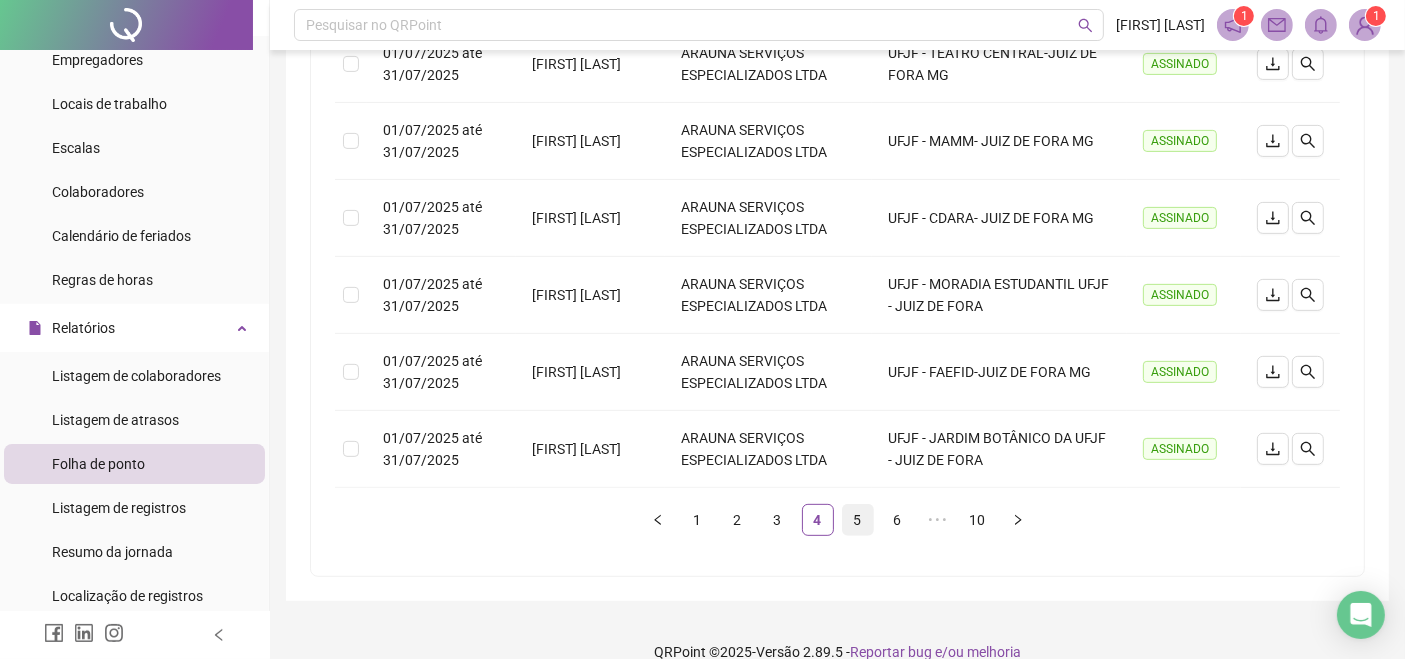 click on "5" at bounding box center (858, 520) 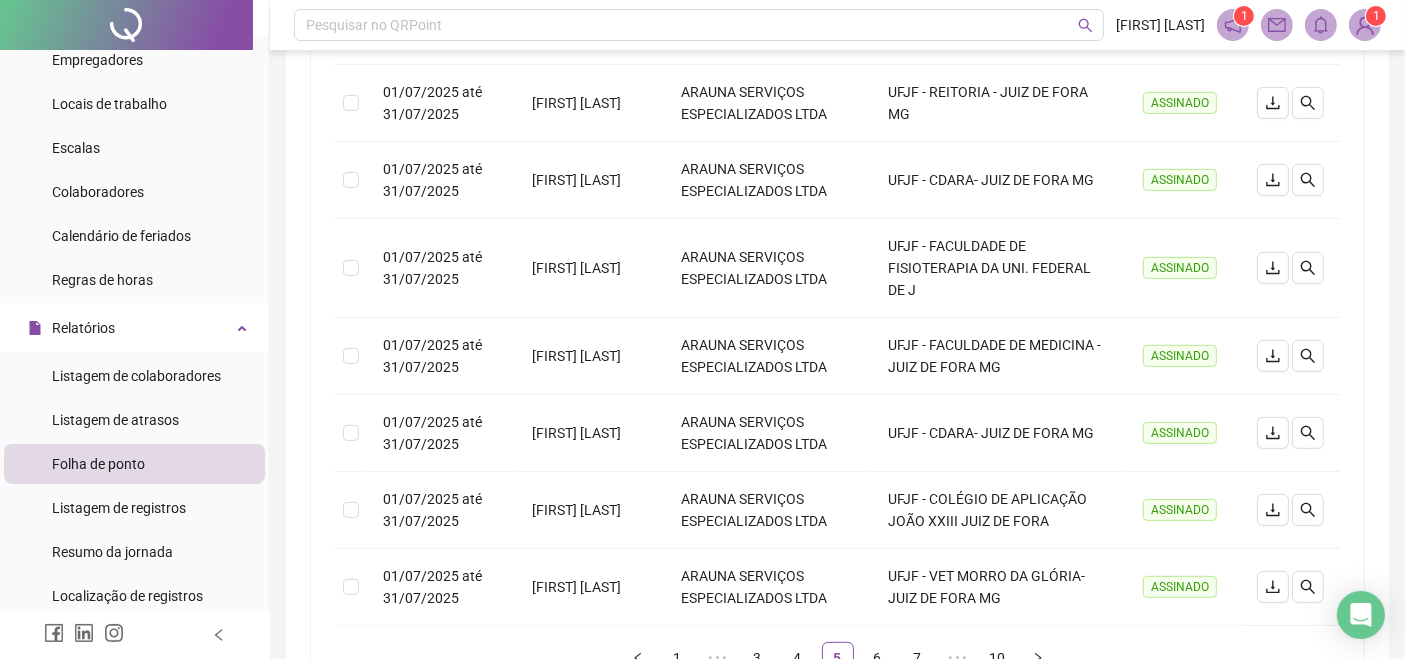 scroll, scrollTop: 666, scrollLeft: 0, axis: vertical 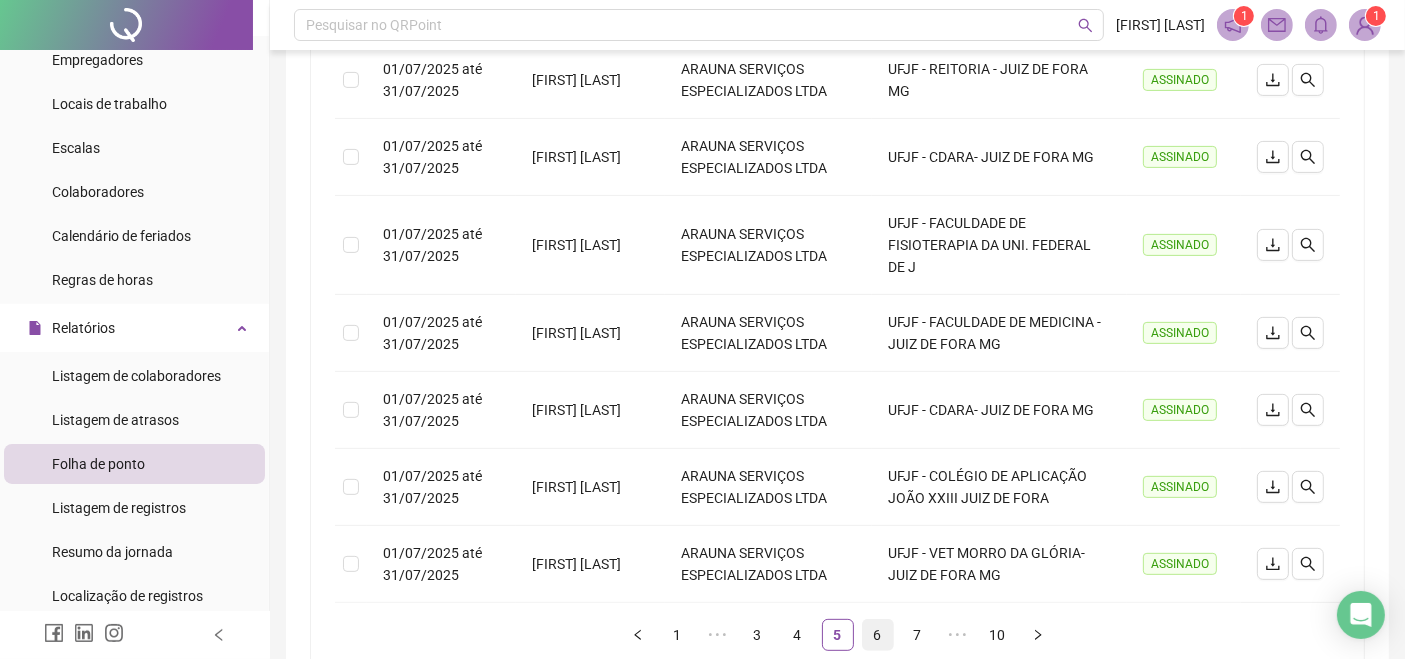 click on "6" at bounding box center [878, 635] 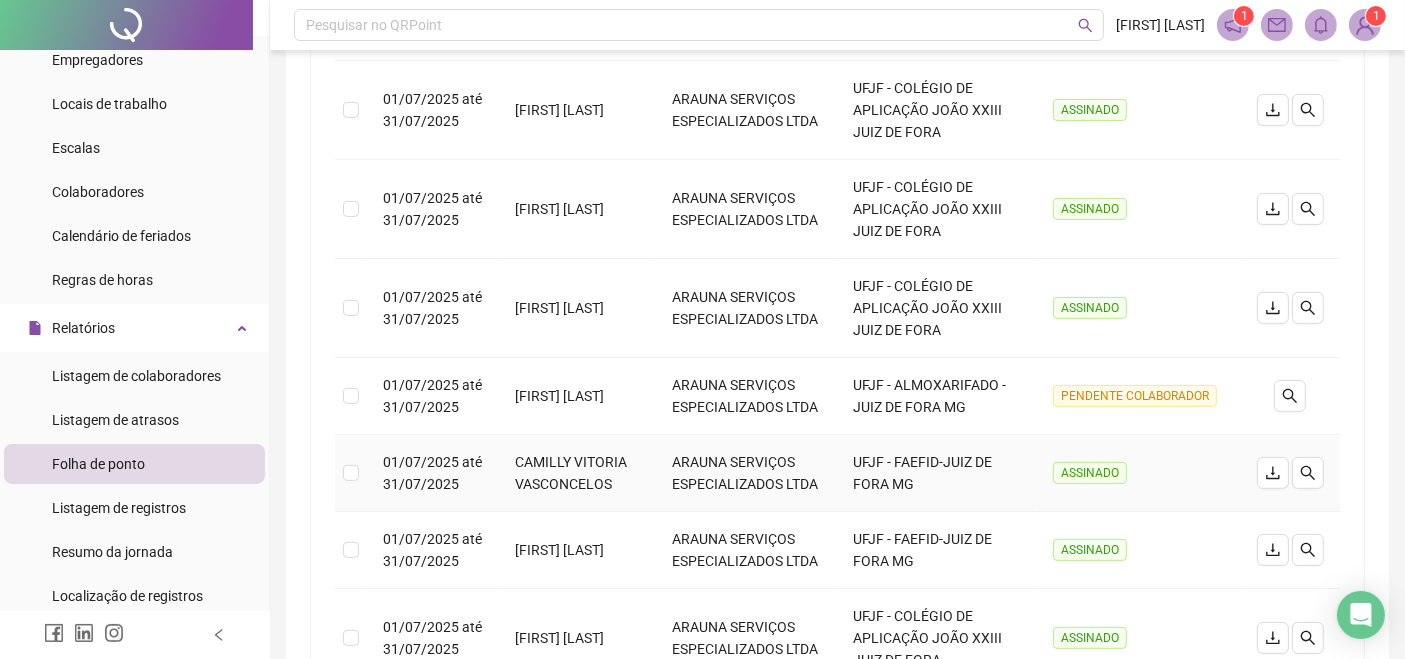 scroll, scrollTop: 777, scrollLeft: 0, axis: vertical 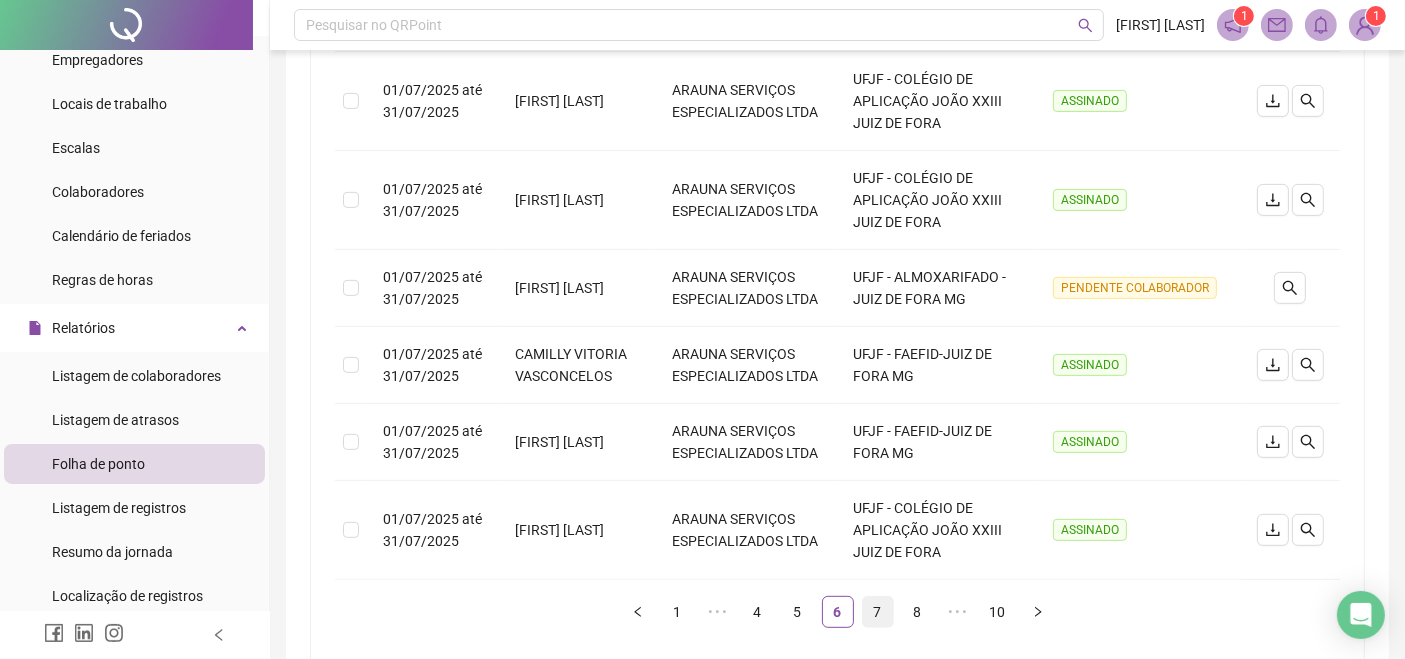 click on "7" at bounding box center [878, 612] 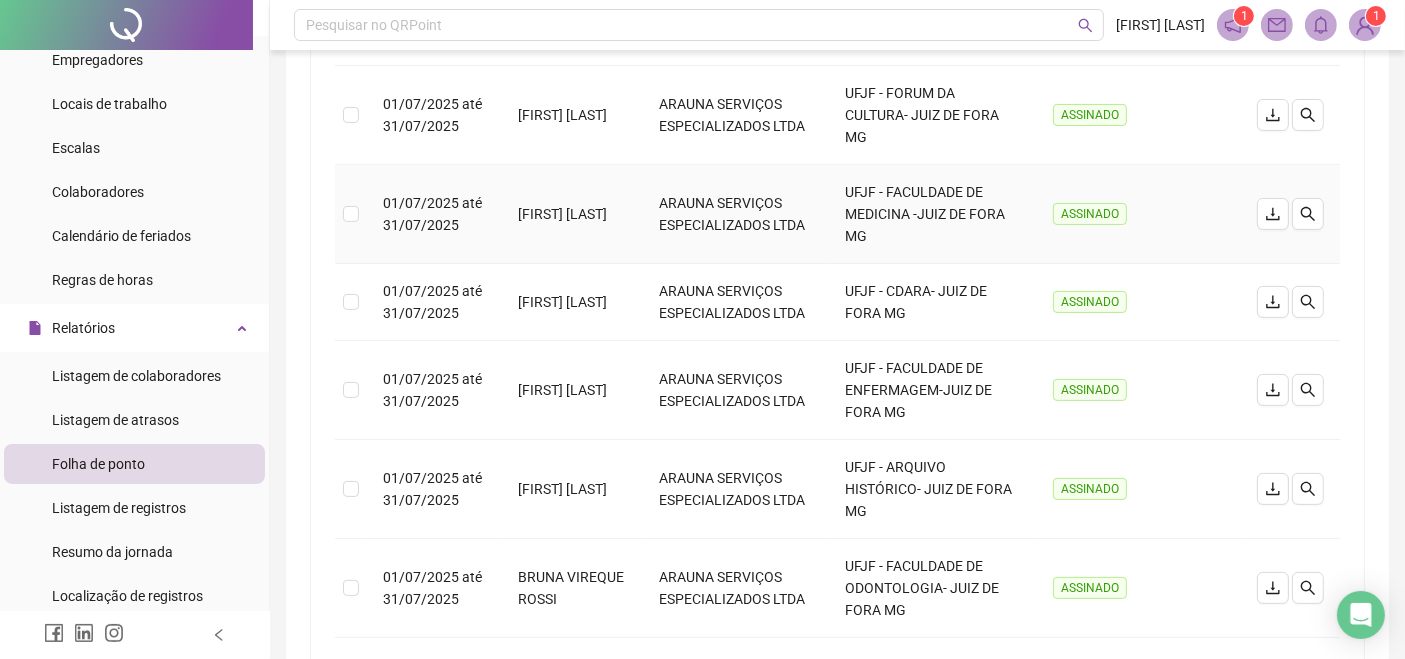 scroll, scrollTop: 914, scrollLeft: 0, axis: vertical 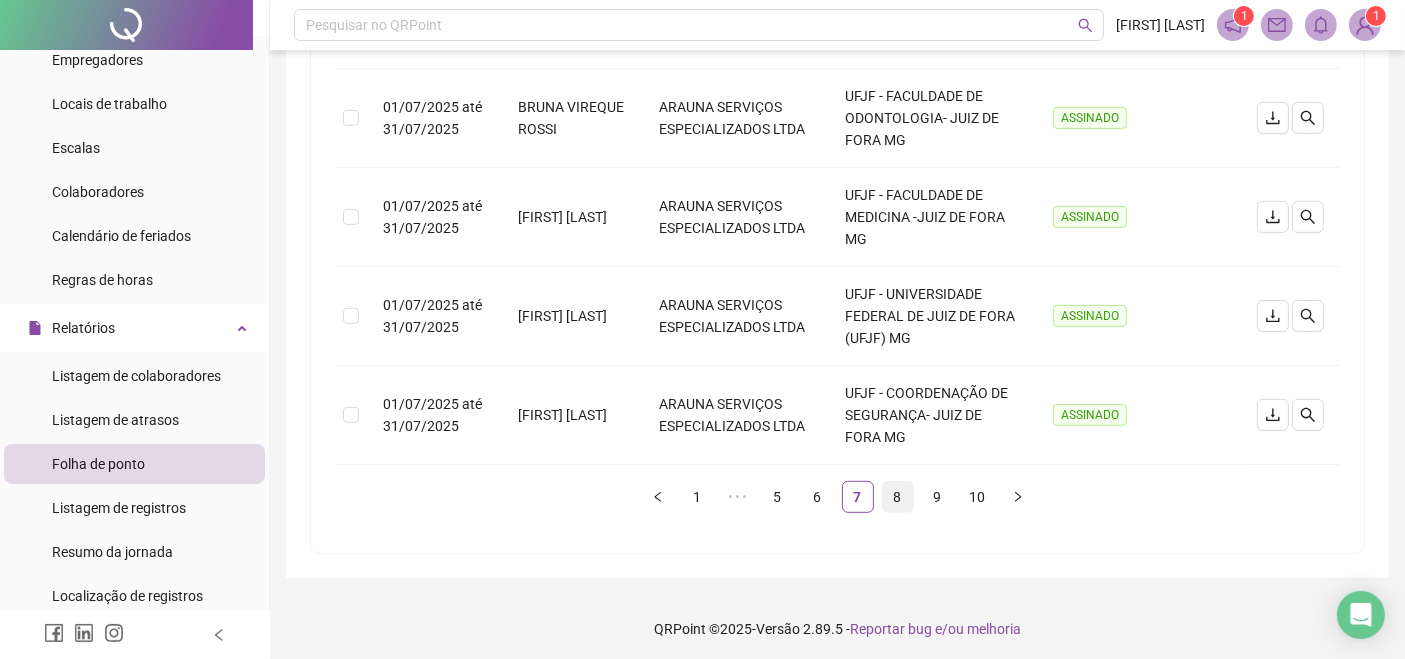 click on "8" at bounding box center (898, 497) 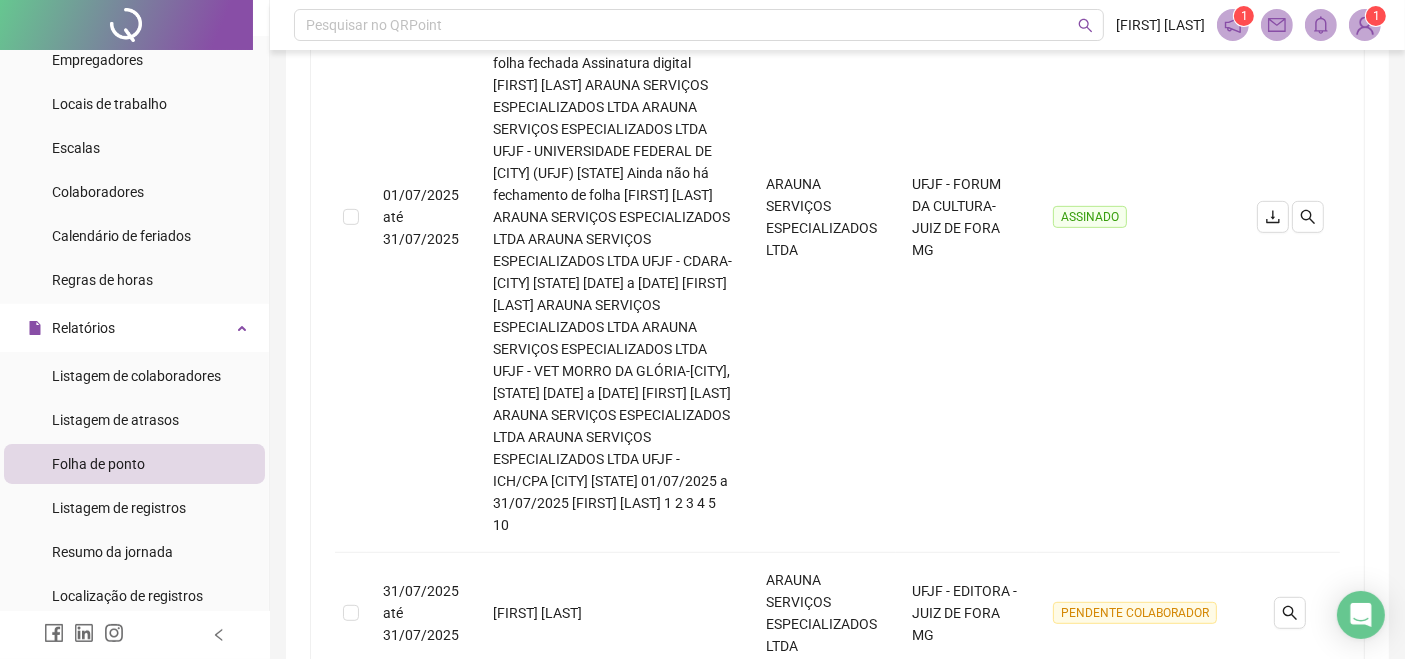 scroll, scrollTop: 891, scrollLeft: 0, axis: vertical 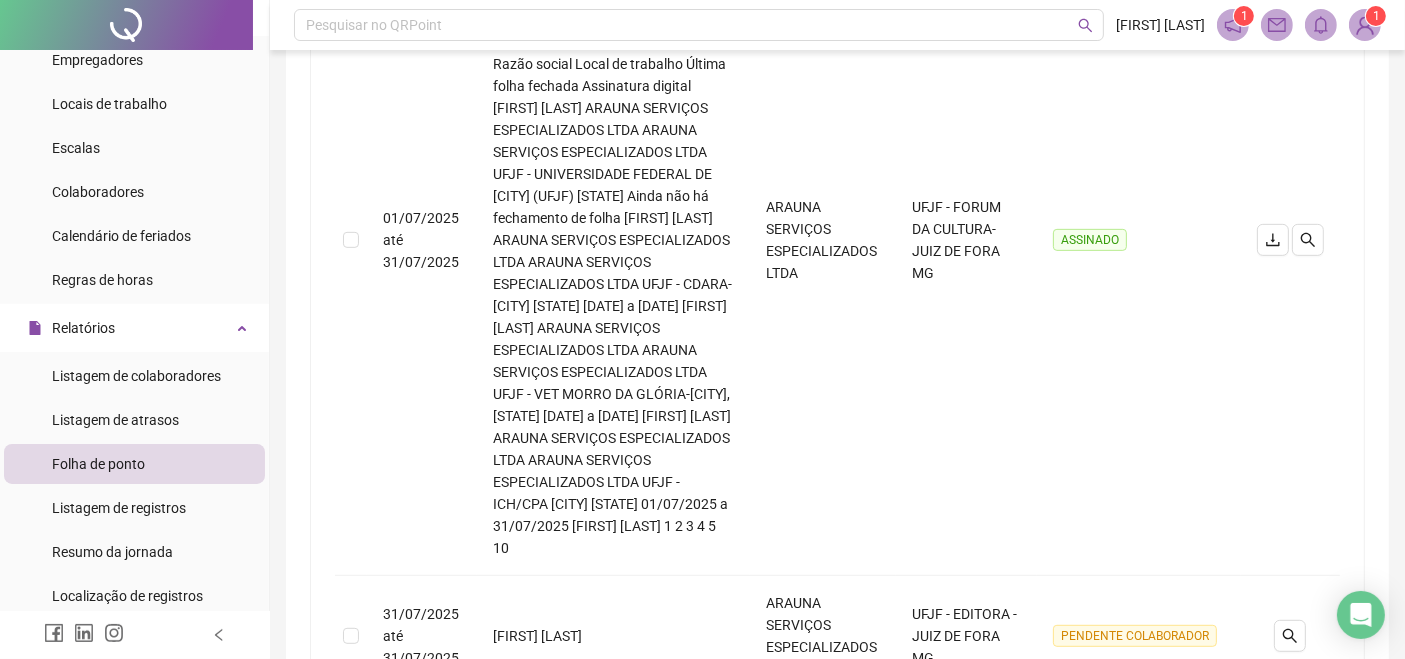 drag, startPoint x: 512, startPoint y: 202, endPoint x: 651, endPoint y: 221, distance: 140.29256 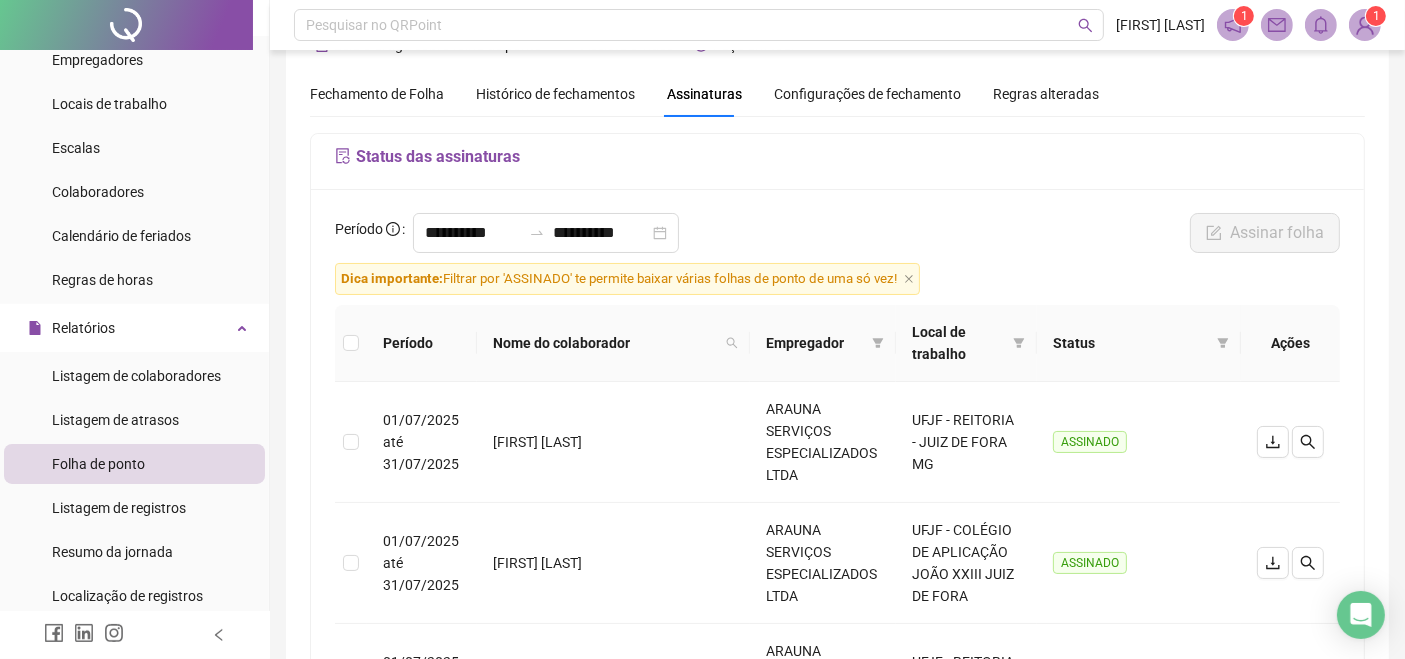 scroll, scrollTop: 0, scrollLeft: 0, axis: both 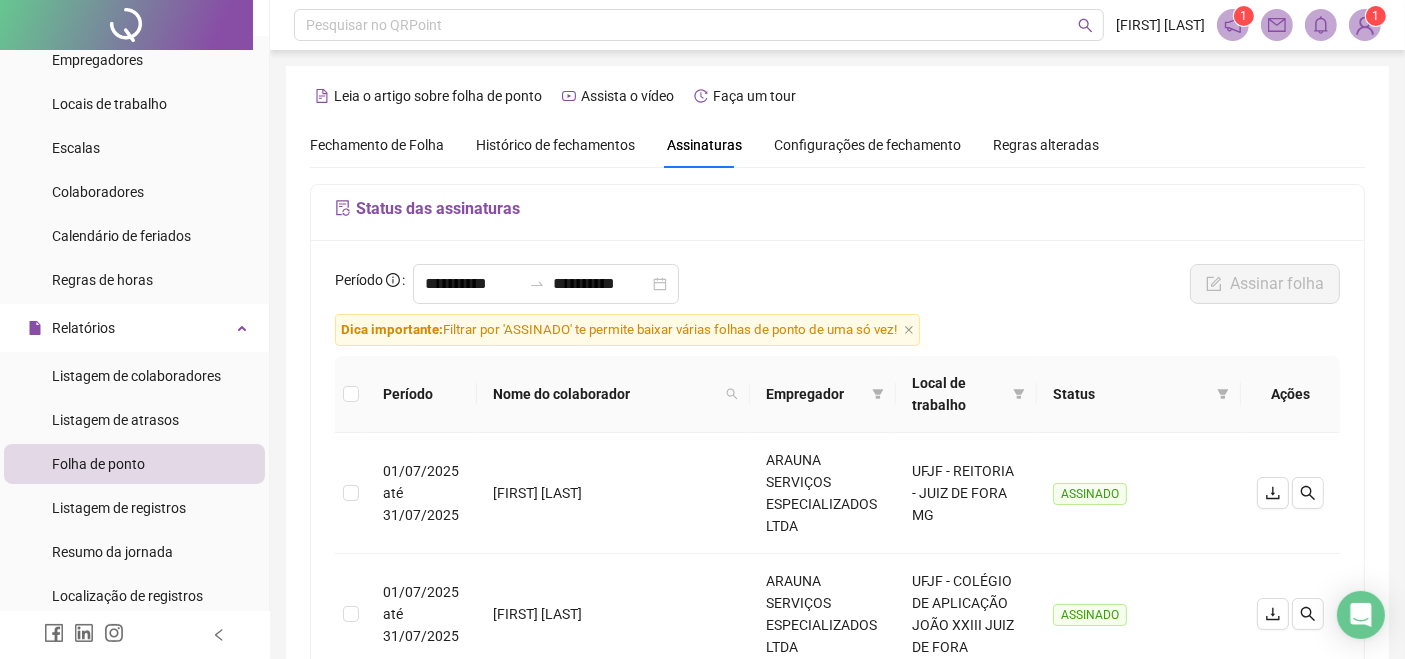 click on "Fechamento de Folha" at bounding box center (377, 145) 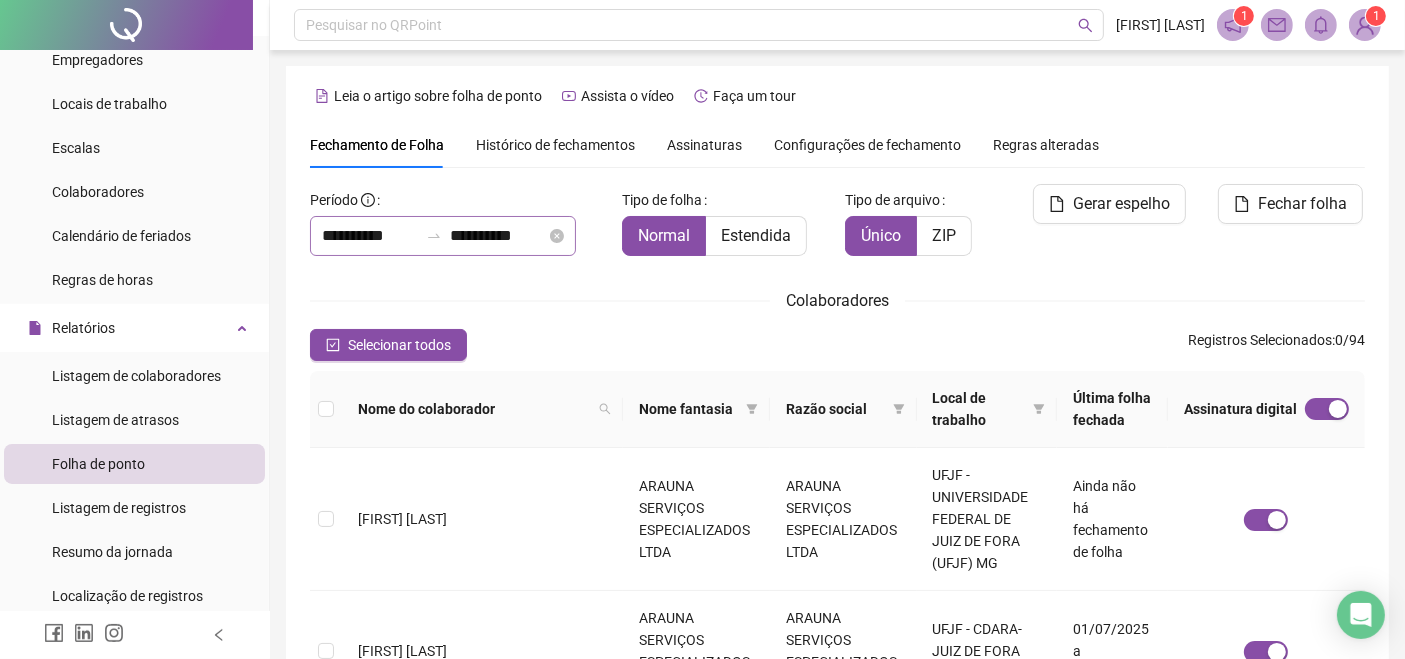 scroll, scrollTop: 80, scrollLeft: 0, axis: vertical 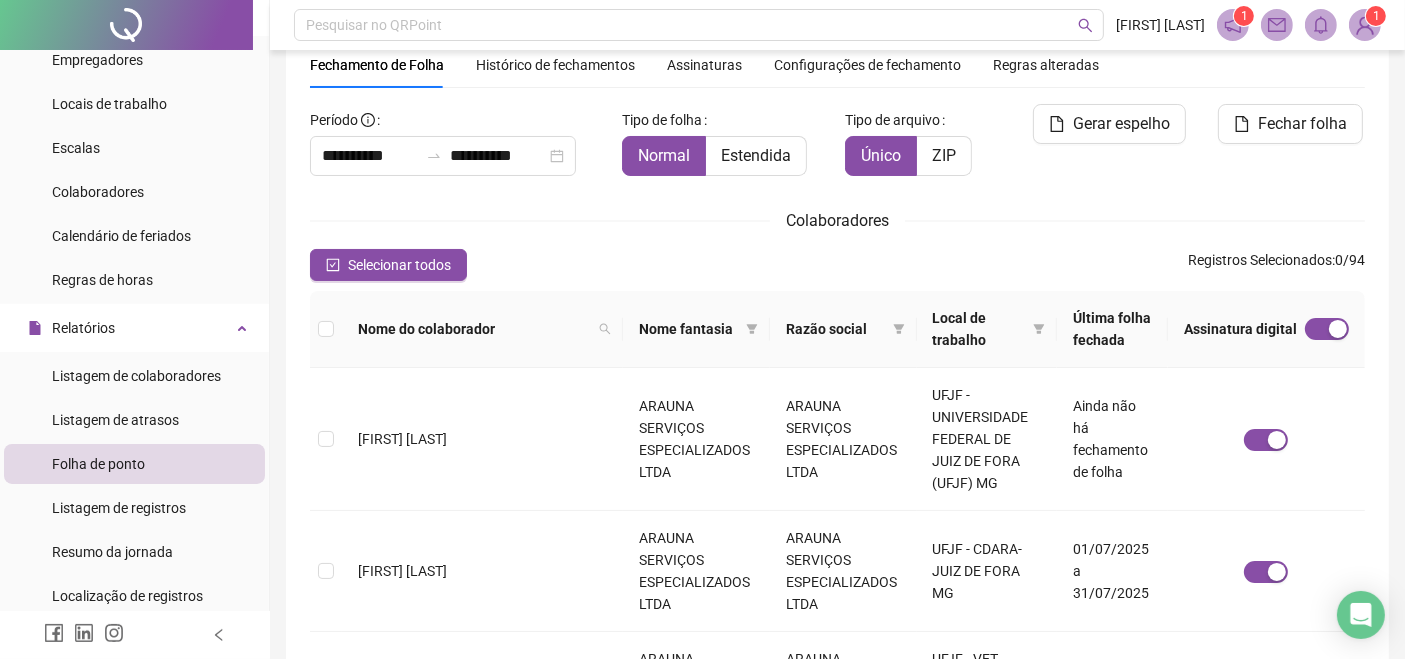 click on "Nome do colaborador" at bounding box center [474, 329] 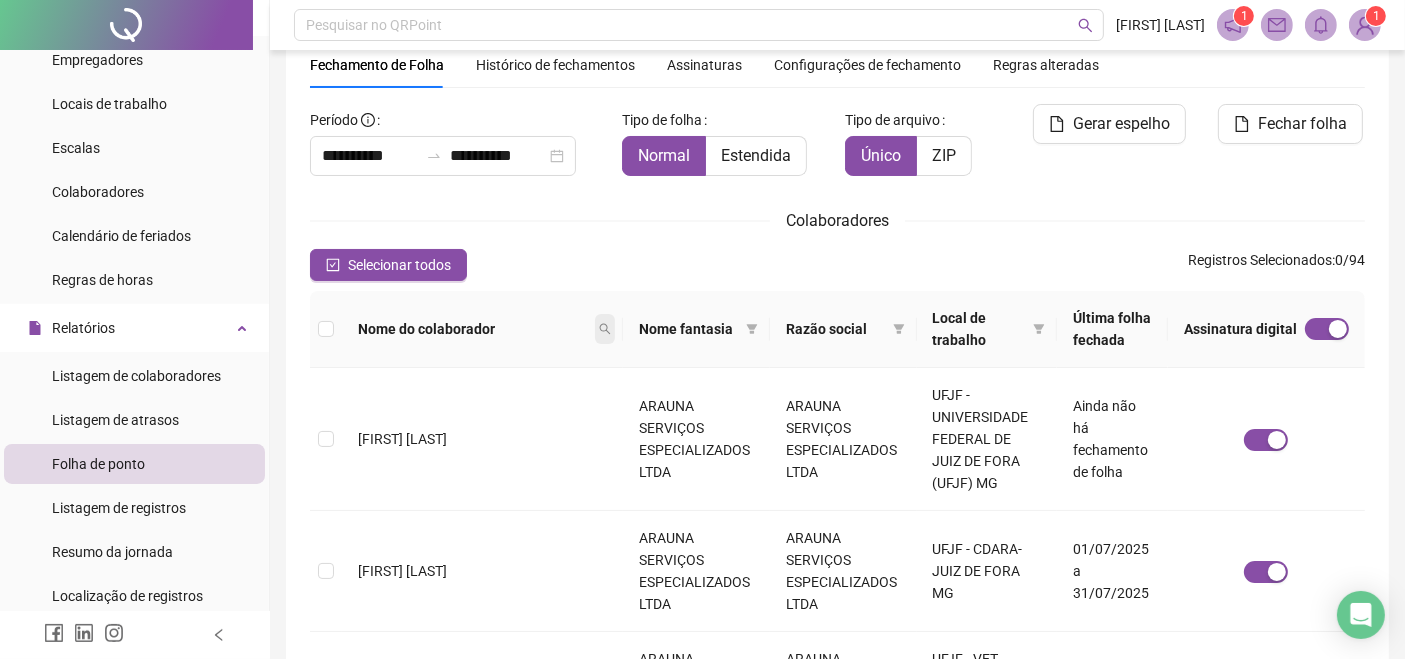 click 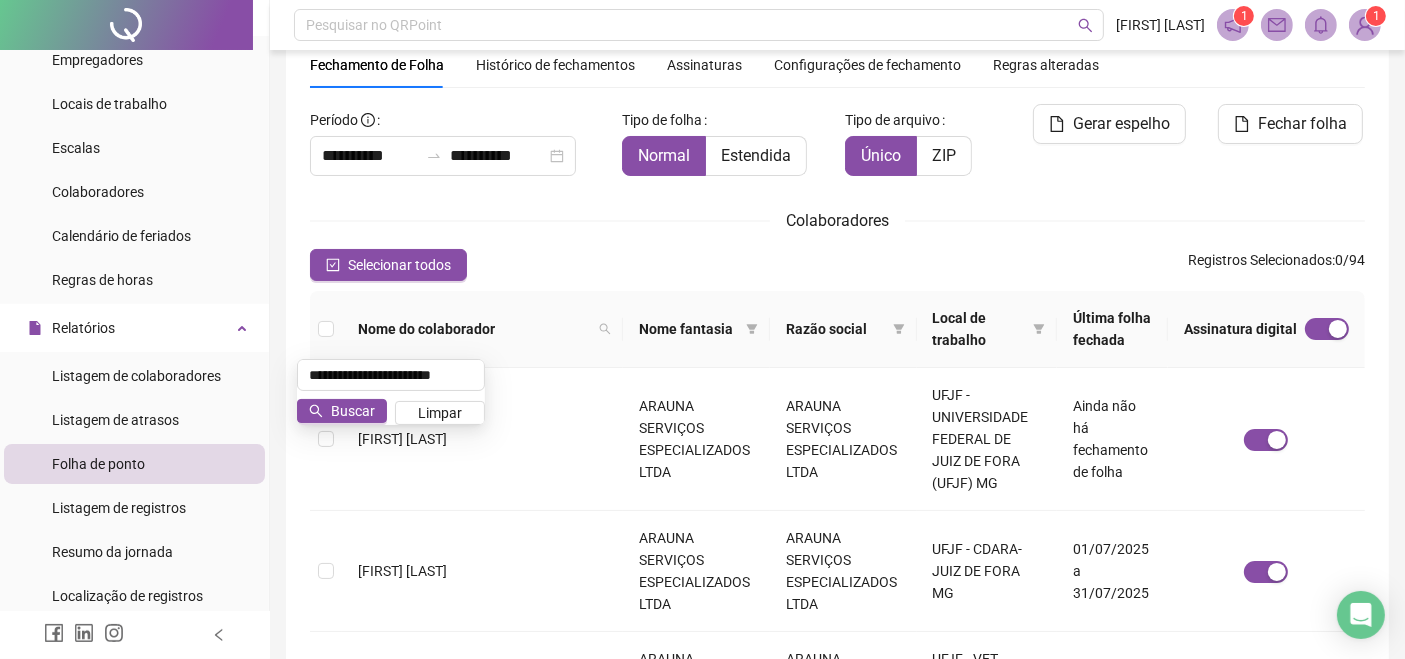 scroll, scrollTop: 0, scrollLeft: 45, axis: horizontal 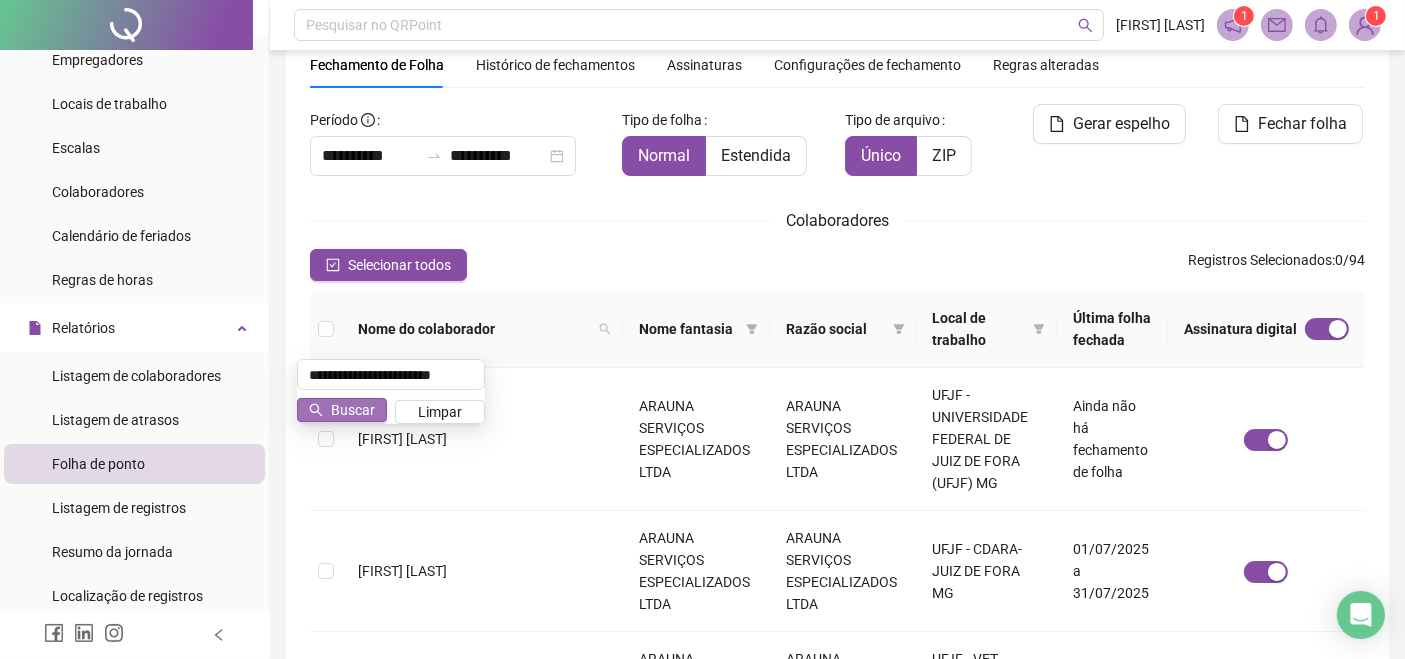type on "**********" 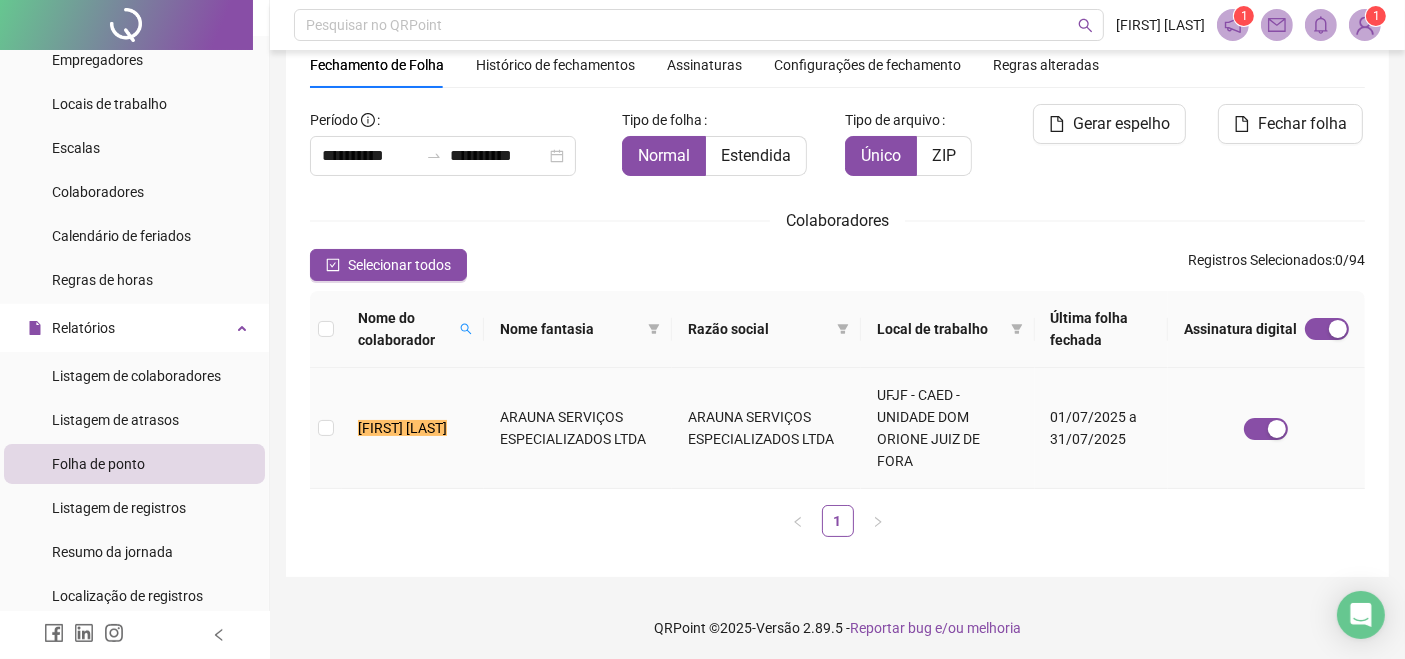 scroll, scrollTop: 61, scrollLeft: 0, axis: vertical 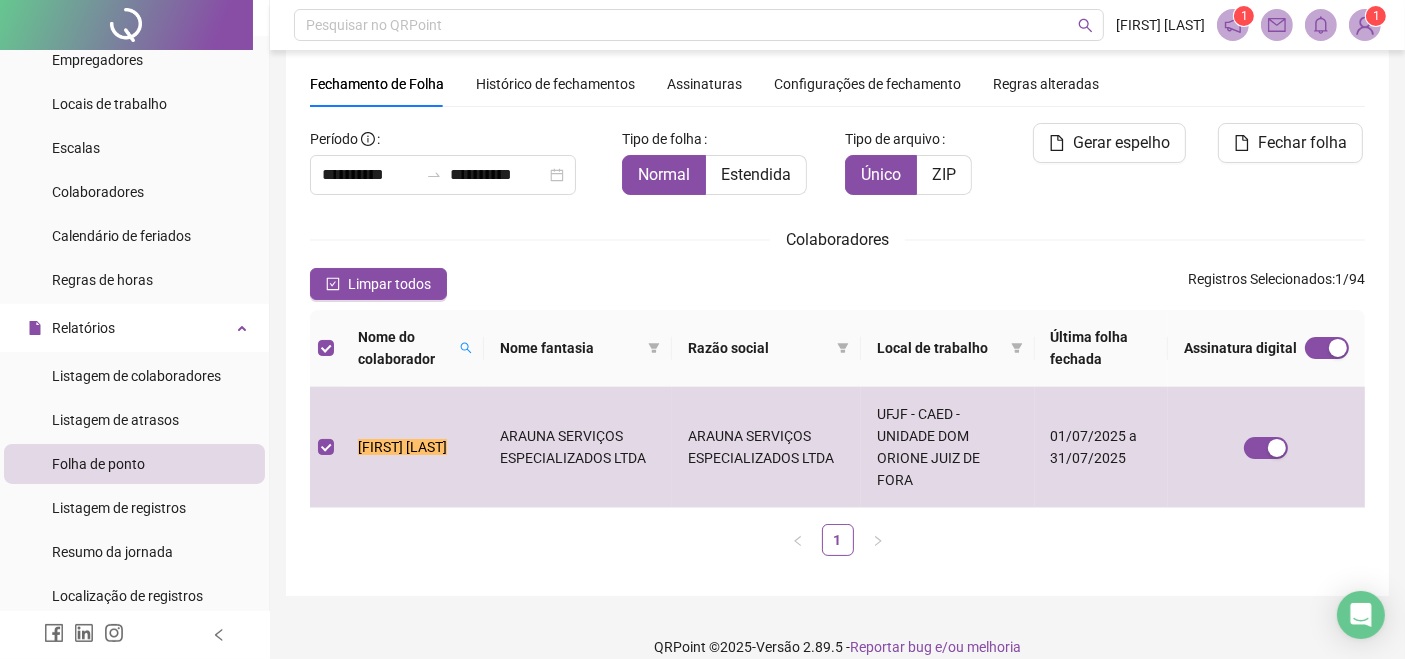 click on "Histórico de fechamentos" at bounding box center [555, 84] 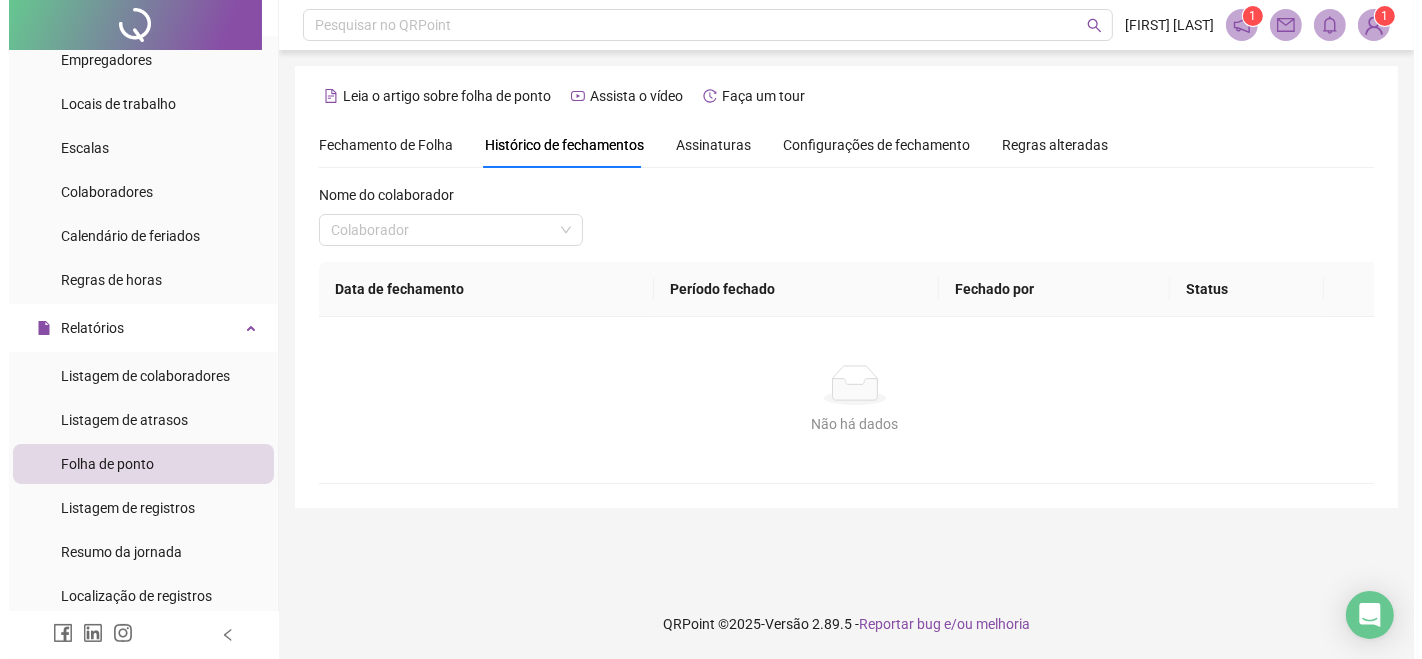 scroll, scrollTop: 0, scrollLeft: 0, axis: both 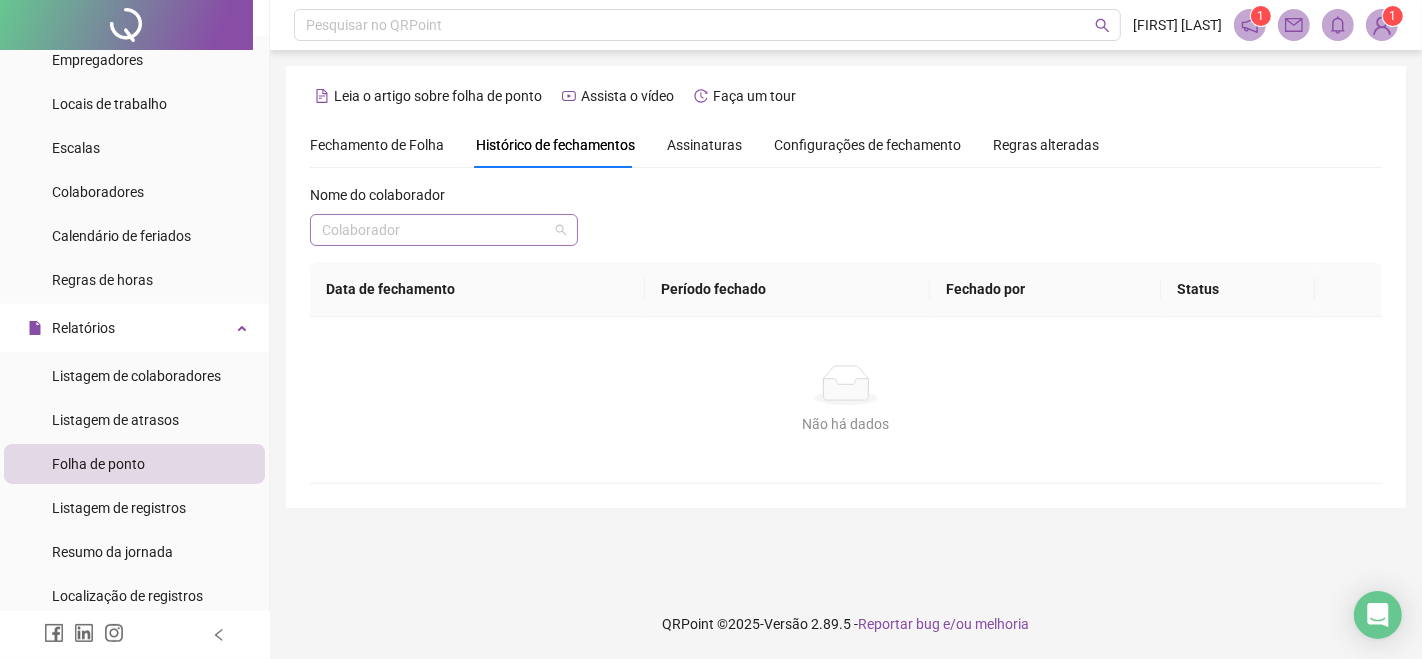 click at bounding box center [435, 230] 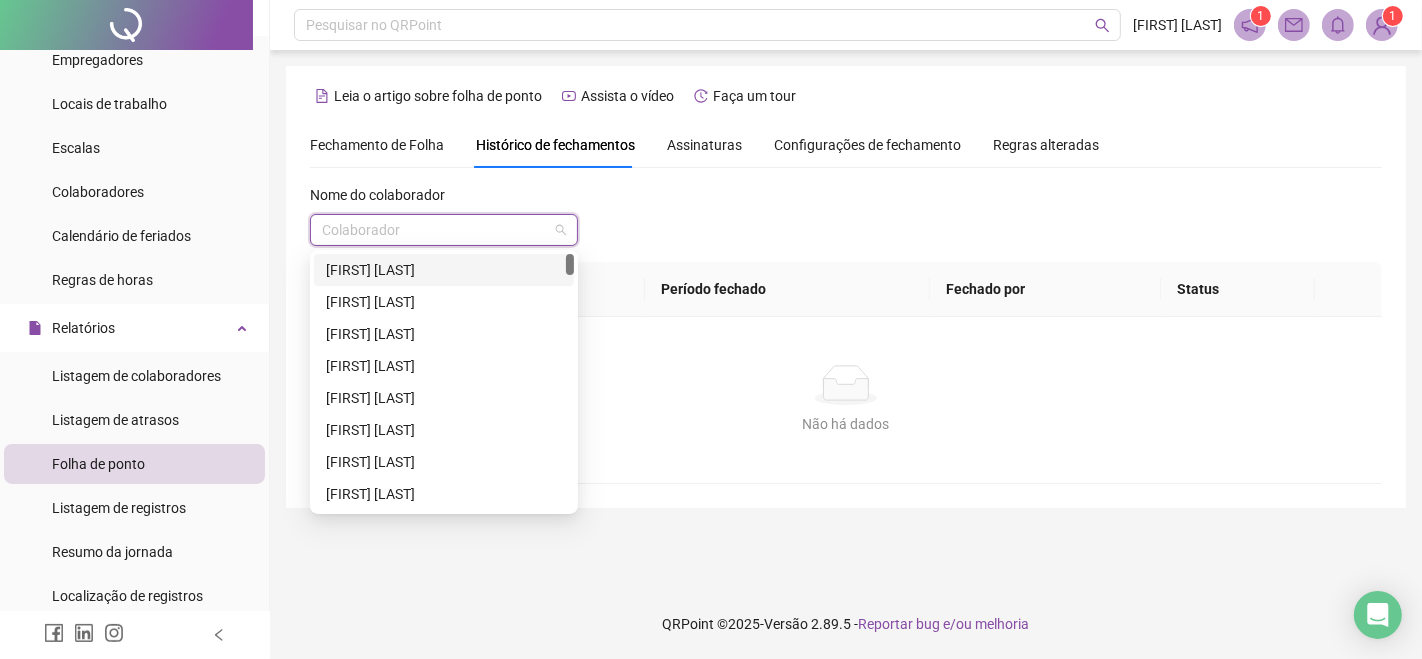 paste on "**********" 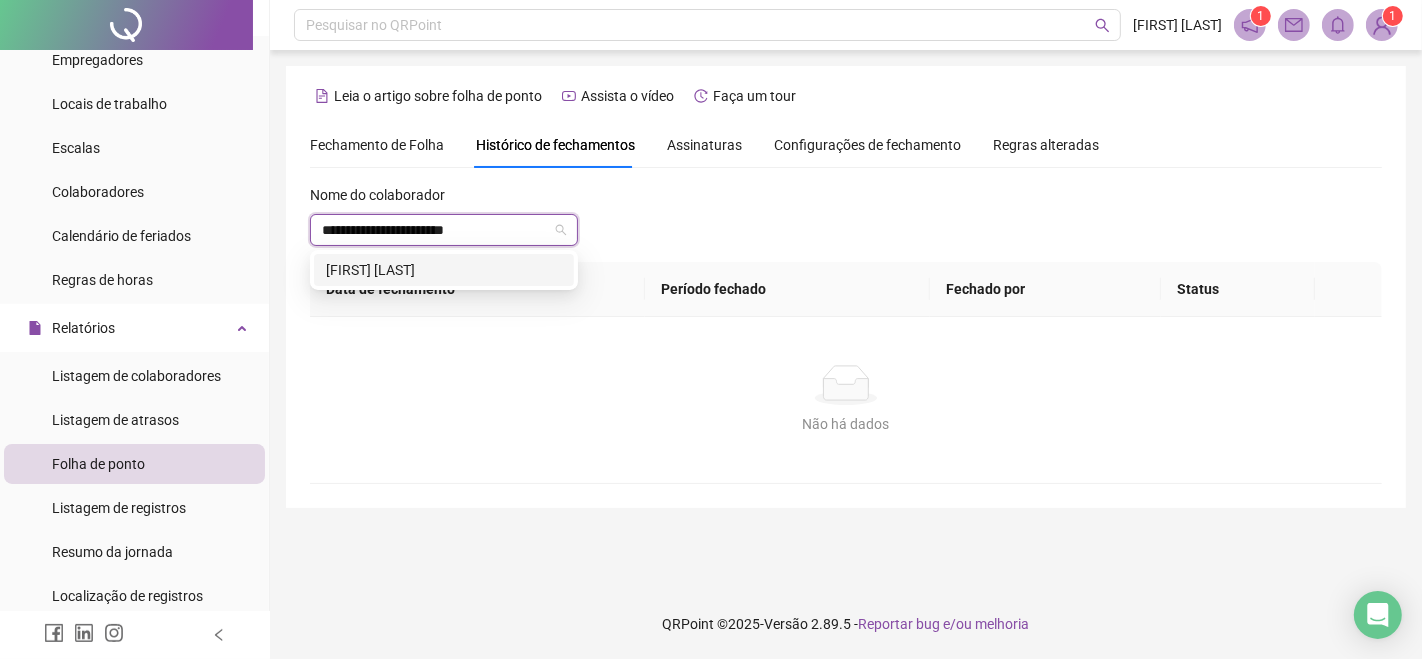 click on "[FIRST] [LAST]" at bounding box center [444, 270] 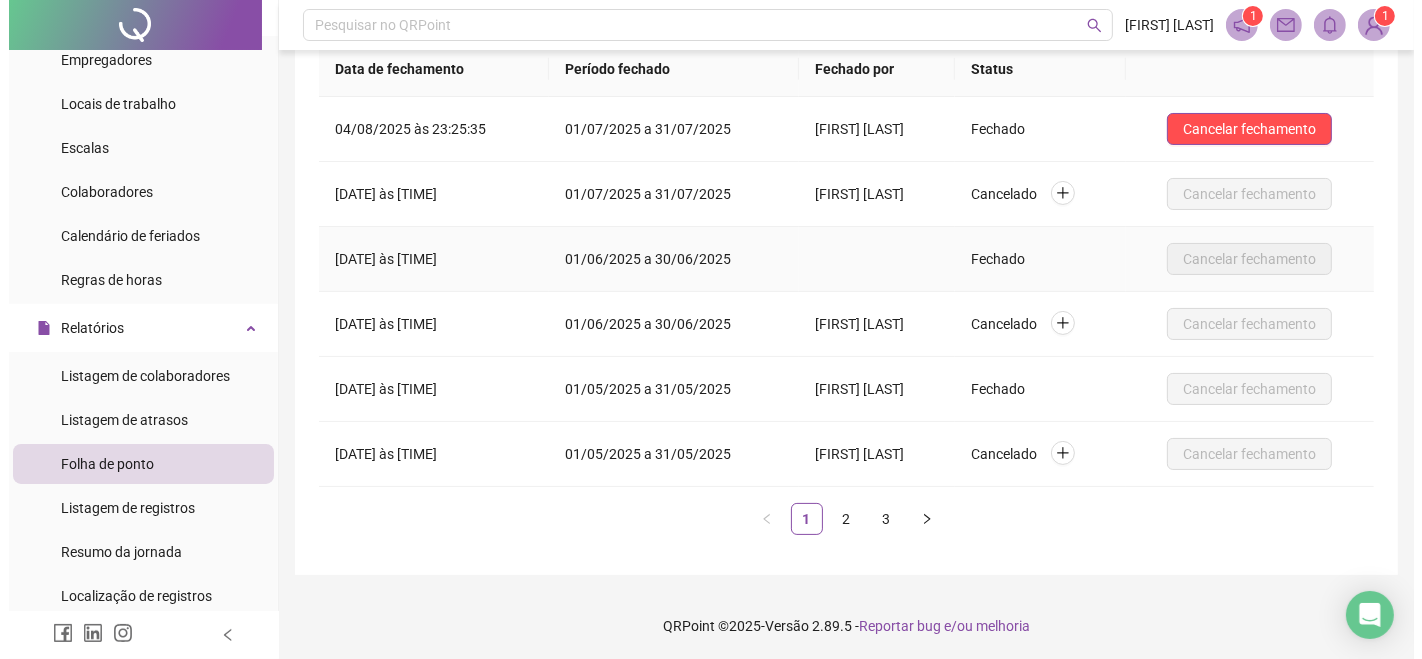 scroll, scrollTop: 0, scrollLeft: 0, axis: both 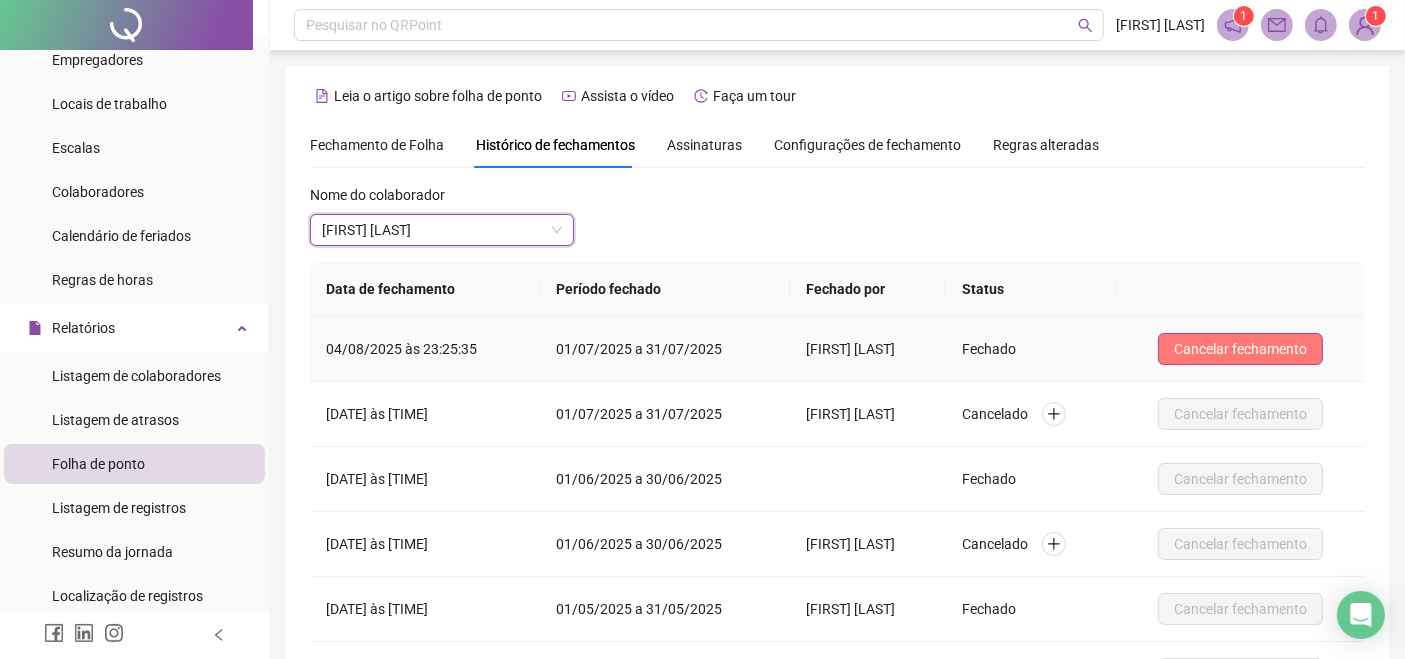 click on "Cancelar fechamento" at bounding box center (1240, 349) 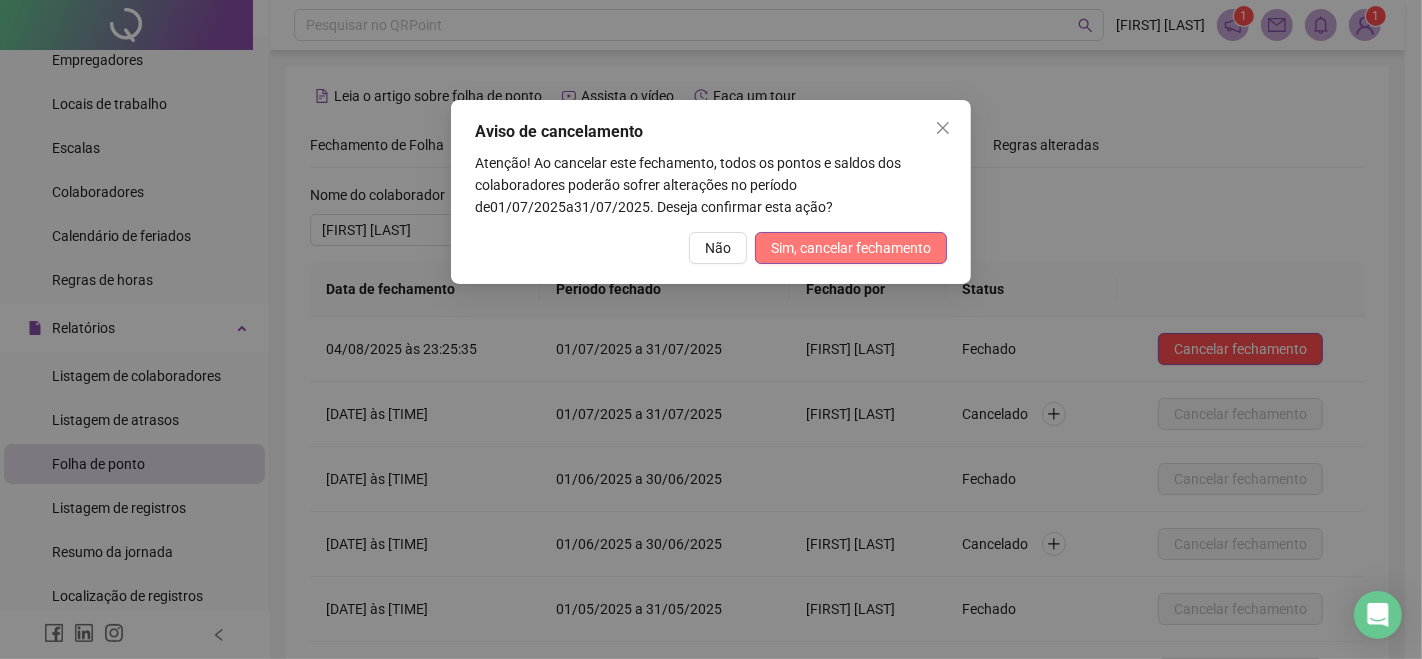 click on "Sim, cancelar fechamento" at bounding box center [851, 248] 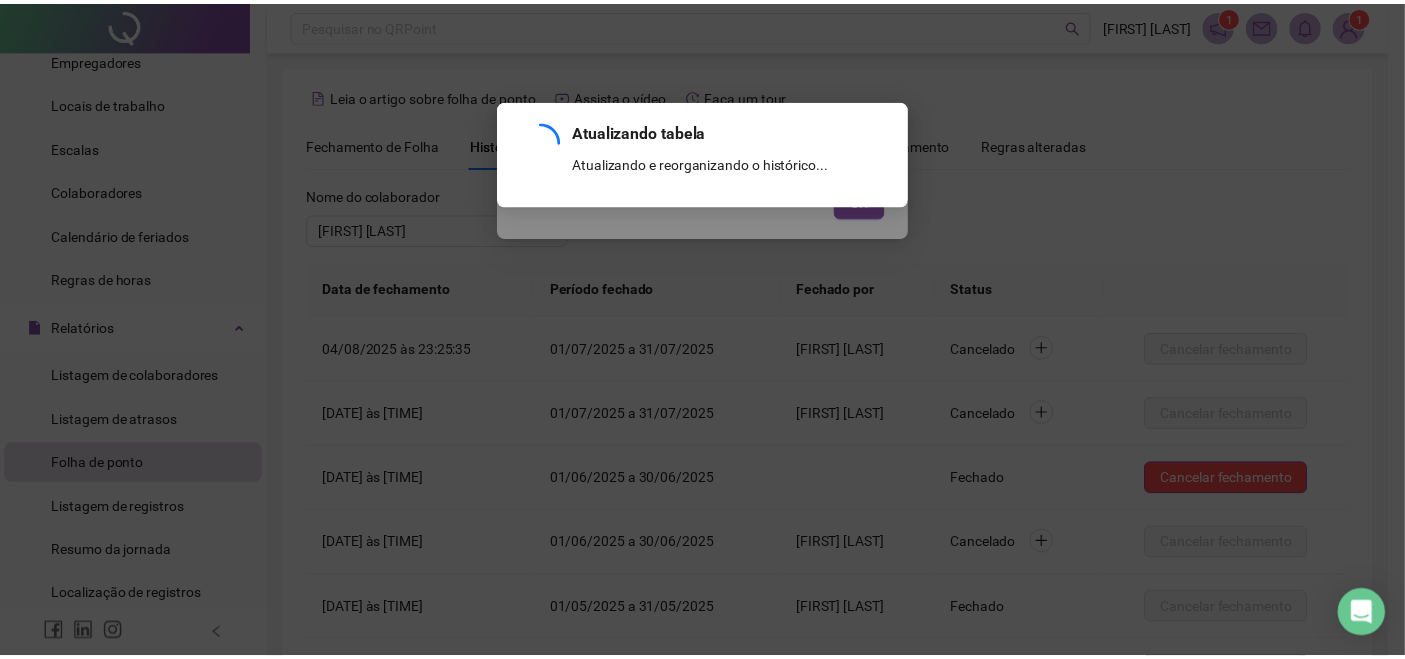 scroll, scrollTop: 220, scrollLeft: 0, axis: vertical 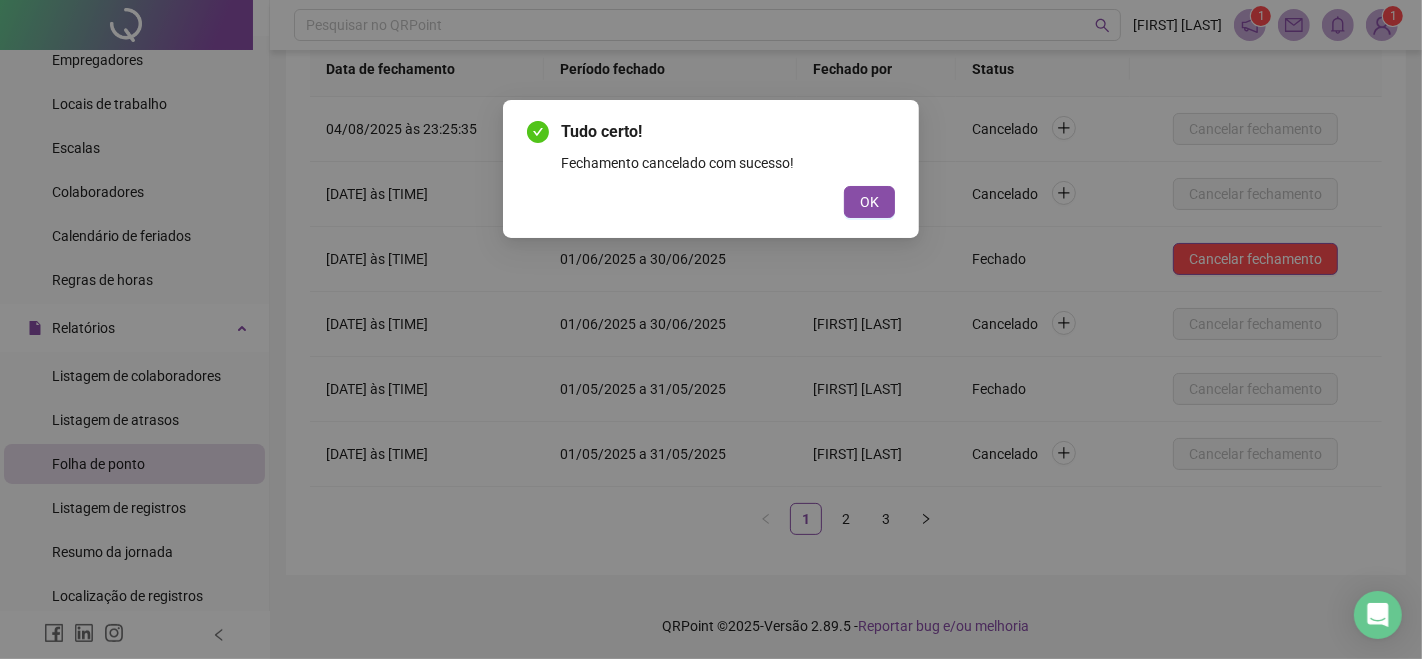 click on "OK" at bounding box center [869, 202] 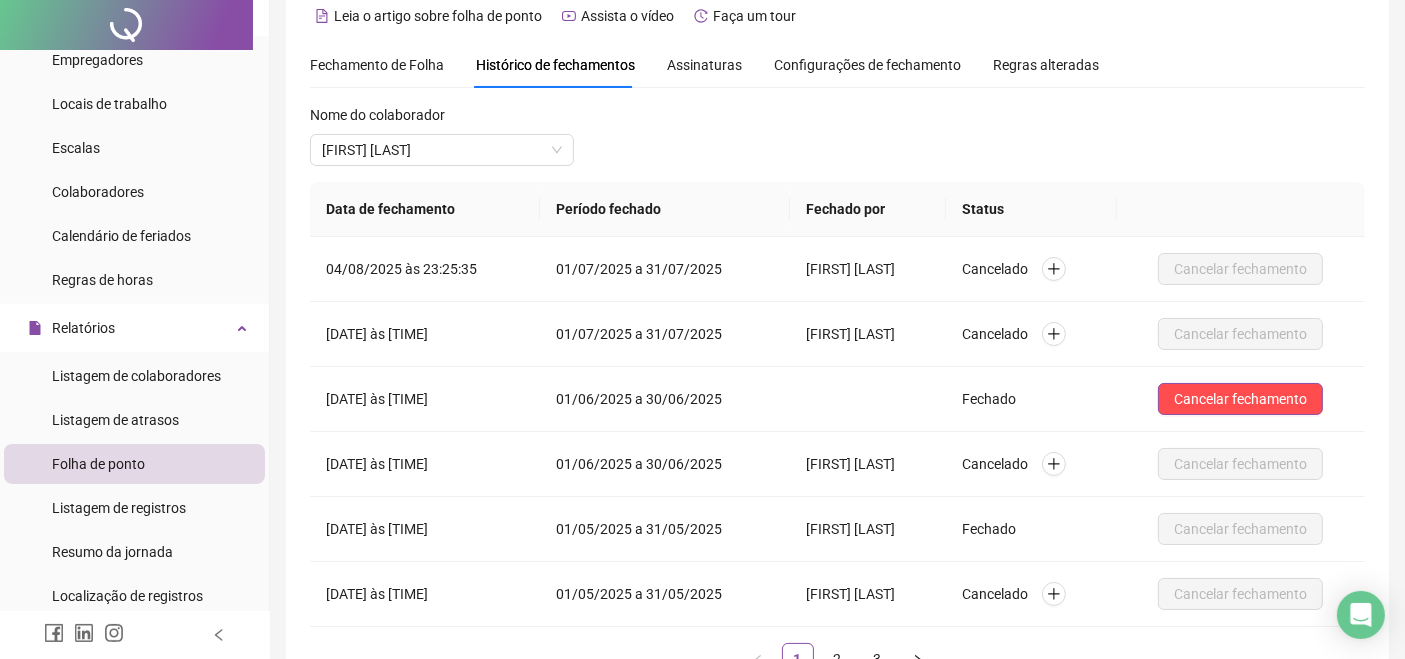 scroll, scrollTop: 0, scrollLeft: 0, axis: both 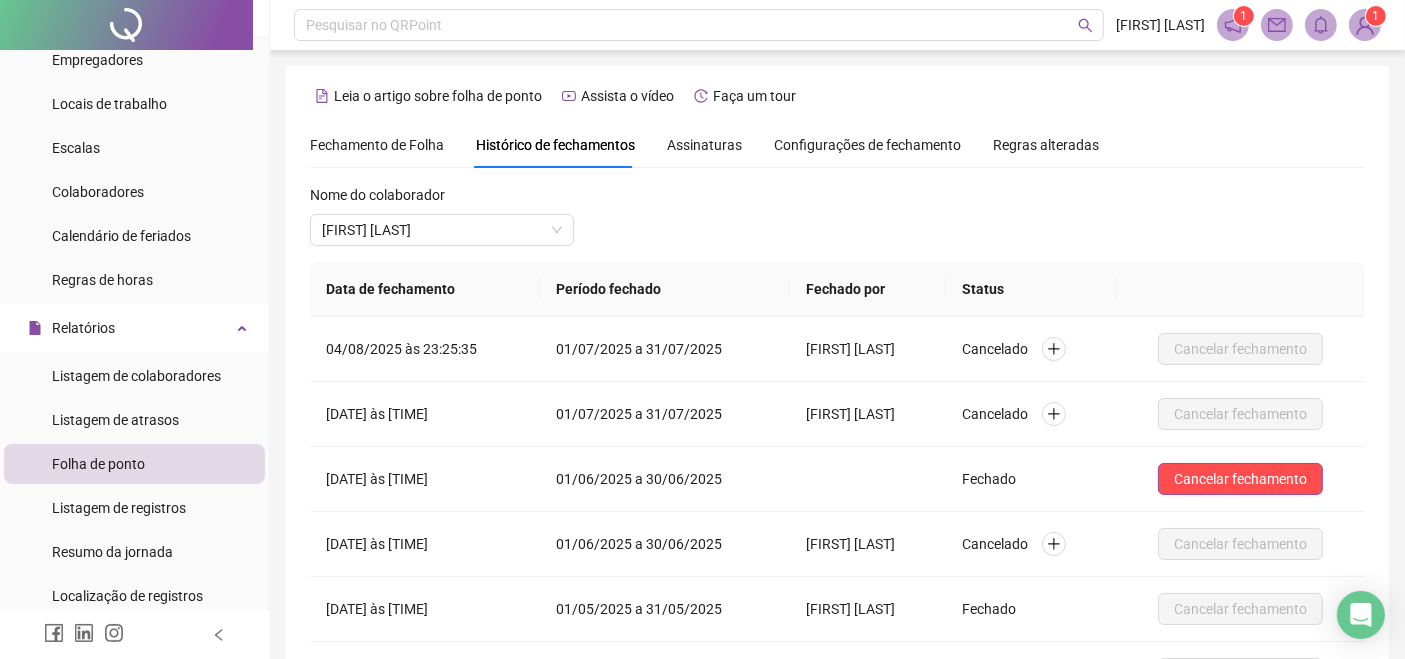 click on "Fechamento de Folha" at bounding box center (377, 145) 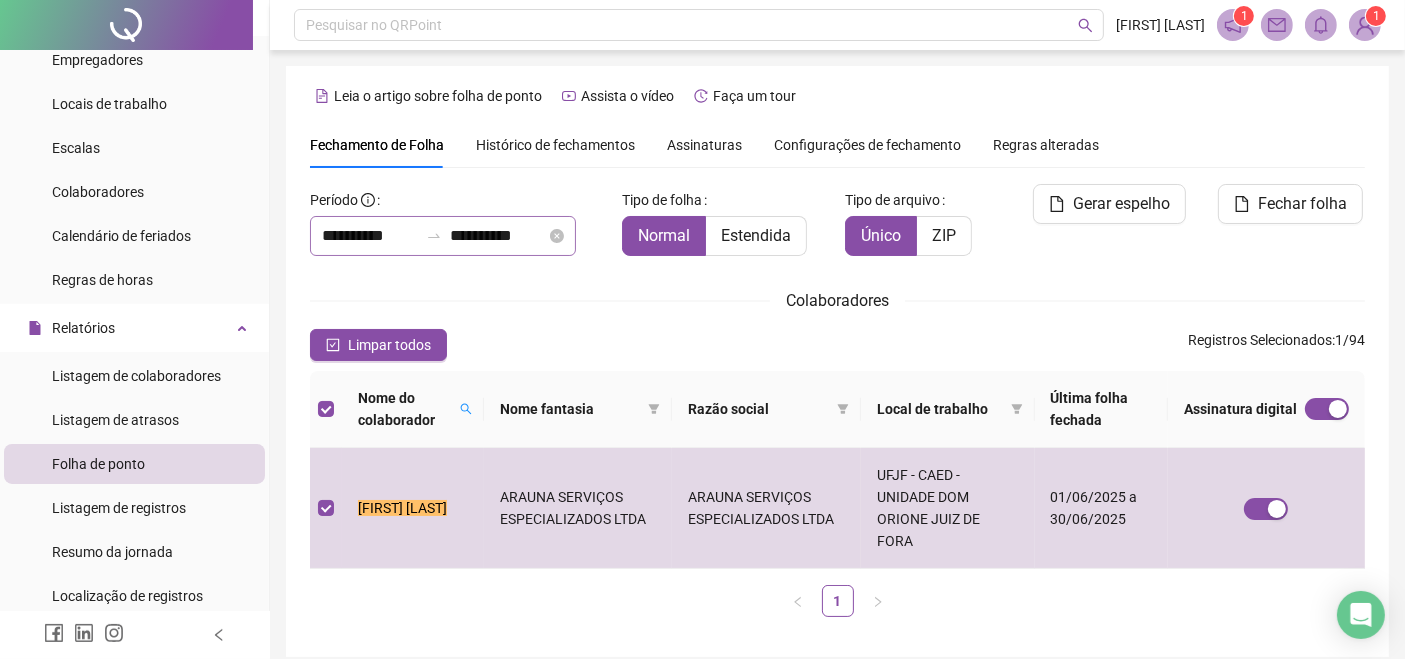 scroll, scrollTop: 61, scrollLeft: 0, axis: vertical 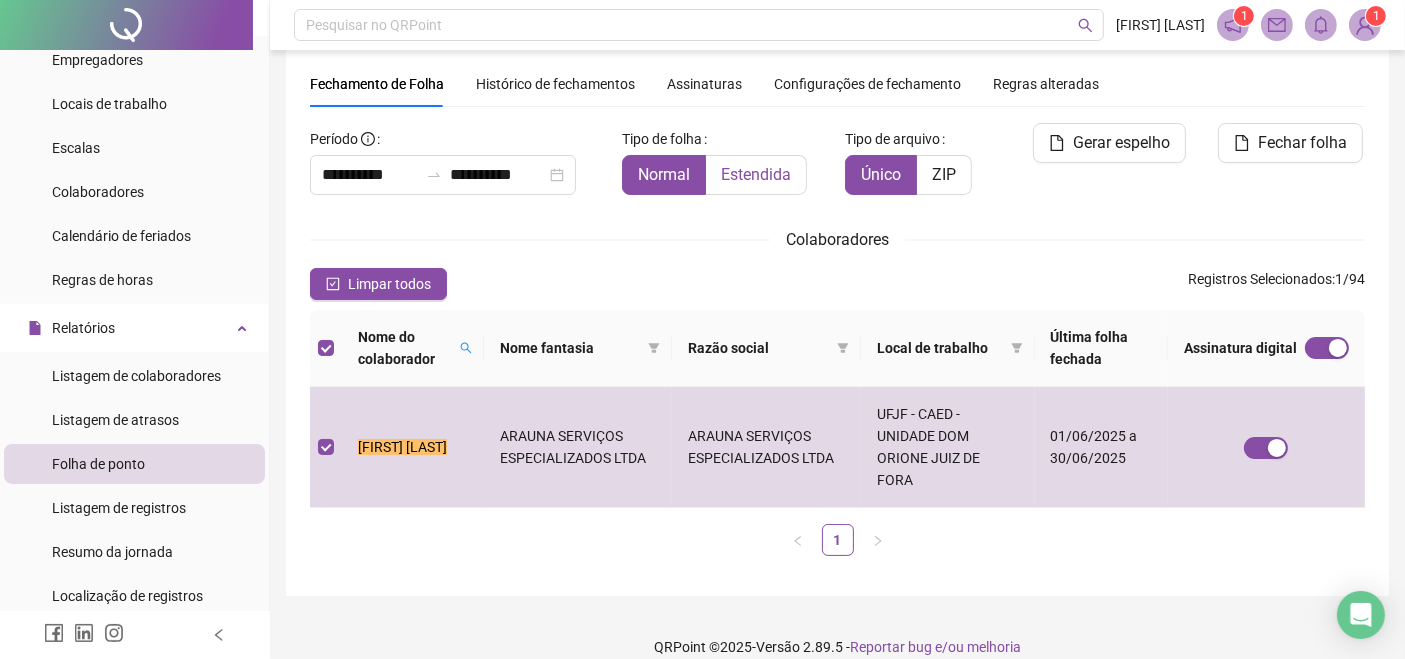 click on "Estendida" at bounding box center [756, 174] 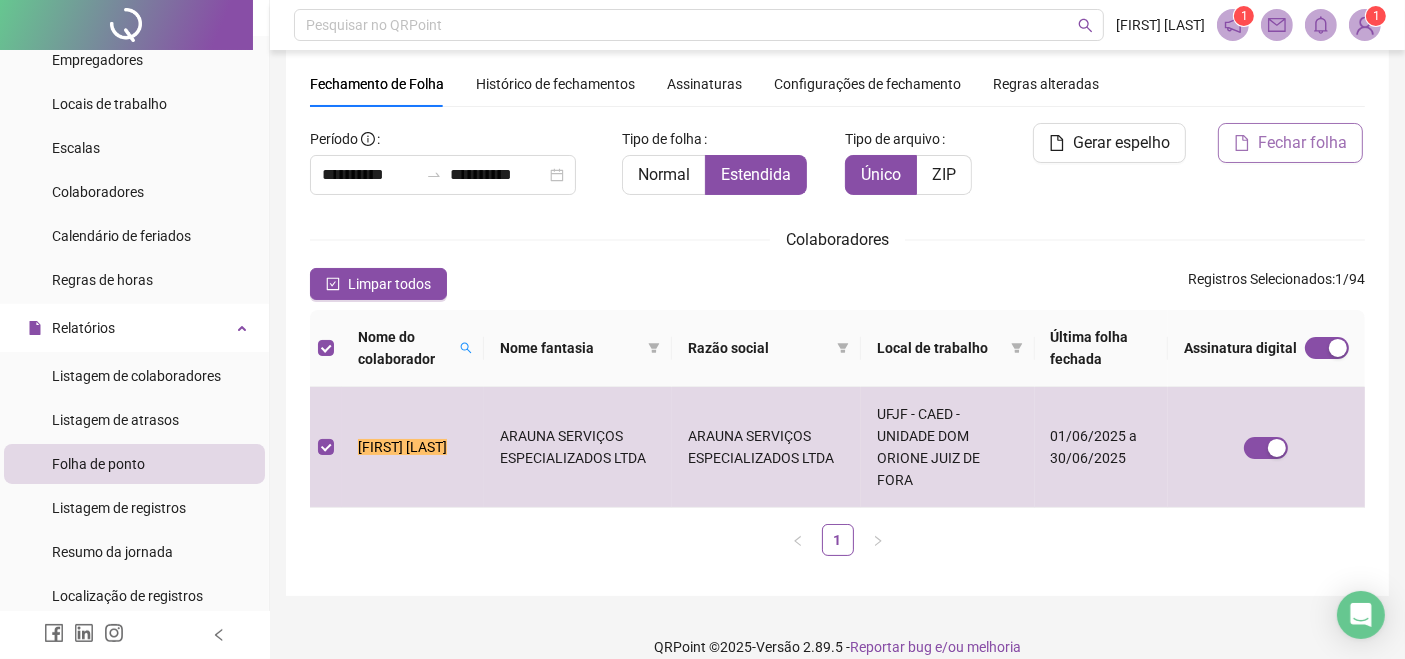 click on "Fechar folha" at bounding box center [1290, 143] 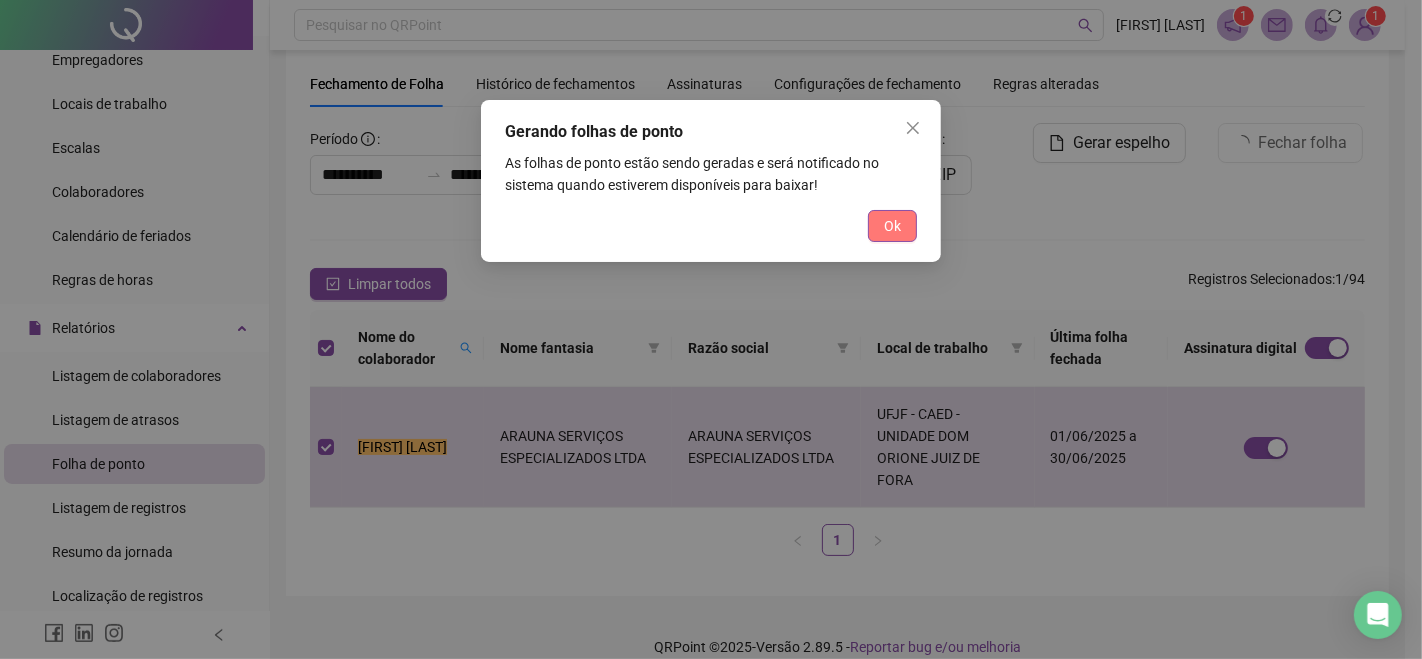 click on "Ok" at bounding box center (892, 226) 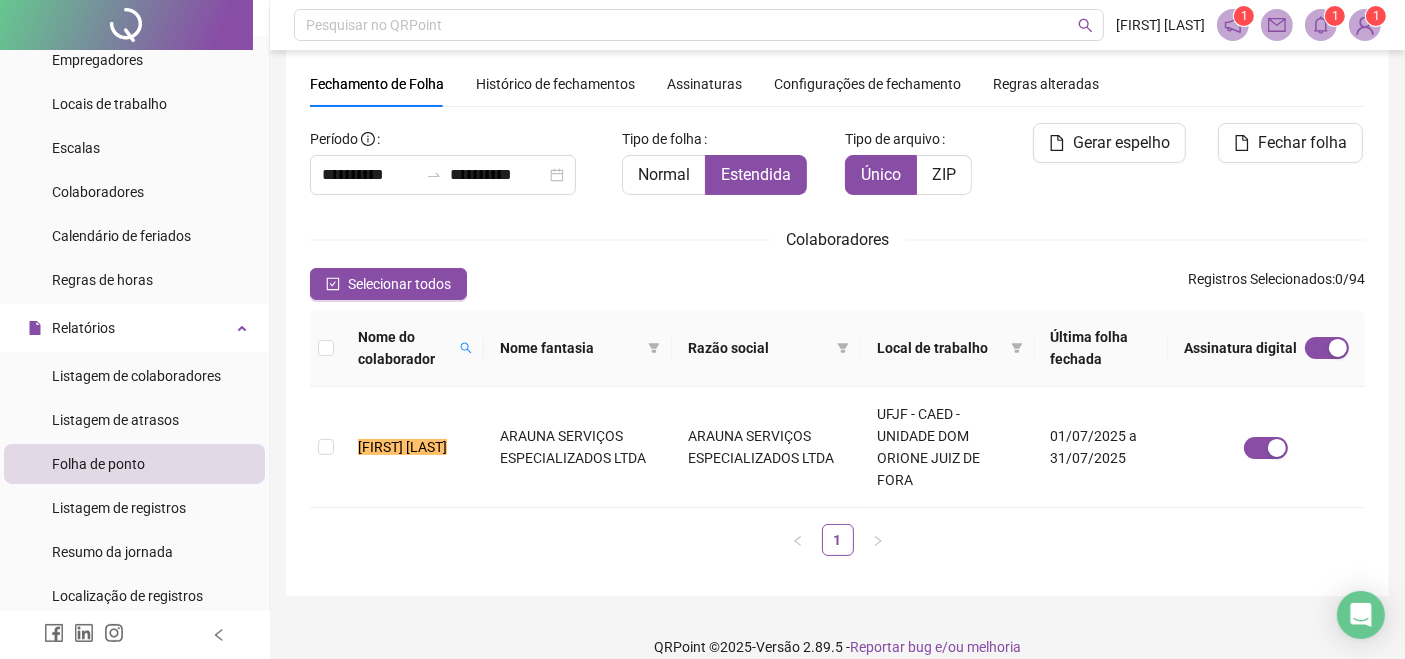 scroll, scrollTop: 0, scrollLeft: 0, axis: both 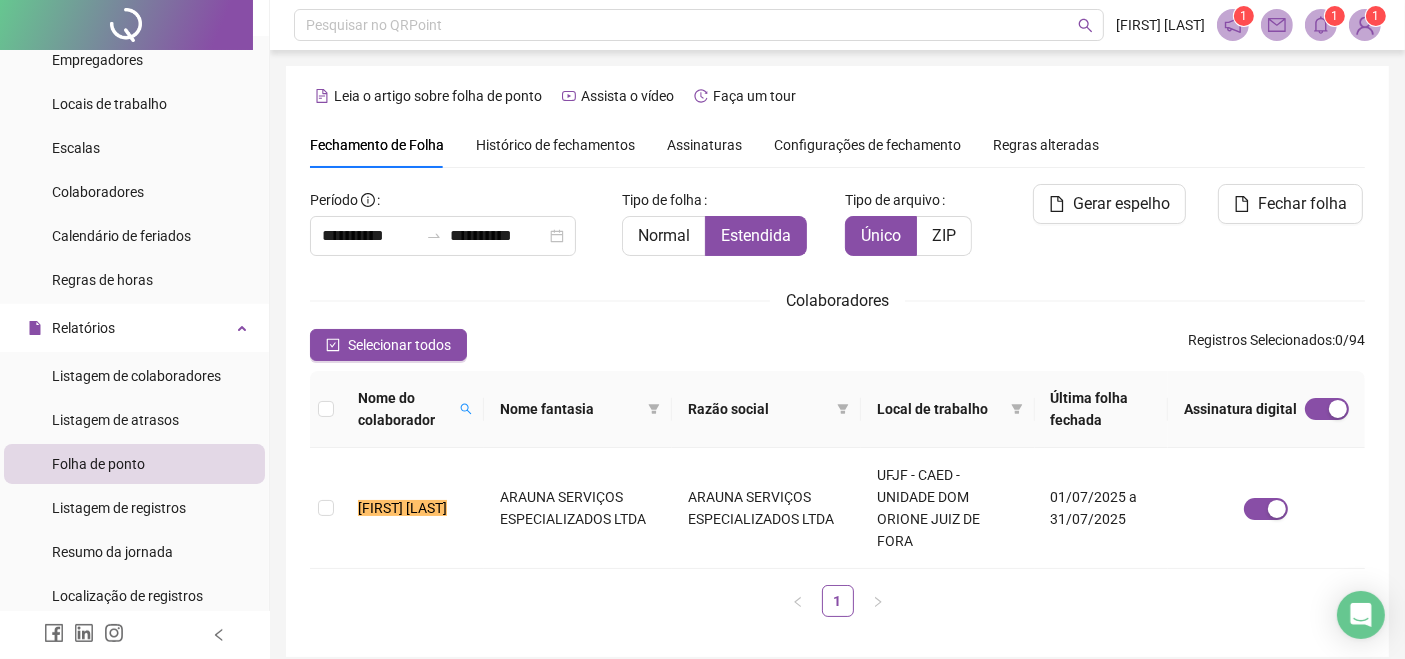click on "Histórico de fechamentos" at bounding box center [555, 145] 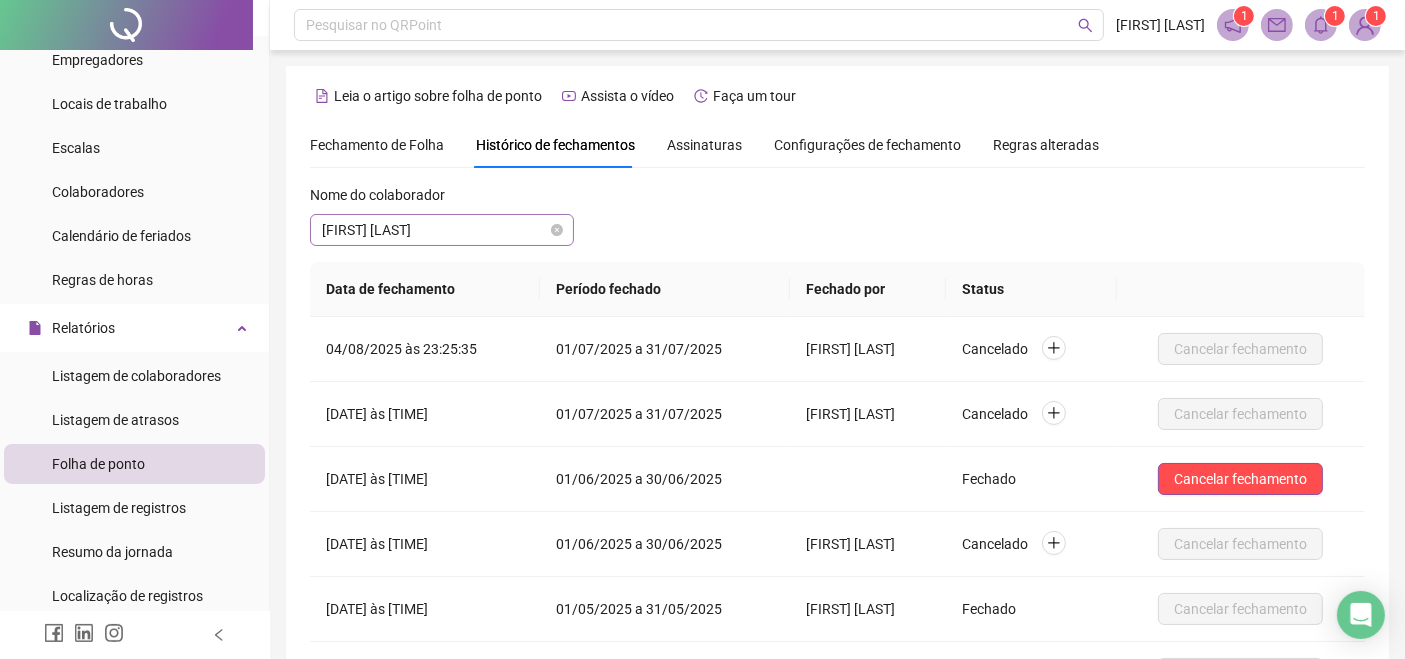 scroll, scrollTop: 61, scrollLeft: 0, axis: vertical 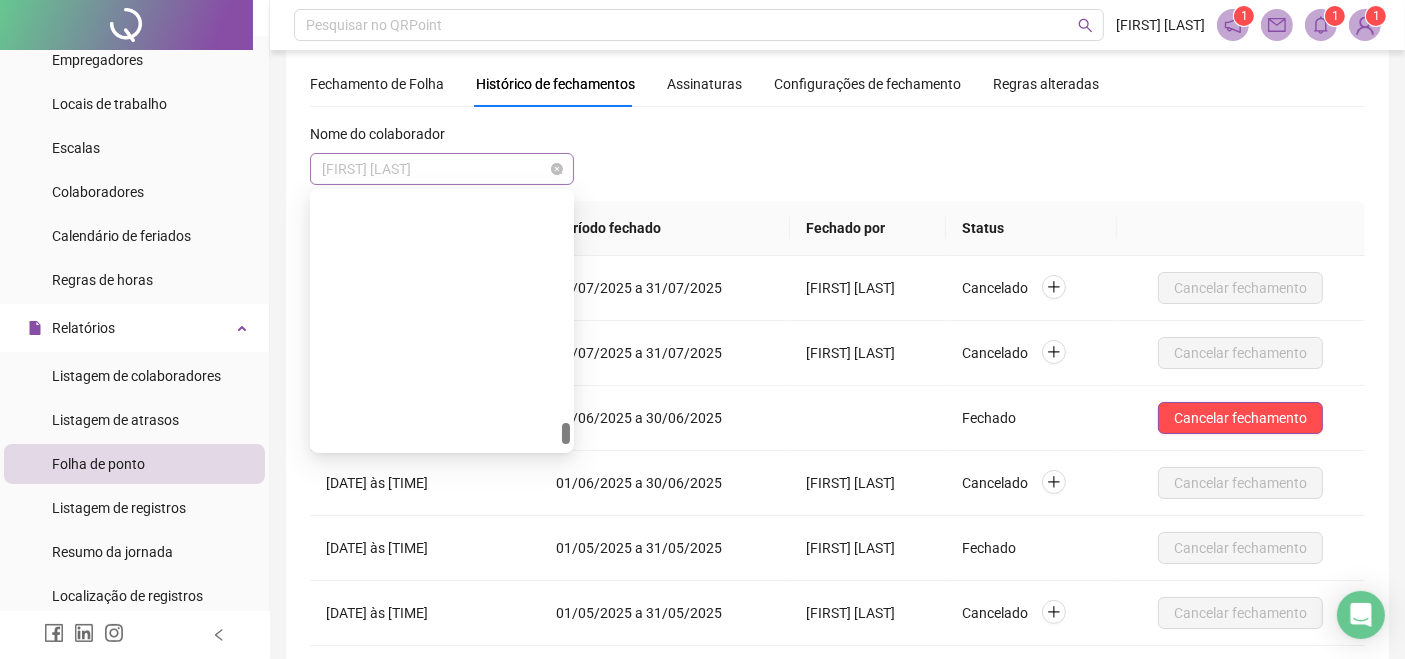 click on "[FIRST] [LAST]" at bounding box center [442, 169] 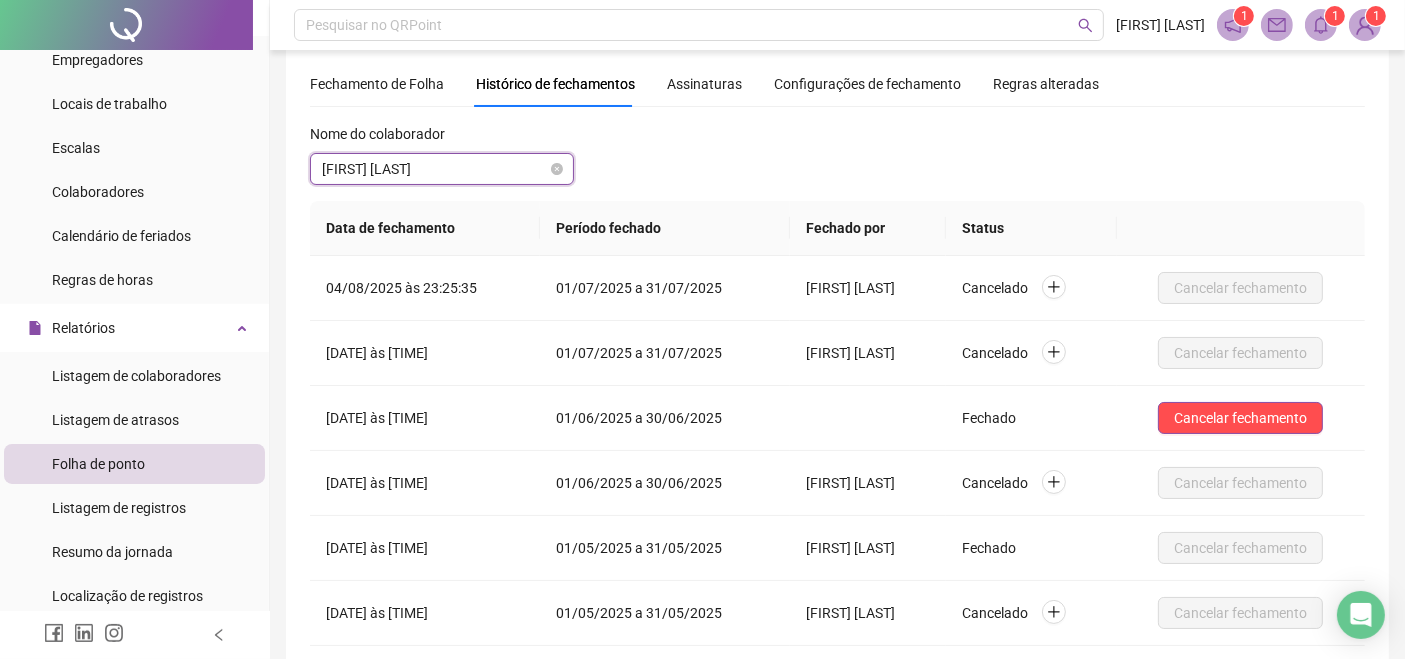 click on "[FIRST] [LAST]" at bounding box center [442, 169] 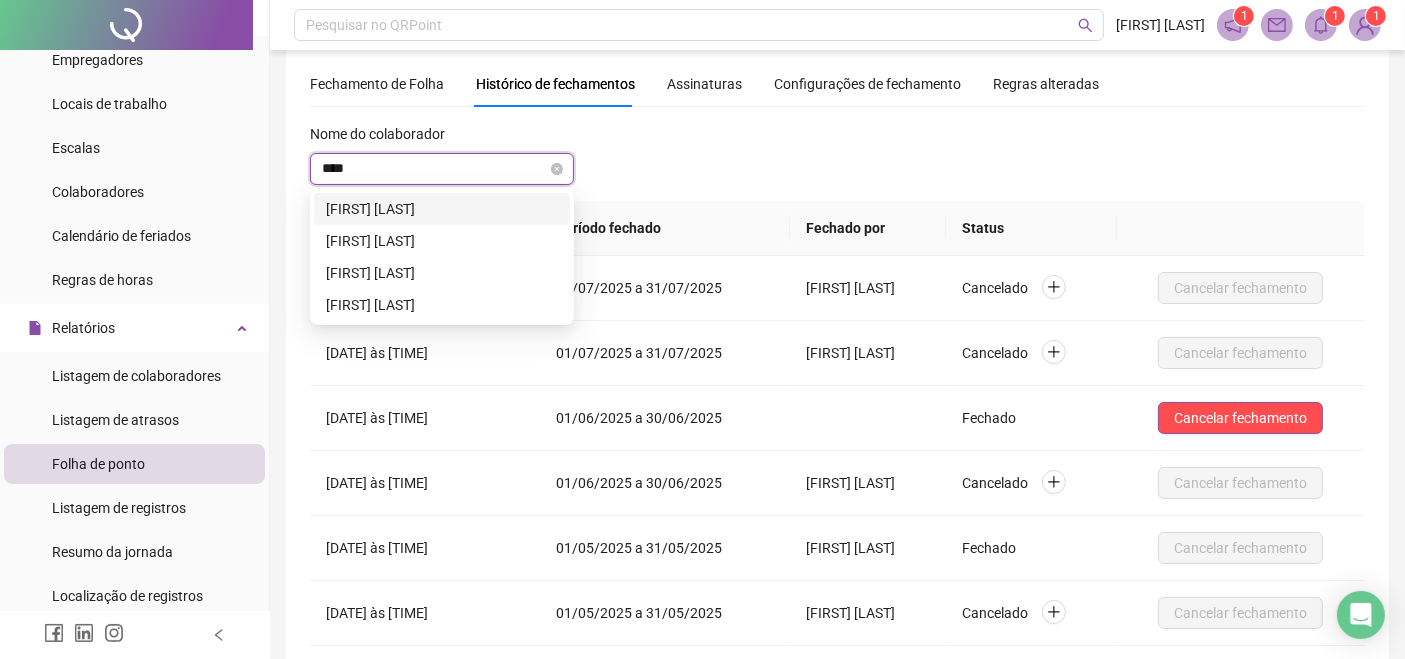 scroll, scrollTop: 0, scrollLeft: 0, axis: both 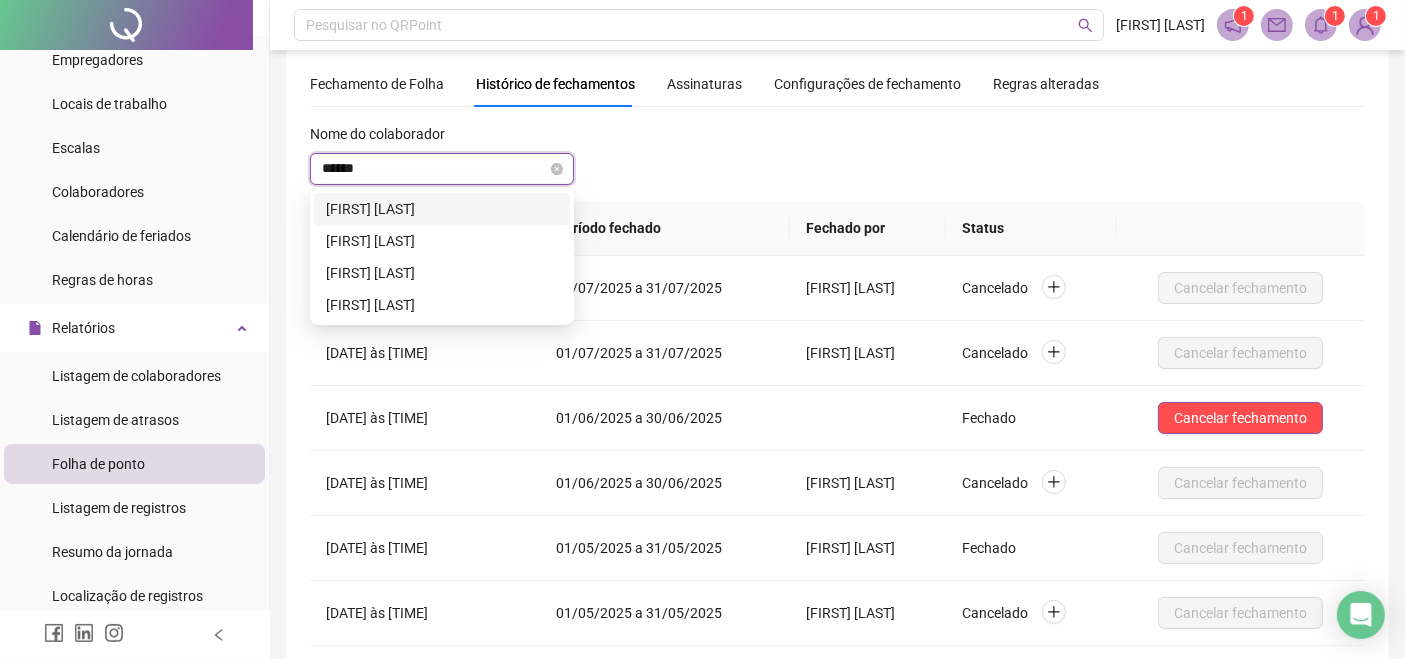 type on "******" 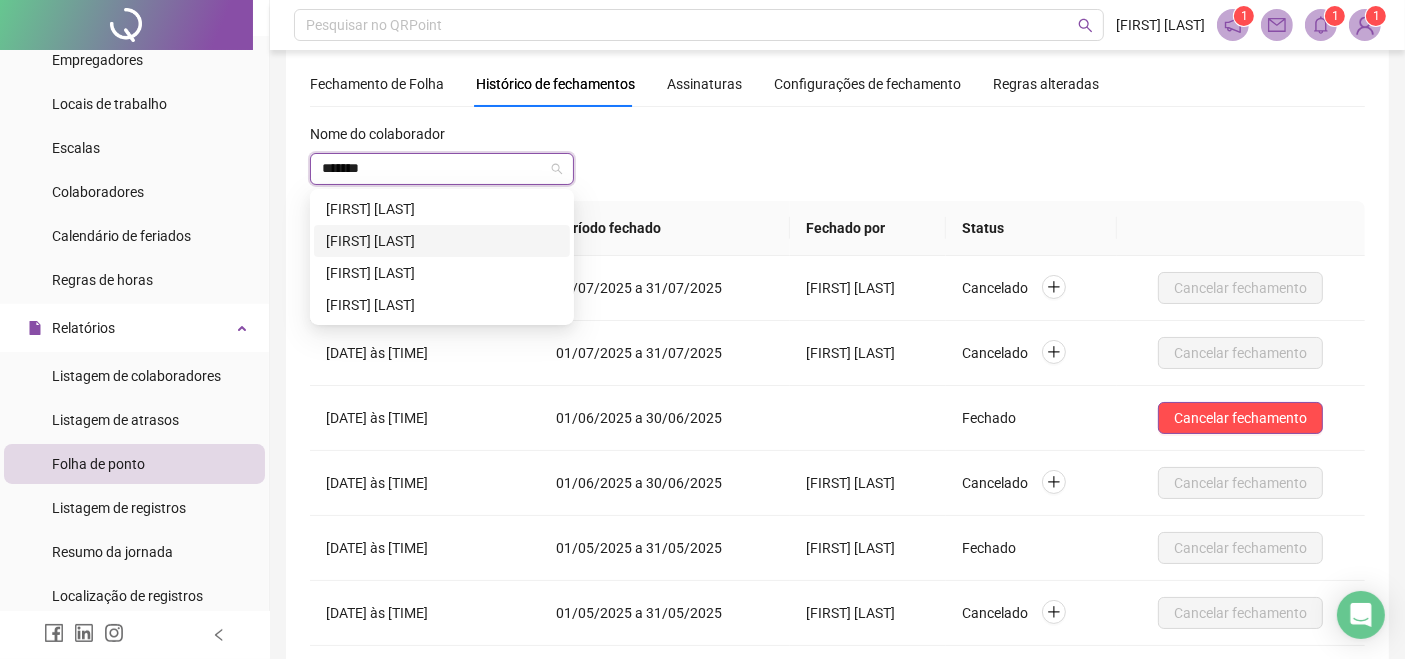 click on "[FIRST] [LAST]" at bounding box center (442, 241) 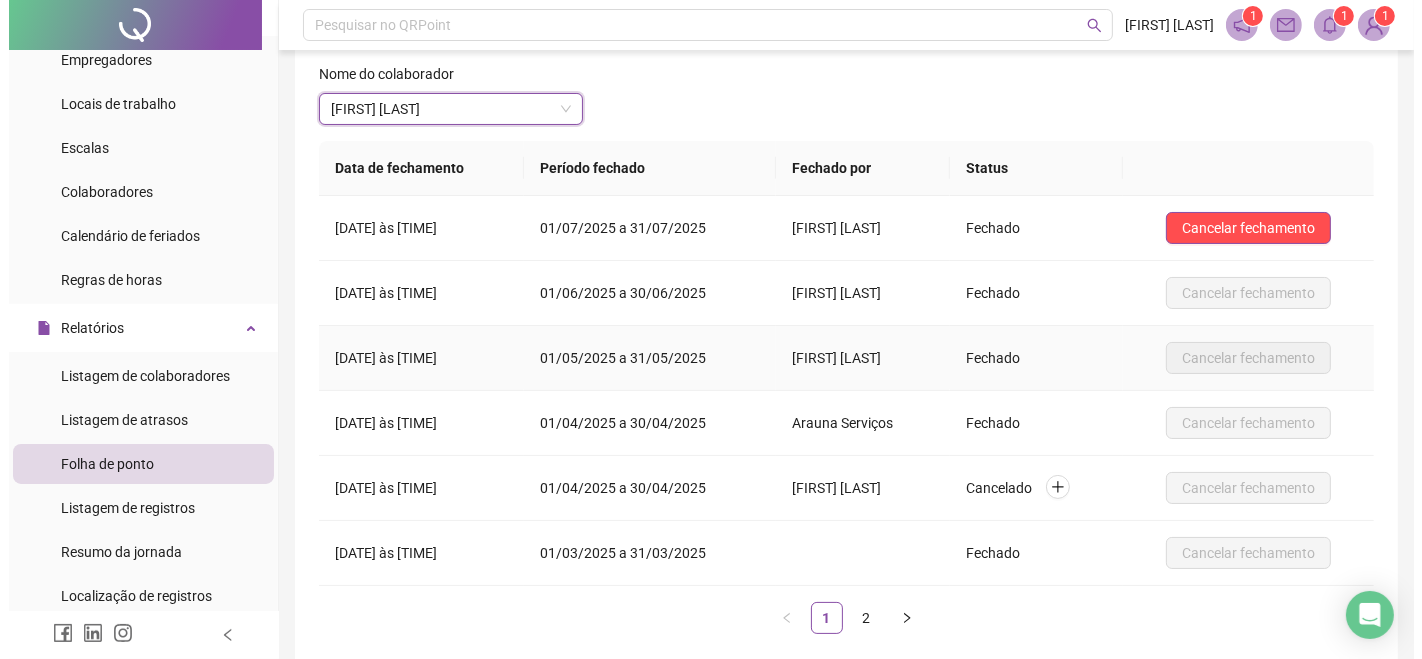 scroll, scrollTop: 0, scrollLeft: 0, axis: both 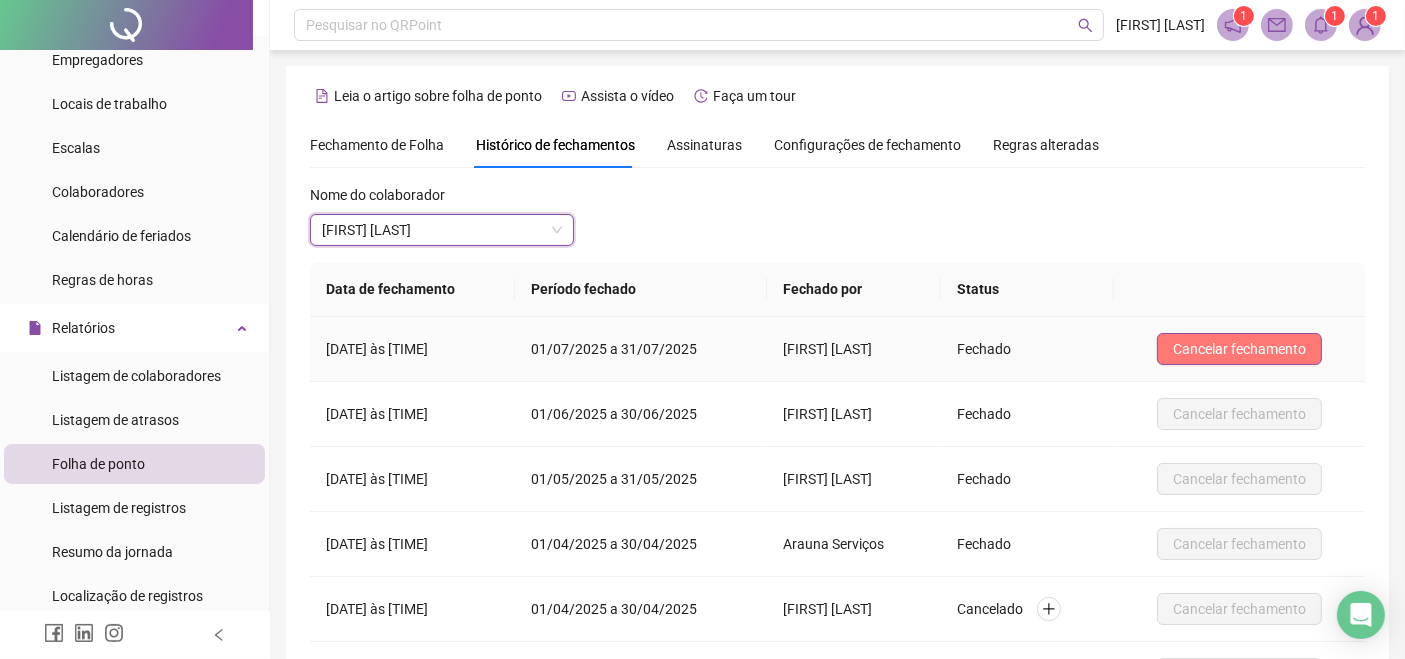 click on "Cancelar fechamento" at bounding box center (1239, 349) 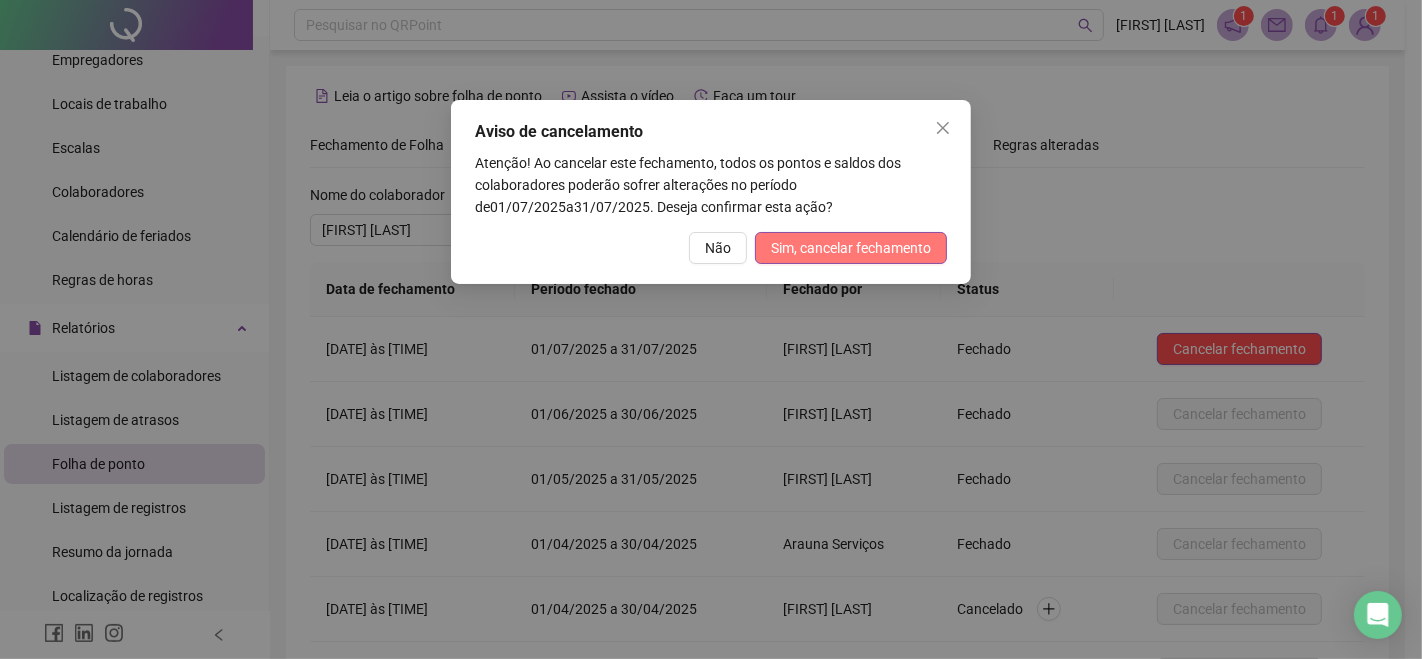 click on "Sim, cancelar fechamento" at bounding box center [851, 248] 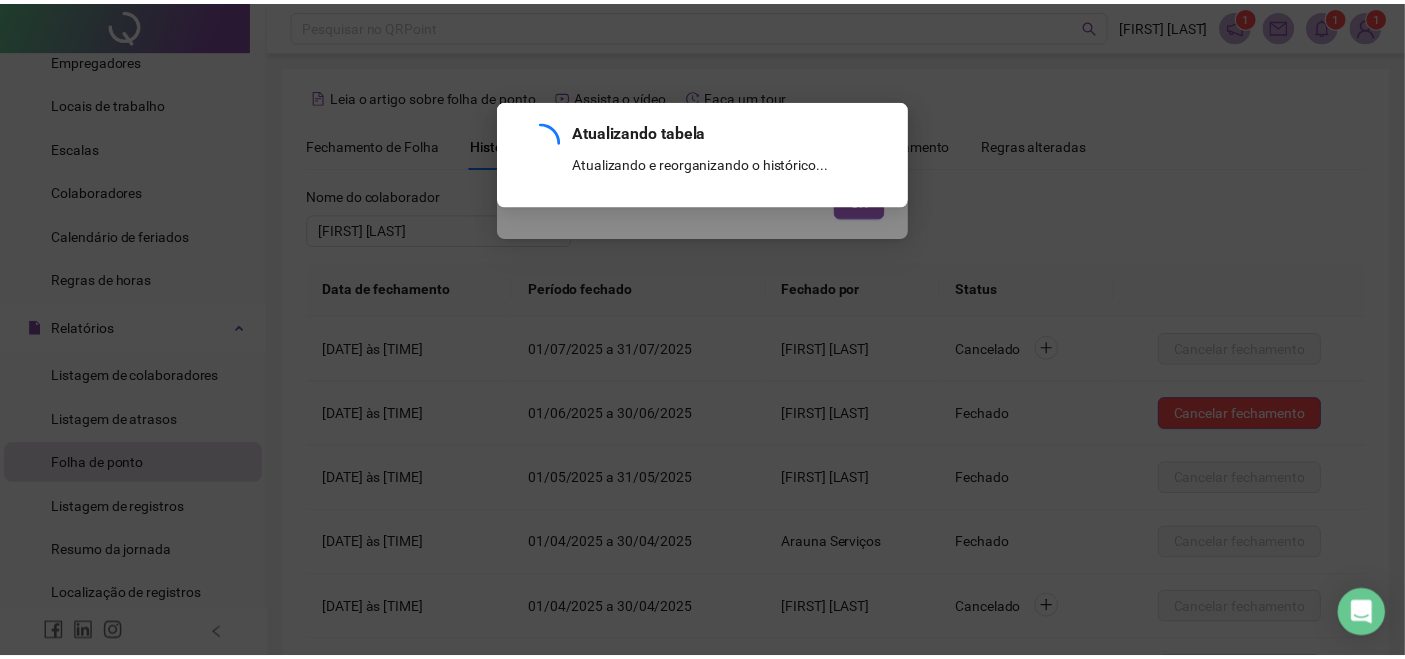 scroll, scrollTop: 220, scrollLeft: 0, axis: vertical 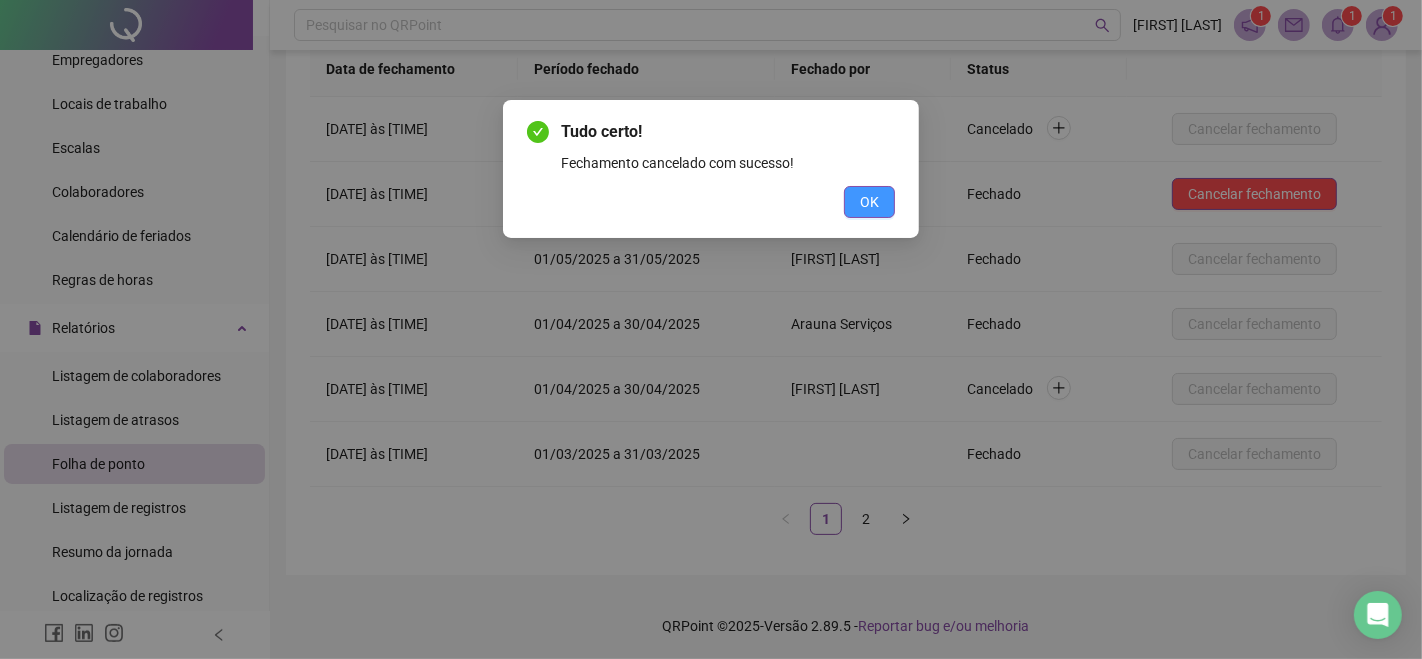 click on "OK" at bounding box center (869, 202) 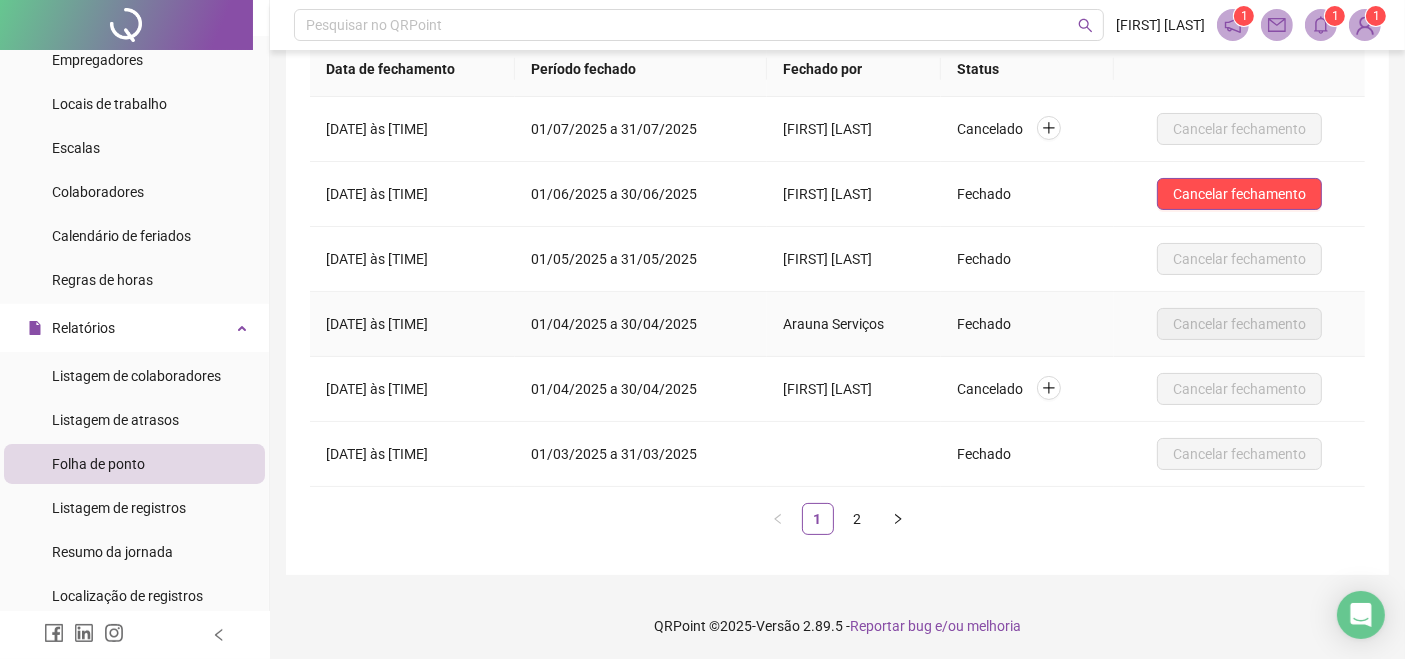 scroll, scrollTop: 0, scrollLeft: 0, axis: both 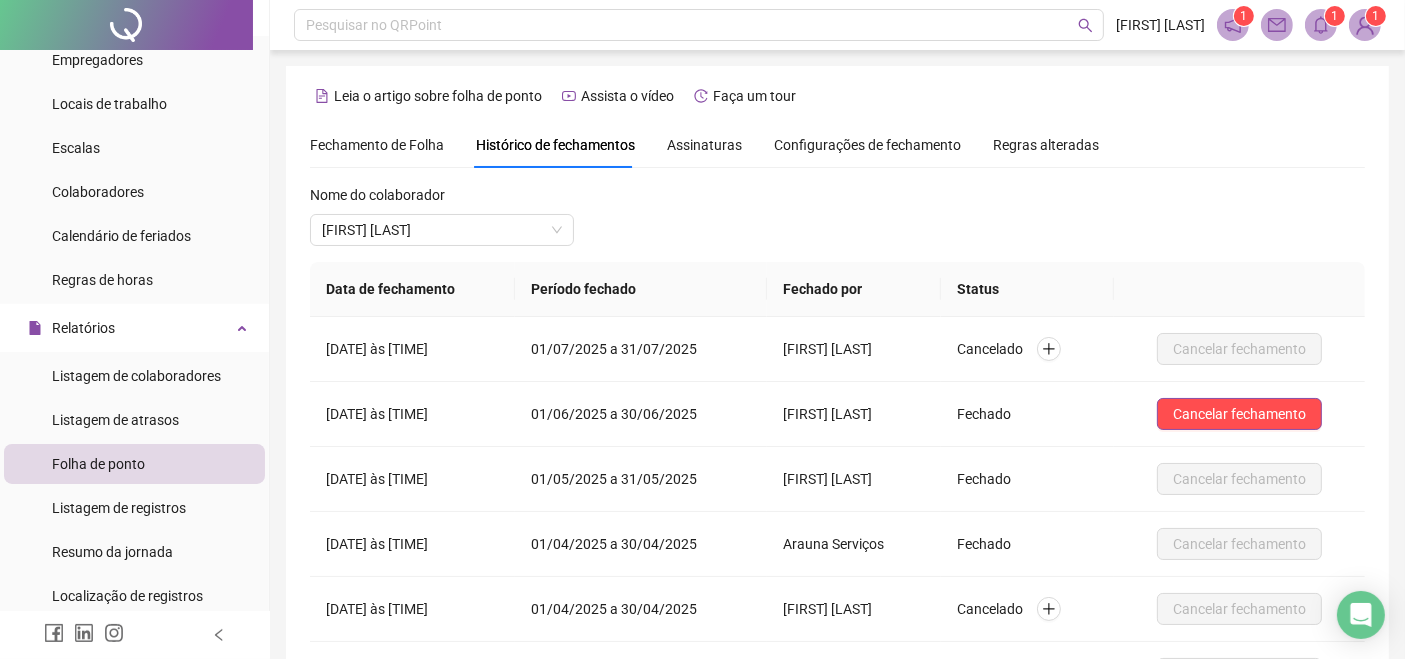 click on "Fechamento de Folha" at bounding box center [377, 145] 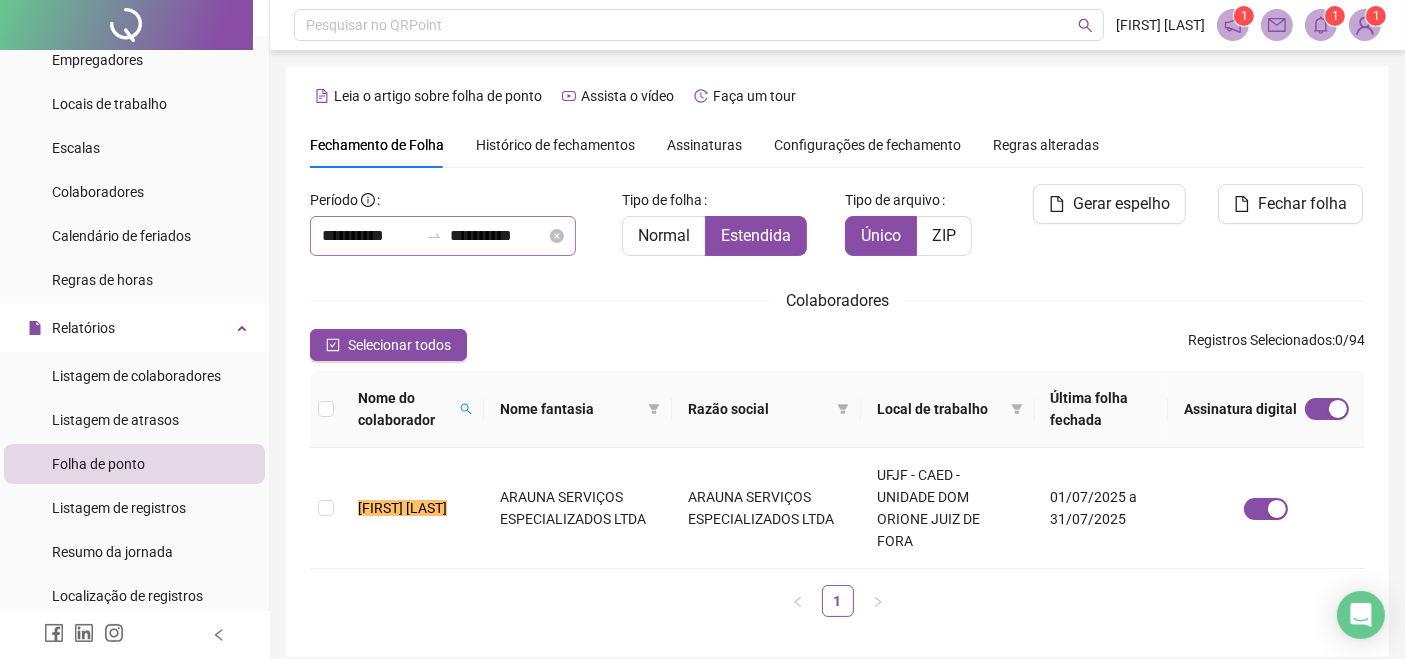 scroll, scrollTop: 61, scrollLeft: 0, axis: vertical 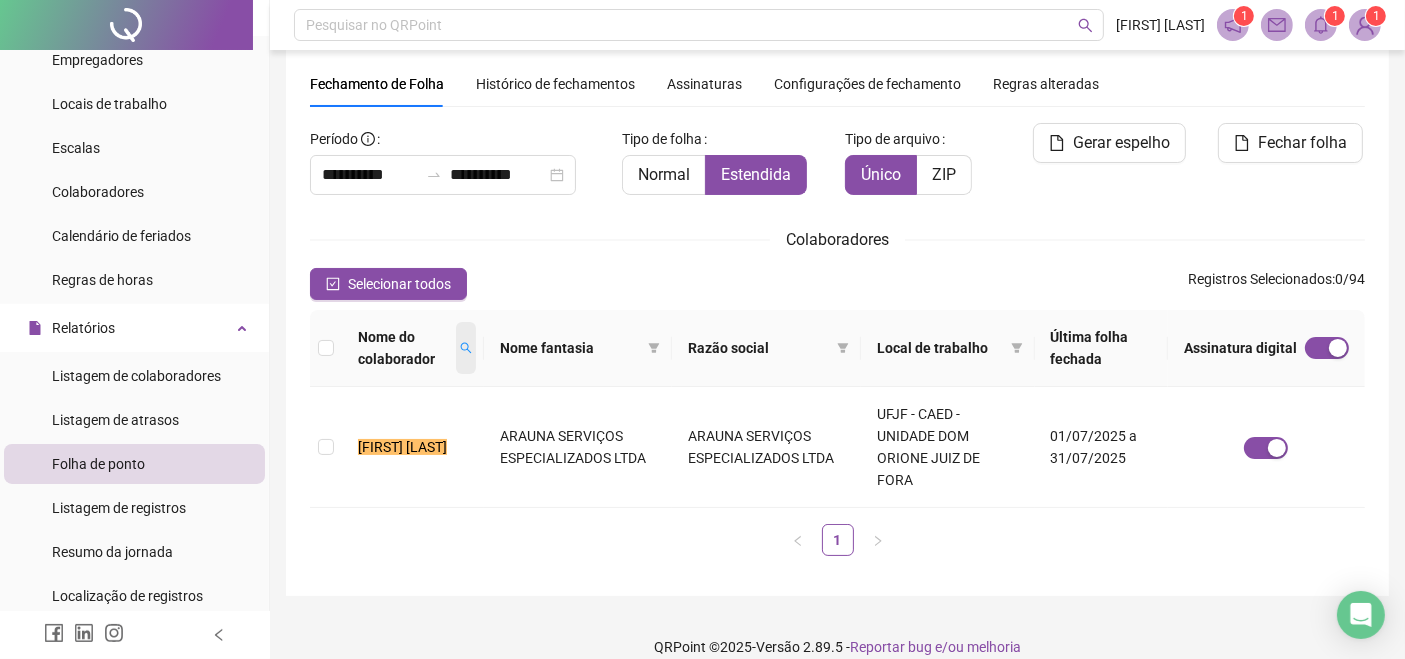 click at bounding box center (466, 348) 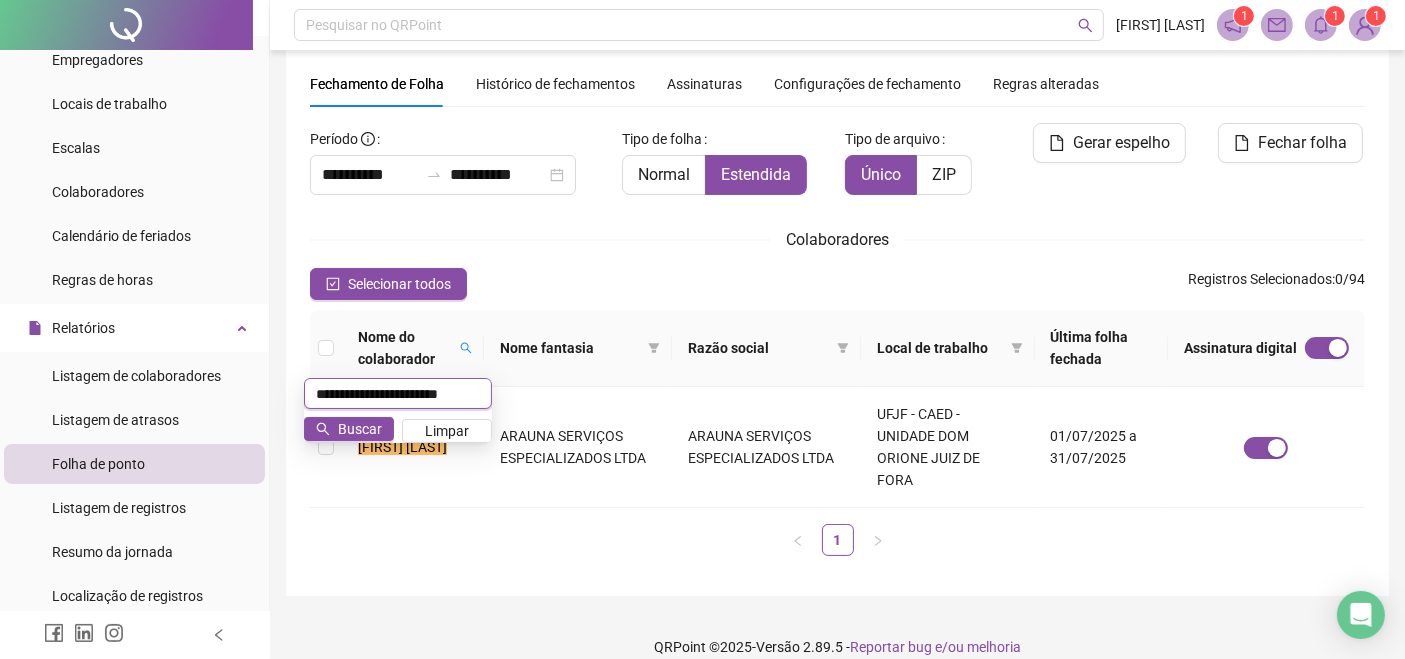click on "**********" at bounding box center [398, 393] 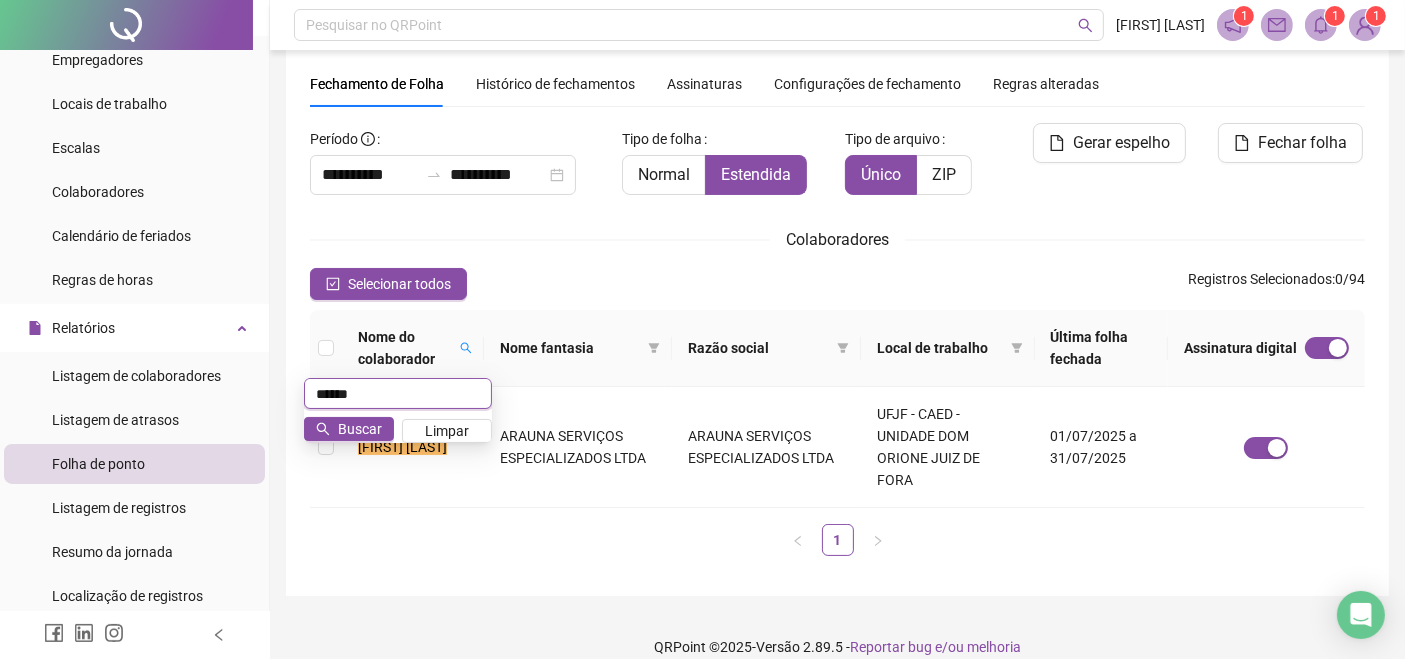 type on "******" 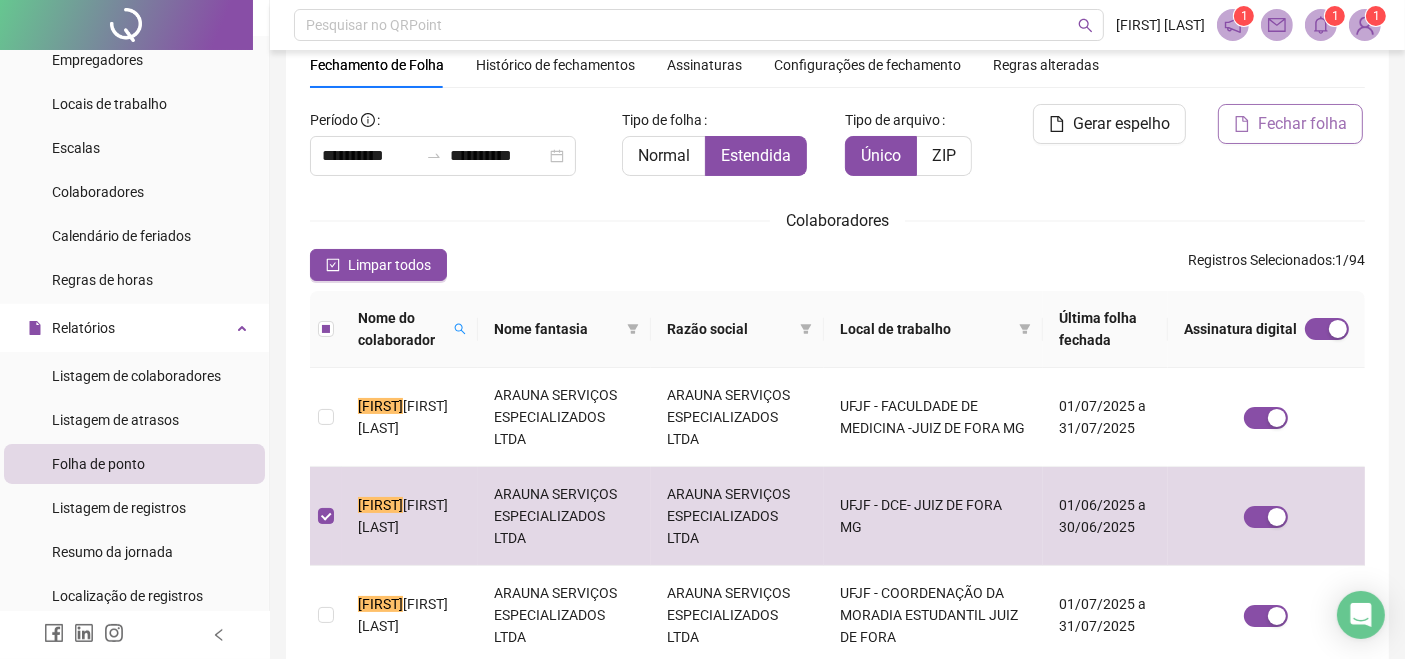 click on "Fechar folha" at bounding box center (1302, 124) 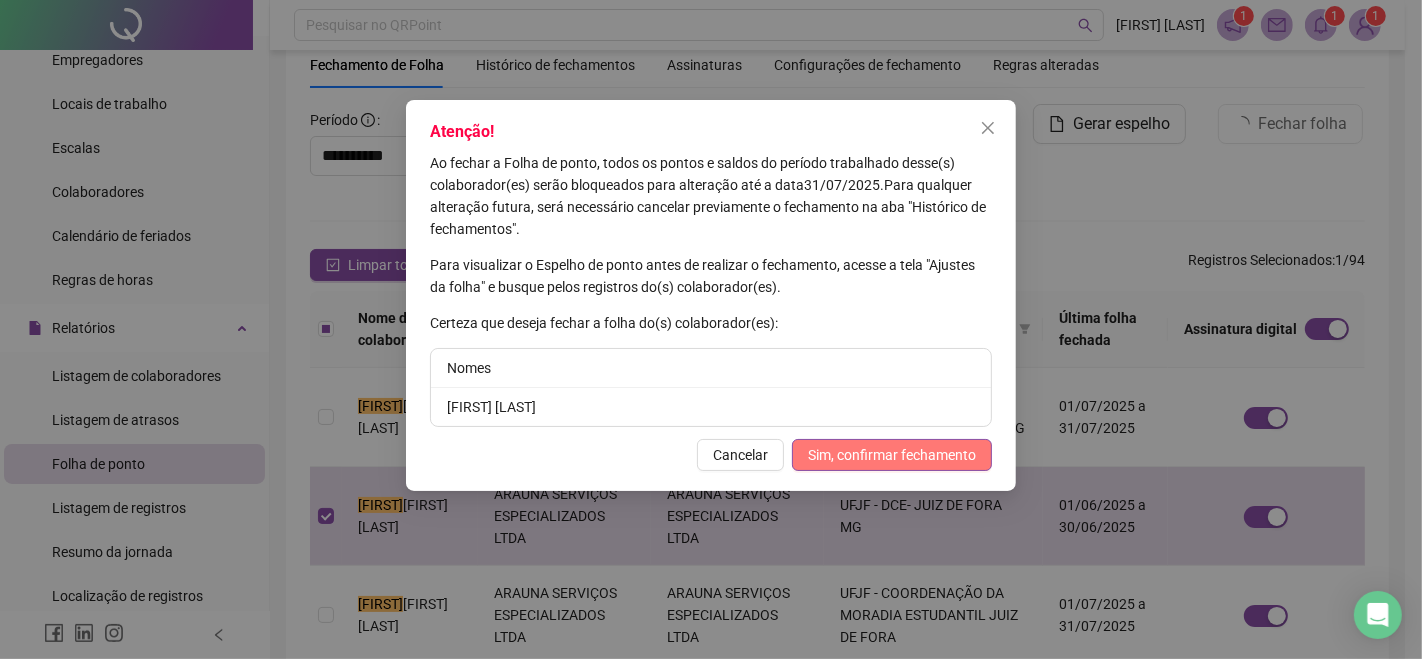 click on "Sim, confirmar fechamento" at bounding box center [892, 455] 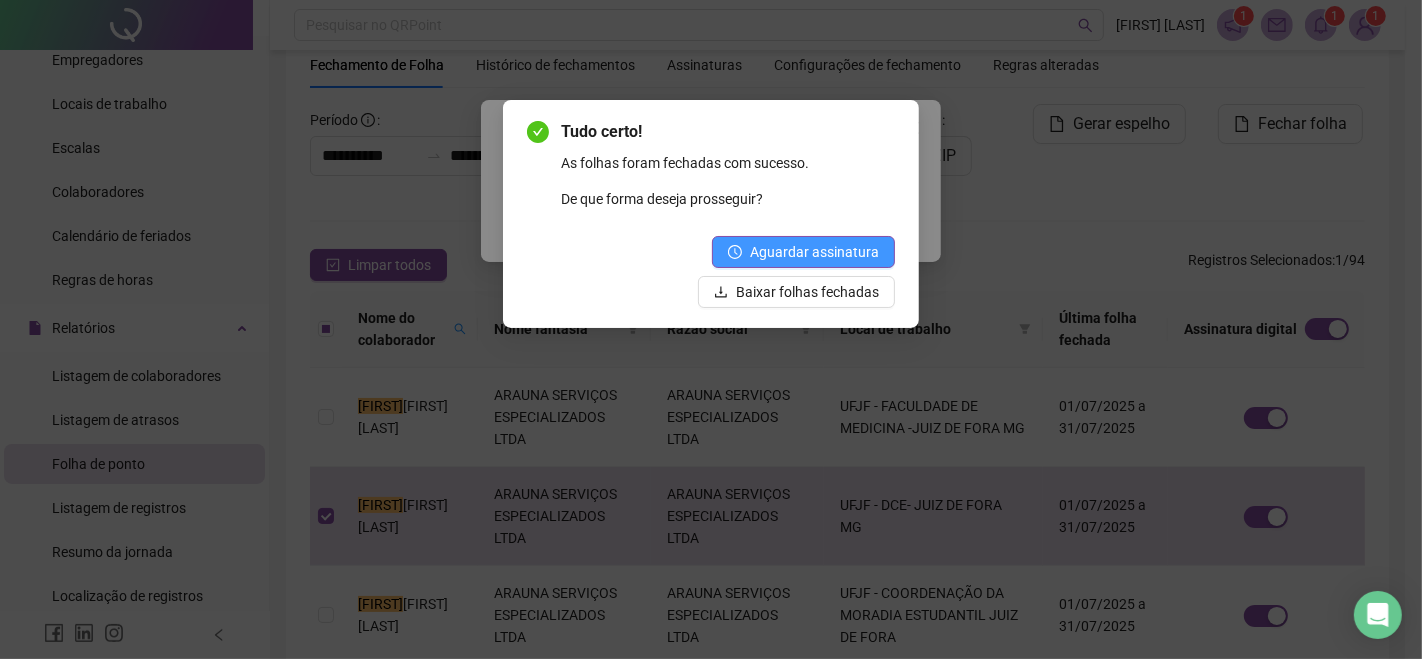 click on "Aguardar assinatura" at bounding box center [814, 252] 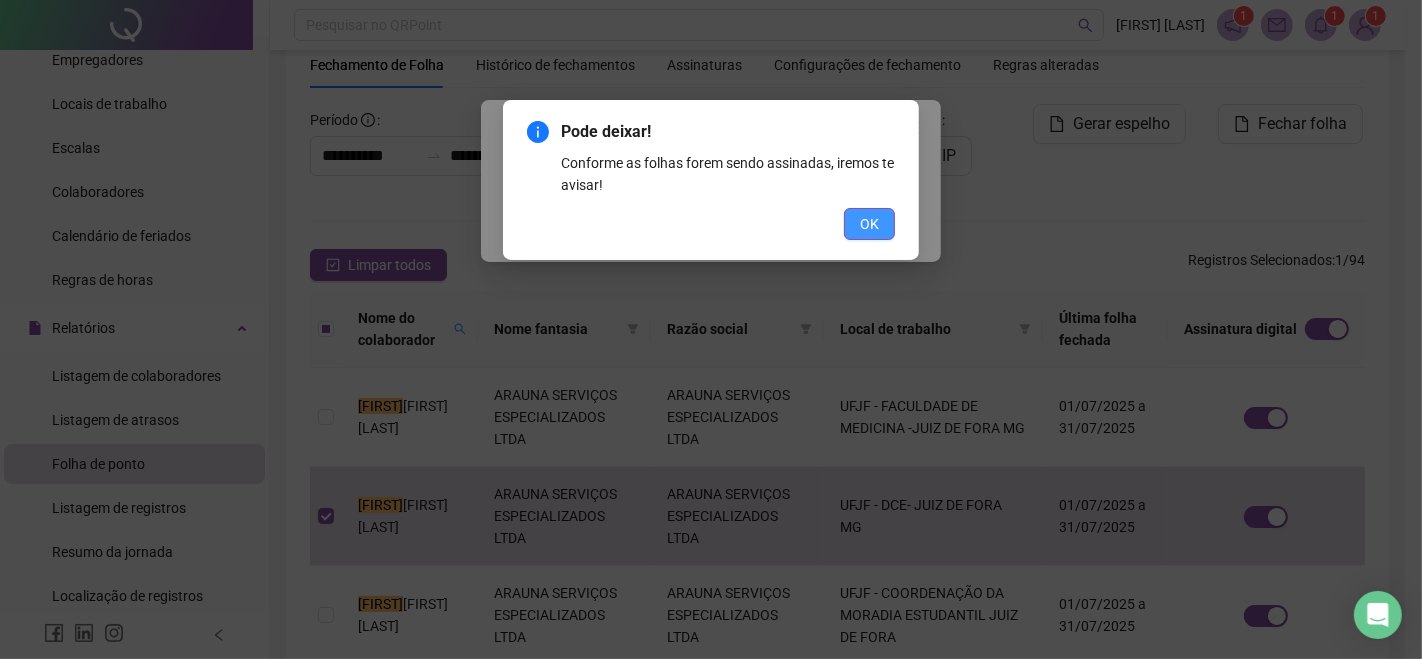 click on "OK" at bounding box center [869, 224] 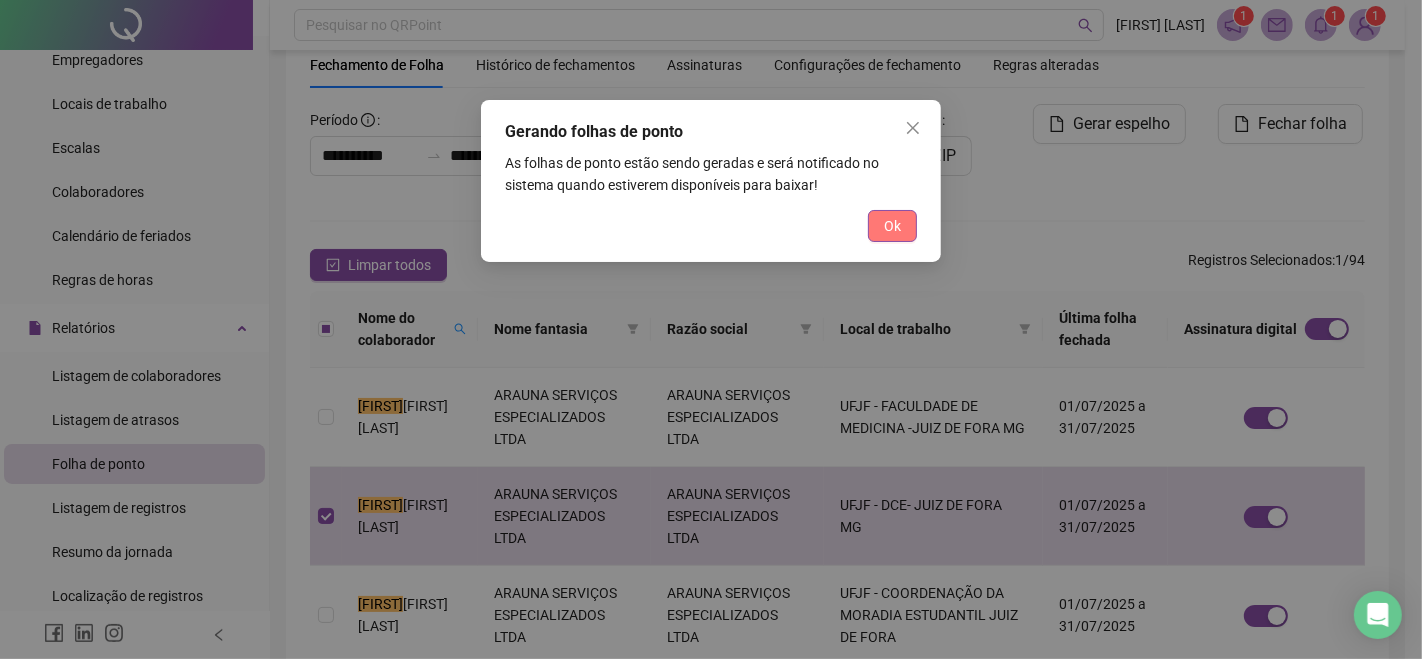 click on "Ok" at bounding box center [892, 226] 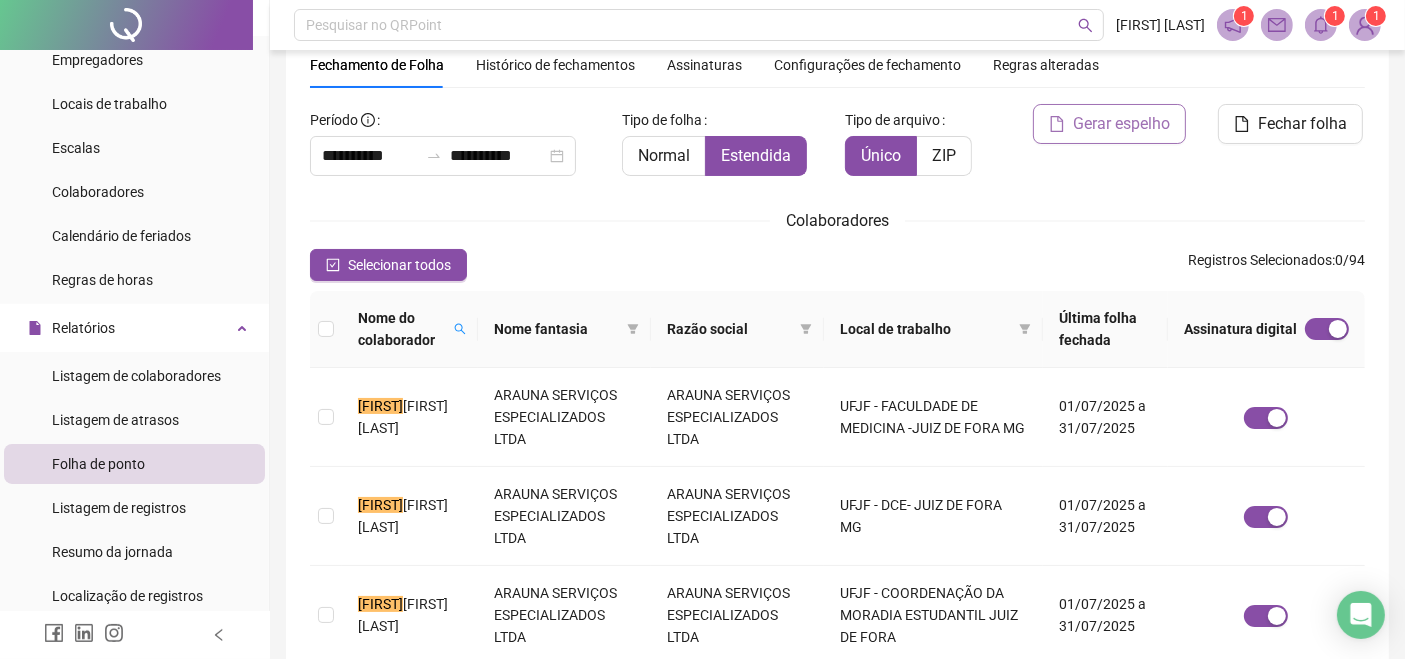 click on "Gerar espelho" at bounding box center (1121, 124) 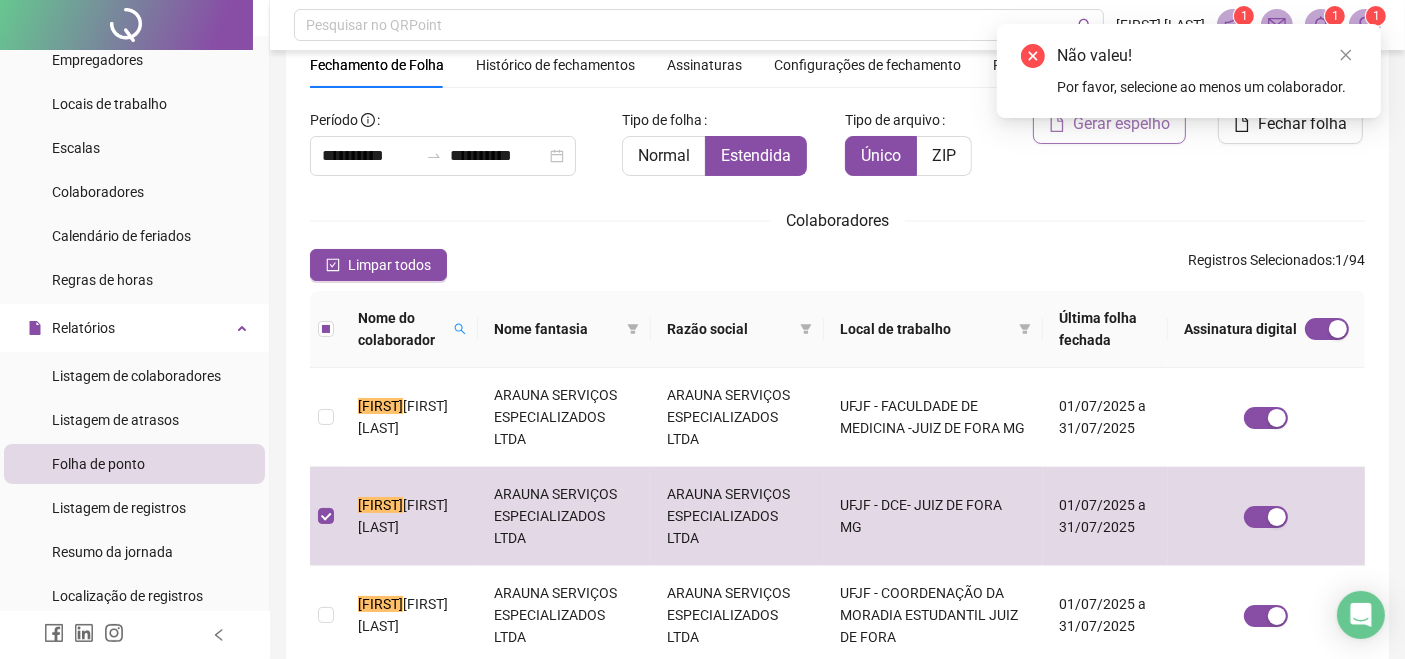 click on "Gerar espelho" at bounding box center (1121, 124) 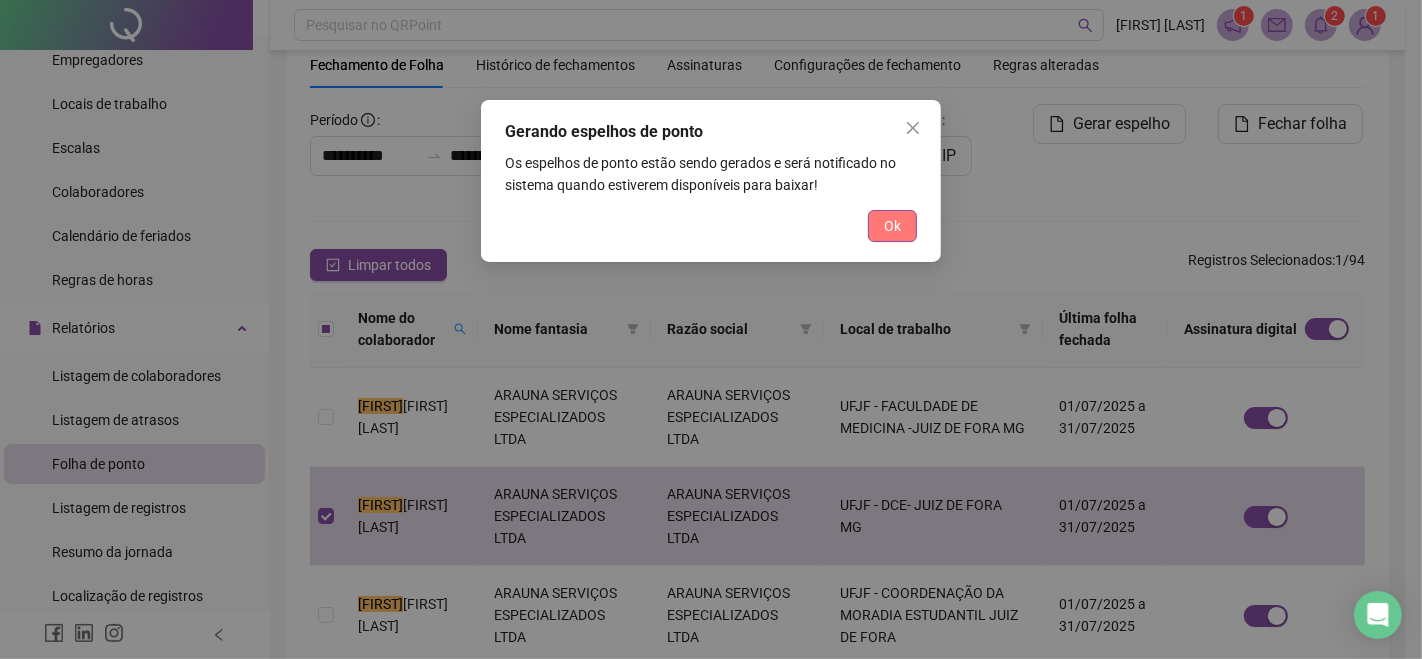 click on "Ok" at bounding box center (892, 226) 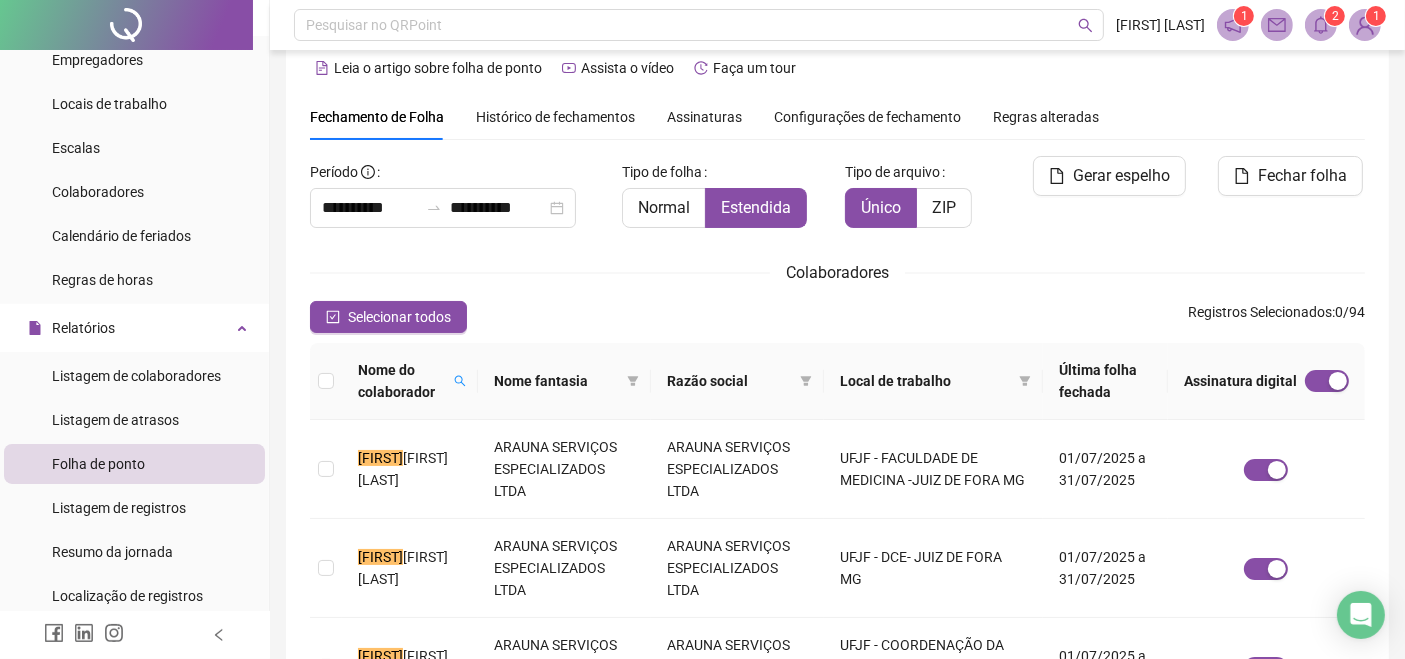 scroll, scrollTop: 0, scrollLeft: 0, axis: both 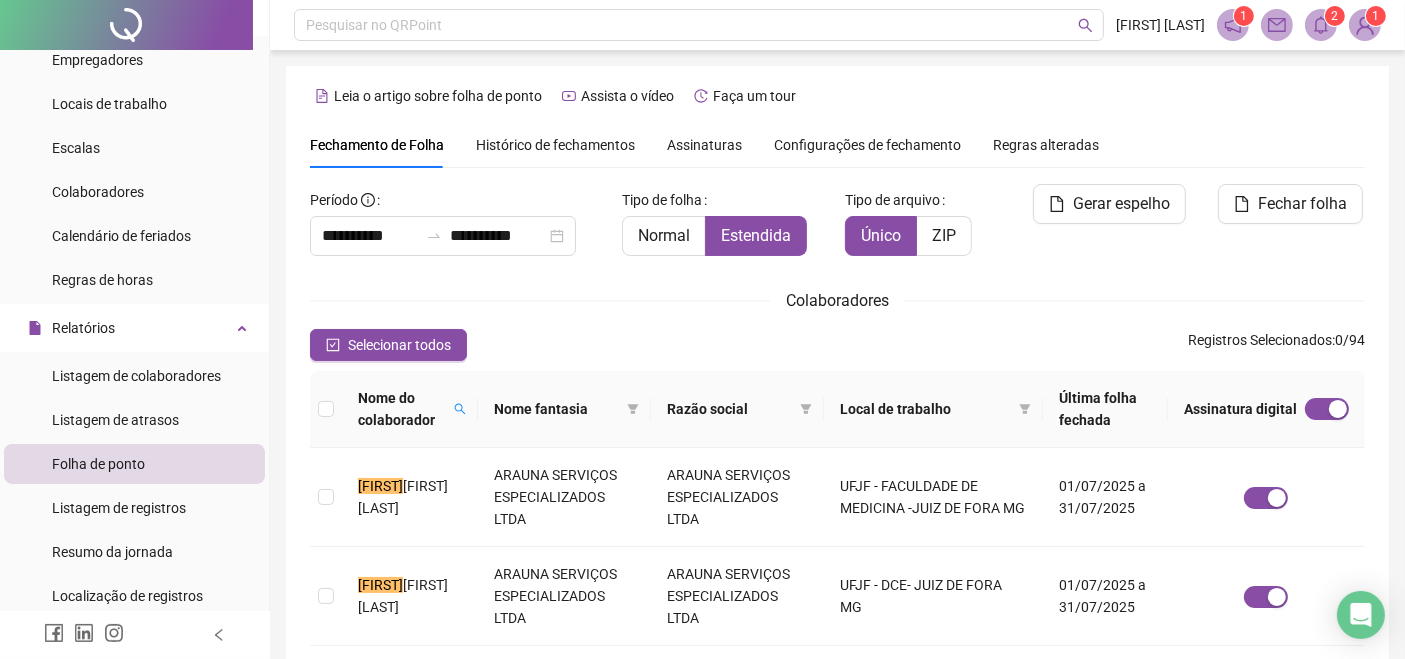 click on "Assinaturas" at bounding box center [704, 145] 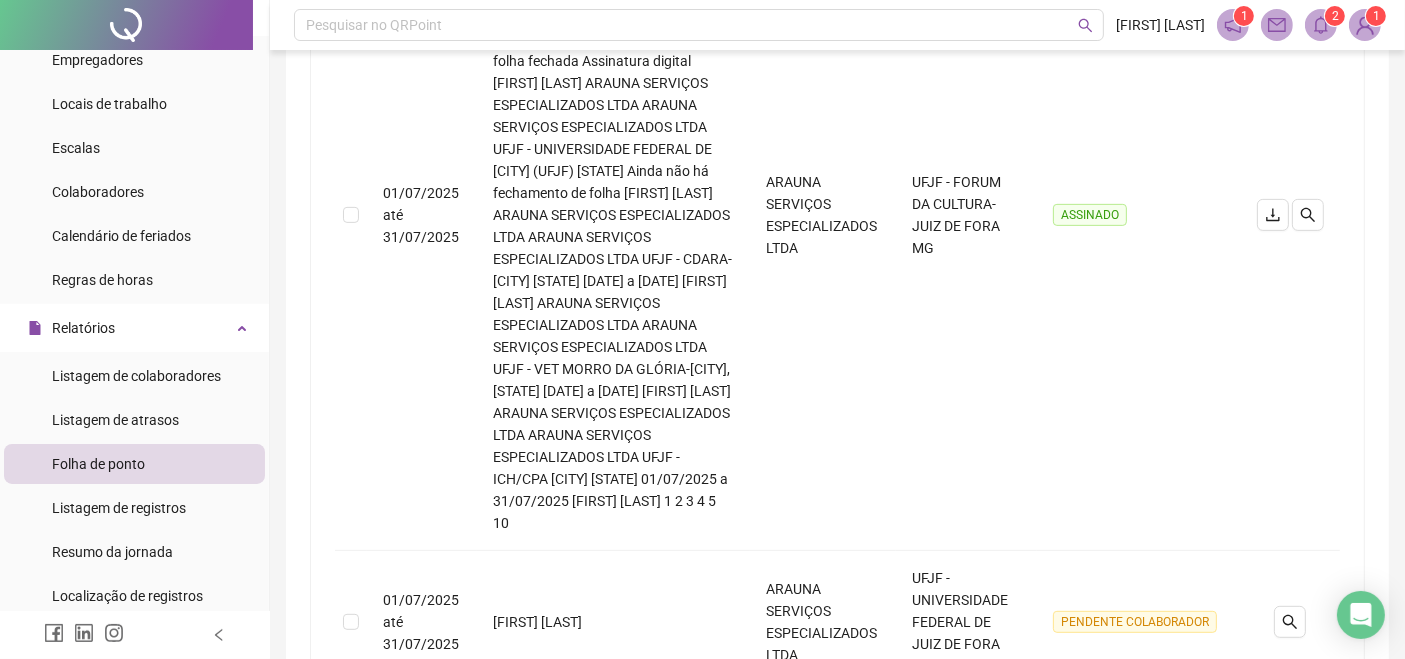 scroll, scrollTop: 914, scrollLeft: 0, axis: vertical 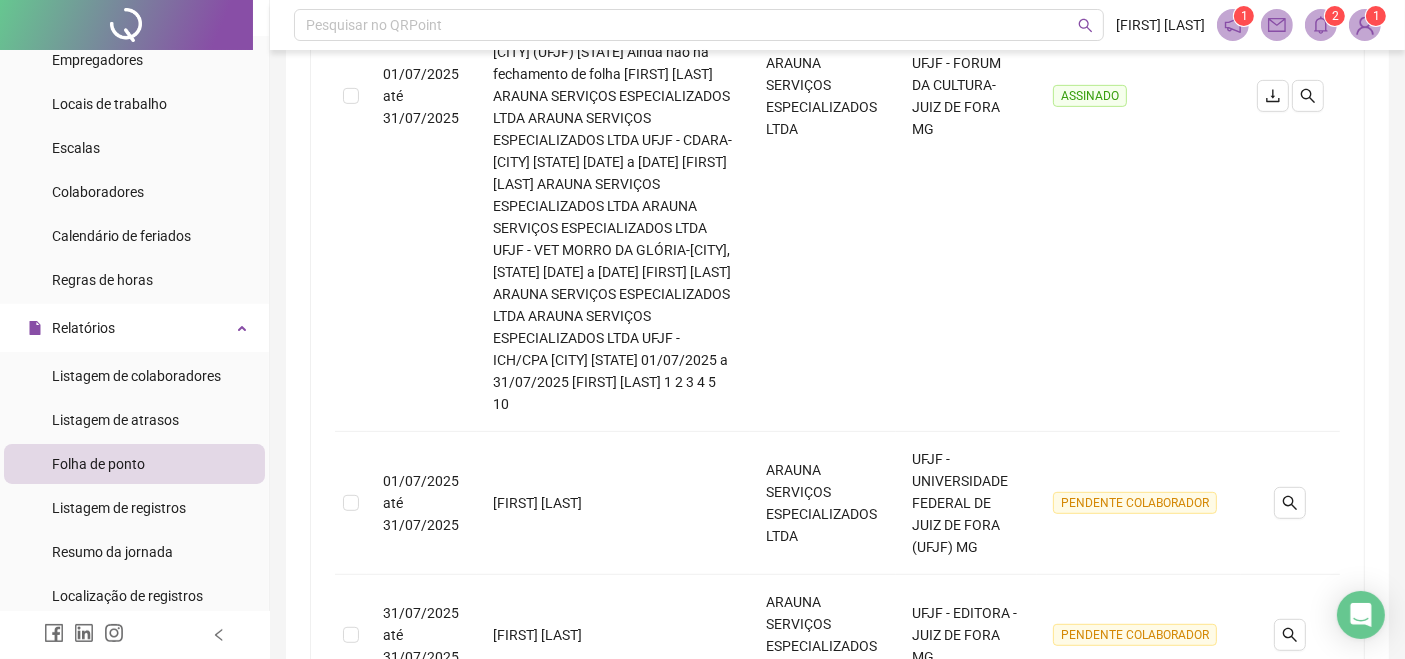 click on "9" at bounding box center (918, 1377) 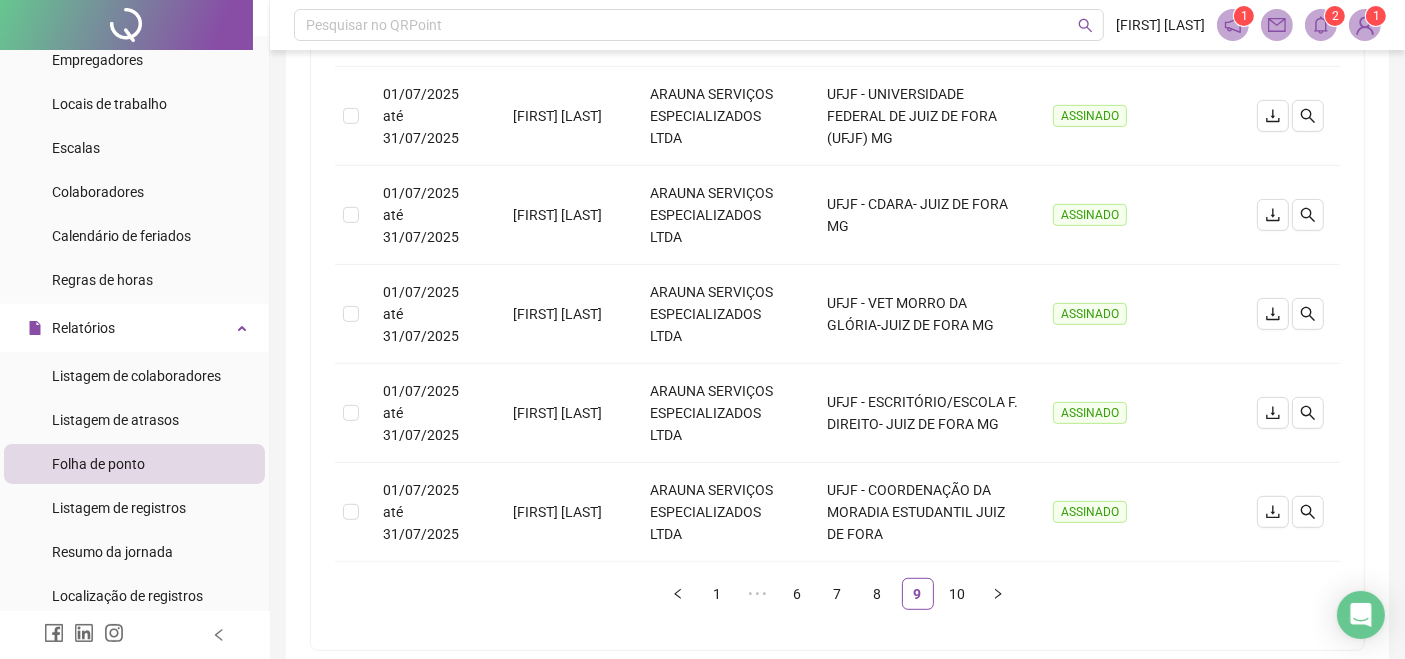 scroll, scrollTop: 957, scrollLeft: 0, axis: vertical 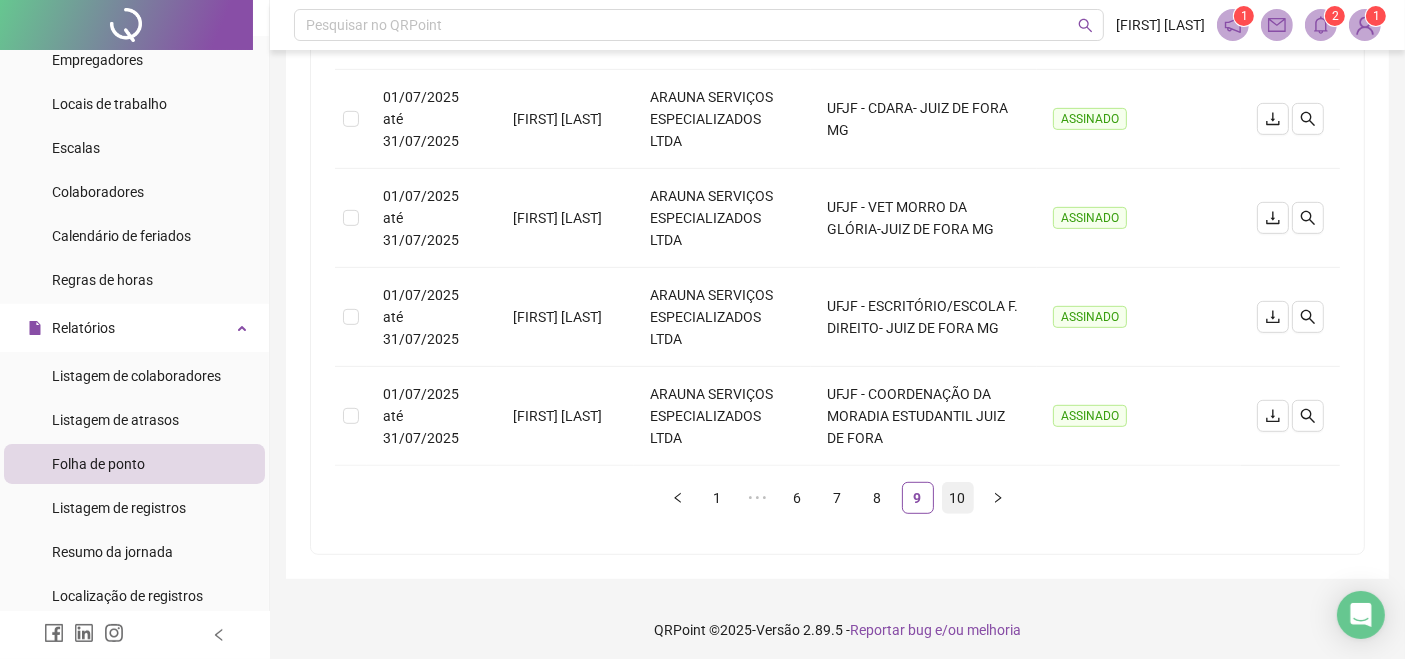 click on "10" at bounding box center (958, 498) 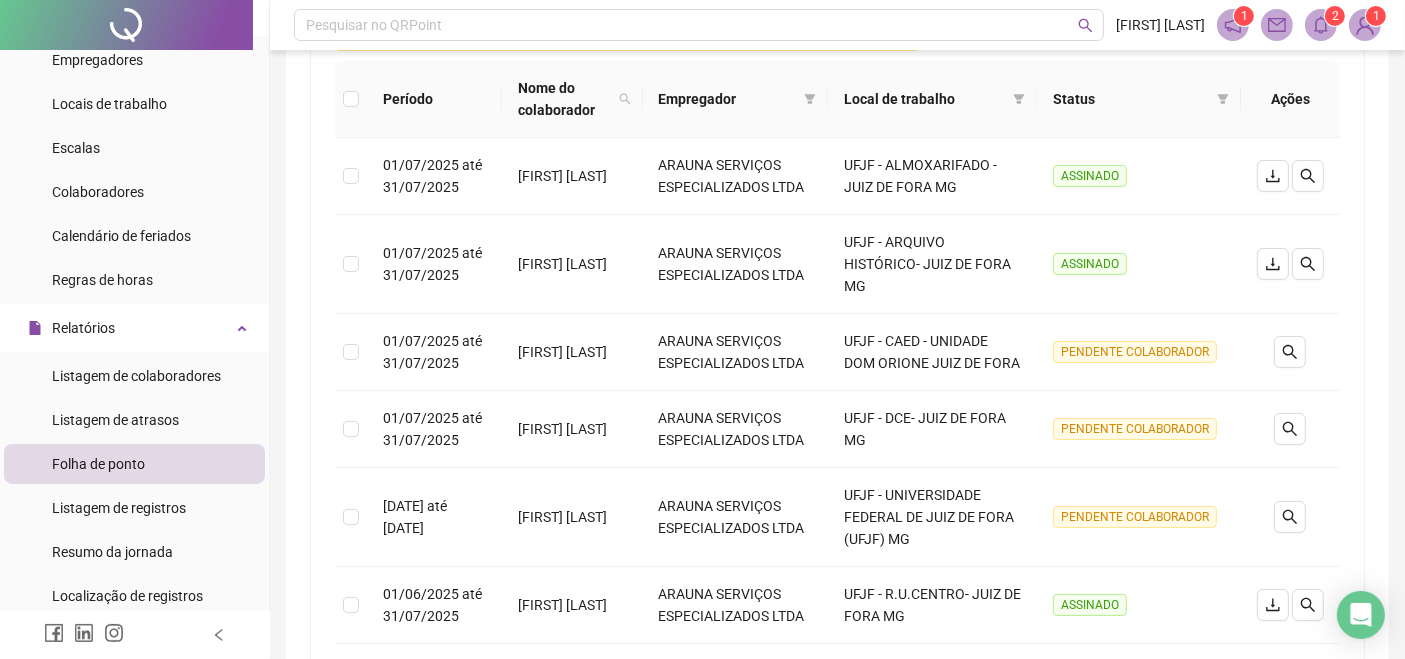 scroll, scrollTop: 0, scrollLeft: 0, axis: both 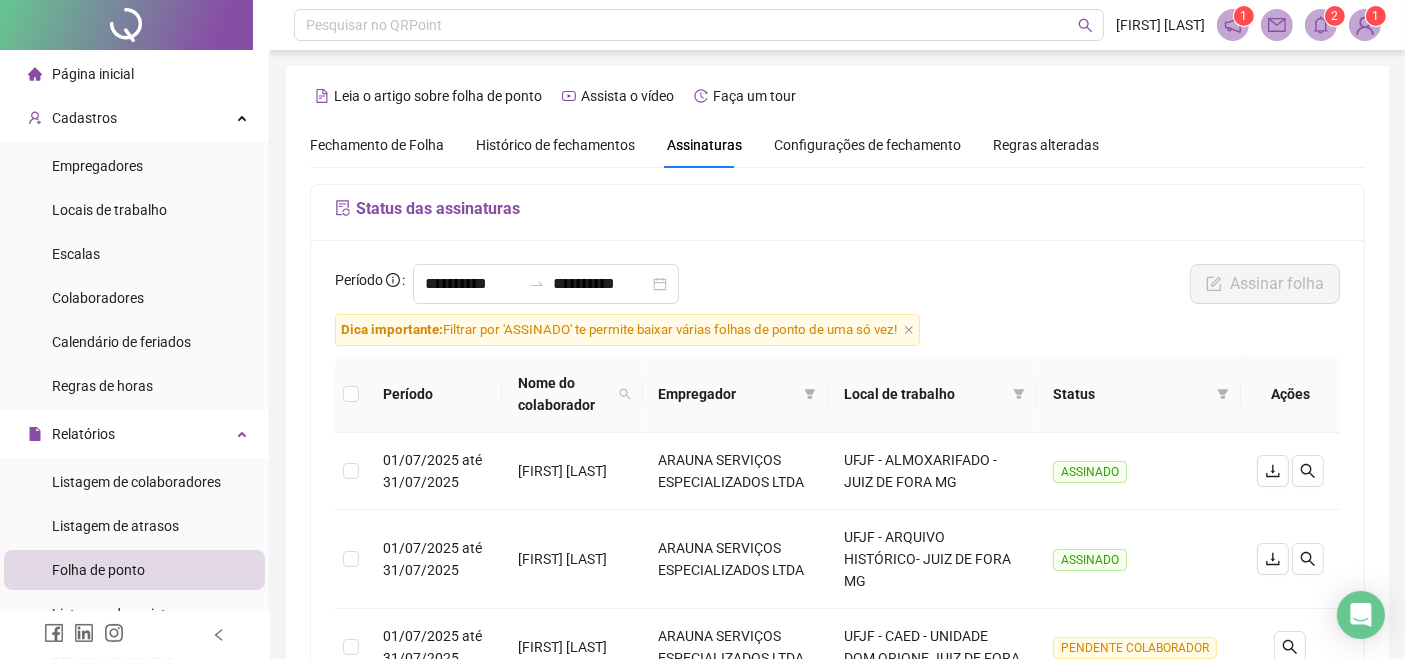 click on "Página inicial" at bounding box center (93, 74) 